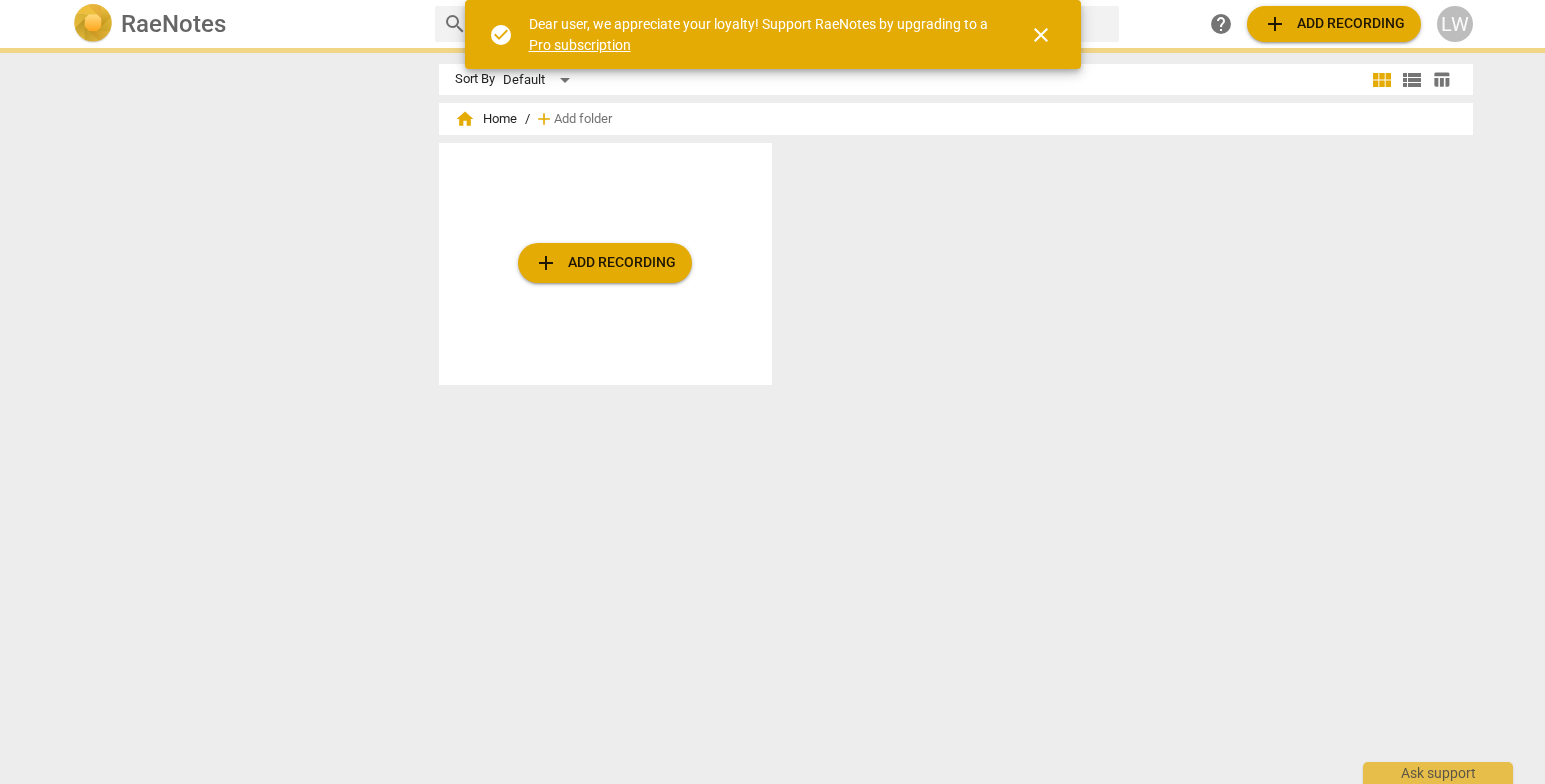 scroll, scrollTop: 0, scrollLeft: 0, axis: both 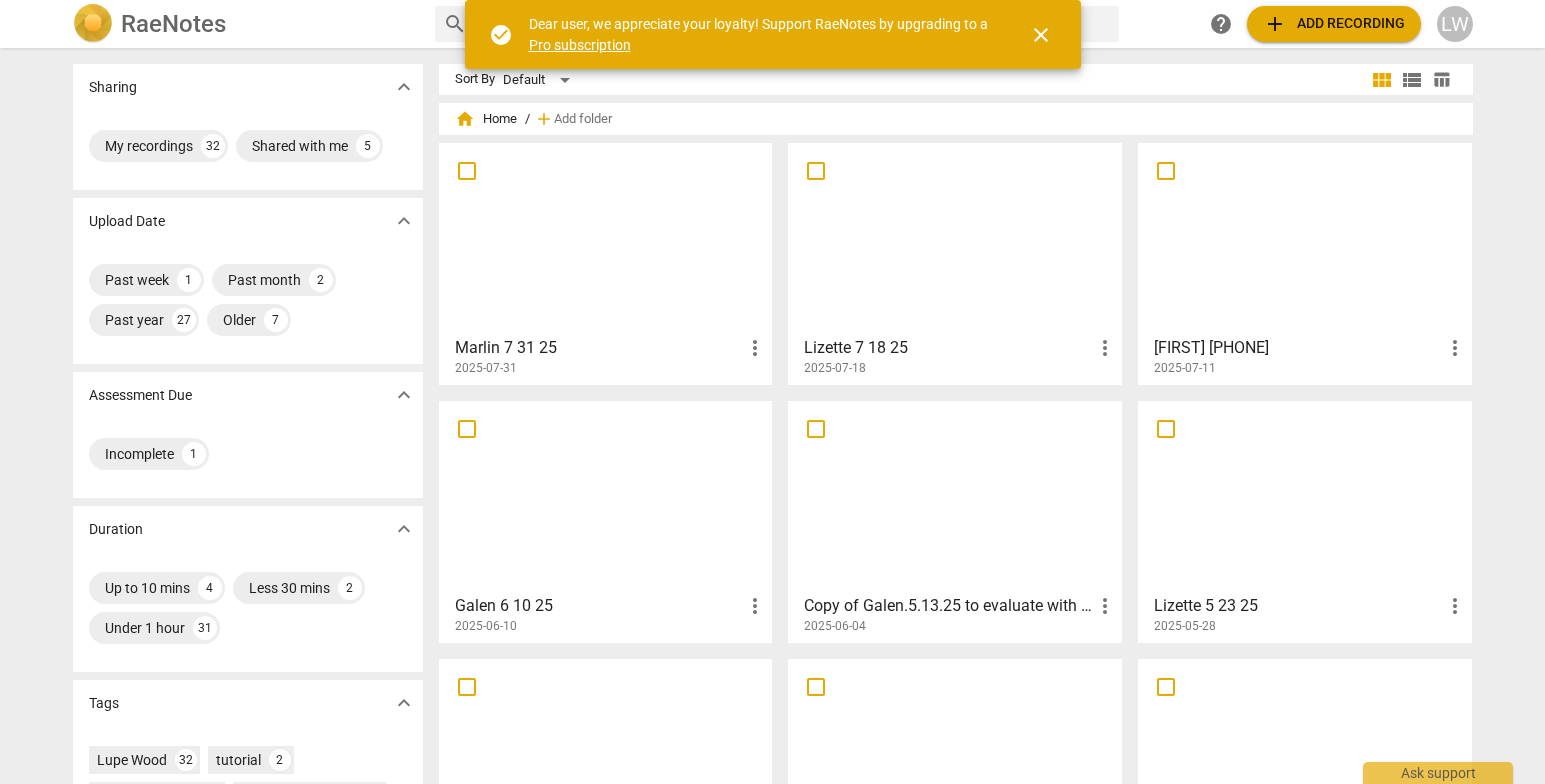 click at bounding box center (955, 238) 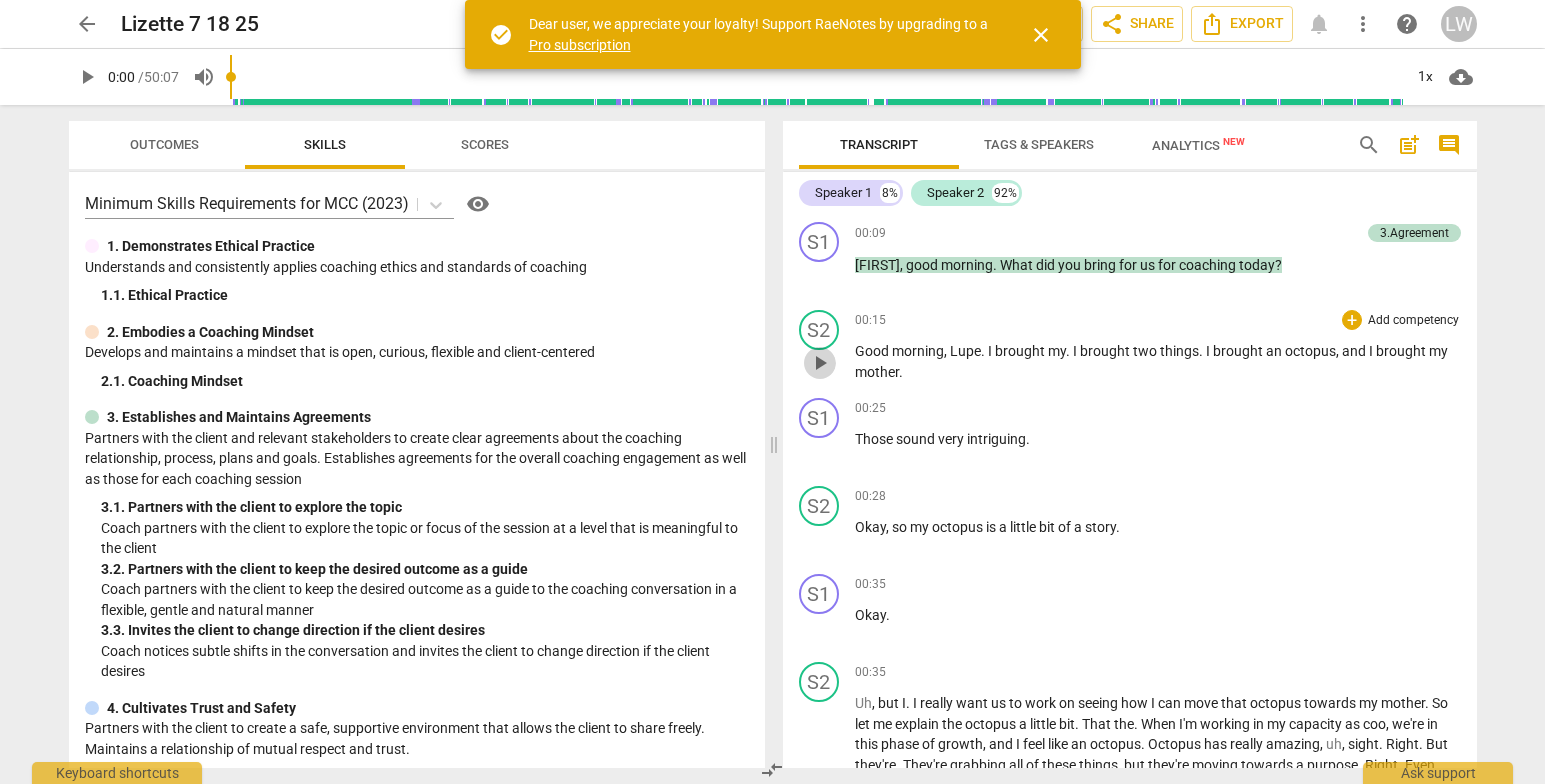 click on "play_arrow" at bounding box center [820, 363] 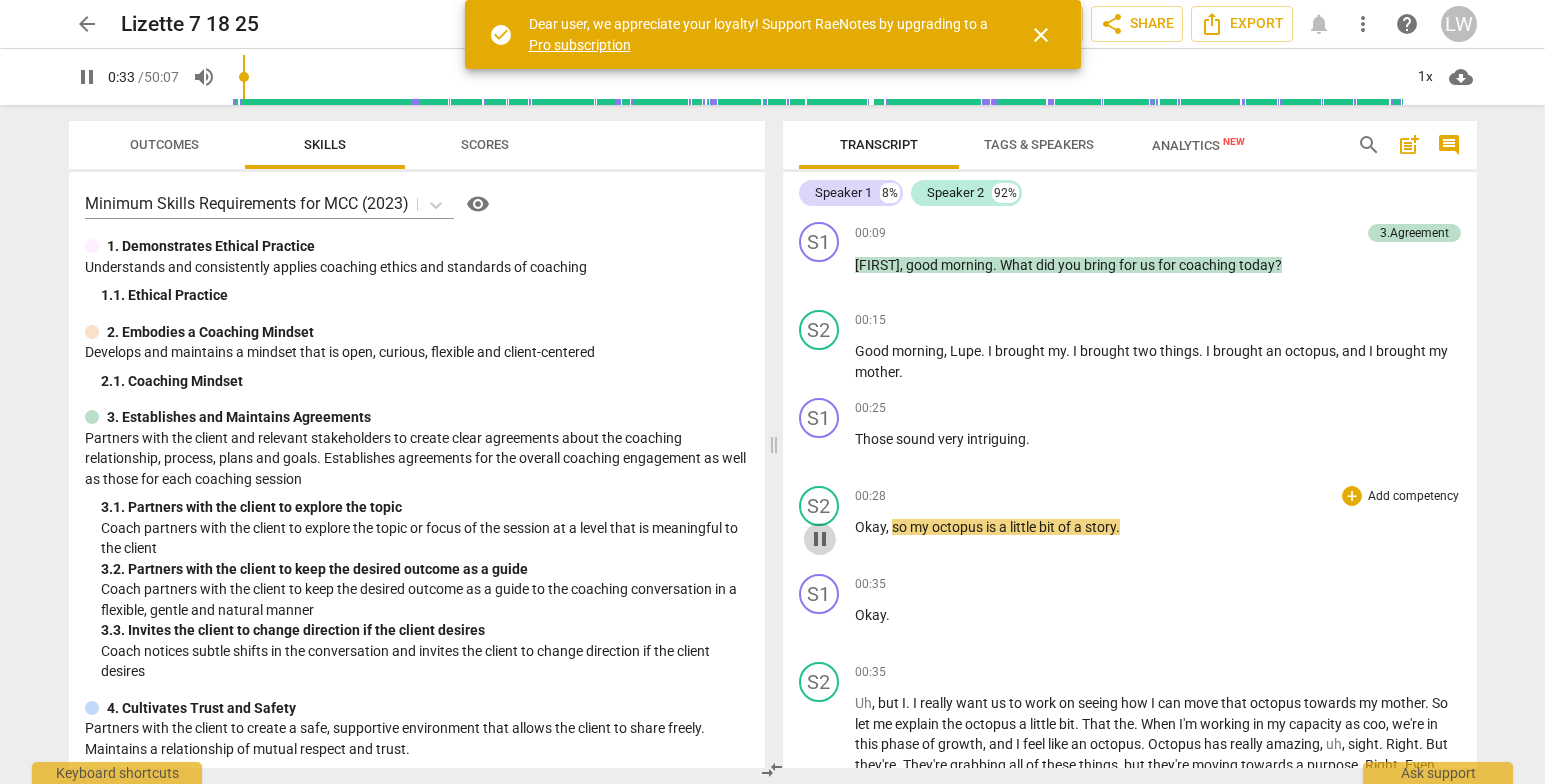 click on "pause" at bounding box center [820, 539] 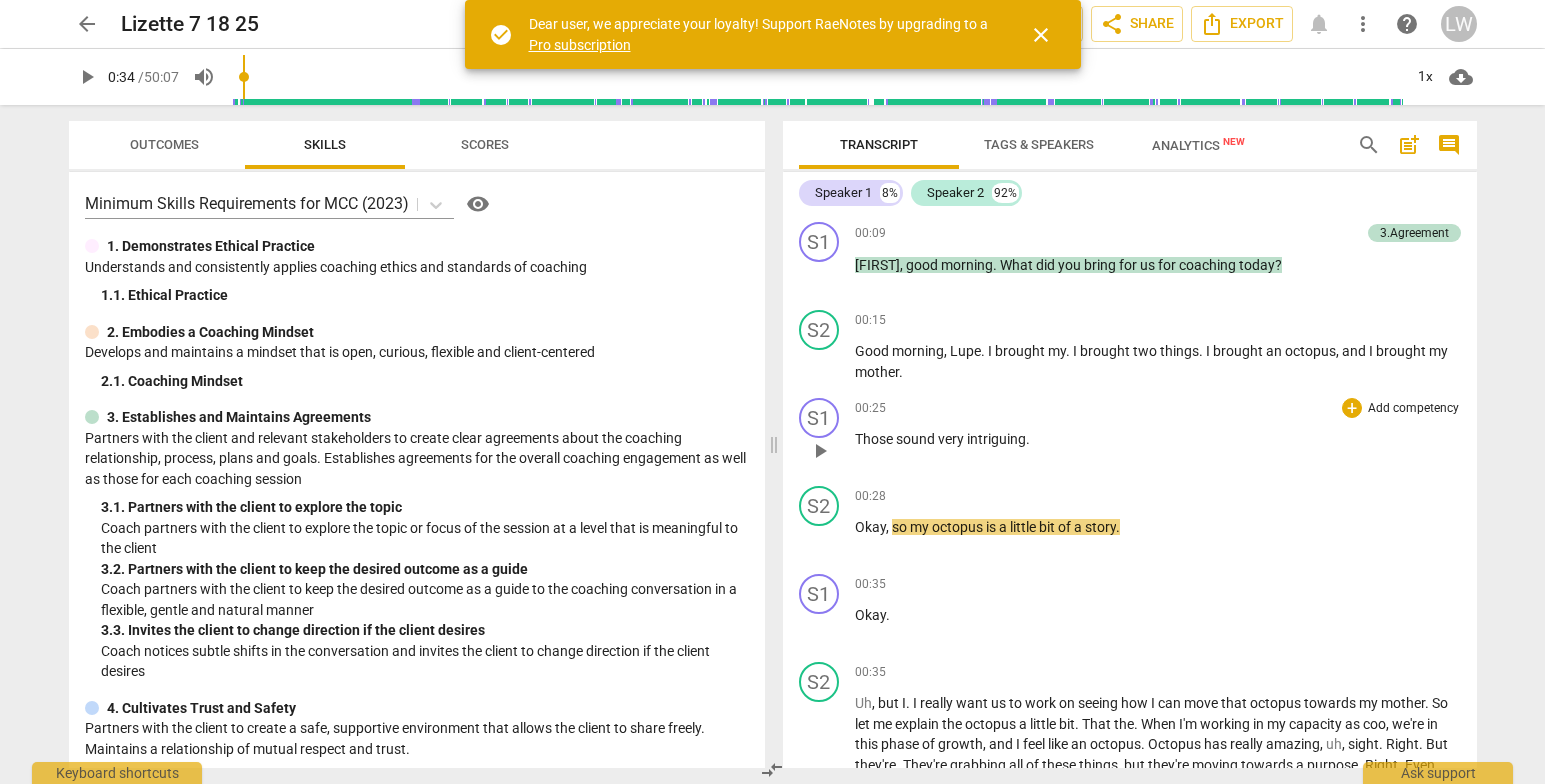 drag, startPoint x: 1058, startPoint y: 423, endPoint x: 1040, endPoint y: 452, distance: 34.132095 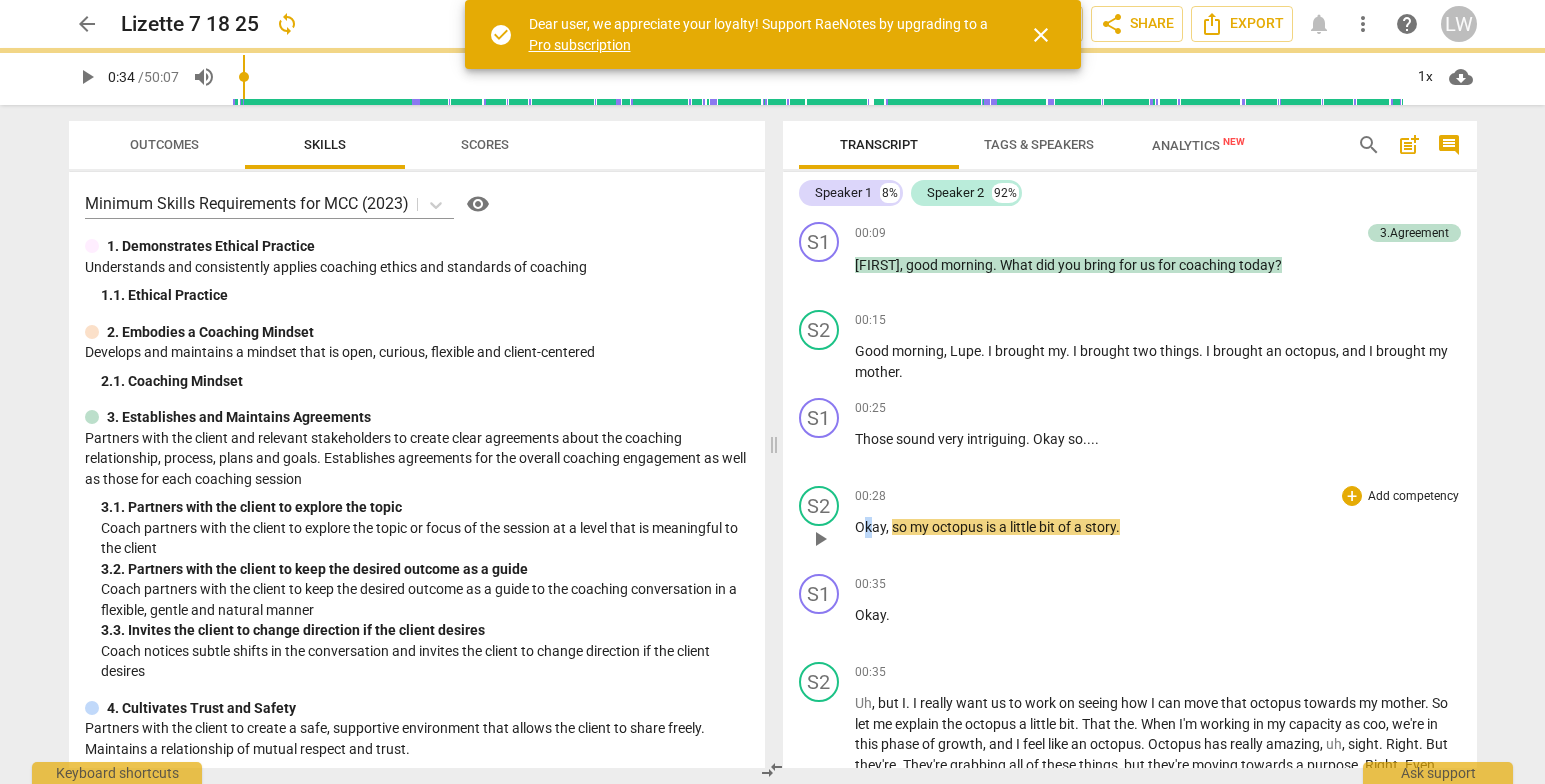 drag, startPoint x: 870, startPoint y: 526, endPoint x: 858, endPoint y: 530, distance: 12.649111 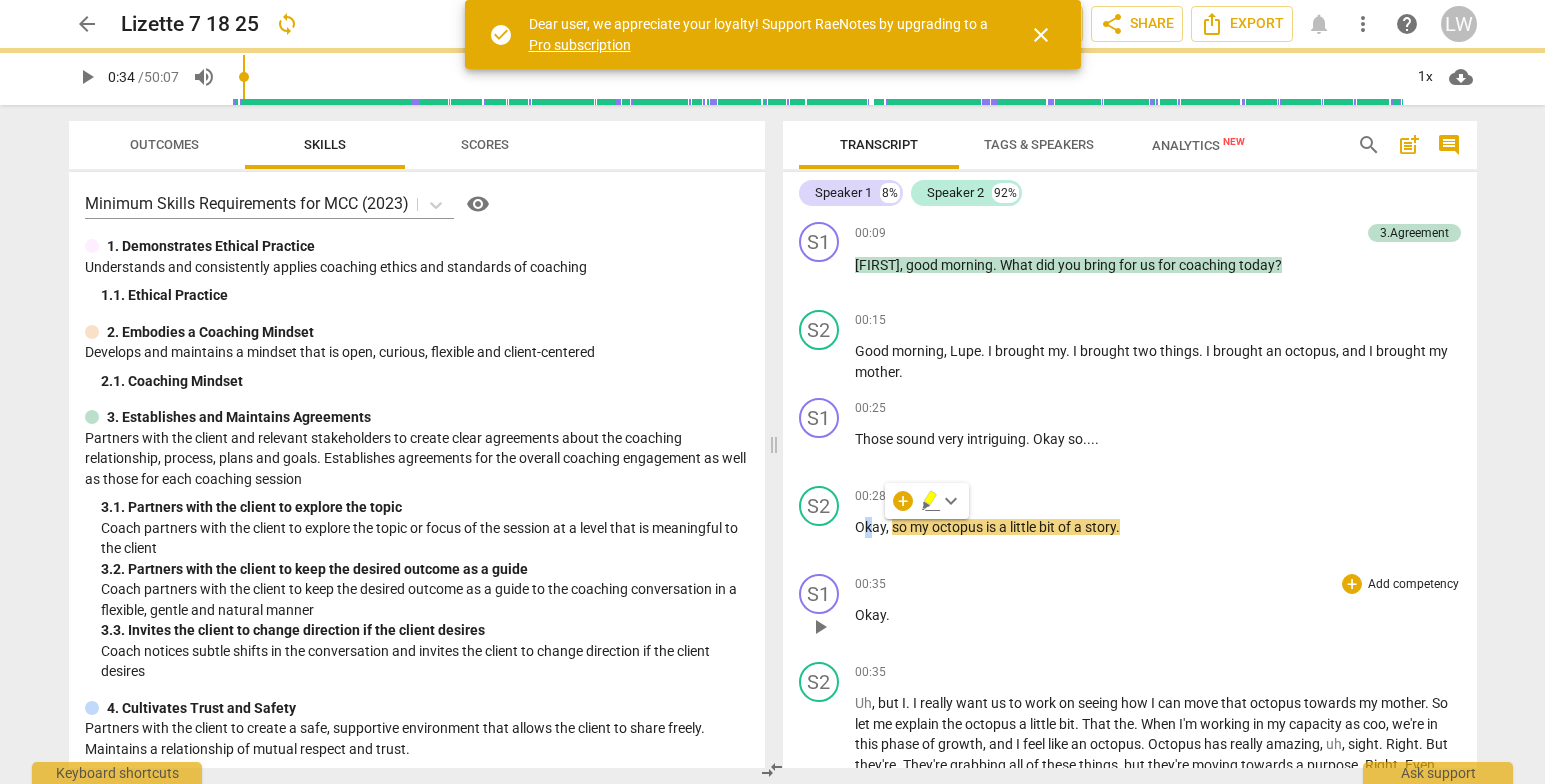 click on "00:35" at bounding box center [870, 584] 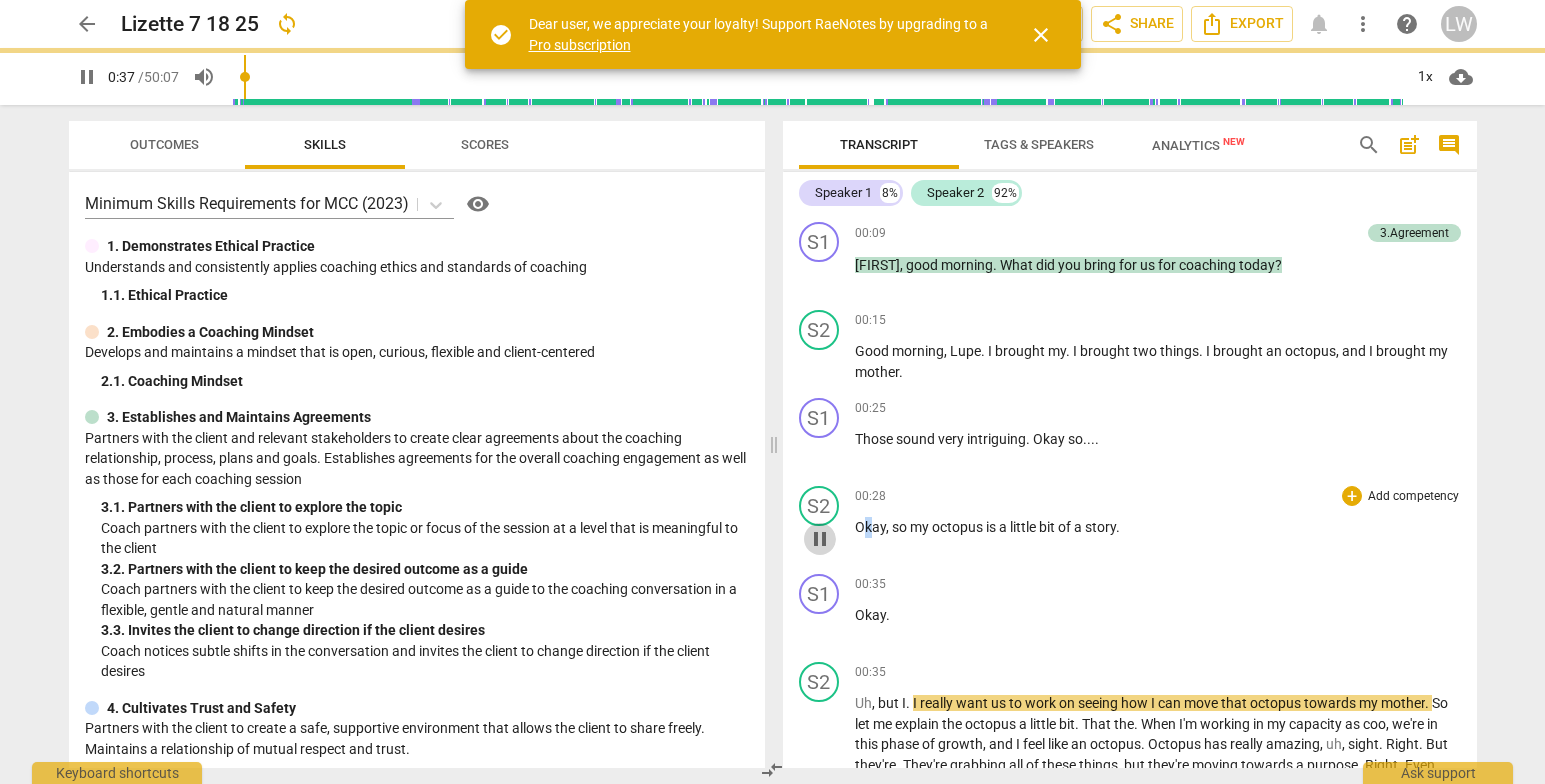 click on "pause" at bounding box center (820, 539) 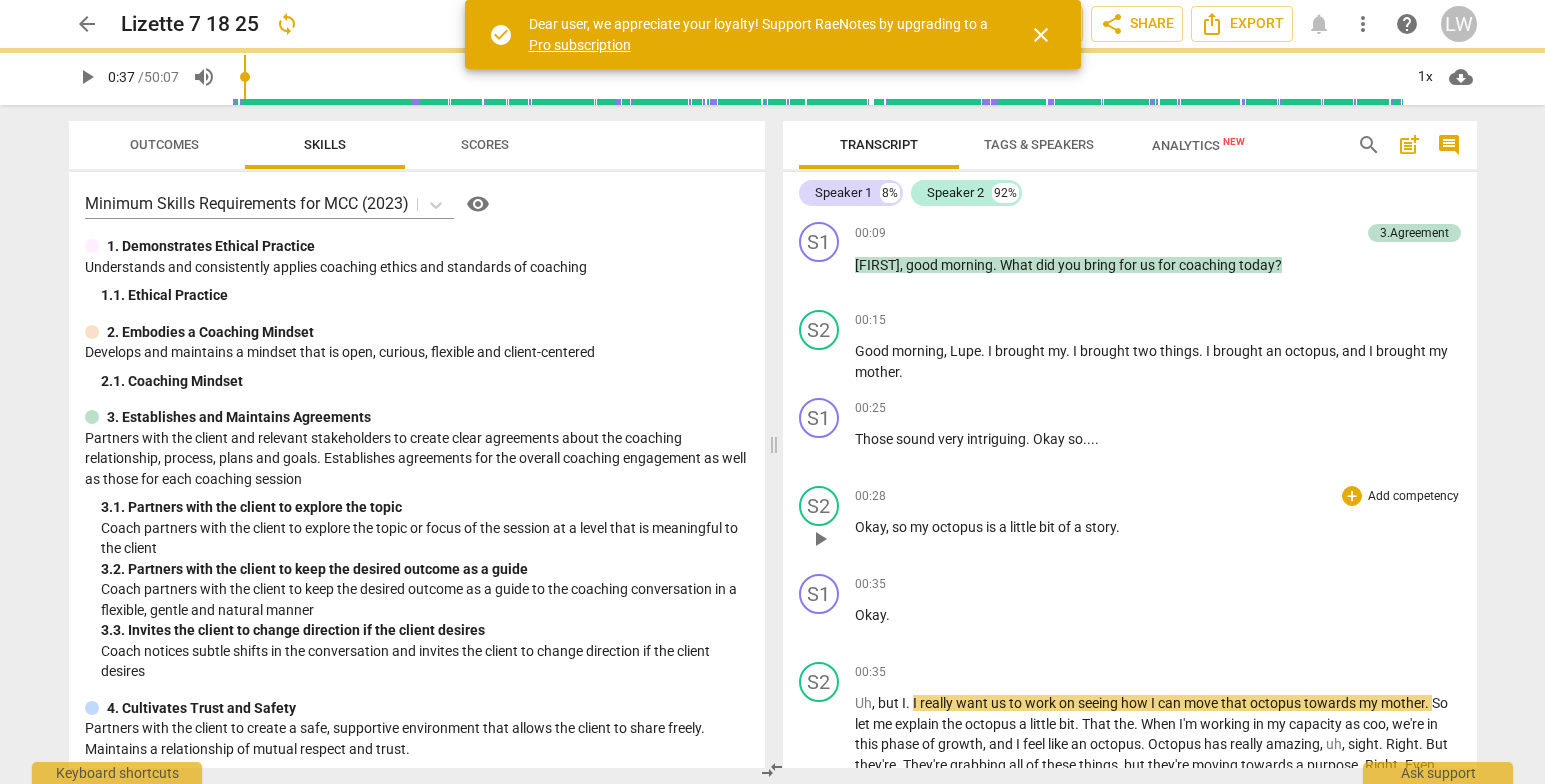 drag, startPoint x: 912, startPoint y: 532, endPoint x: 875, endPoint y: 527, distance: 37.336308 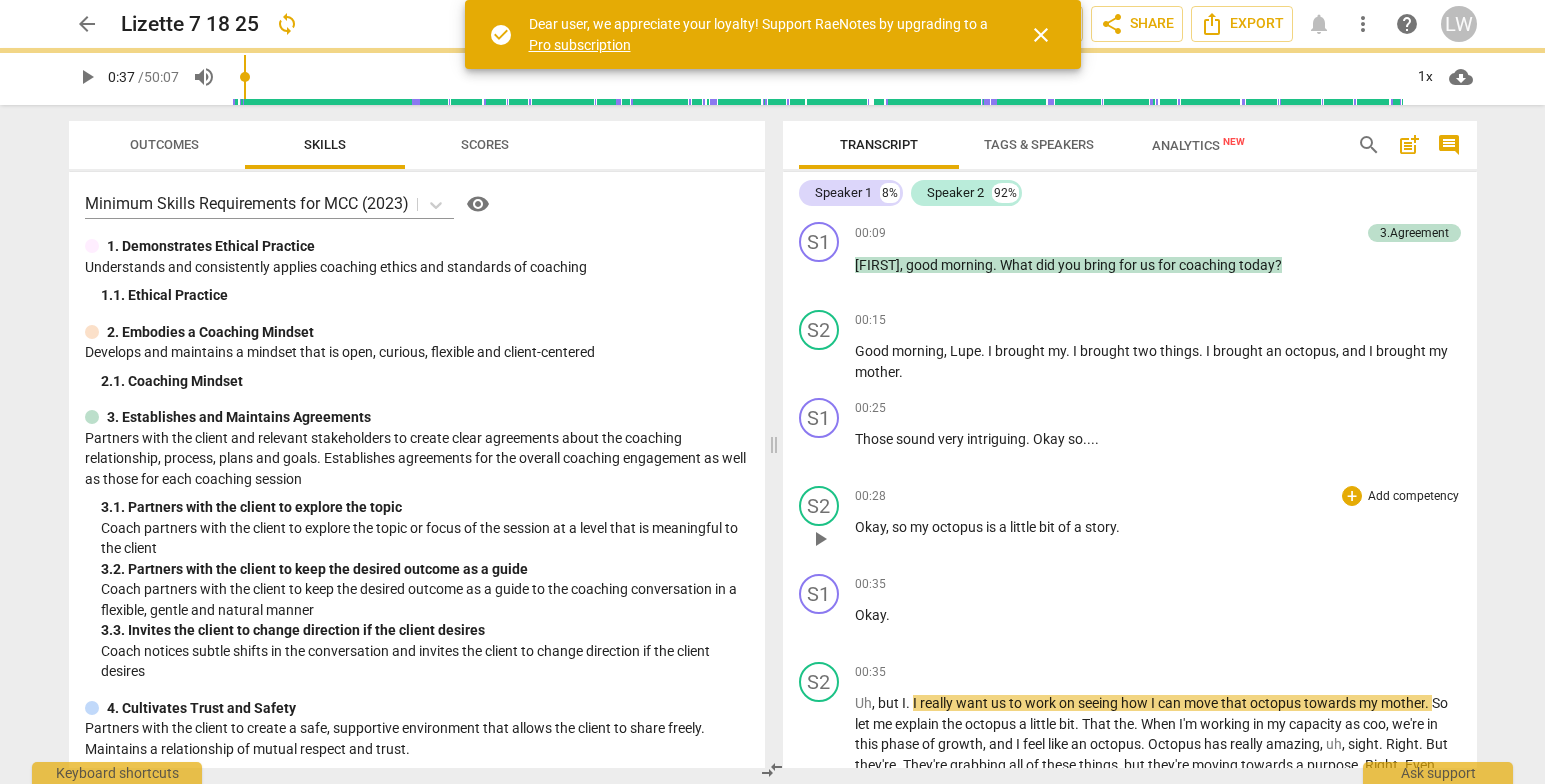 click on "so" at bounding box center [901, 527] 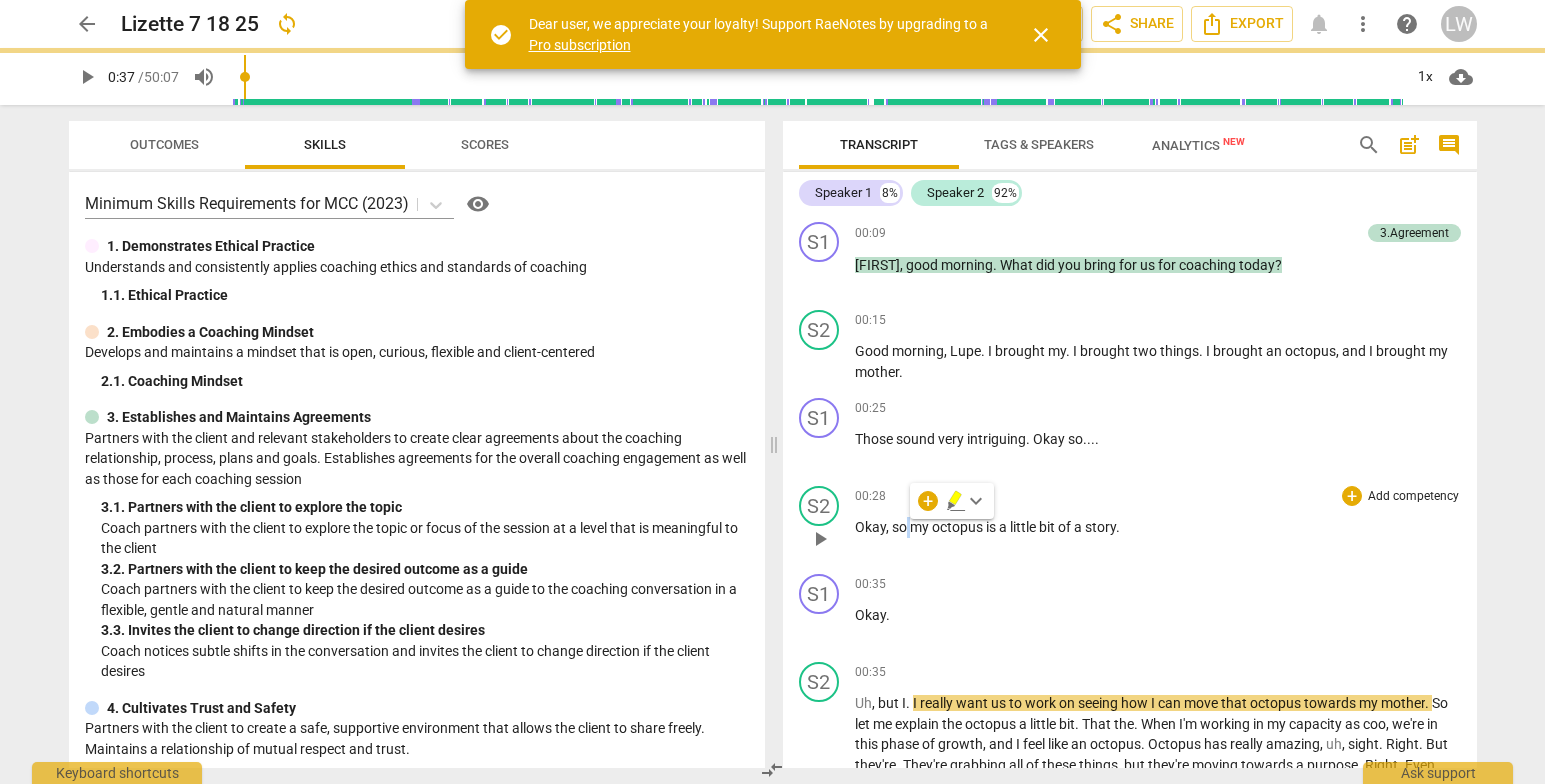 type 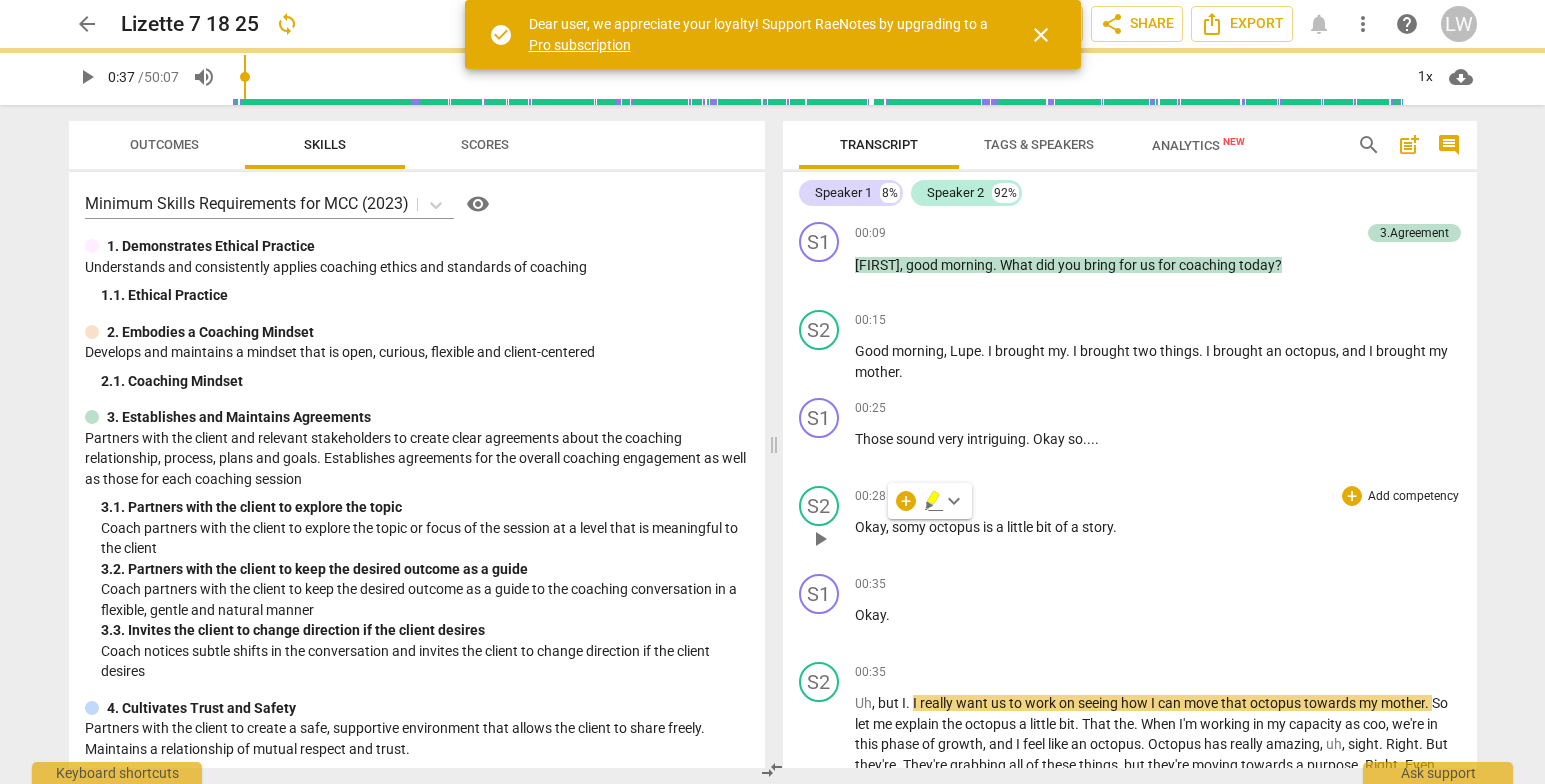 click on "00:28 + Add competency keyboard_arrow_right O  kay ,   so my   octopus   is   a   little   bit   of   a   story ." at bounding box center (1158, 522) 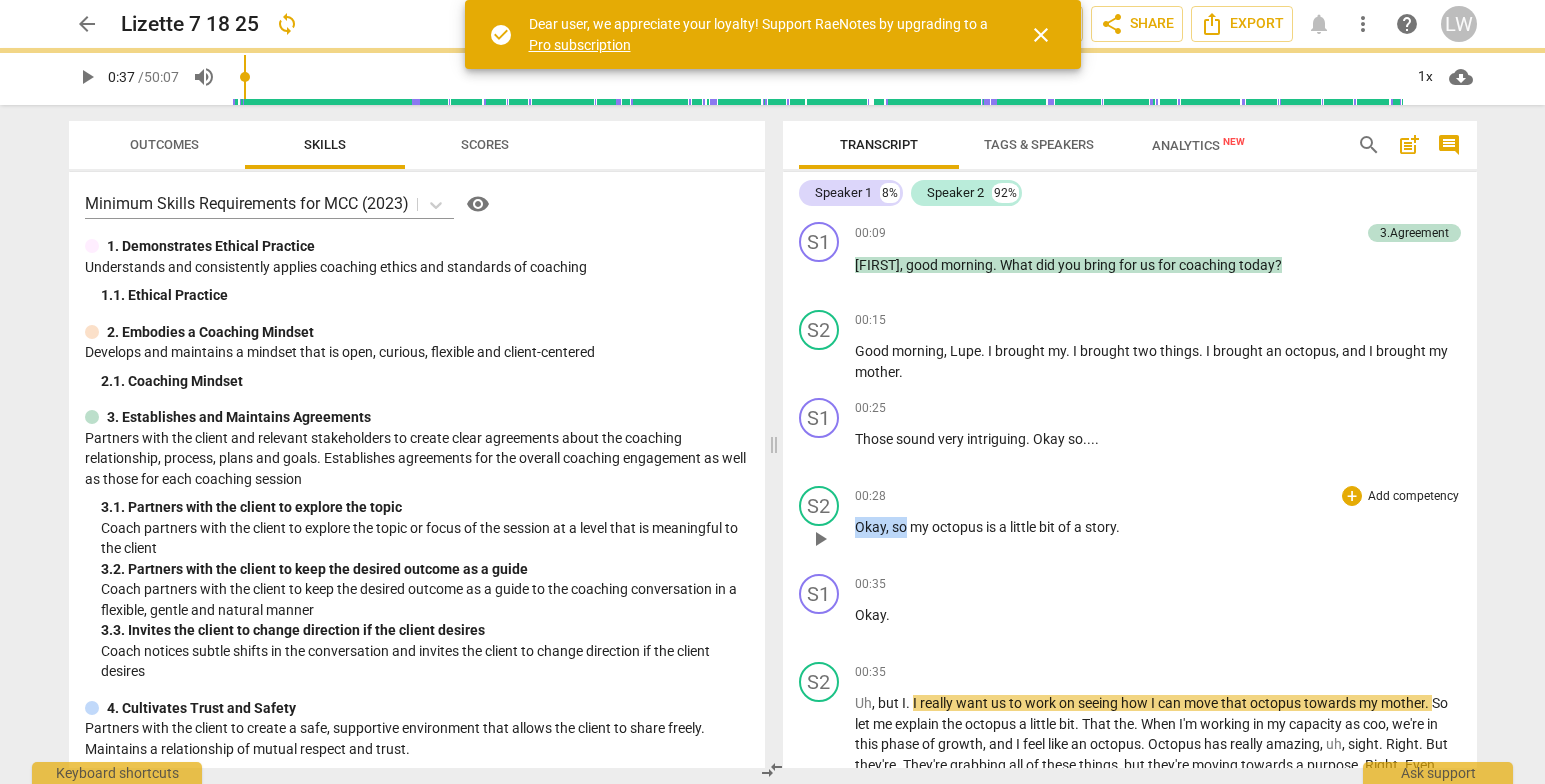 drag, startPoint x: 905, startPoint y: 525, endPoint x: 845, endPoint y: 528, distance: 60.074955 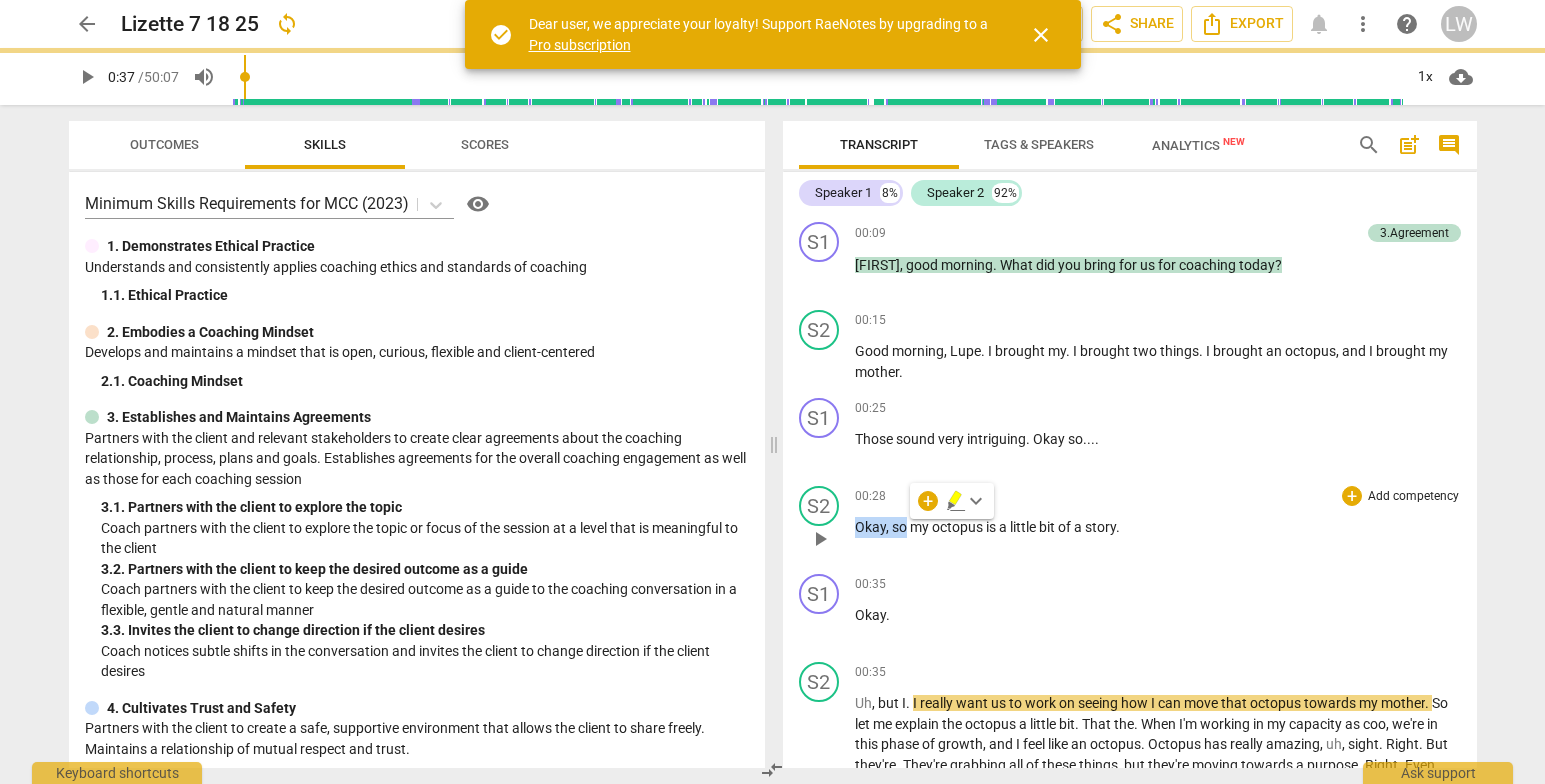 type 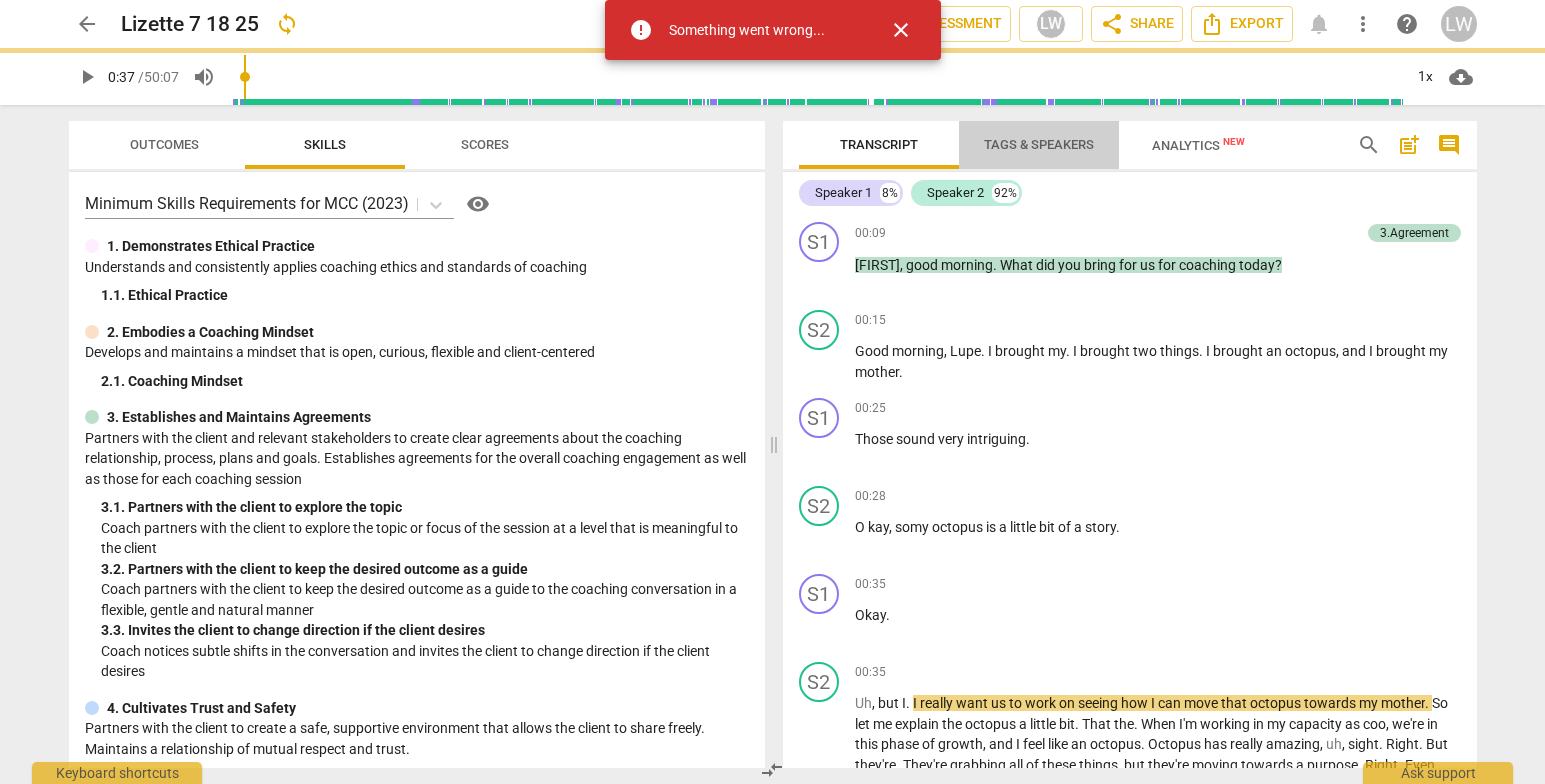 click on "Tags & Speakers" at bounding box center [1039, 144] 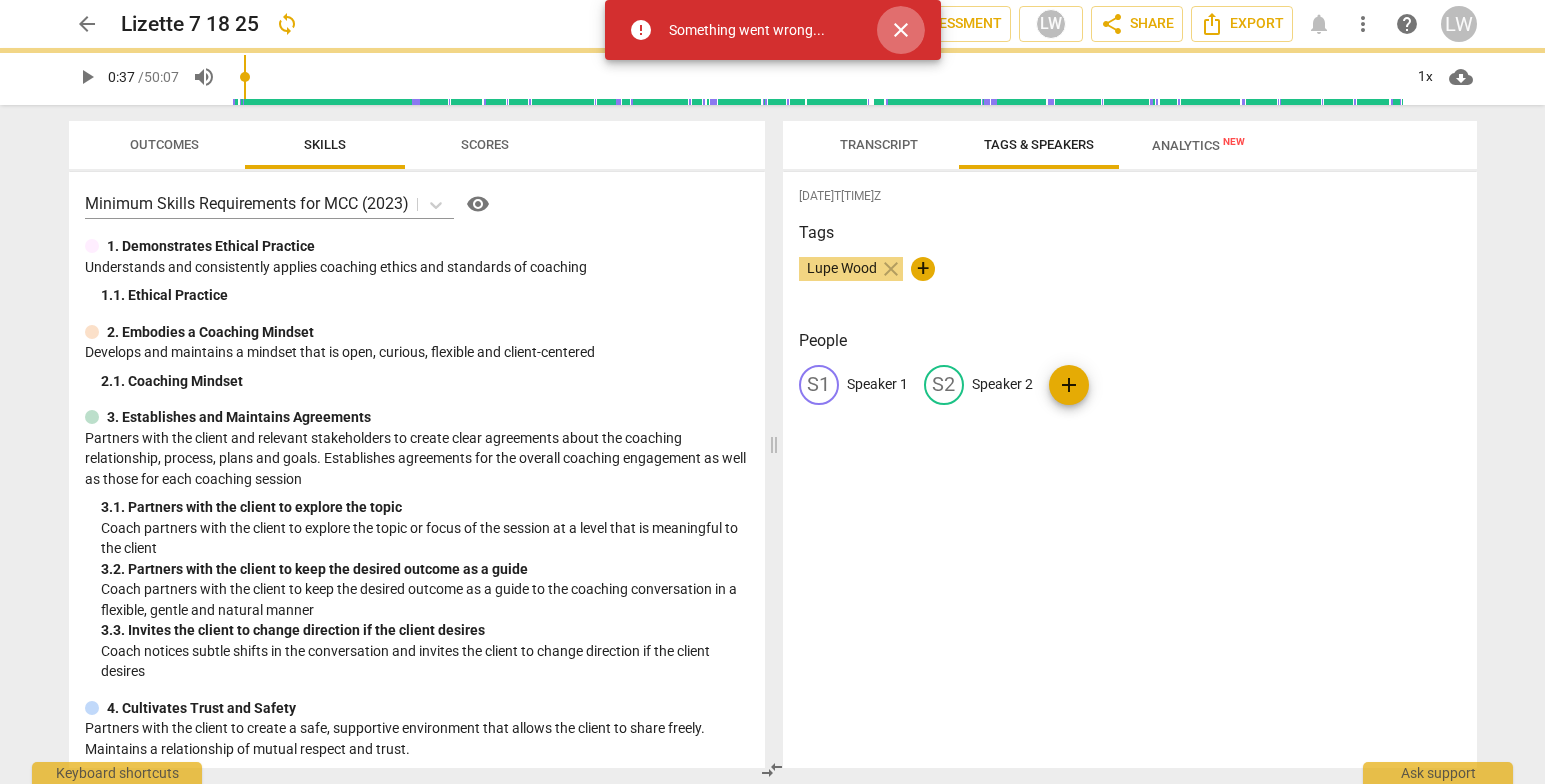 drag, startPoint x: 882, startPoint y: 31, endPoint x: 786, endPoint y: 172, distance: 170.57843 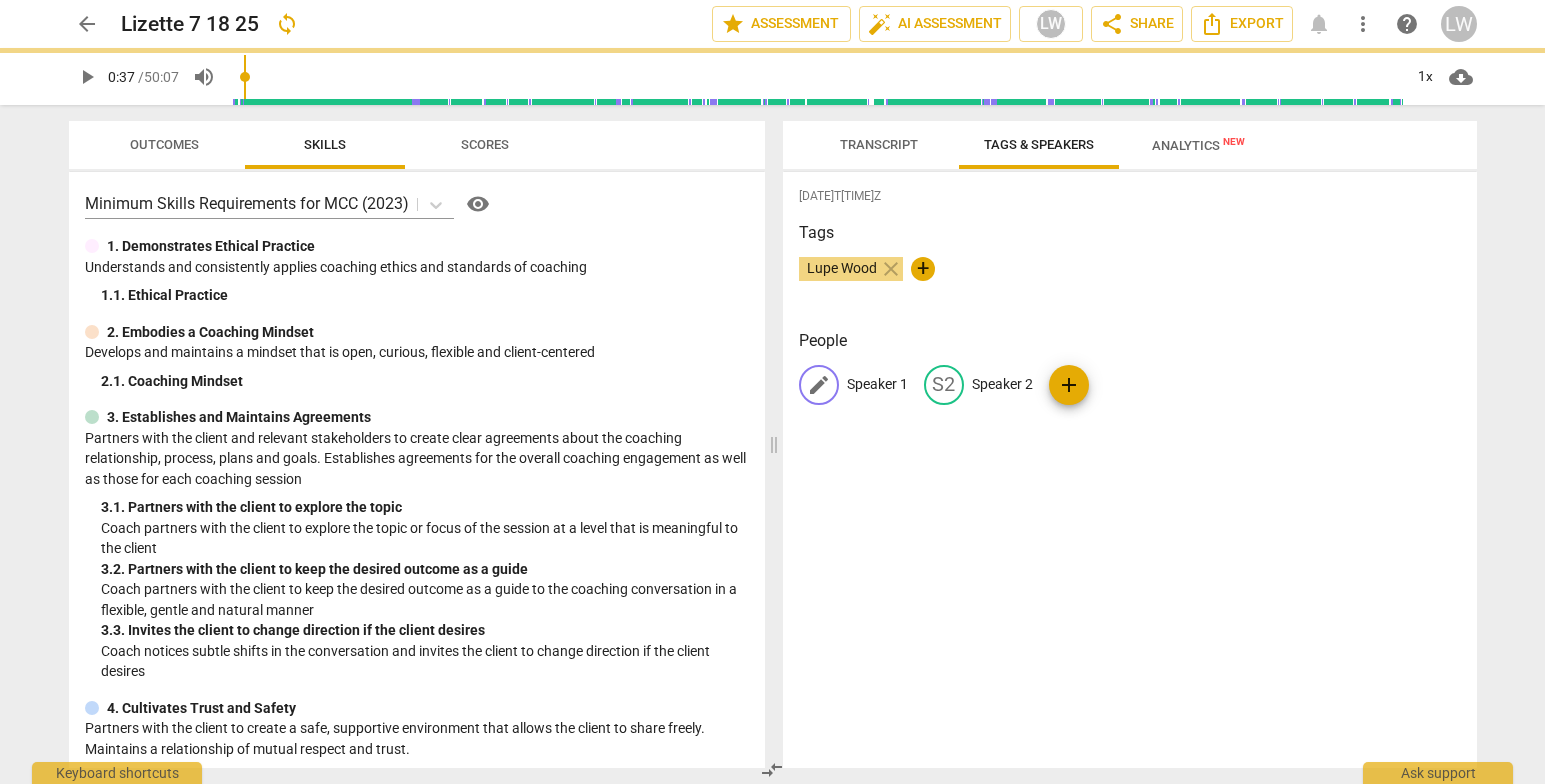 click on "Speaker 1" at bounding box center (877, 384) 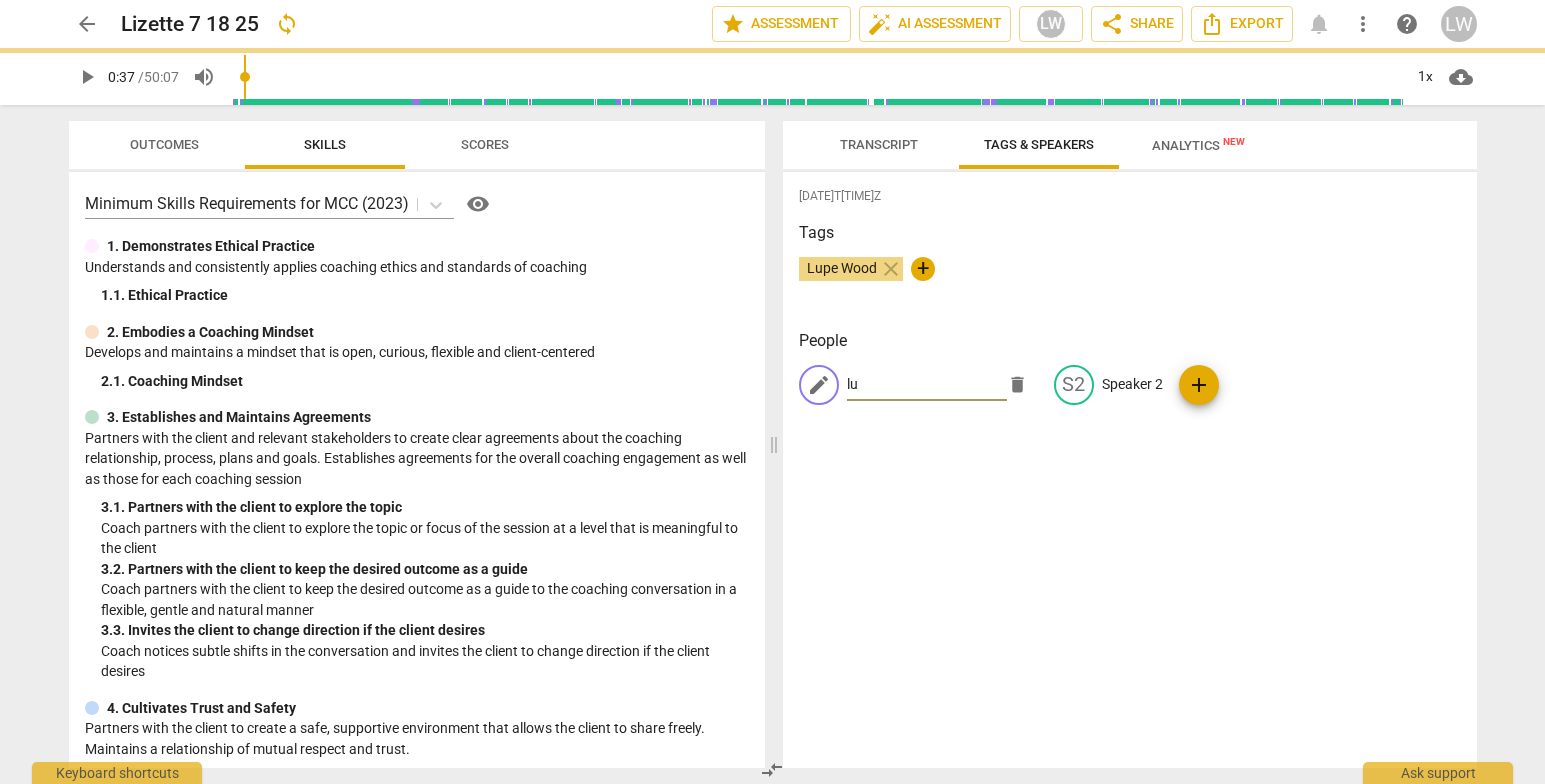 type on "l" 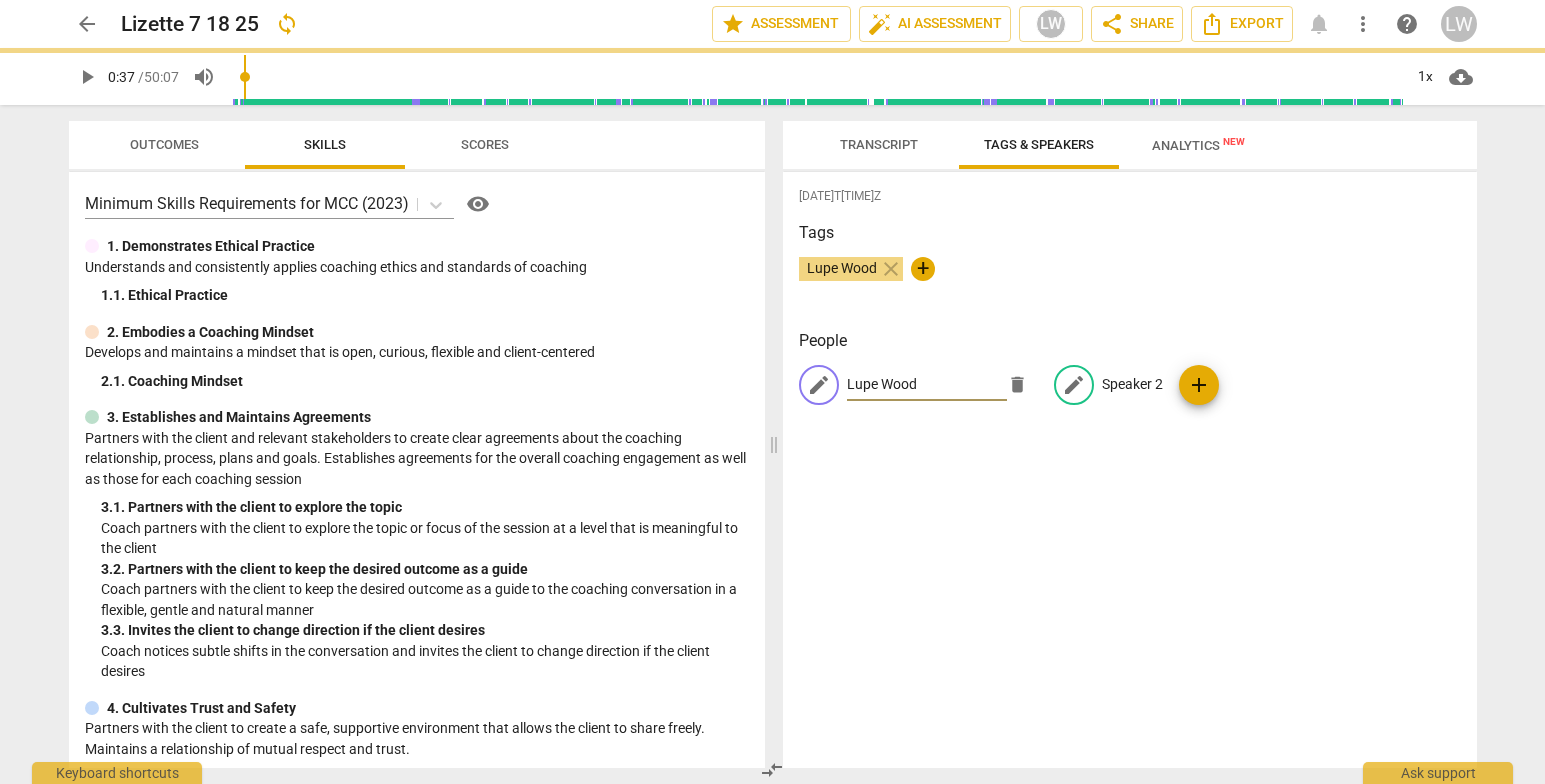 type on "Lupe Wood" 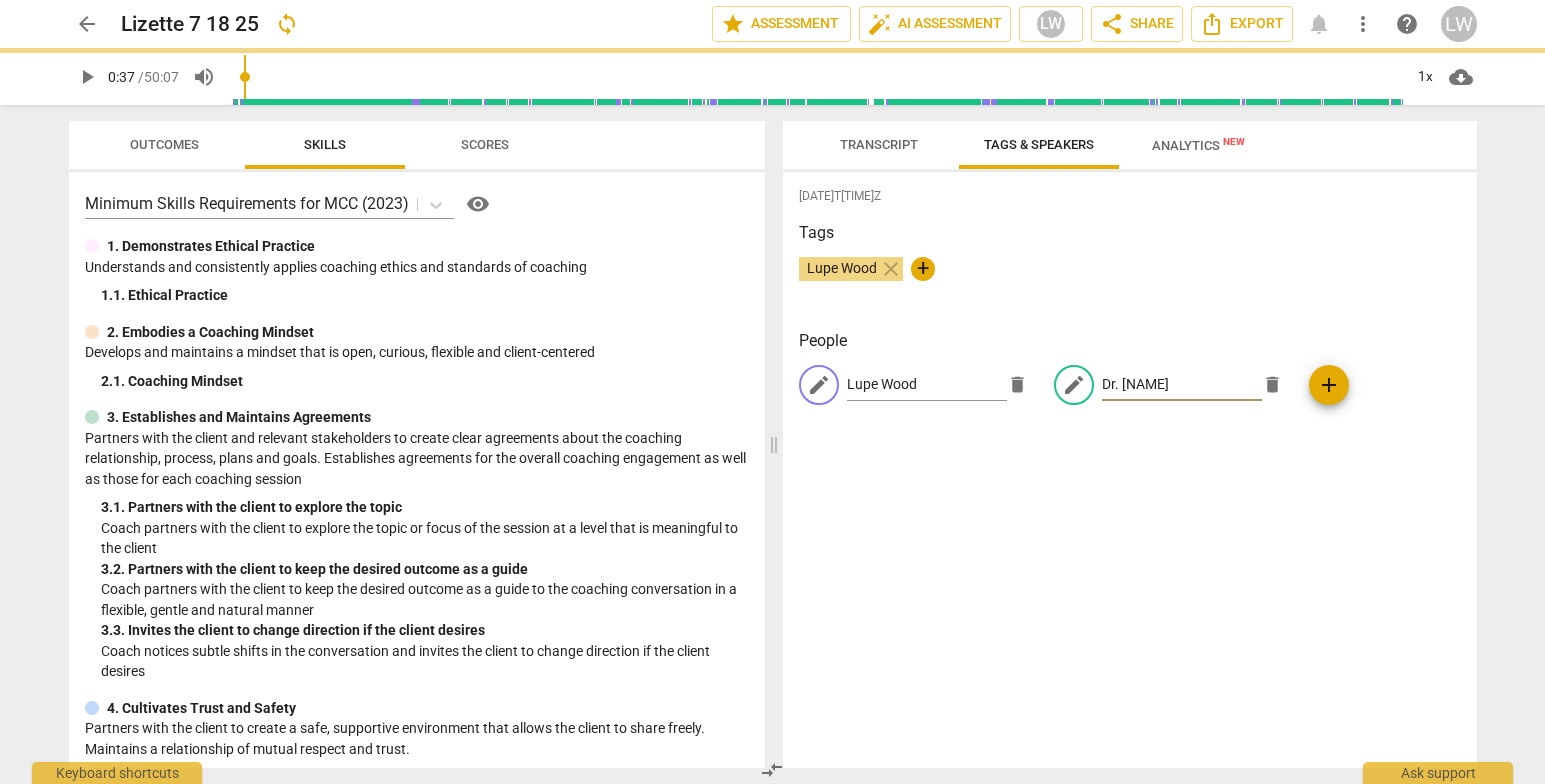 type on "Dr. [FIRST]" 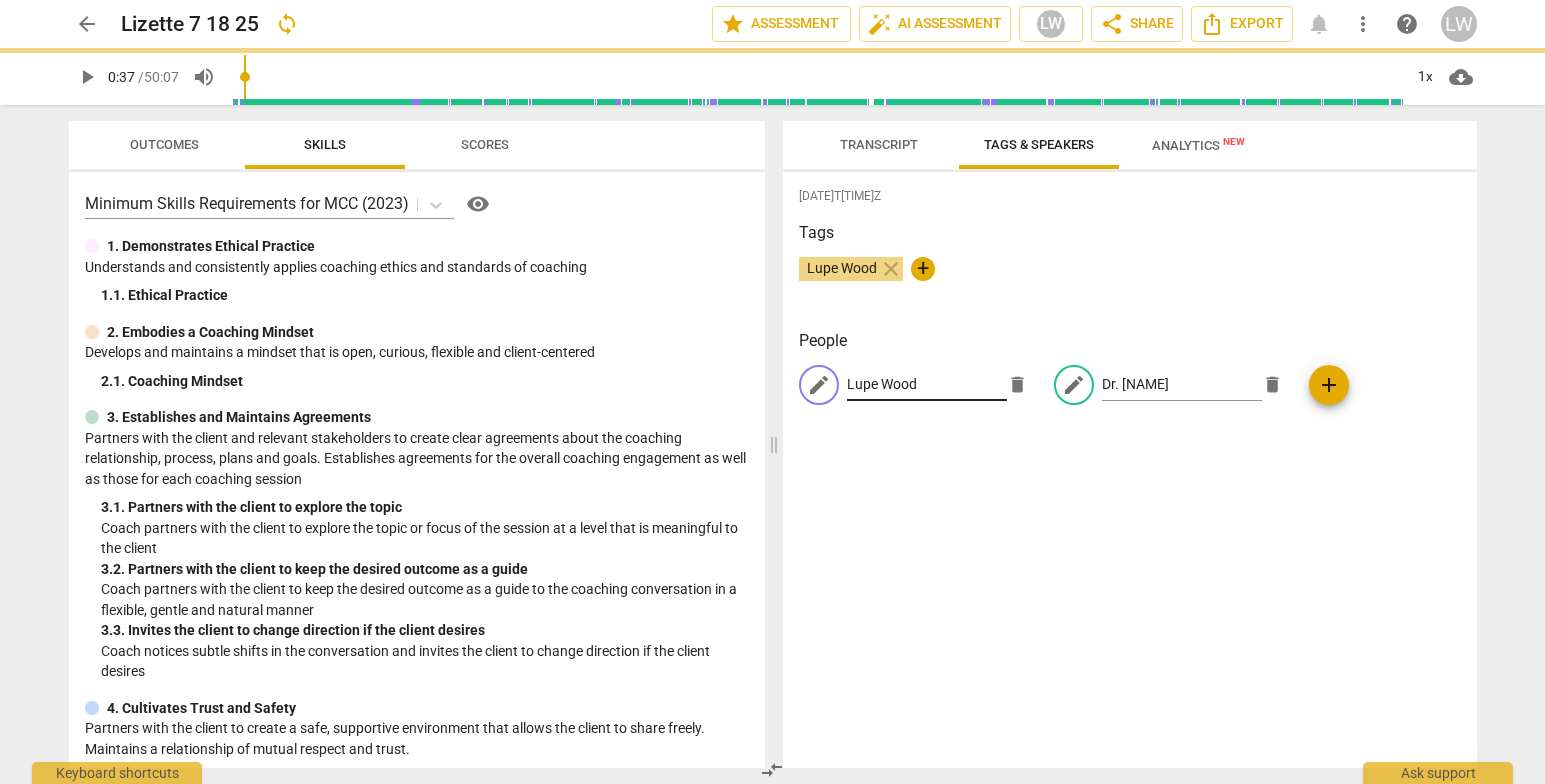drag, startPoint x: 1061, startPoint y: 546, endPoint x: 899, endPoint y: 399, distance: 218.75328 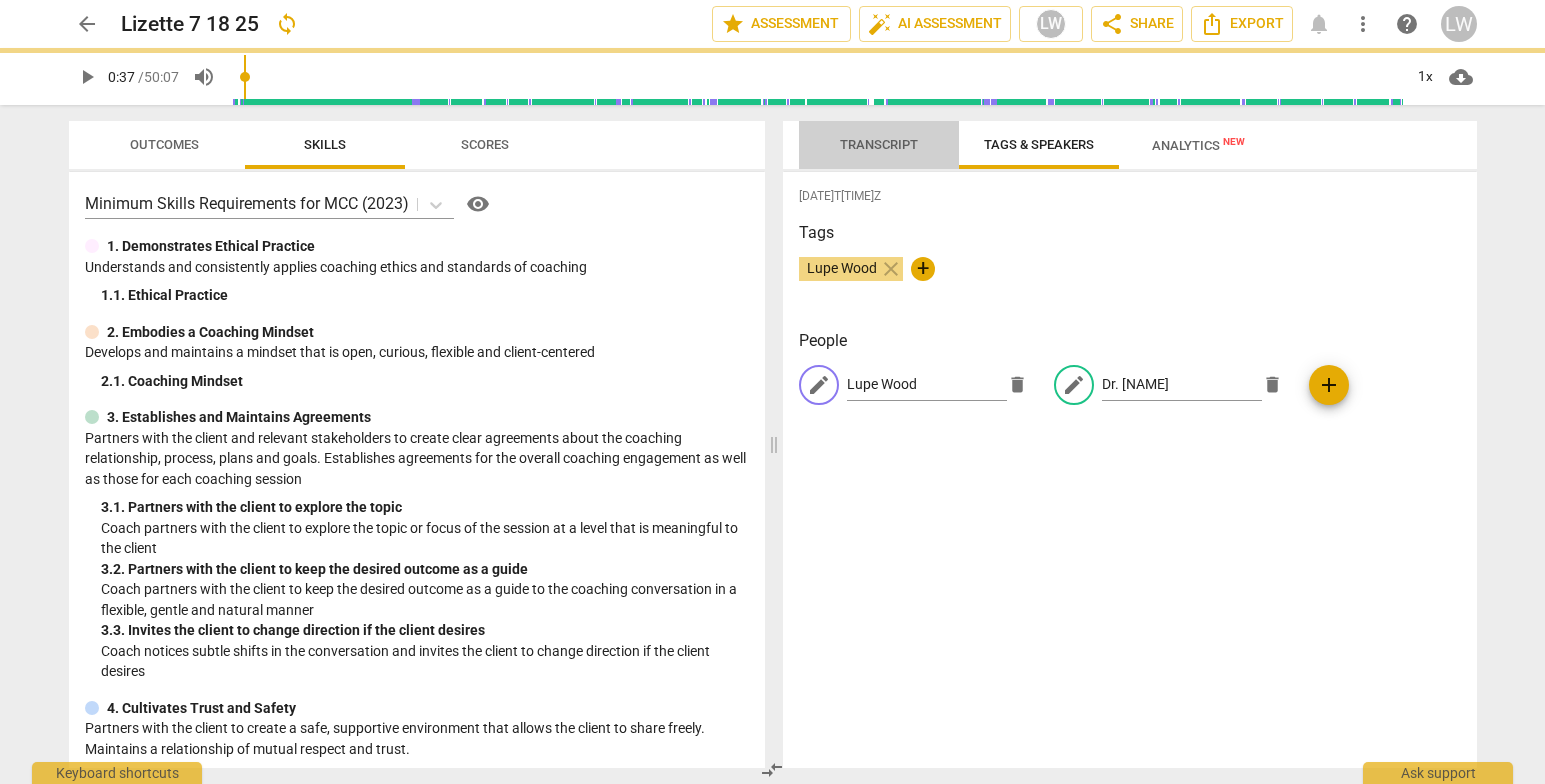 click on "Transcript" at bounding box center [879, 144] 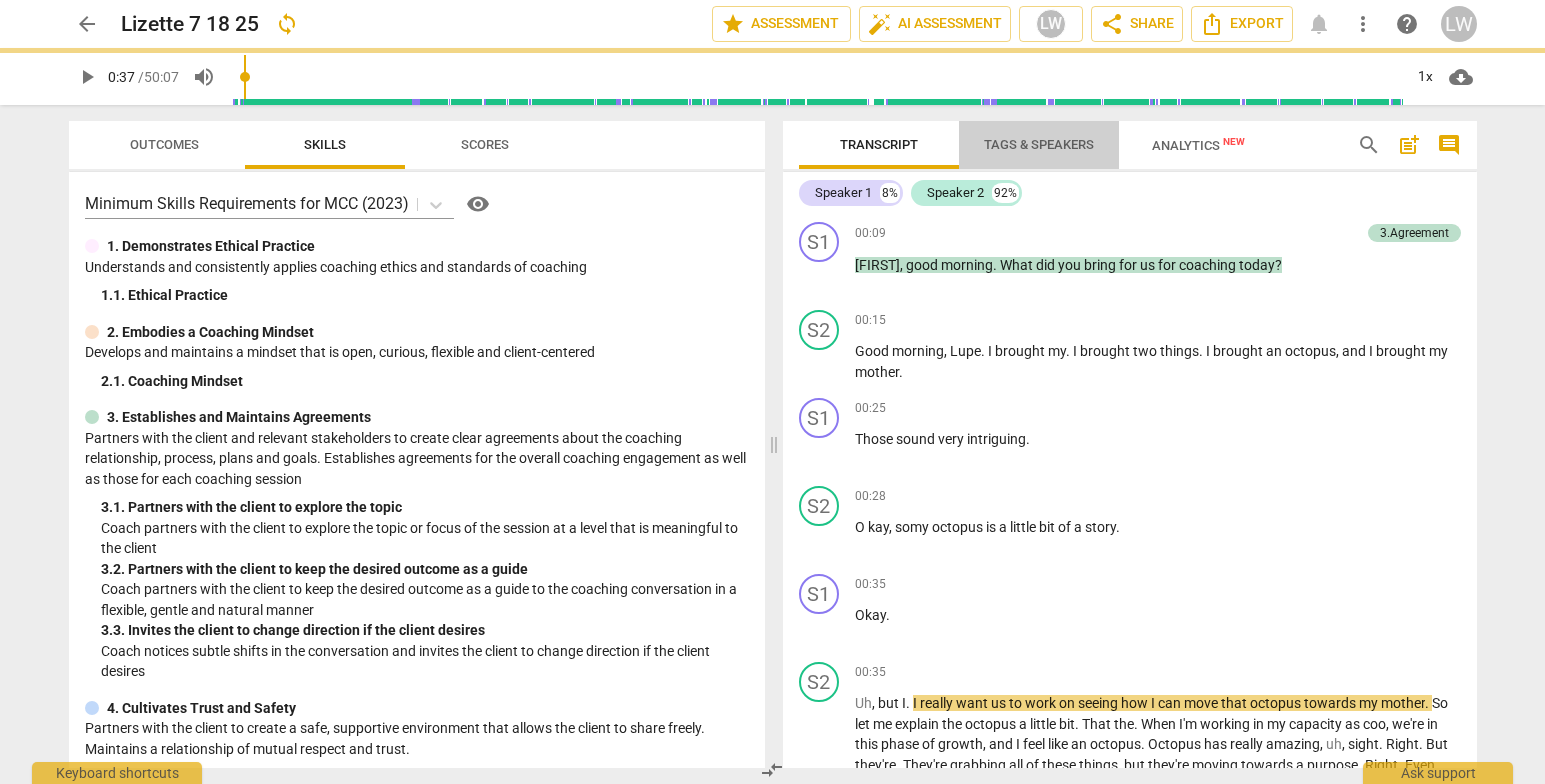 drag, startPoint x: 1036, startPoint y: 149, endPoint x: 1026, endPoint y: 148, distance: 10.049875 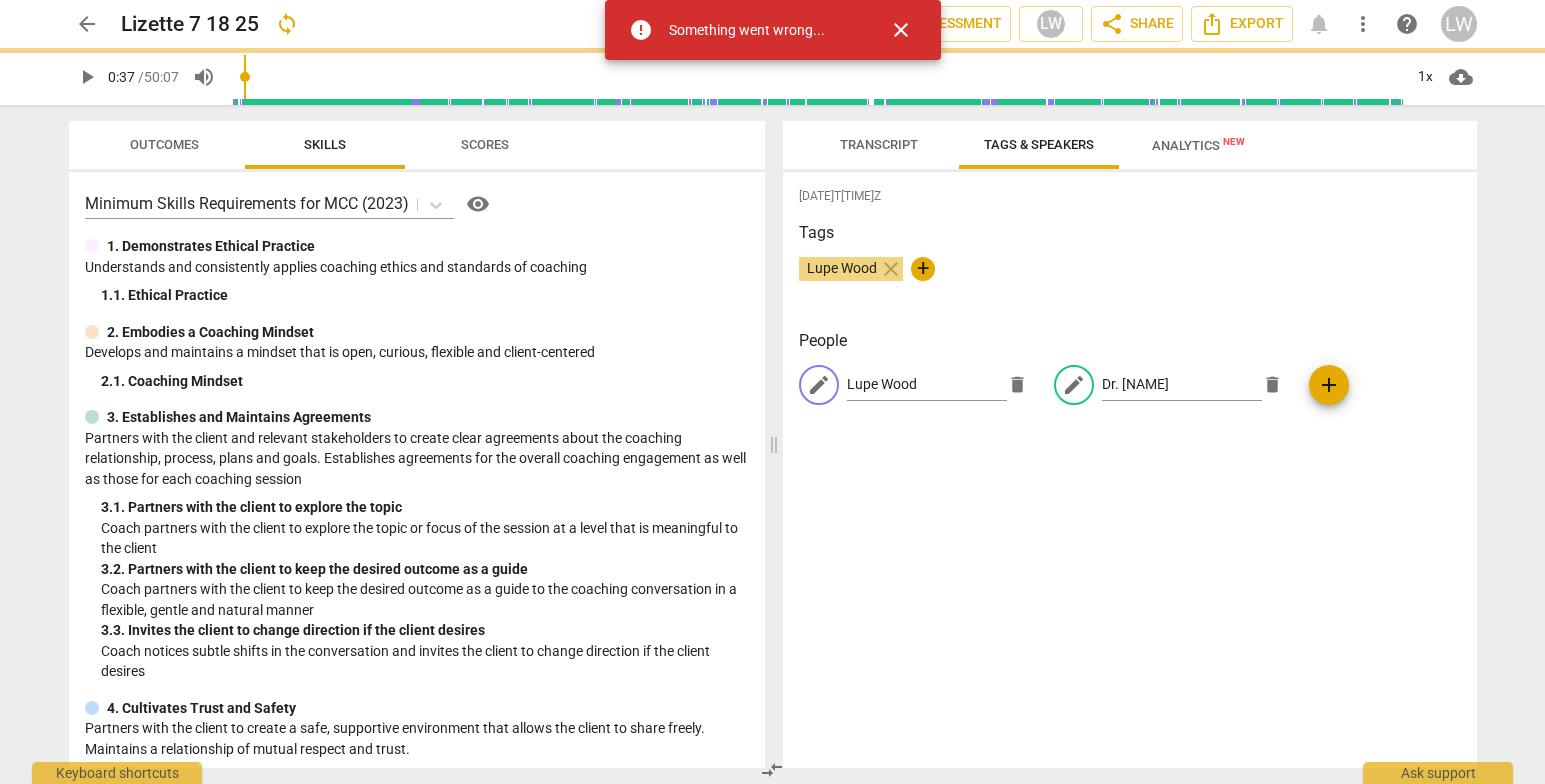 click on "close" at bounding box center [901, 30] 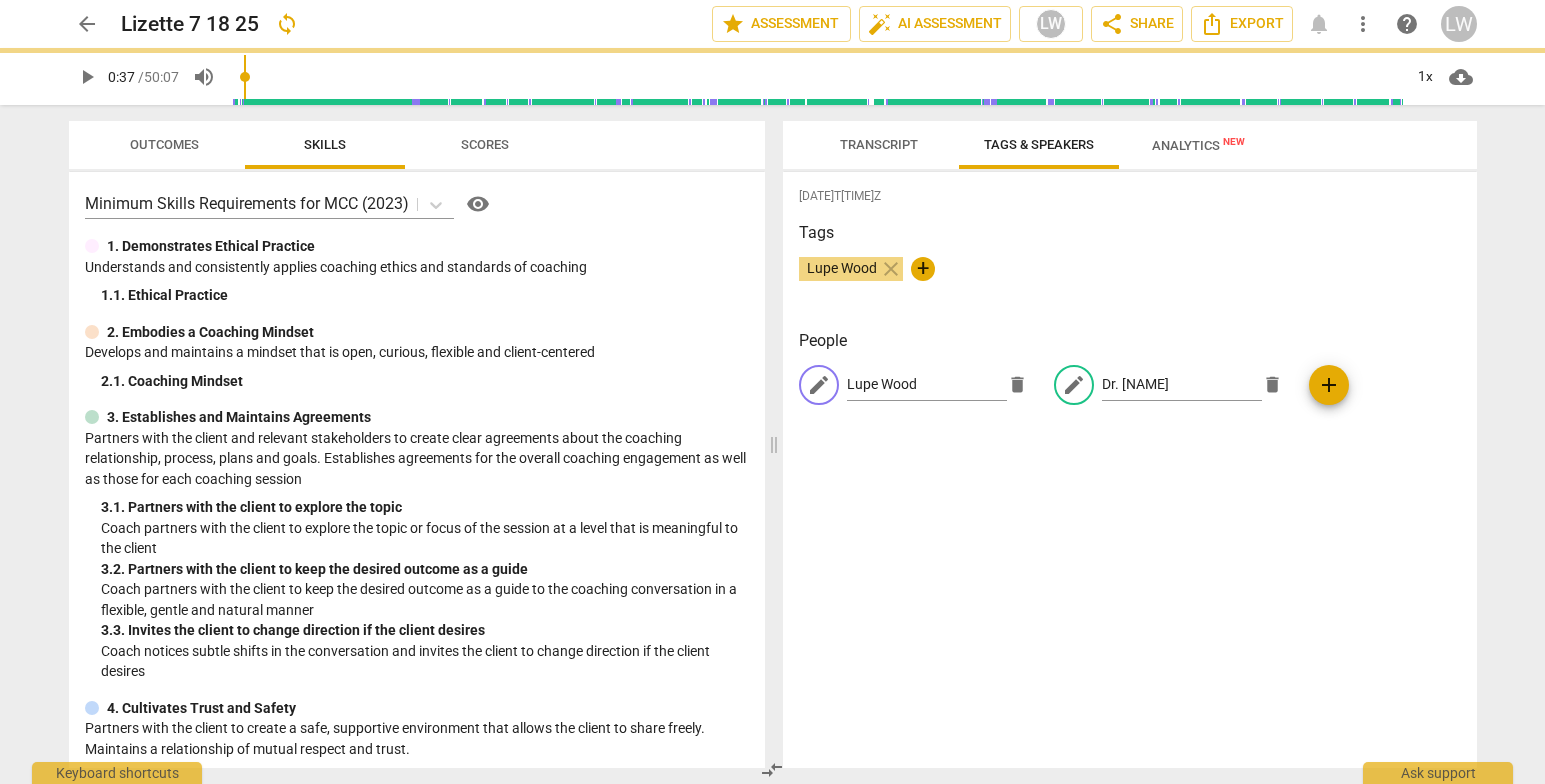 click on "2025-07-18T16:19:21Z Tags Lupe Wood close + People edit Lupe Wood delete edit Dr. Lizette delete add" at bounding box center [1130, 470] 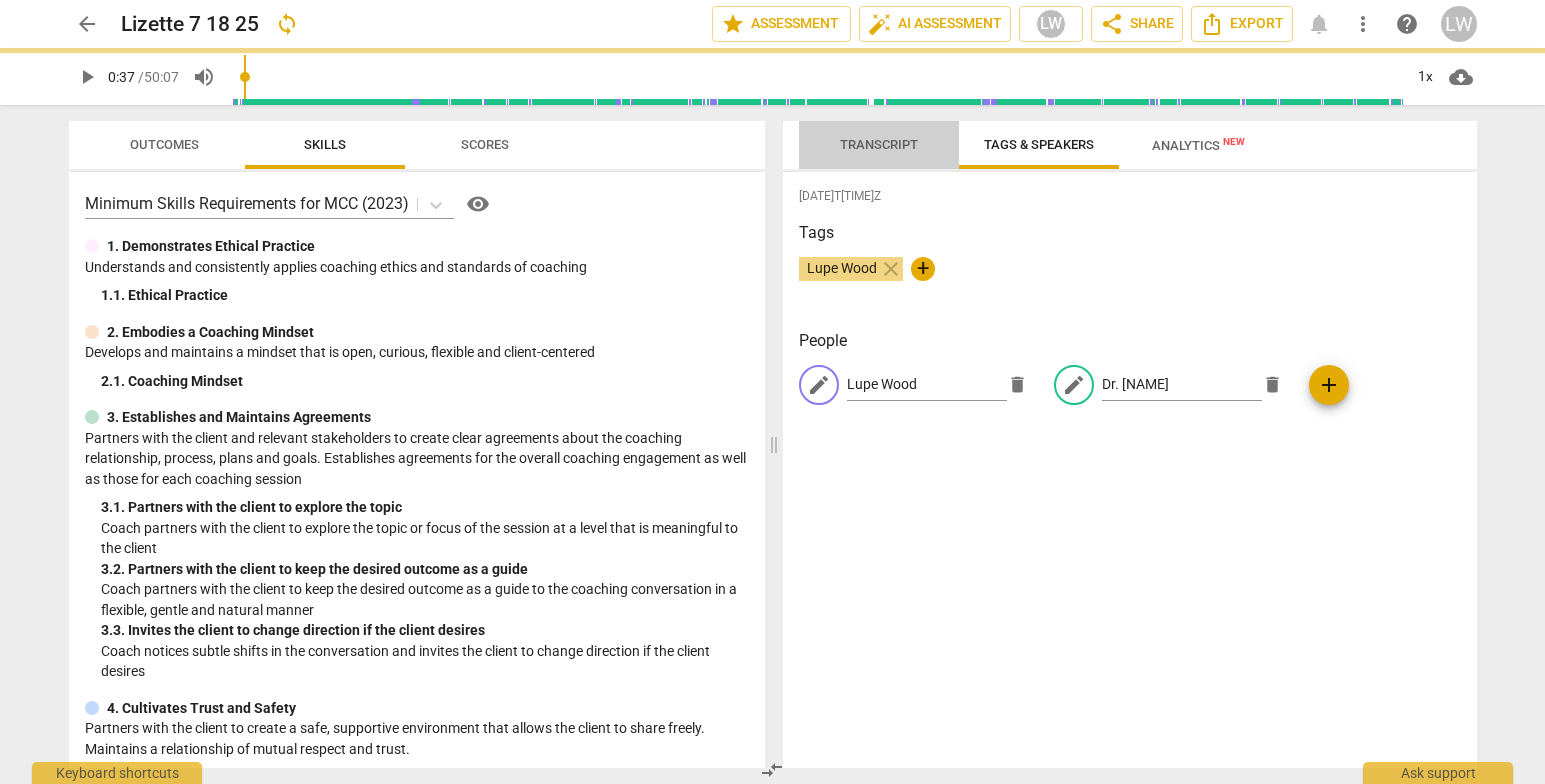 click on "Transcript" at bounding box center (879, 144) 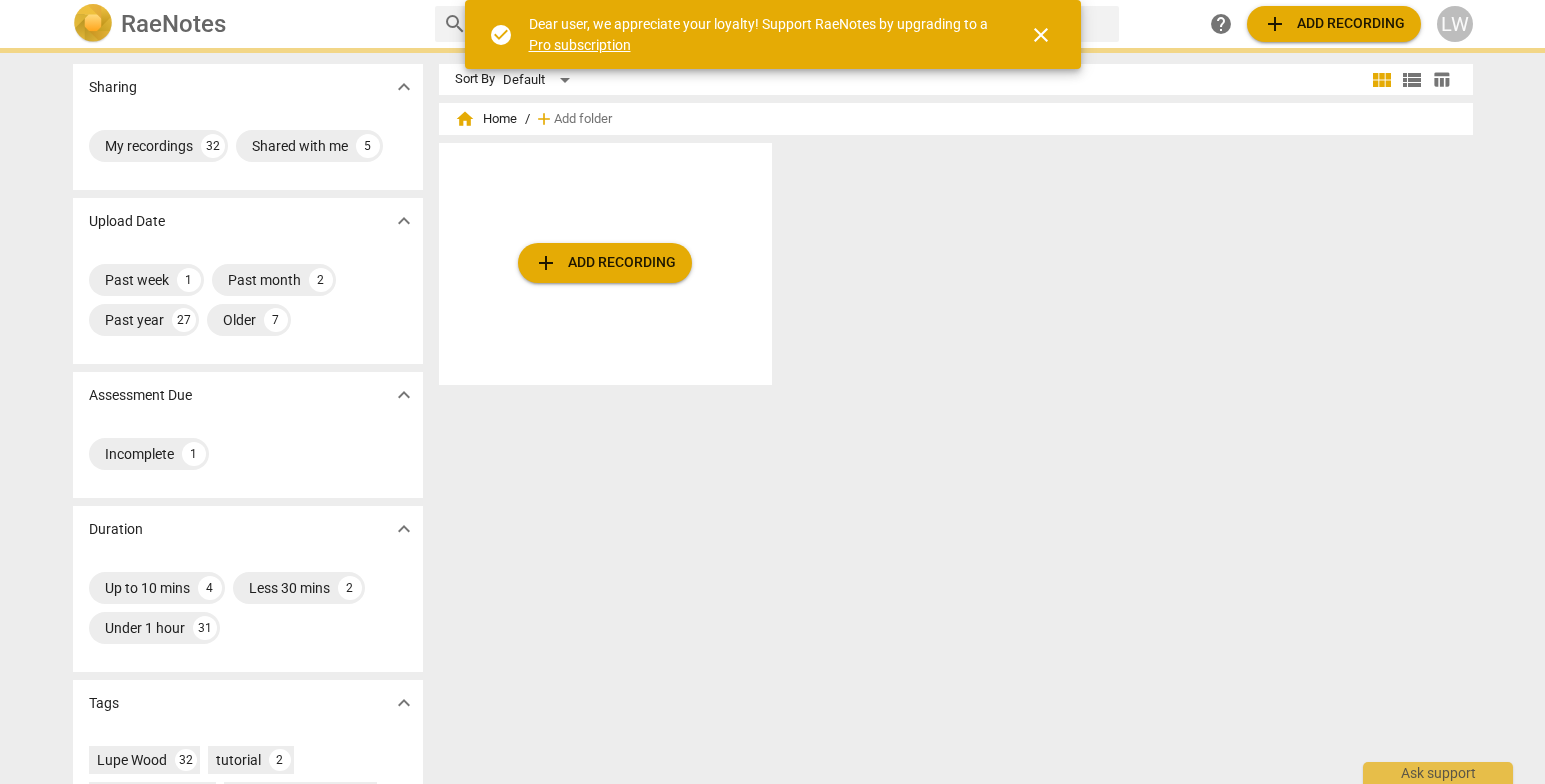 scroll, scrollTop: 0, scrollLeft: 0, axis: both 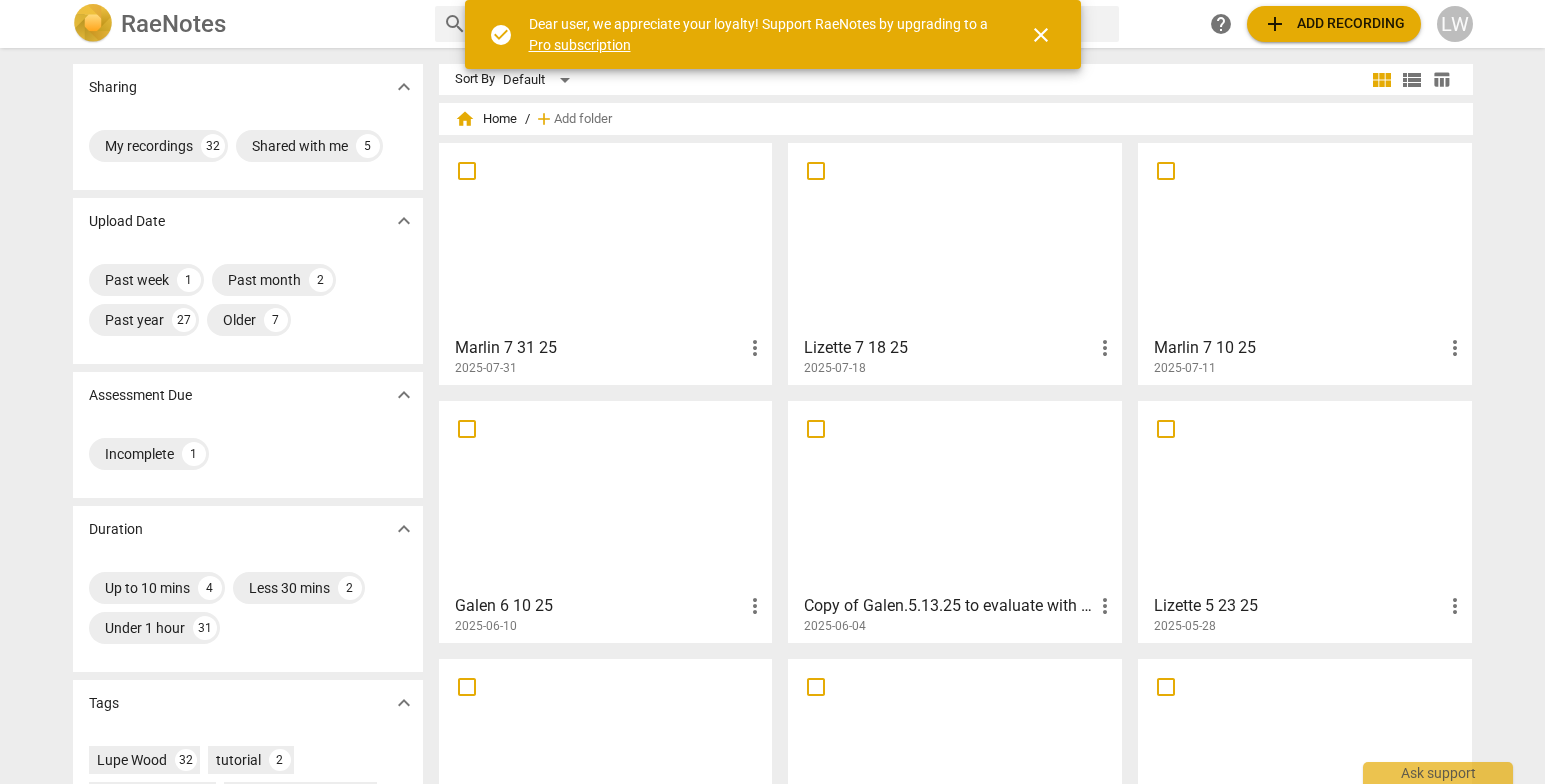 click at bounding box center [955, 238] 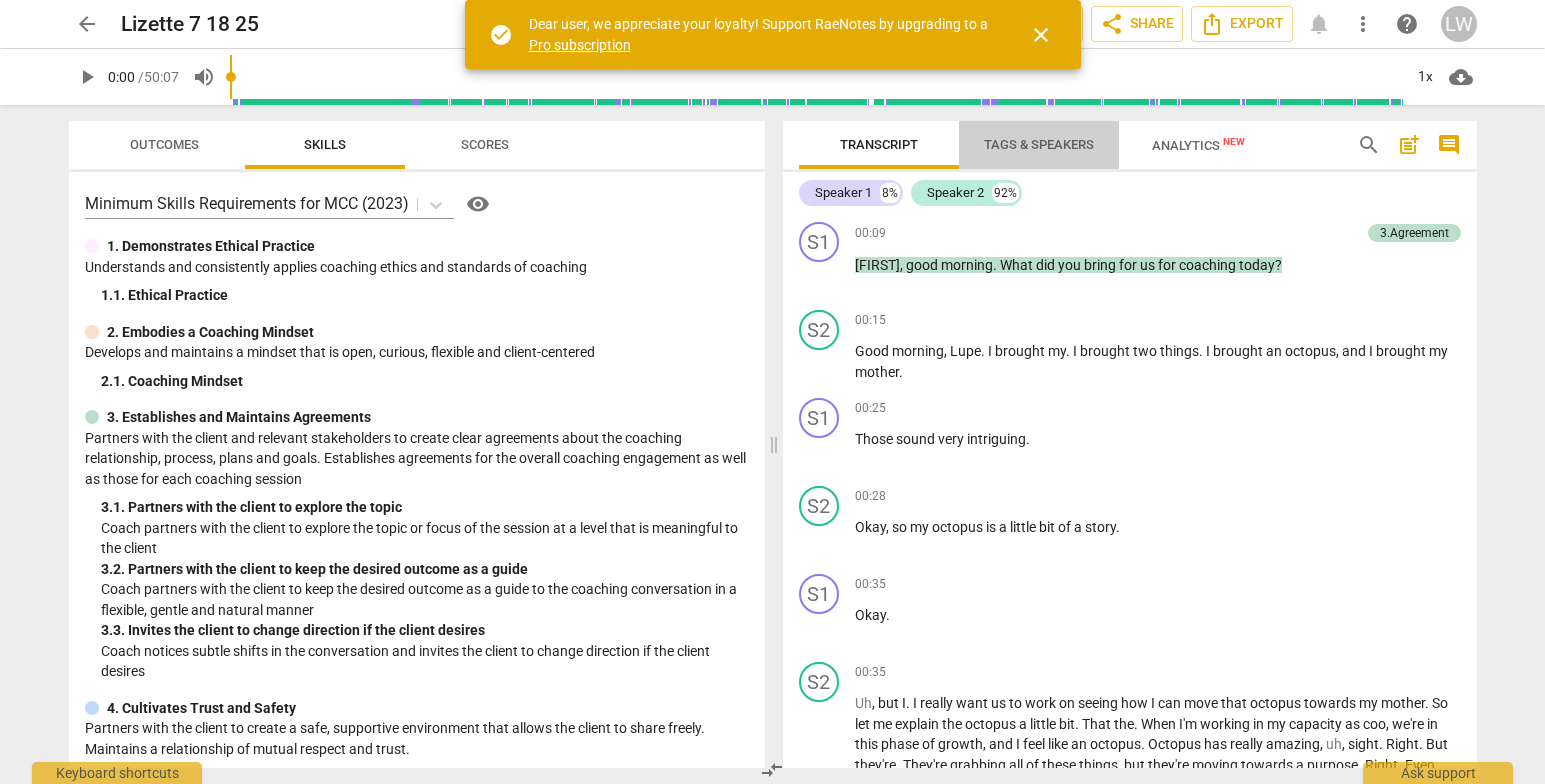 click on "Tags & Speakers" at bounding box center [1039, 145] 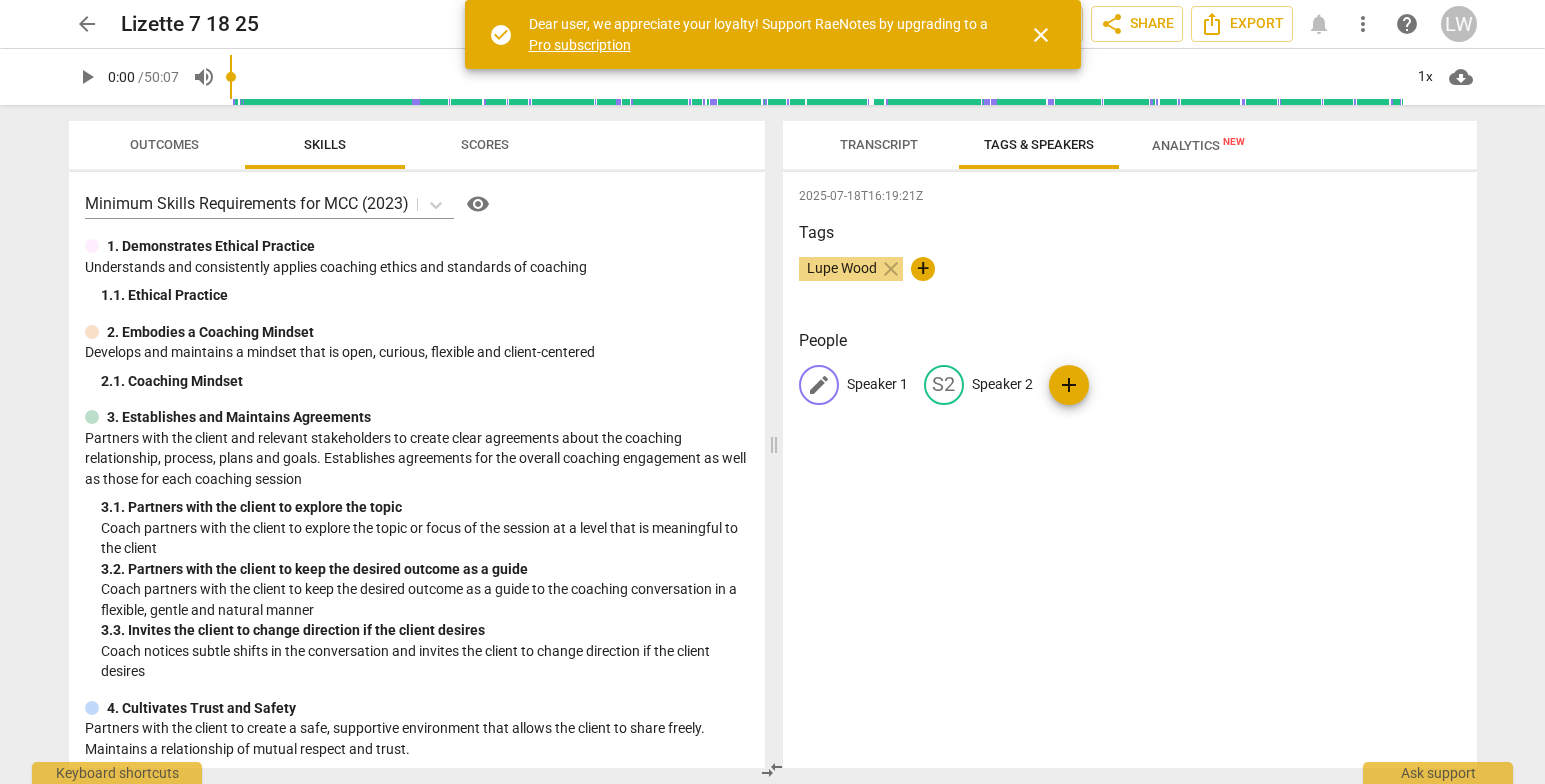 click on "Speaker 1" at bounding box center (877, 384) 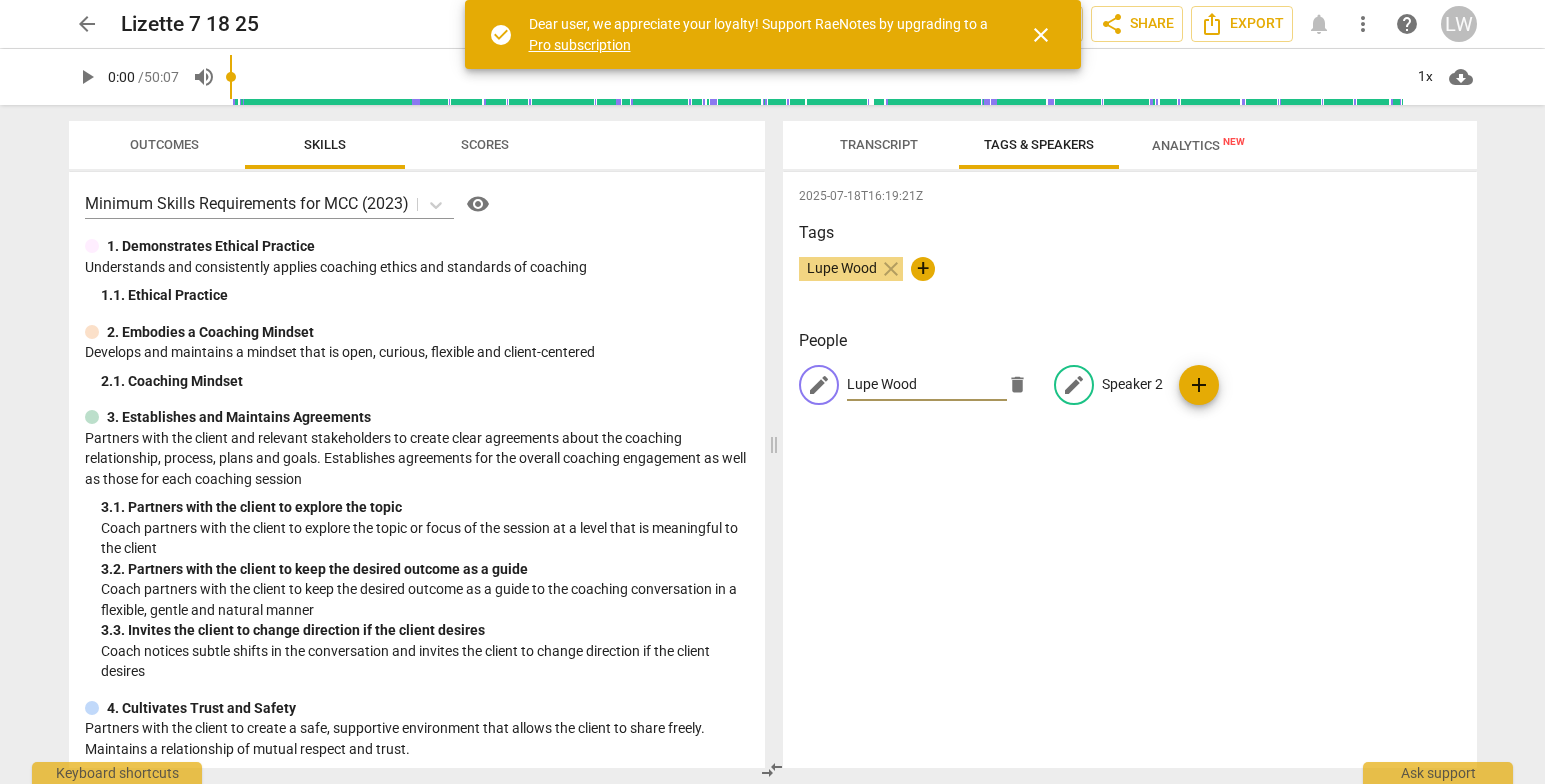 type on "Lupe Wood" 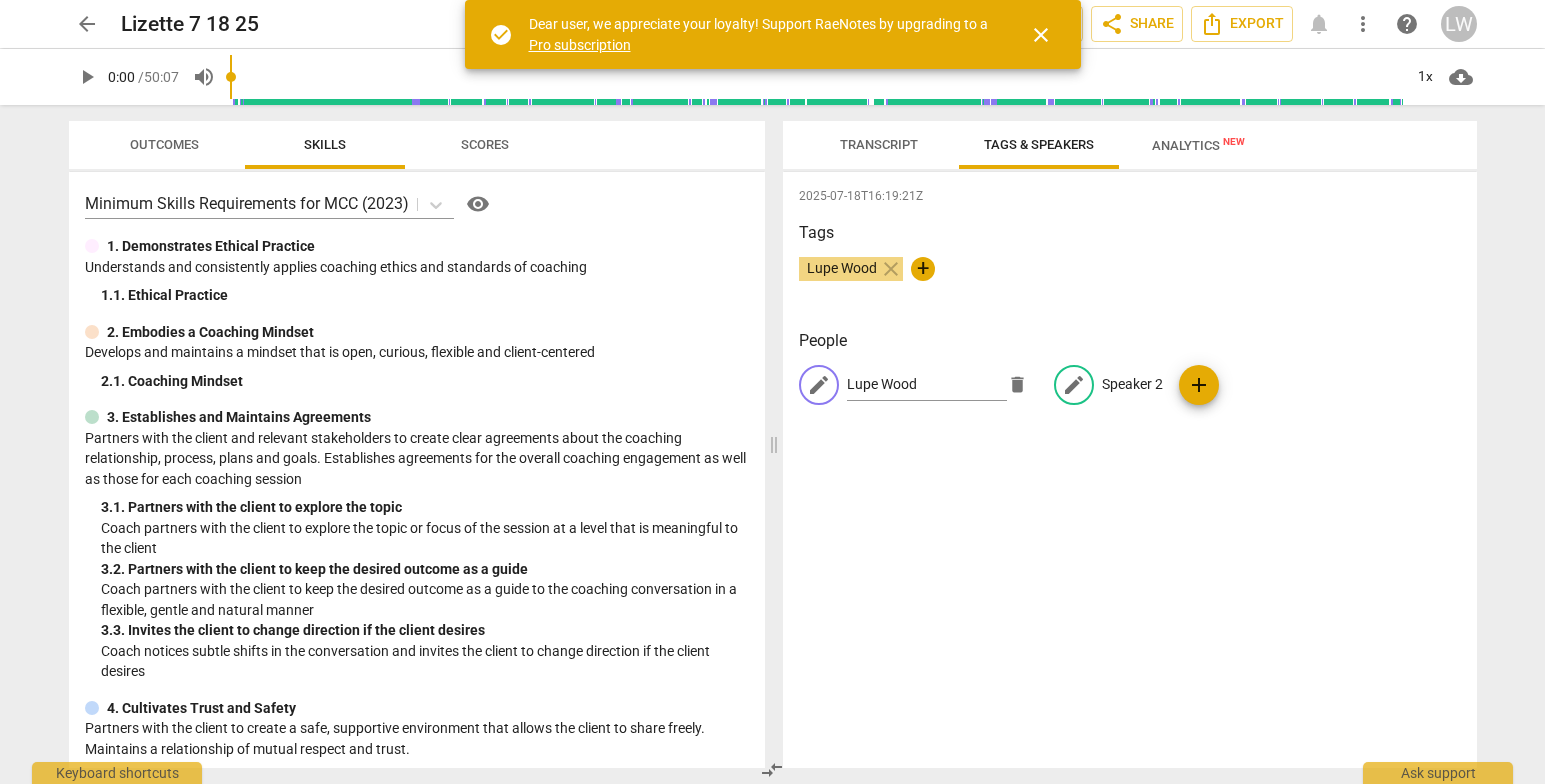 click on "Speaker 2" at bounding box center (1132, 384) 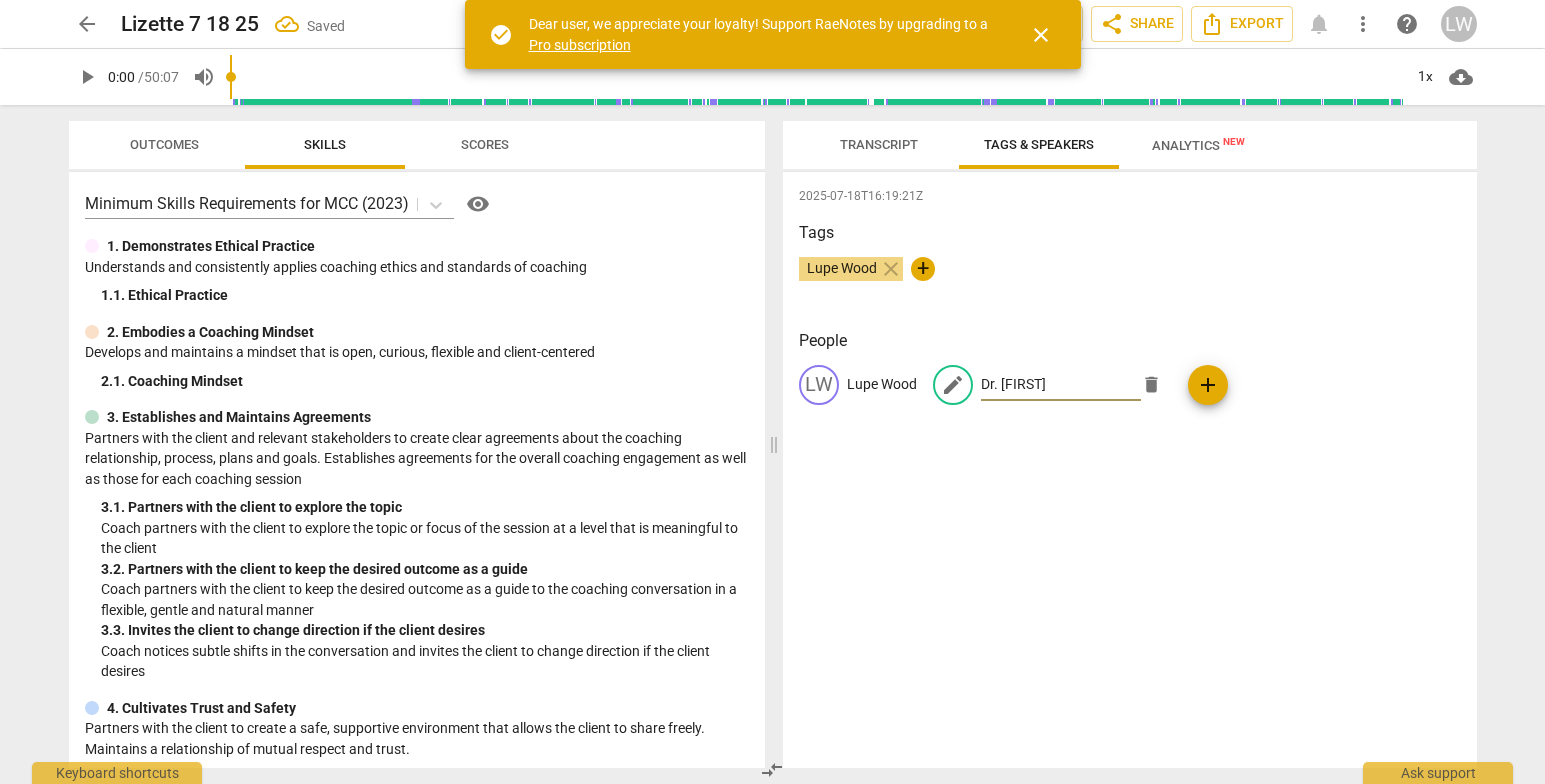 type on "Dr. [FIRST]" 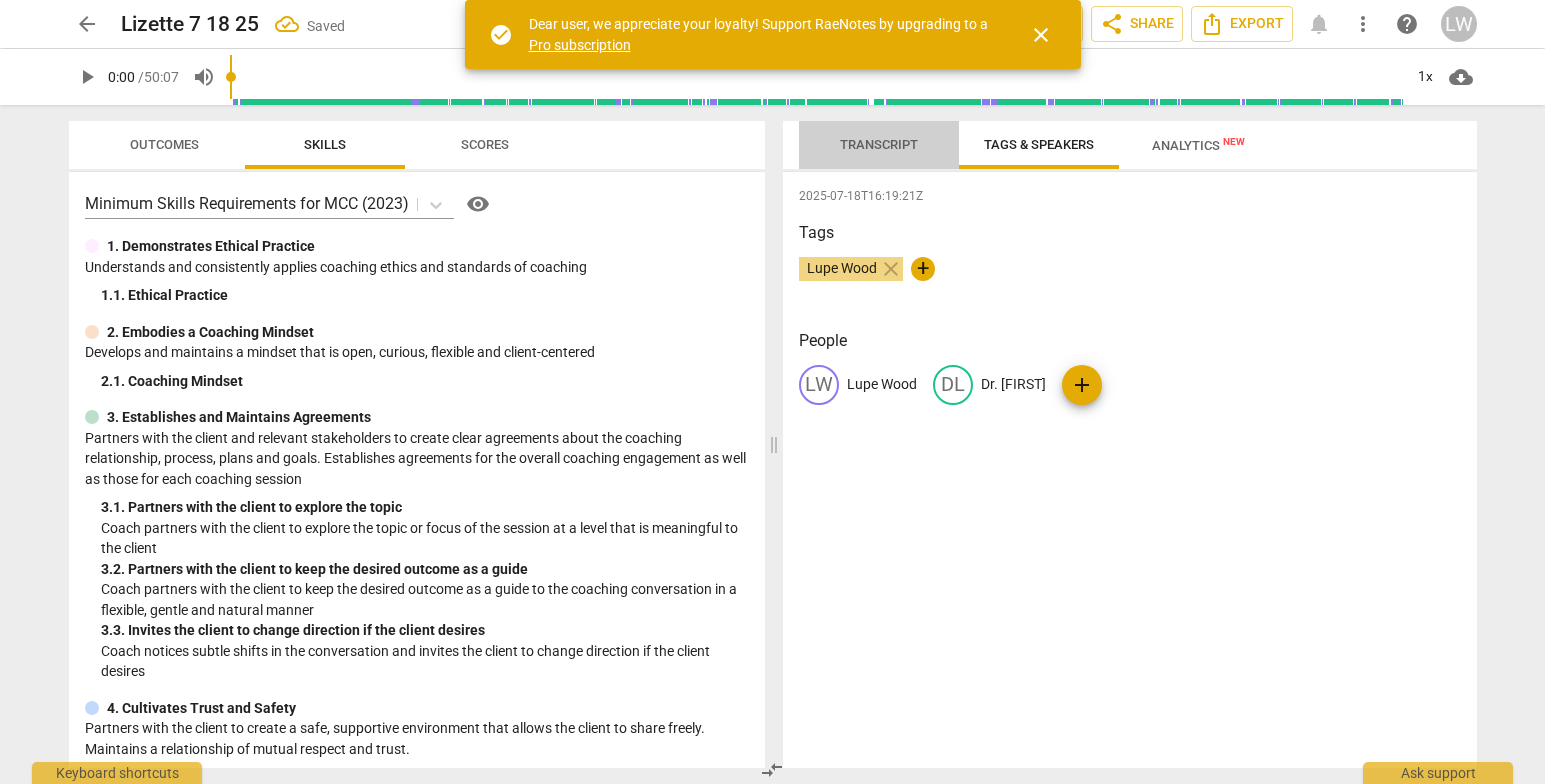 click on "Transcript" at bounding box center (879, 144) 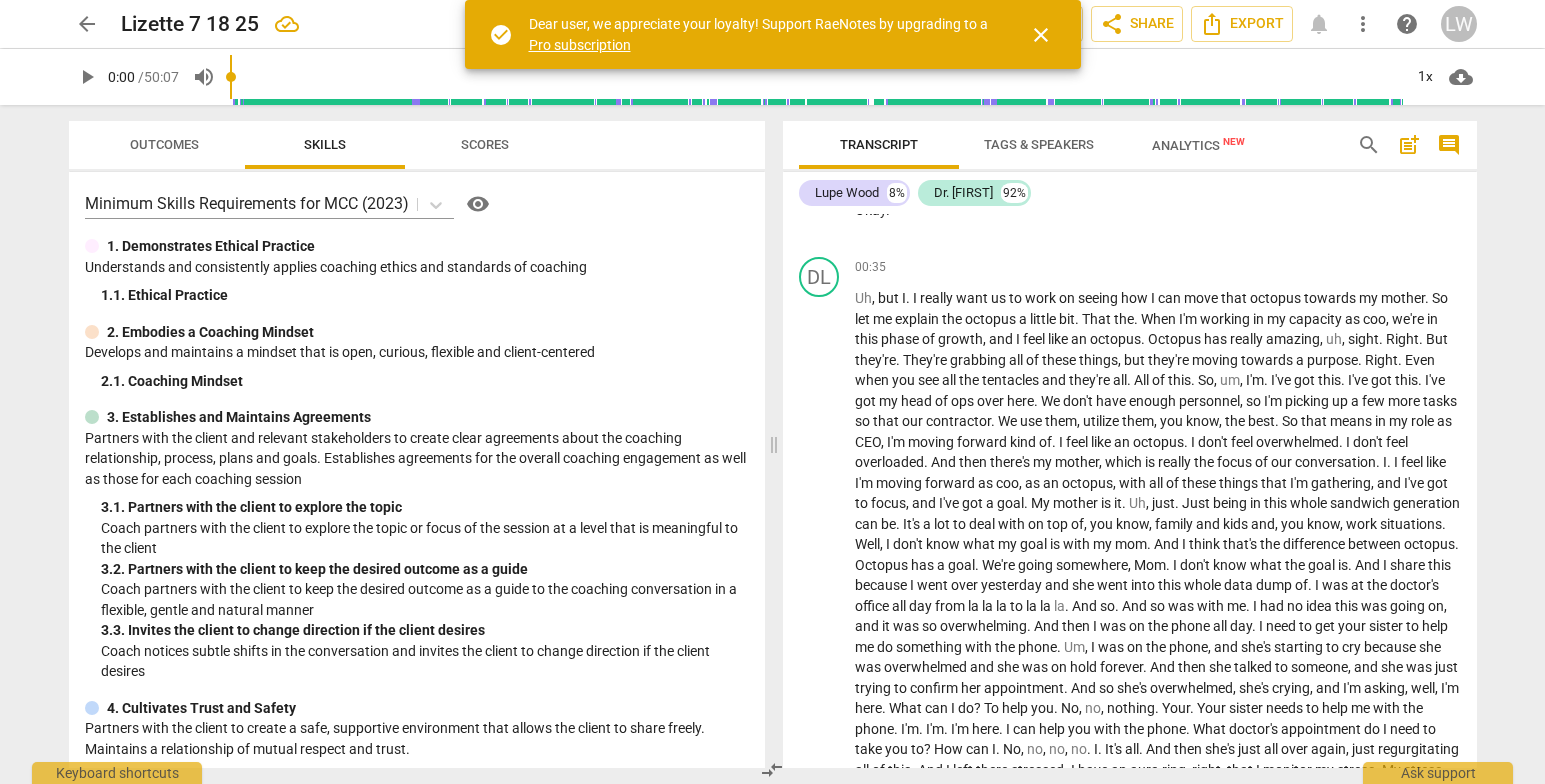scroll, scrollTop: 425, scrollLeft: 0, axis: vertical 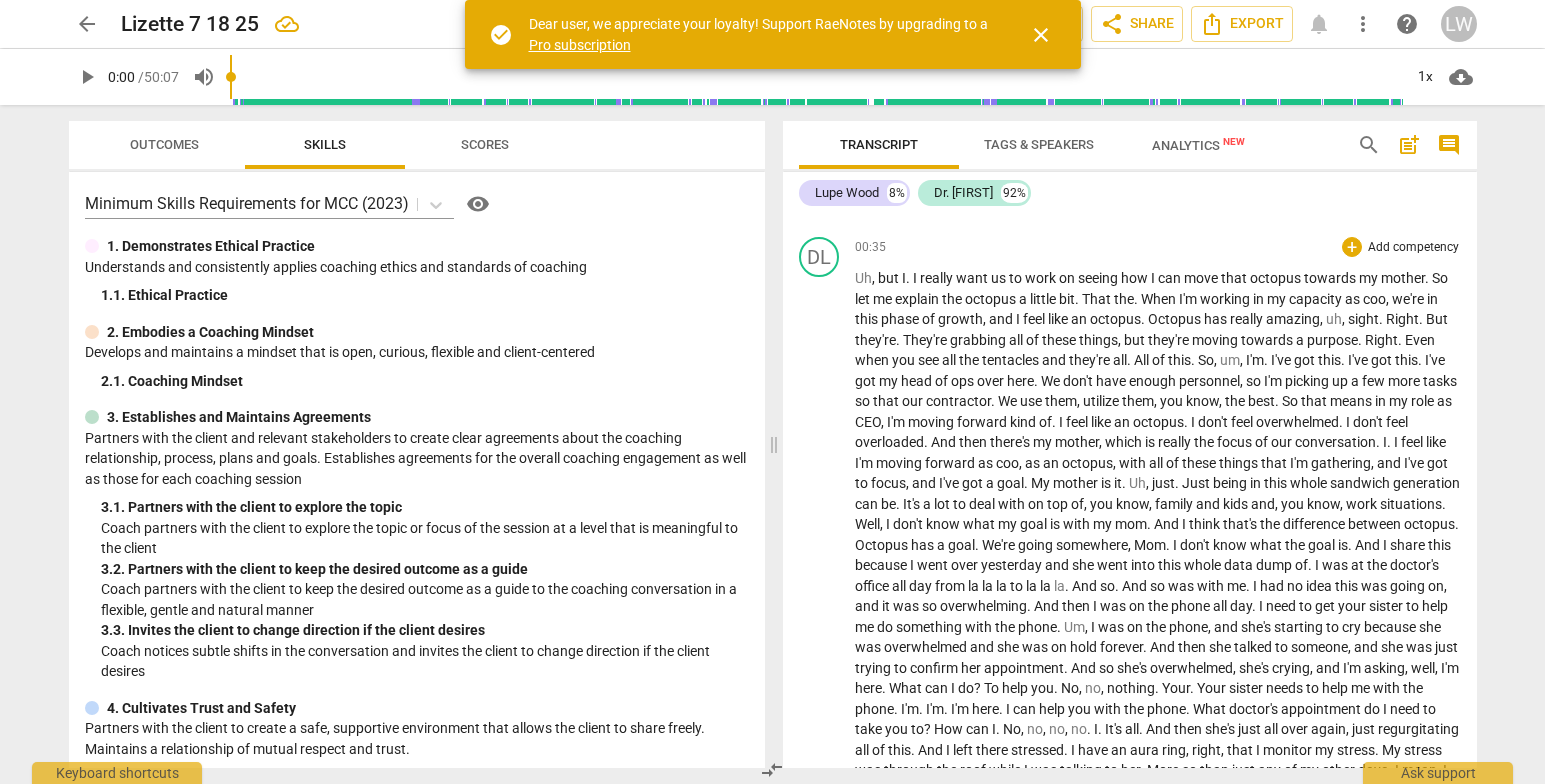 click on "play_arrow pause" at bounding box center (829, 874) 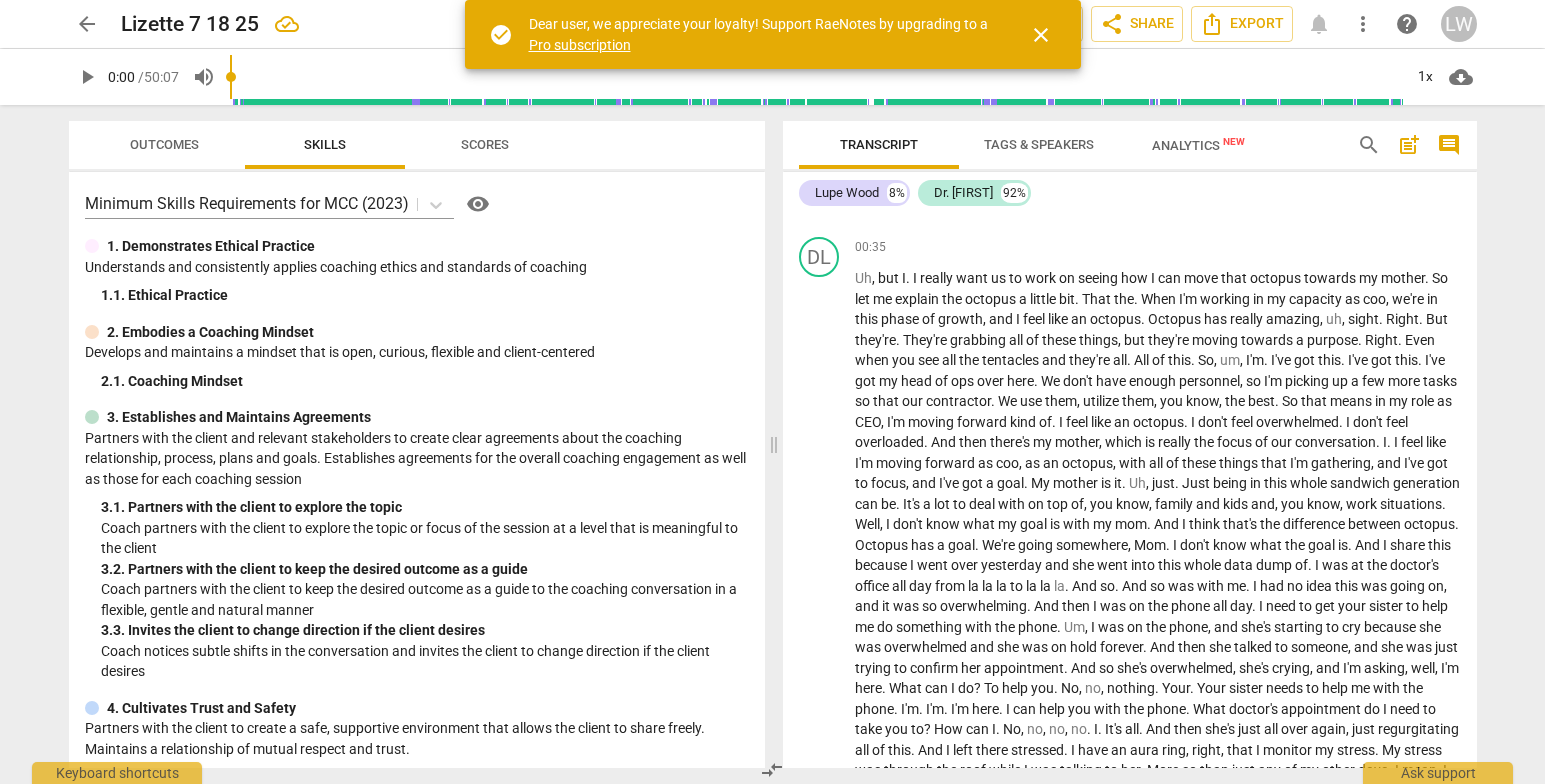 drag, startPoint x: 1476, startPoint y: 243, endPoint x: 1477, endPoint y: 276, distance: 33.01515 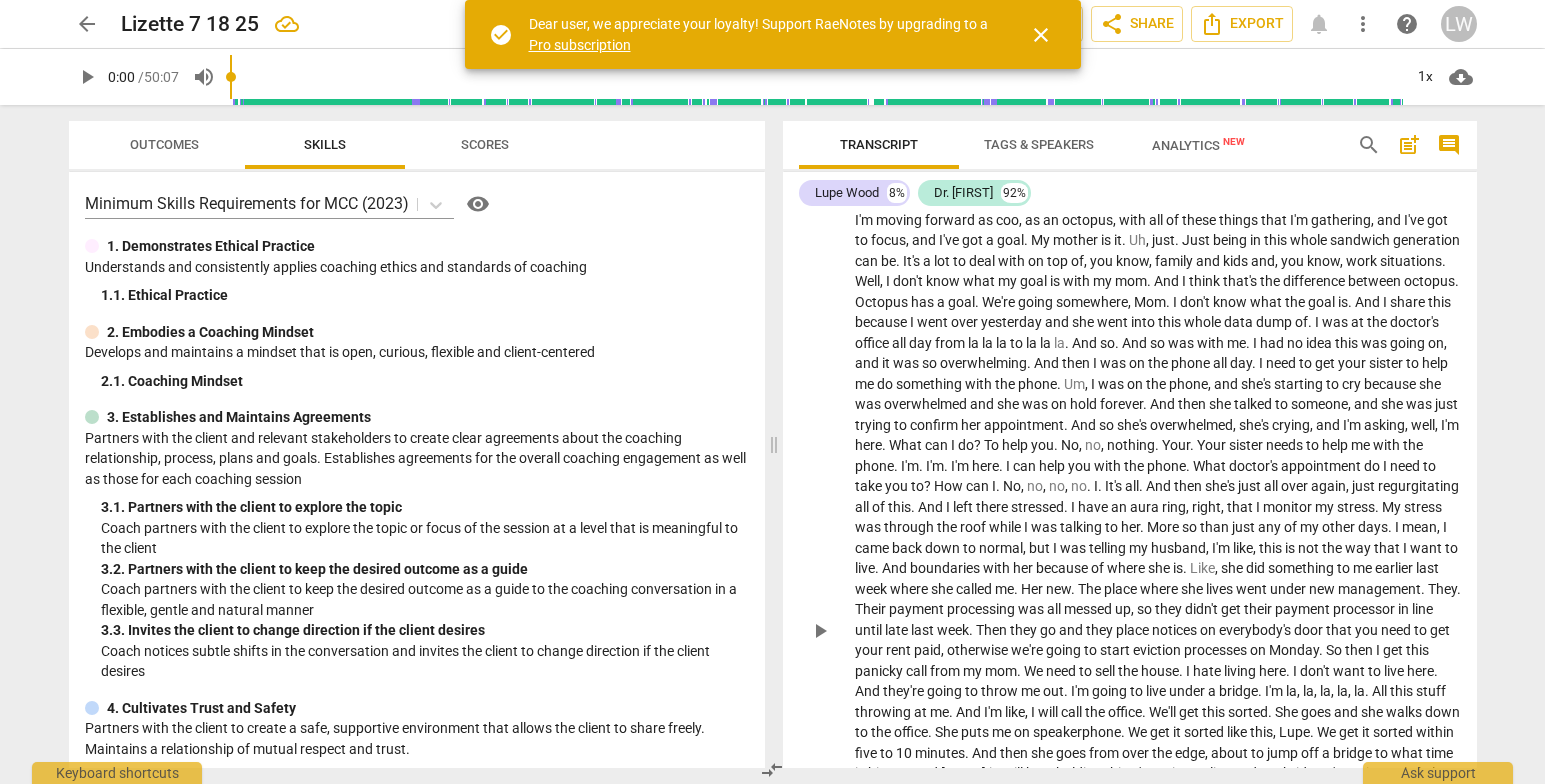scroll, scrollTop: 669, scrollLeft: 0, axis: vertical 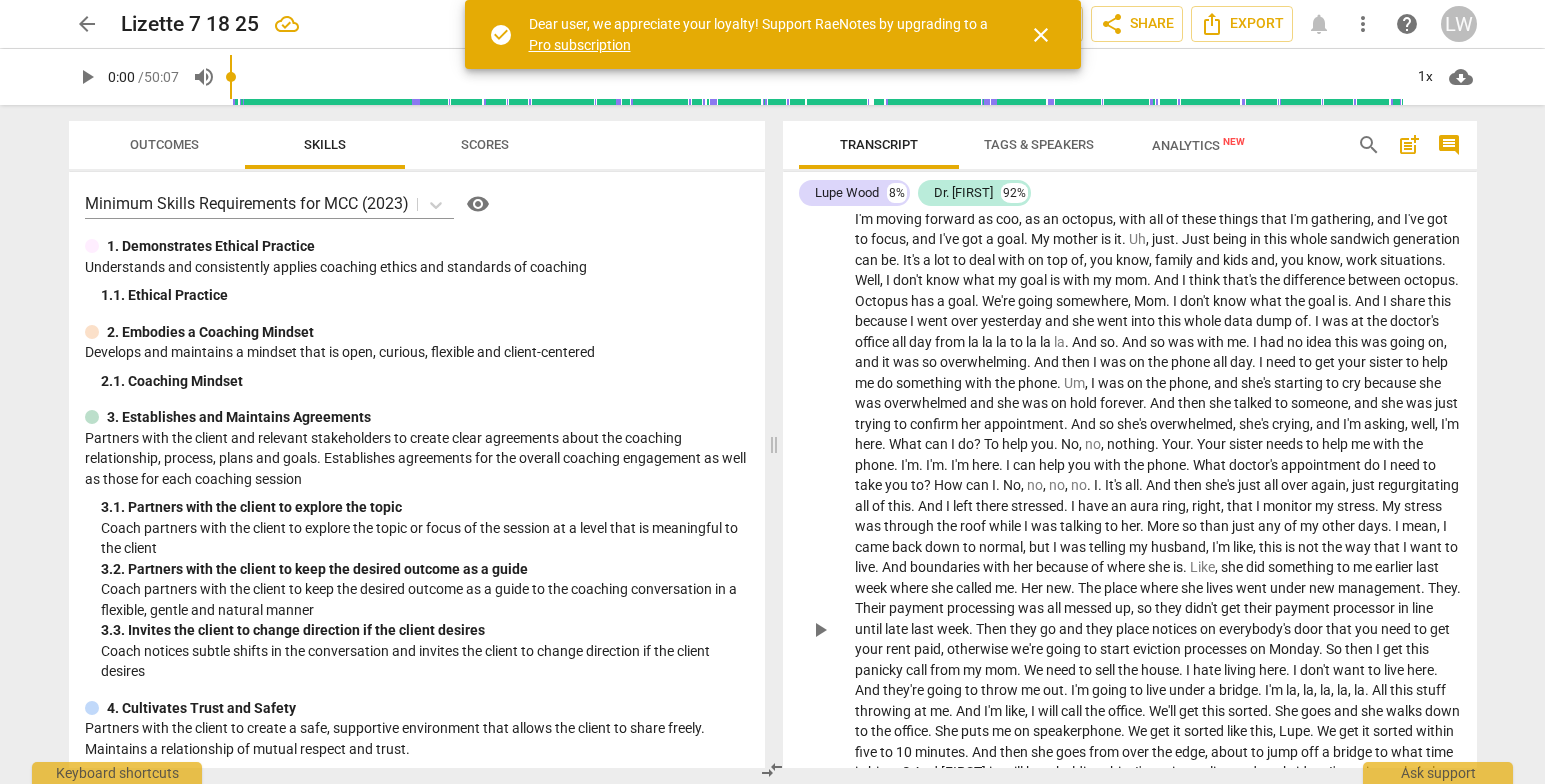 drag, startPoint x: 819, startPoint y: 641, endPoint x: 877, endPoint y: 627, distance: 59.665737 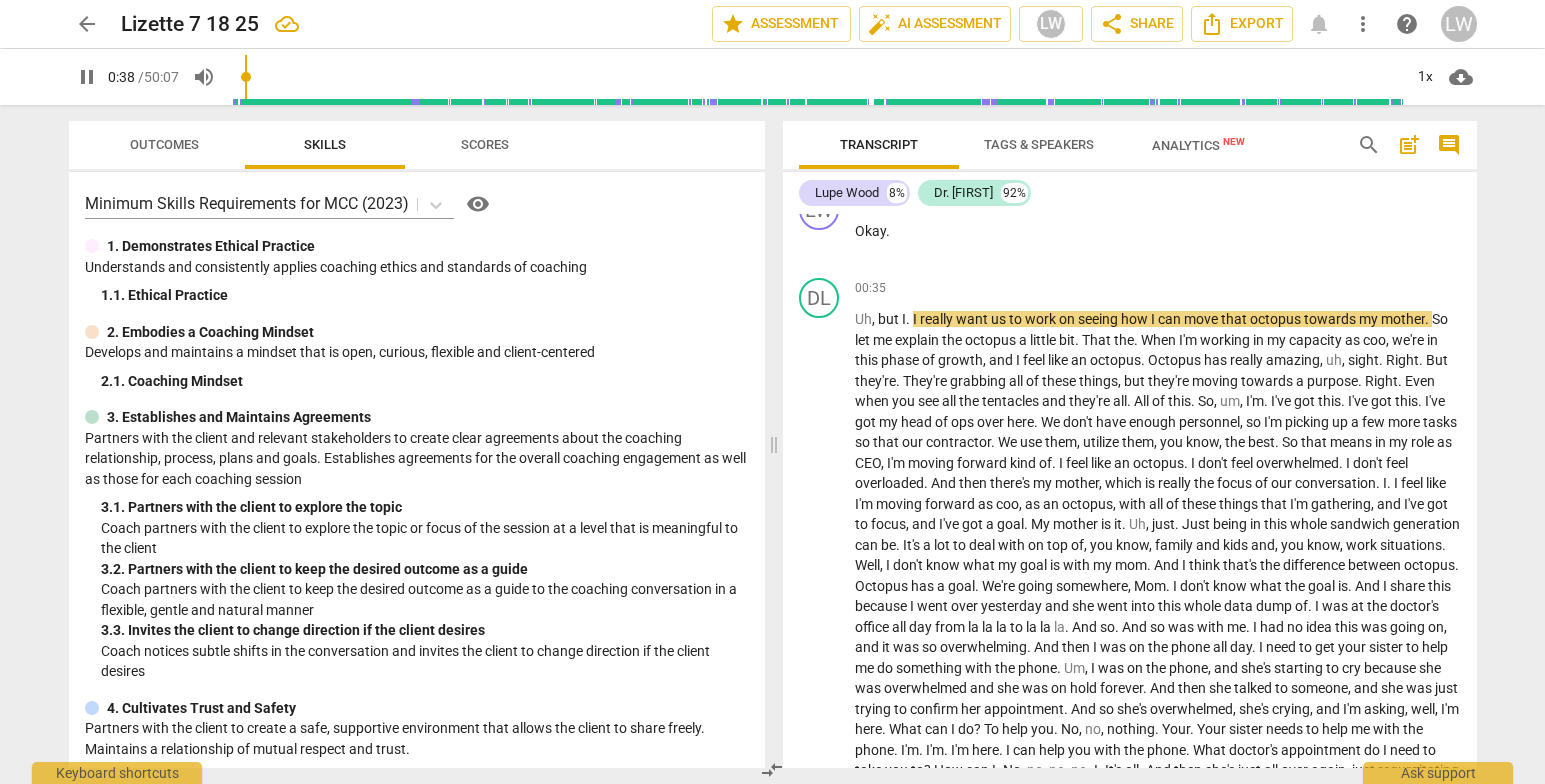 scroll, scrollTop: 385, scrollLeft: 0, axis: vertical 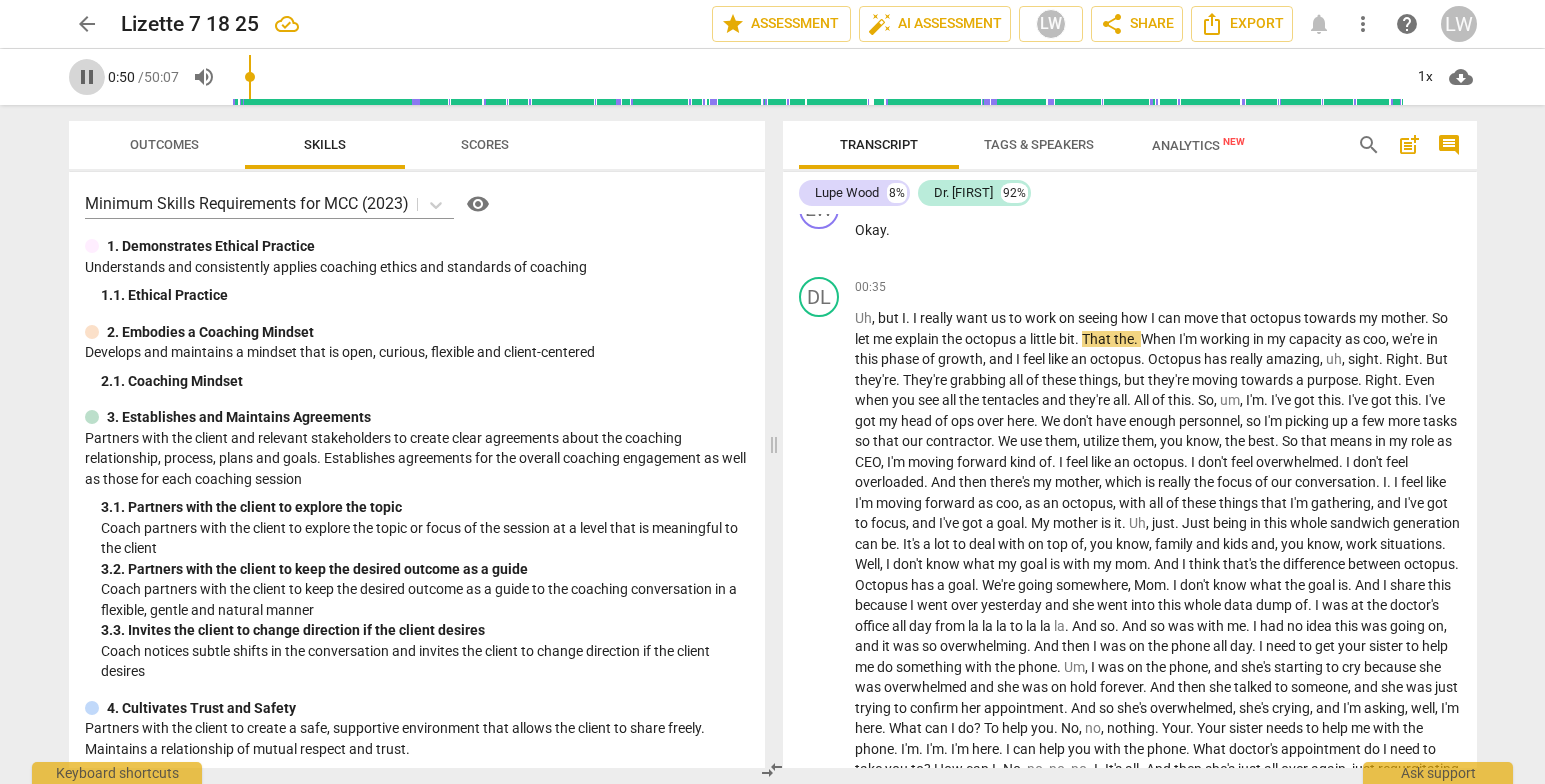 click on "pause" at bounding box center [87, 77] 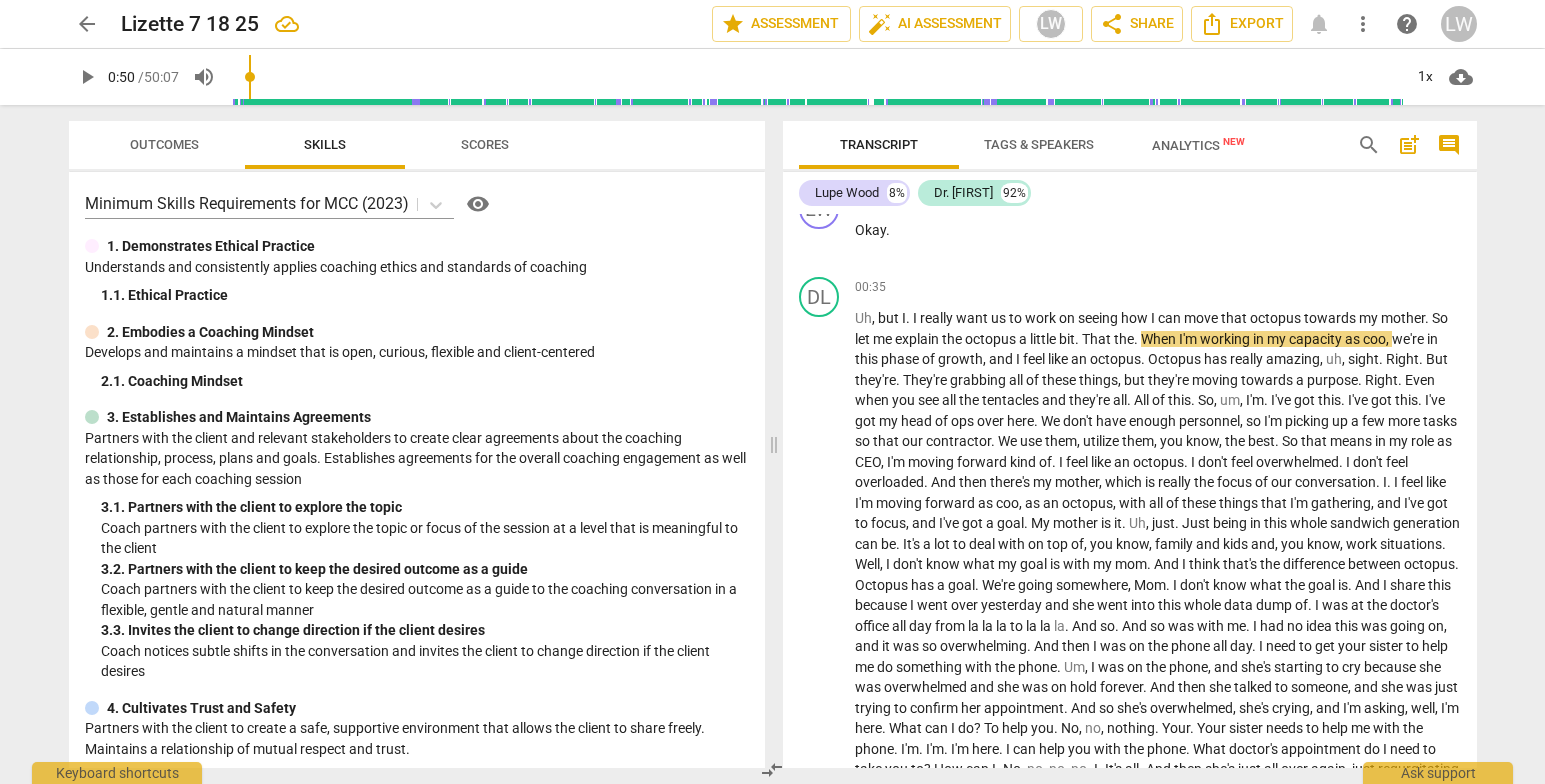 type on "51" 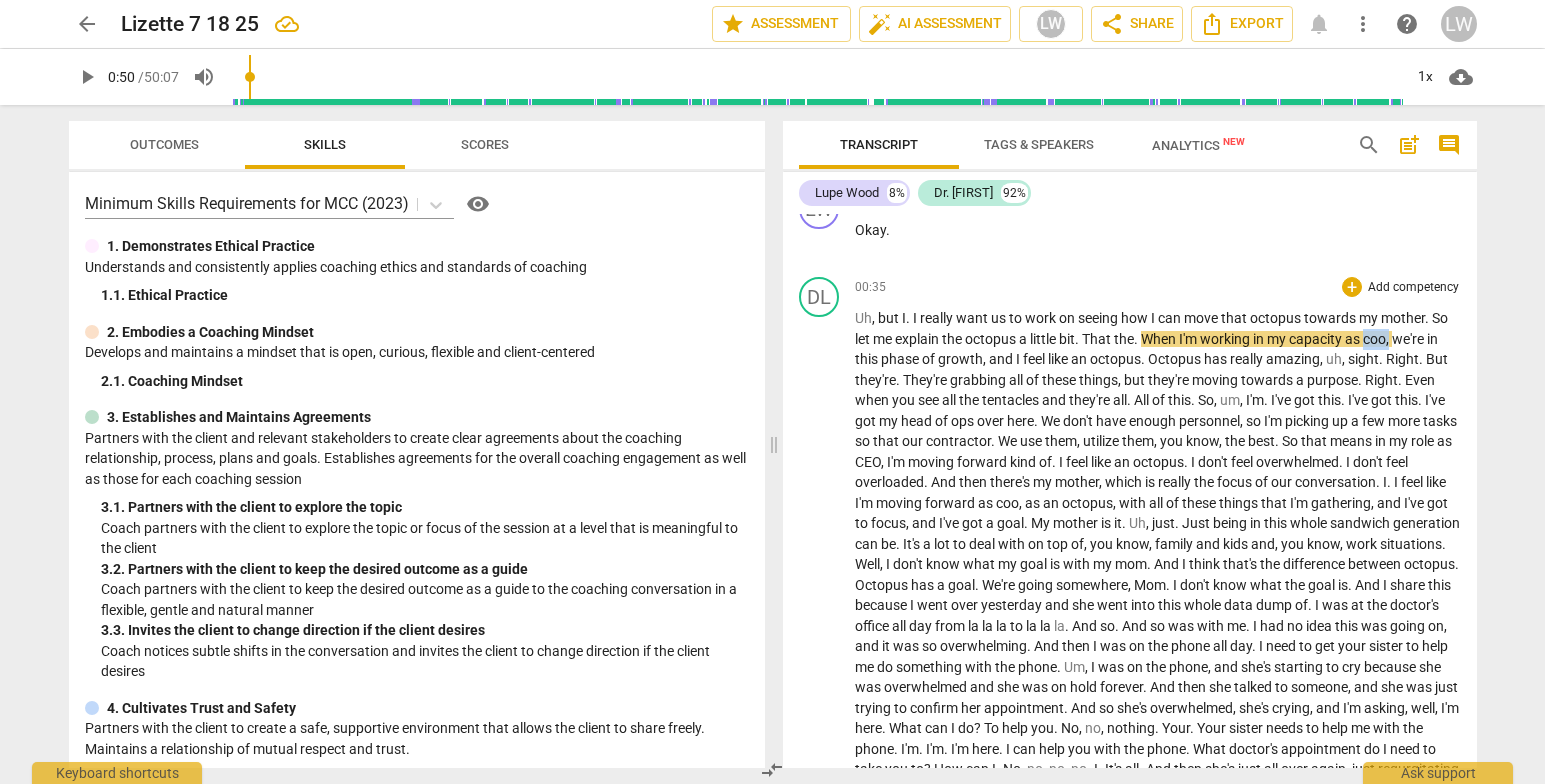 drag, startPoint x: 1369, startPoint y: 336, endPoint x: 1392, endPoint y: 377, distance: 47.010635 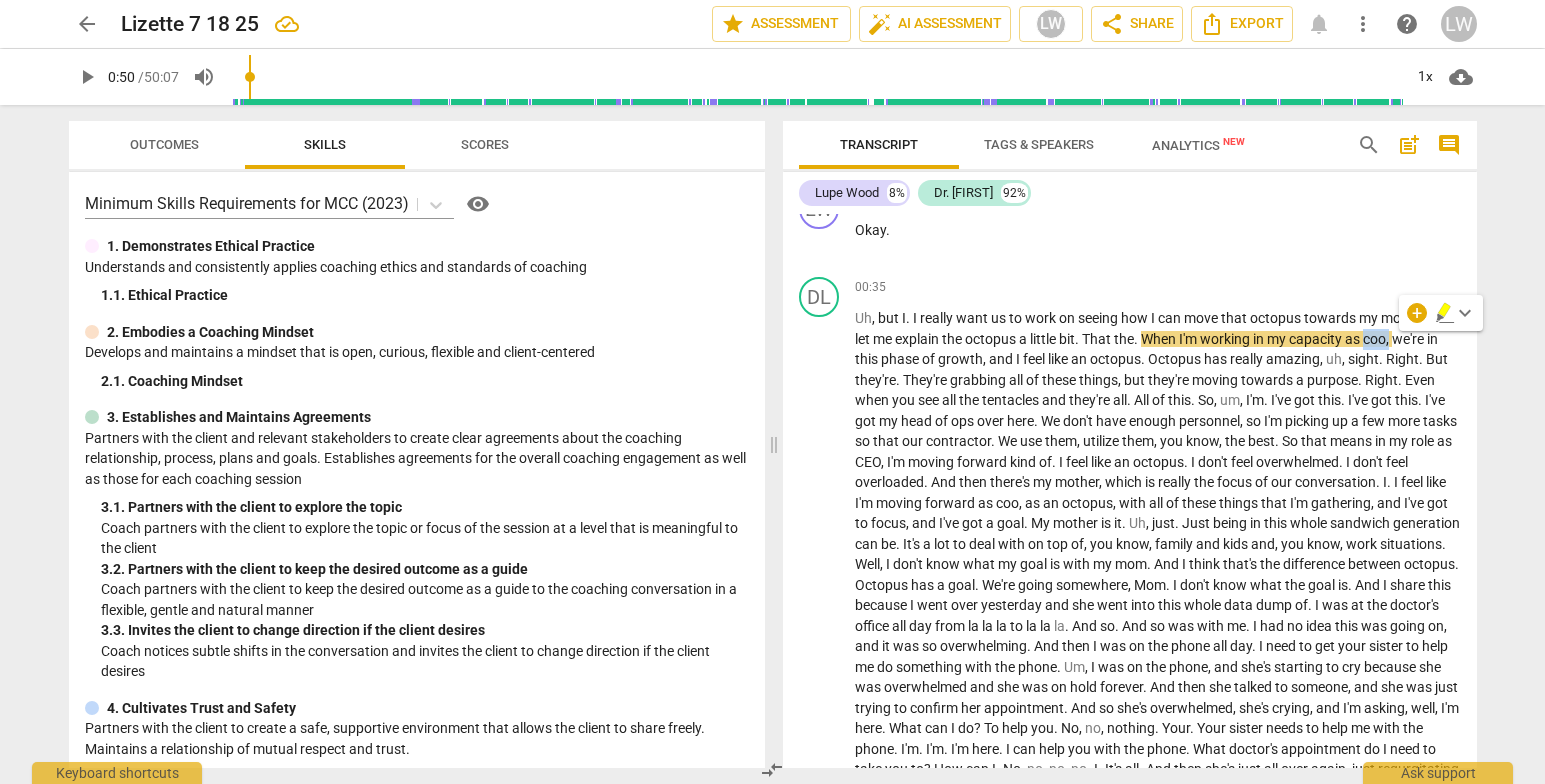 type 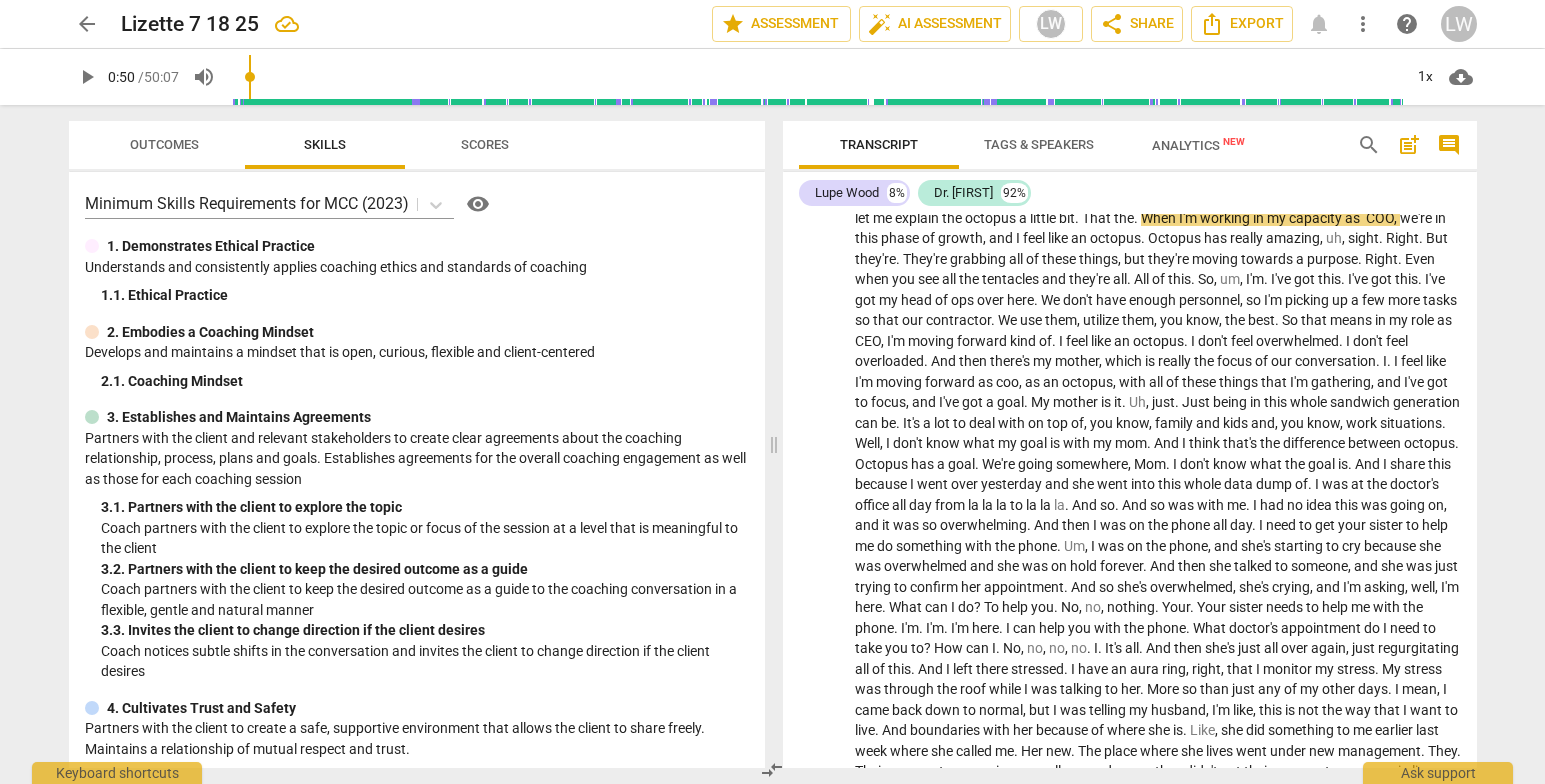 scroll, scrollTop: 445, scrollLeft: 0, axis: vertical 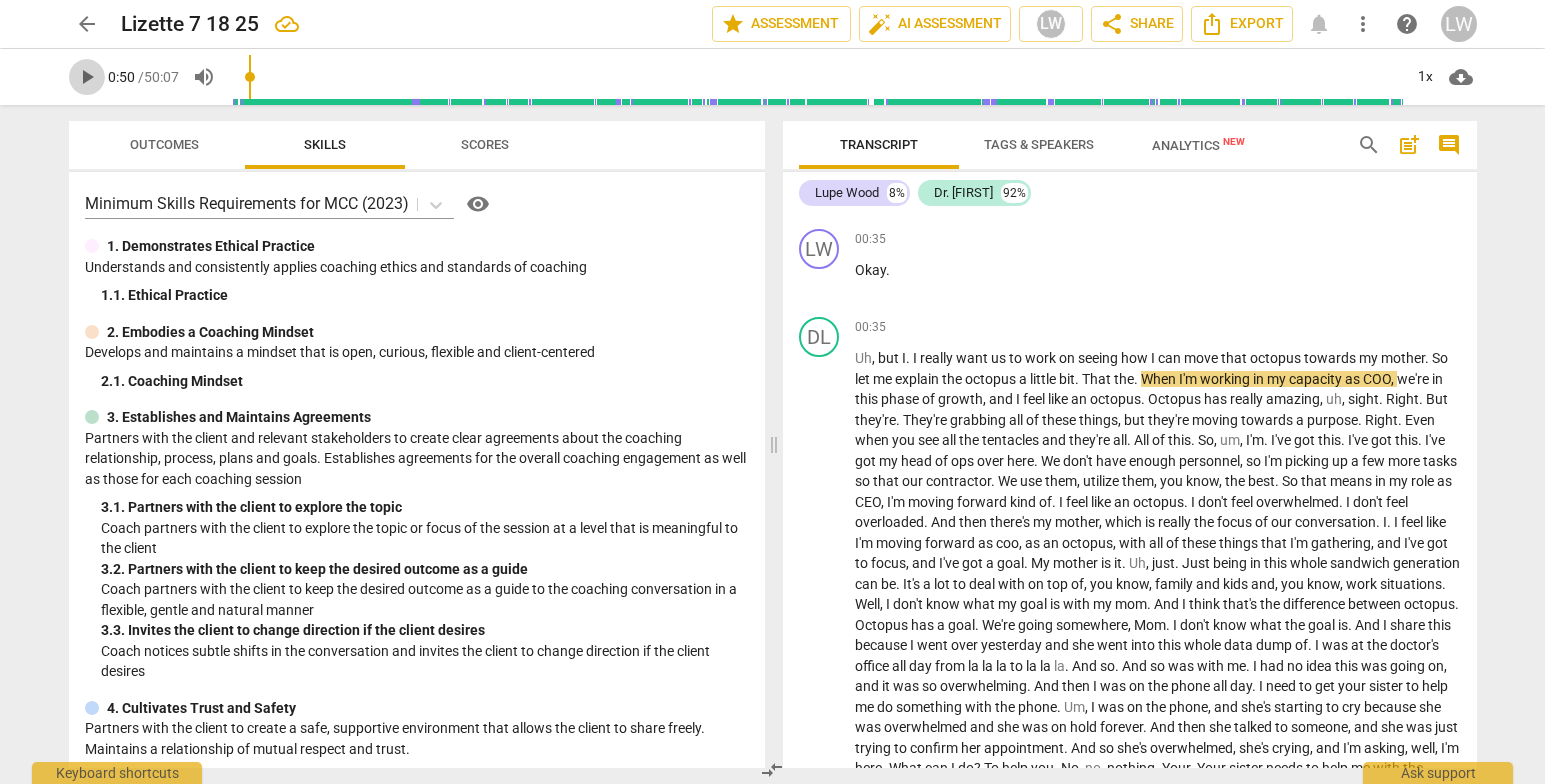 click on "play_arrow" at bounding box center [87, 77] 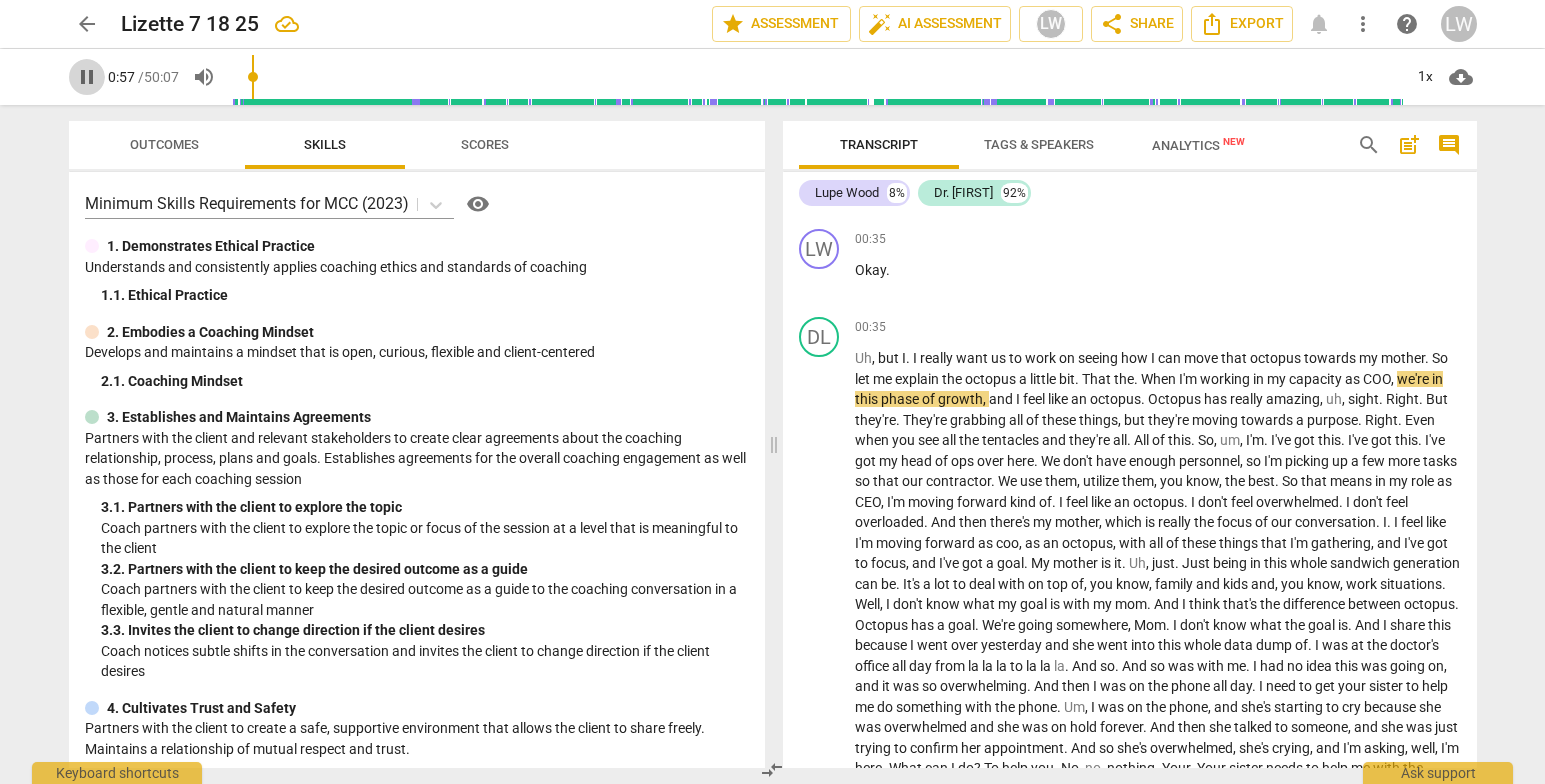 drag, startPoint x: 82, startPoint y: 76, endPoint x: 140, endPoint y: 76, distance: 58 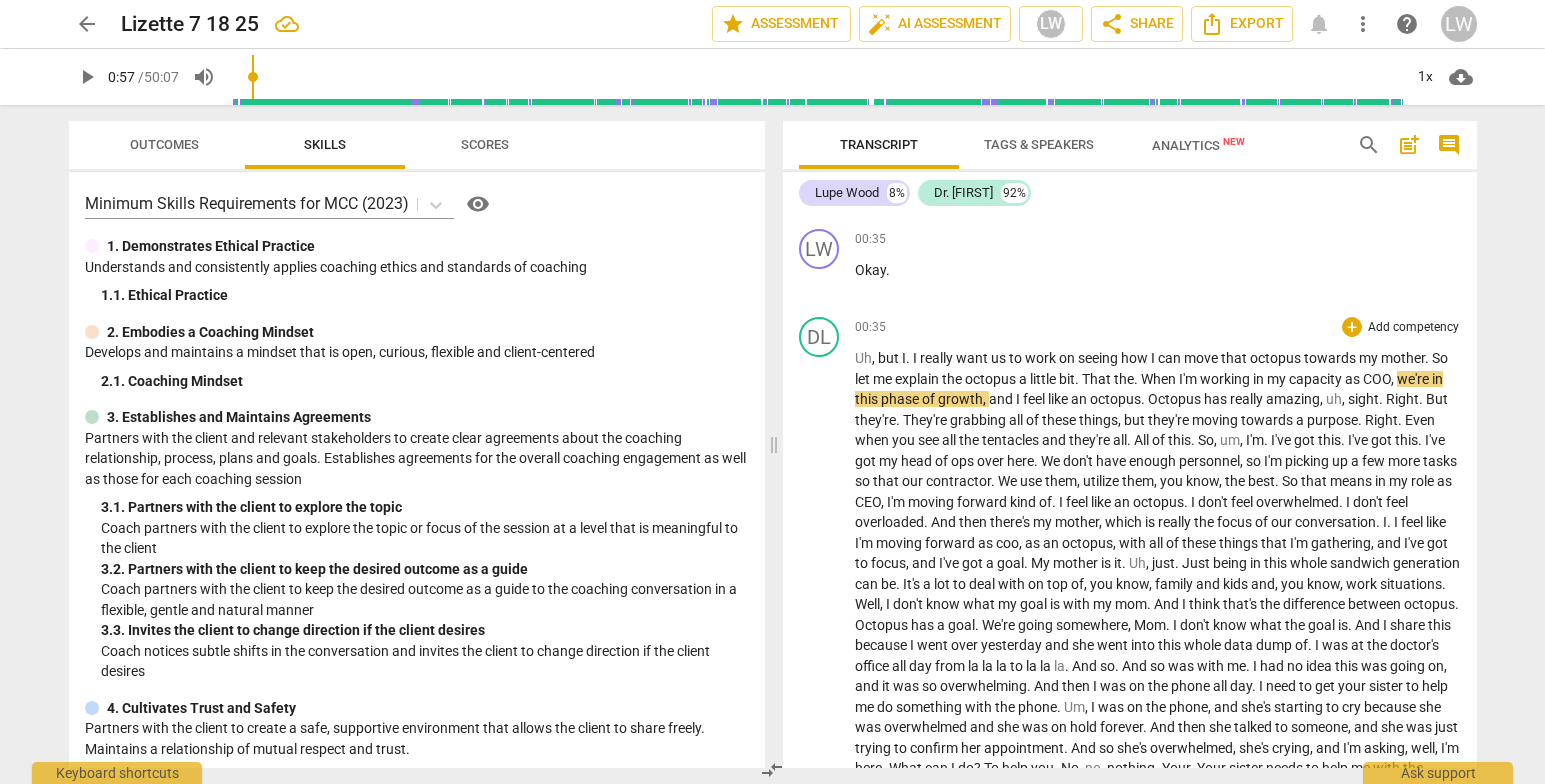 type on "58" 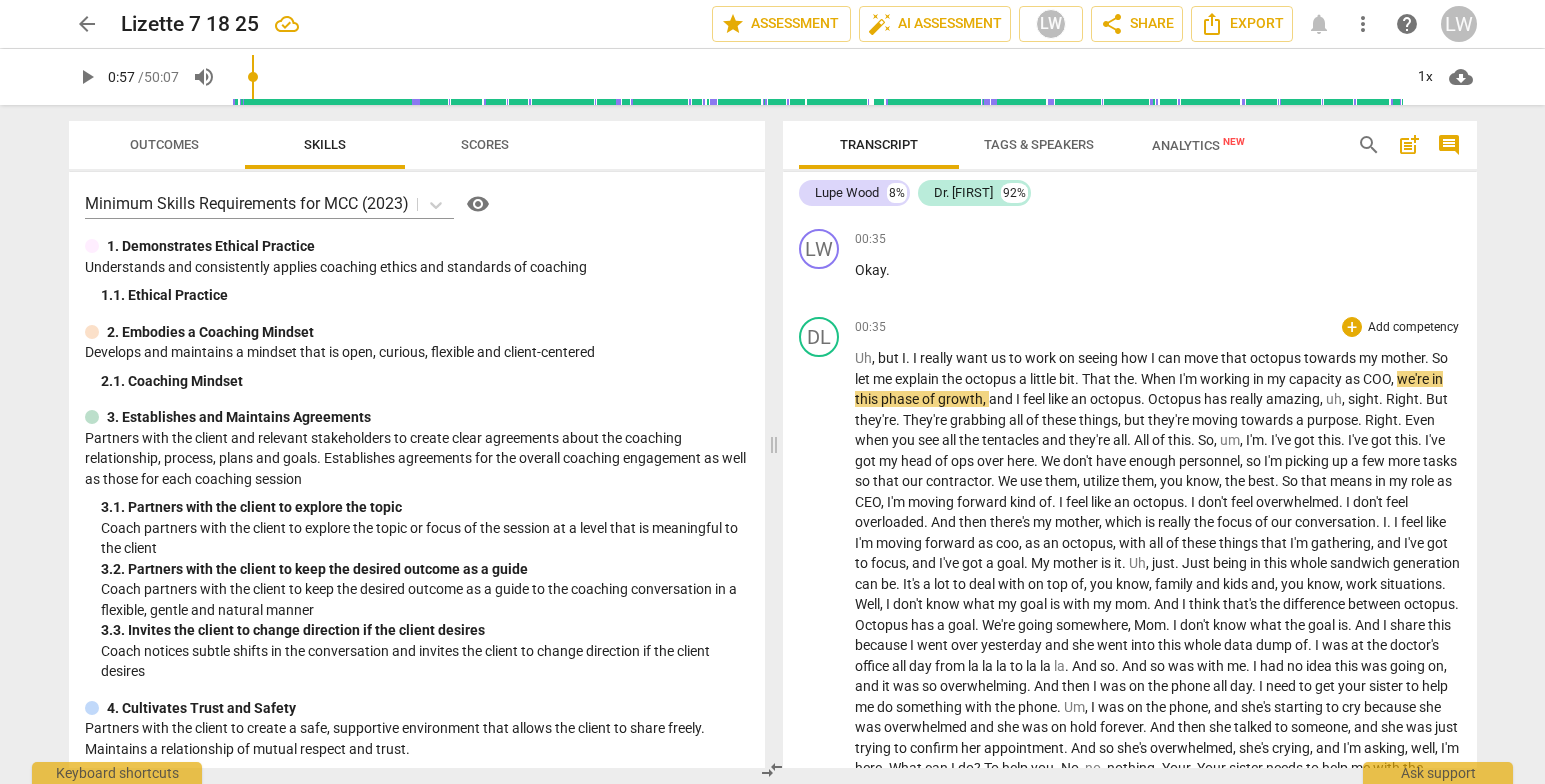 drag, startPoint x: 1366, startPoint y: 377, endPoint x: 1445, endPoint y: 400, distance: 82.28001 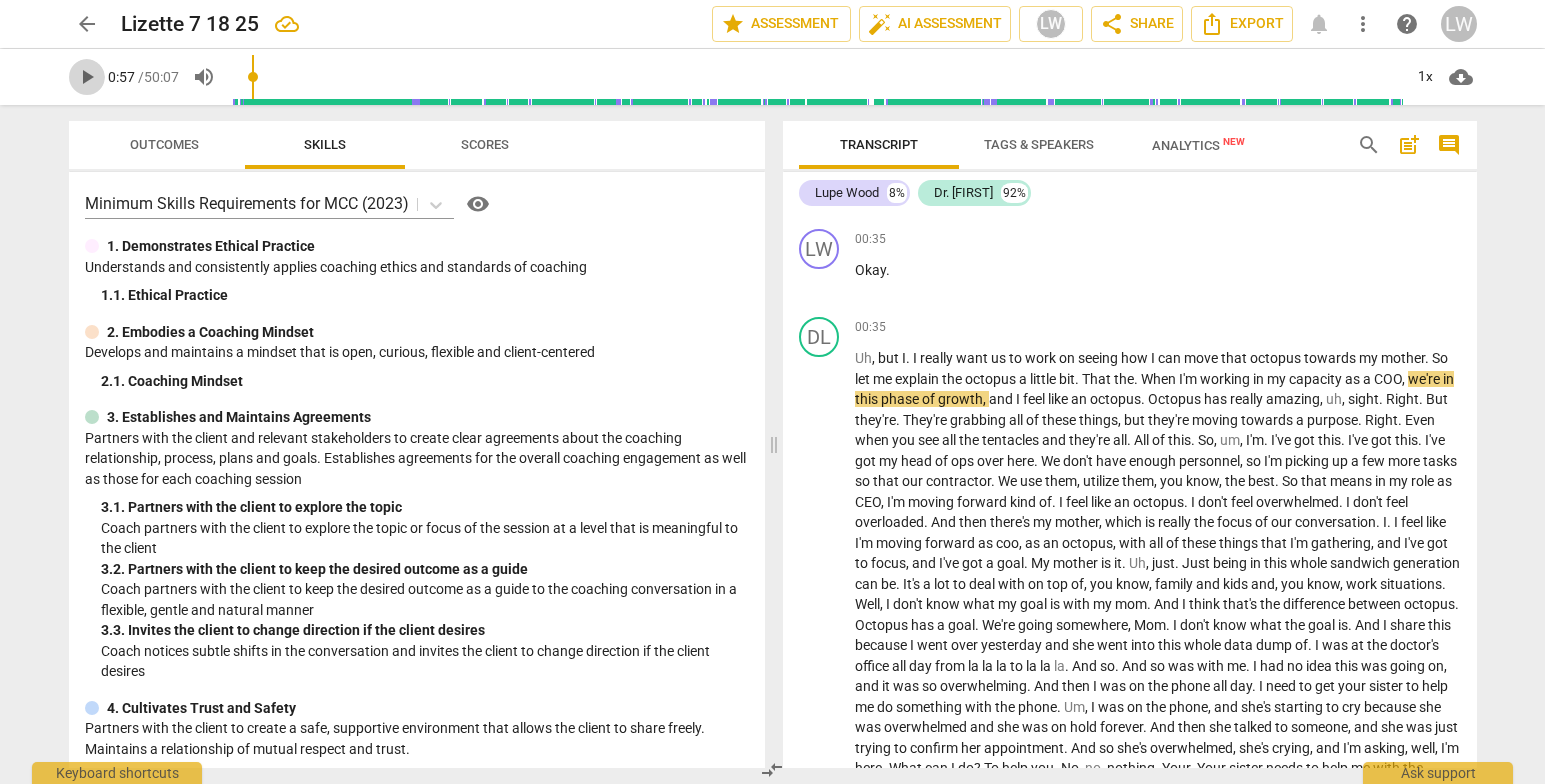 click on "play_arrow" at bounding box center (87, 77) 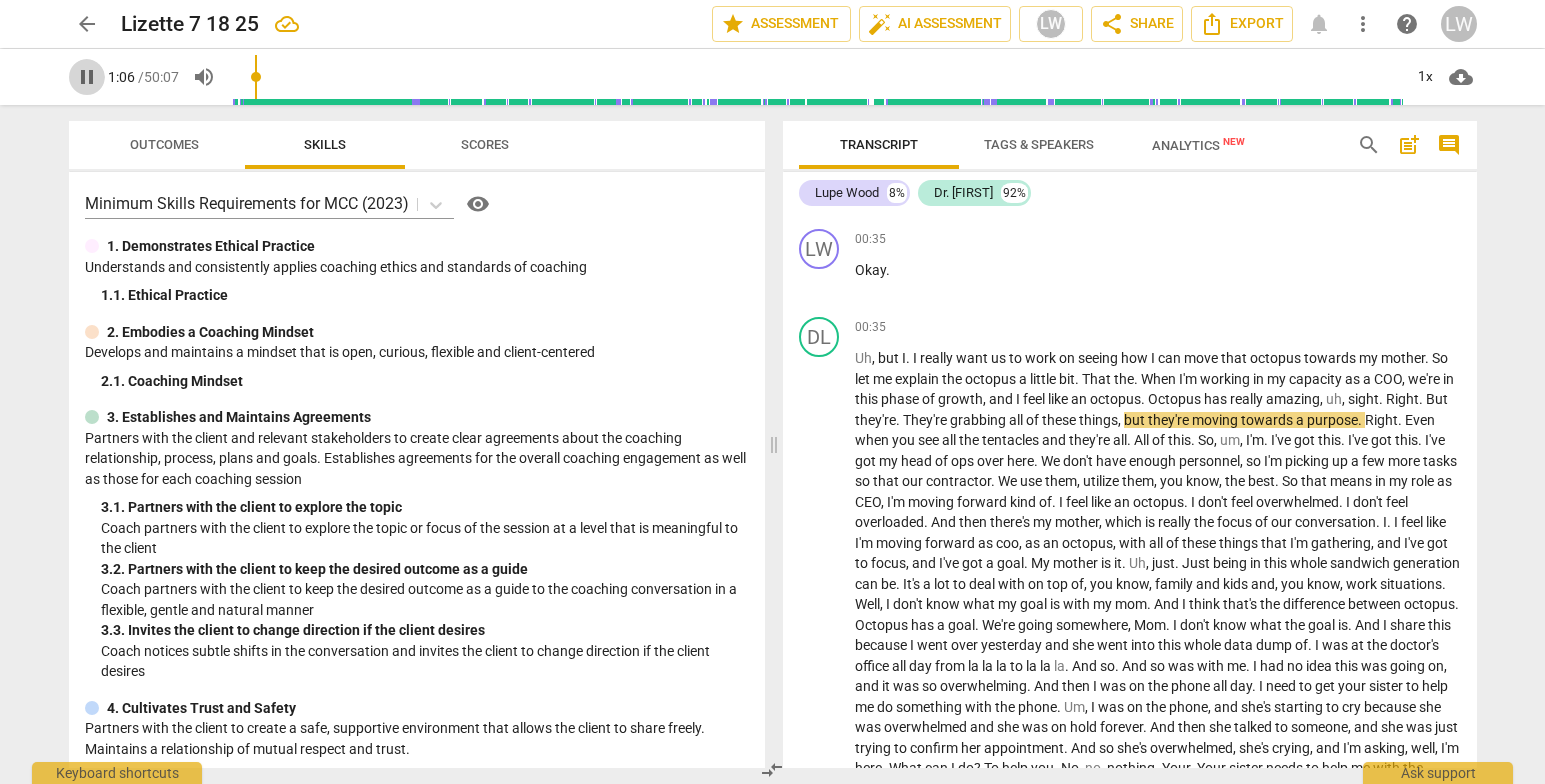 click on "pause" at bounding box center [87, 77] 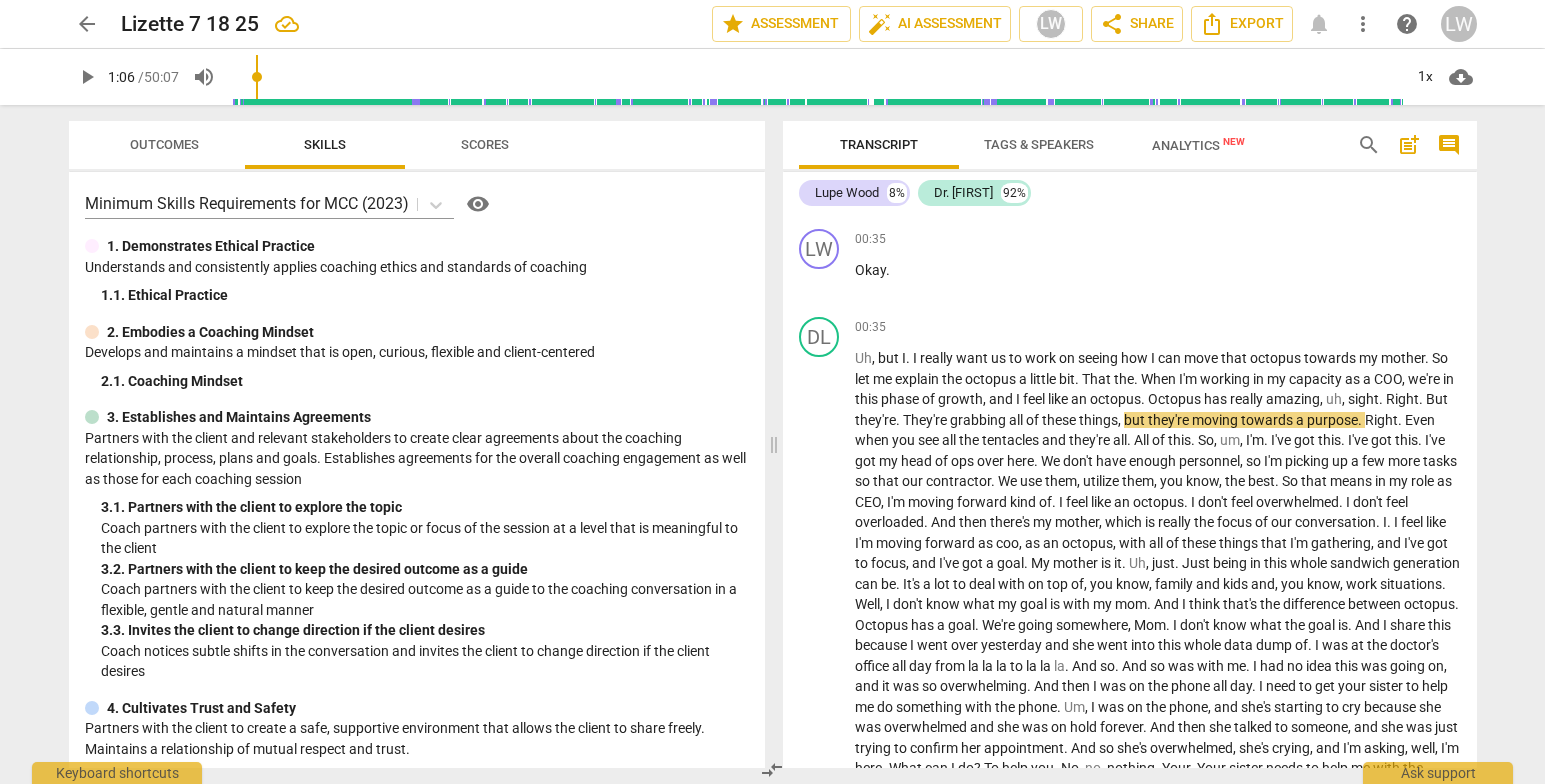 type on "67" 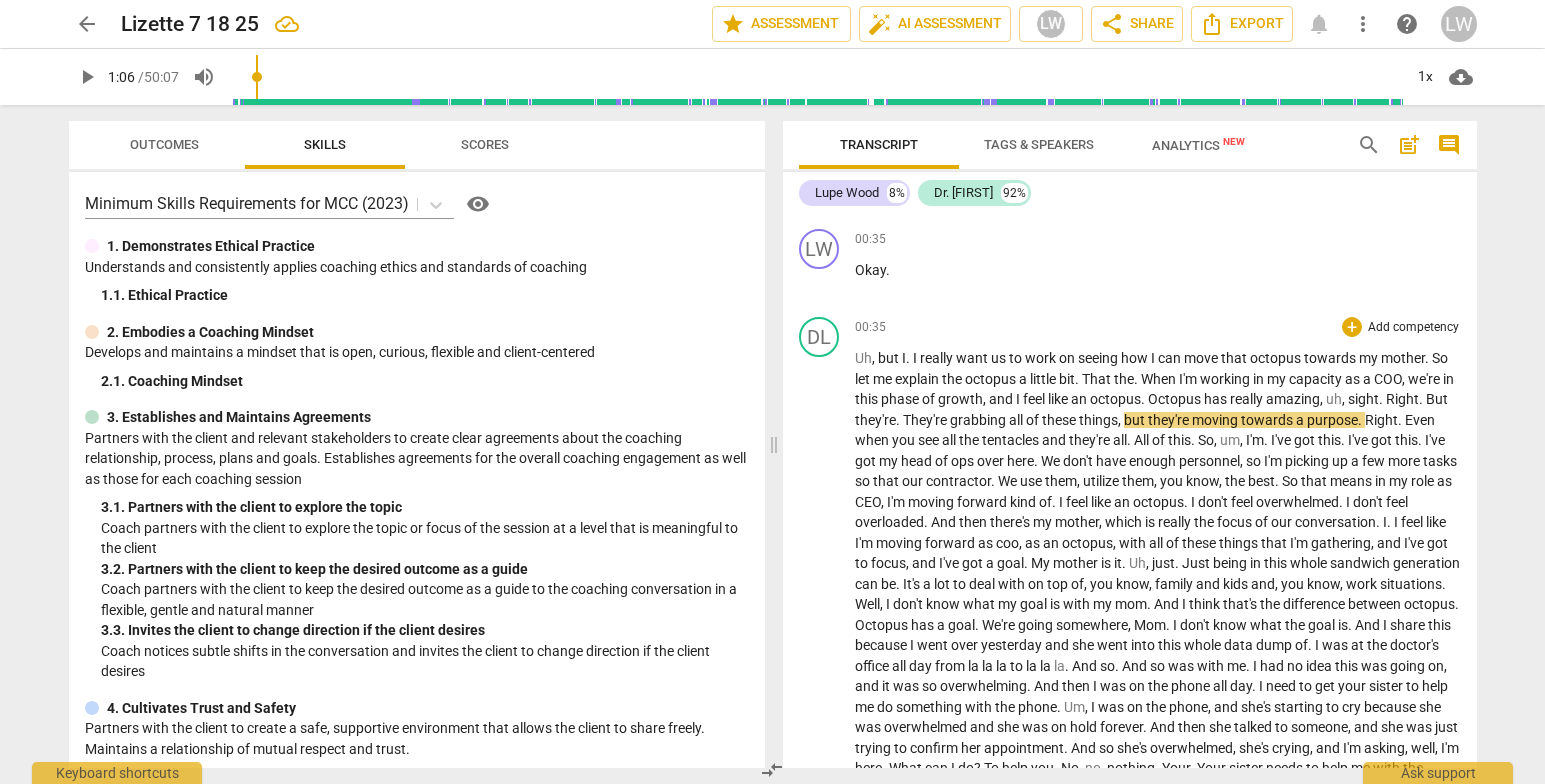 click on "Uh ,   but   I .   I   really   want   us   to   work   on   seeing   how   I   can   move   that   octopus   towards   my   mother .   So   let   me   explain   the   octopus   a   little   bit .   That   the .   When   I'm   working   in   my   capacity   as   a   [TITLE] ,   we're   in   this   phase   of   growth ,   and   I   feel   like   an   octopus .   Octopus   has   really   amazing ,   uh ,   sight .   Right .   But   they're .   They're   grabbing   all   of   these   things ,   but   they're   moving   towards   a   purpose .   Right .   Even   when   you   see   all   the   tentacles   and   they're   all .   All   of   this .   So ,   um ,   I'm .   I've   got   this .   I've   got   this .   I've   got   my   head   of   ops   over   here .   We   don't   have   enough   personnel ,   so   I'm   picking   up   a   few   more   tasks   so   that   our   contractor .   We   use   them ,   utilize   them ,   you   know ,   the   best .   So   that   means   in   my   role   as   [TITLE] ,   I'm   moving" at bounding box center (1158, 953) 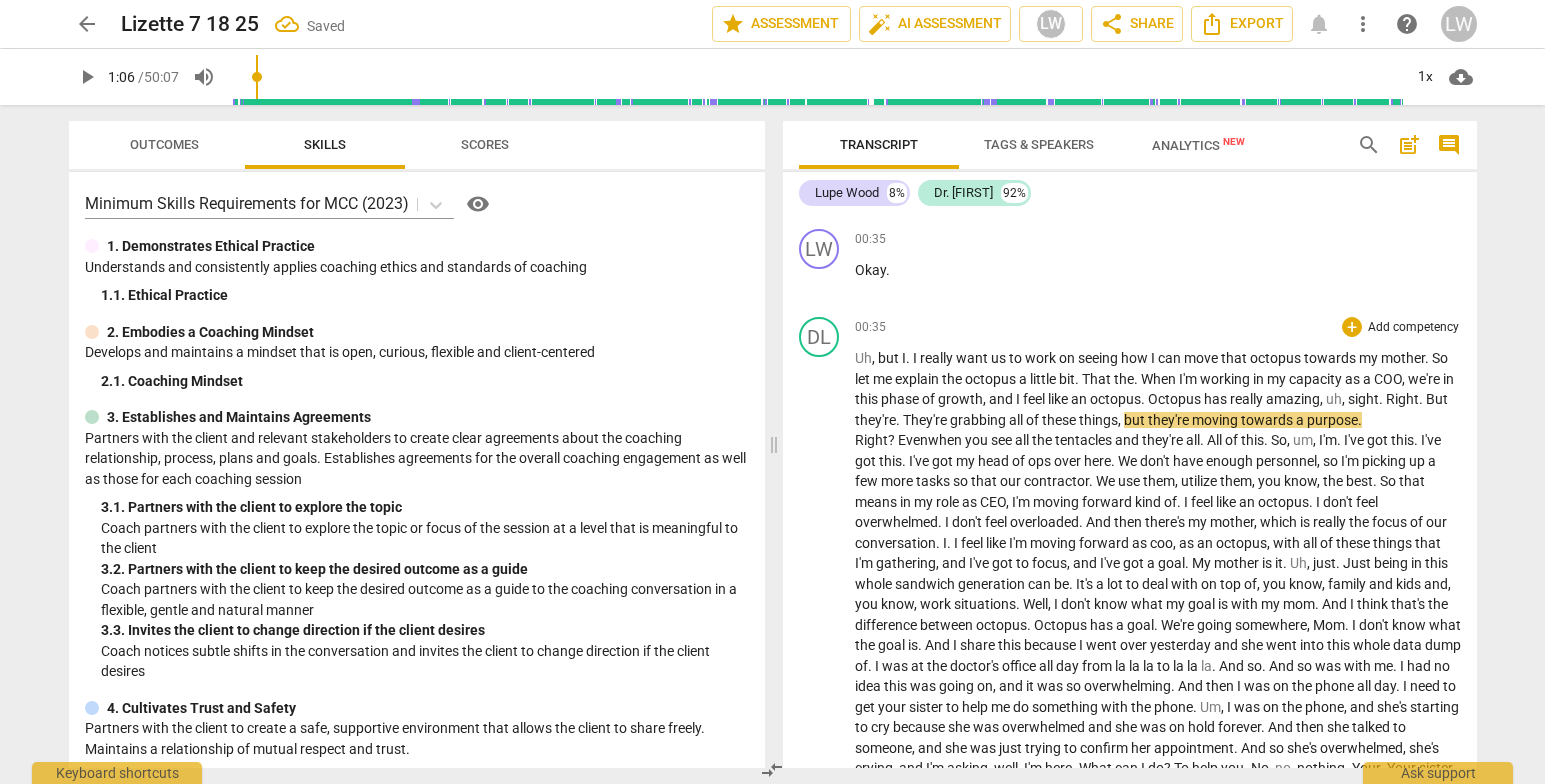 click on "Uh ,   but   I .   I   really   want   us   to   work   on   seeing   how   I   can   move   that   octopus   towards   my   mother .   So   let   me   explain   the   octopus   a   little   bit .   That   the .   When   I'm   working   in   my   capacity   as   a   COO ,   we're   in   this   phase   of   growth ,   and   I   feel   like   an   octopus .   Octopus   has   really   amazing ,   uh ,   sight .   Right .   But   they're .   They're   grabbing   all   of   these   things ,   but   they're   moving   towards   a   purpose .   Right?   Even  when   you   see   all   the   tentacles   and   they're   all .   All   of   this .   So ,   um ,   I'm .   I've   got   this .   I've   got   this .   I've   got   my   head   of   ops   over   here .   We   don't   have   enough   personnel ,   so   I'm   picking   up   a   few   more   tasks   so   that   our   contractor .   We   use   them ,   utilize   them ,   you   know ,   the   best .   So   that   means   in   my   role   as   CEO ,   I'm   moving" at bounding box center [1158, 953] 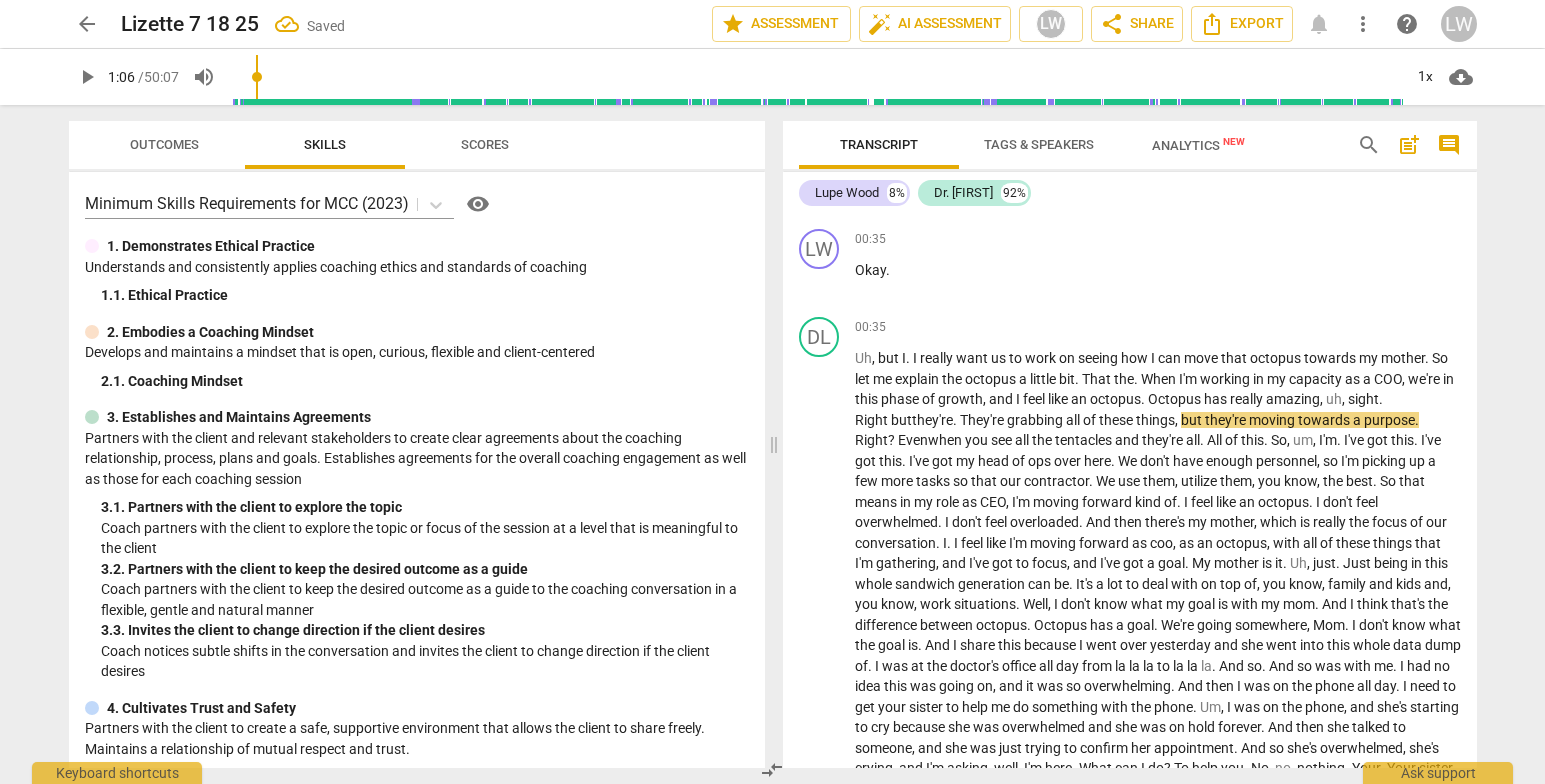 click on "LW play_arrow pause [TIME] + Add competency keyboard_arrow_right So , [FIRST] , what makes this a problem for You ." at bounding box center (772, 392) 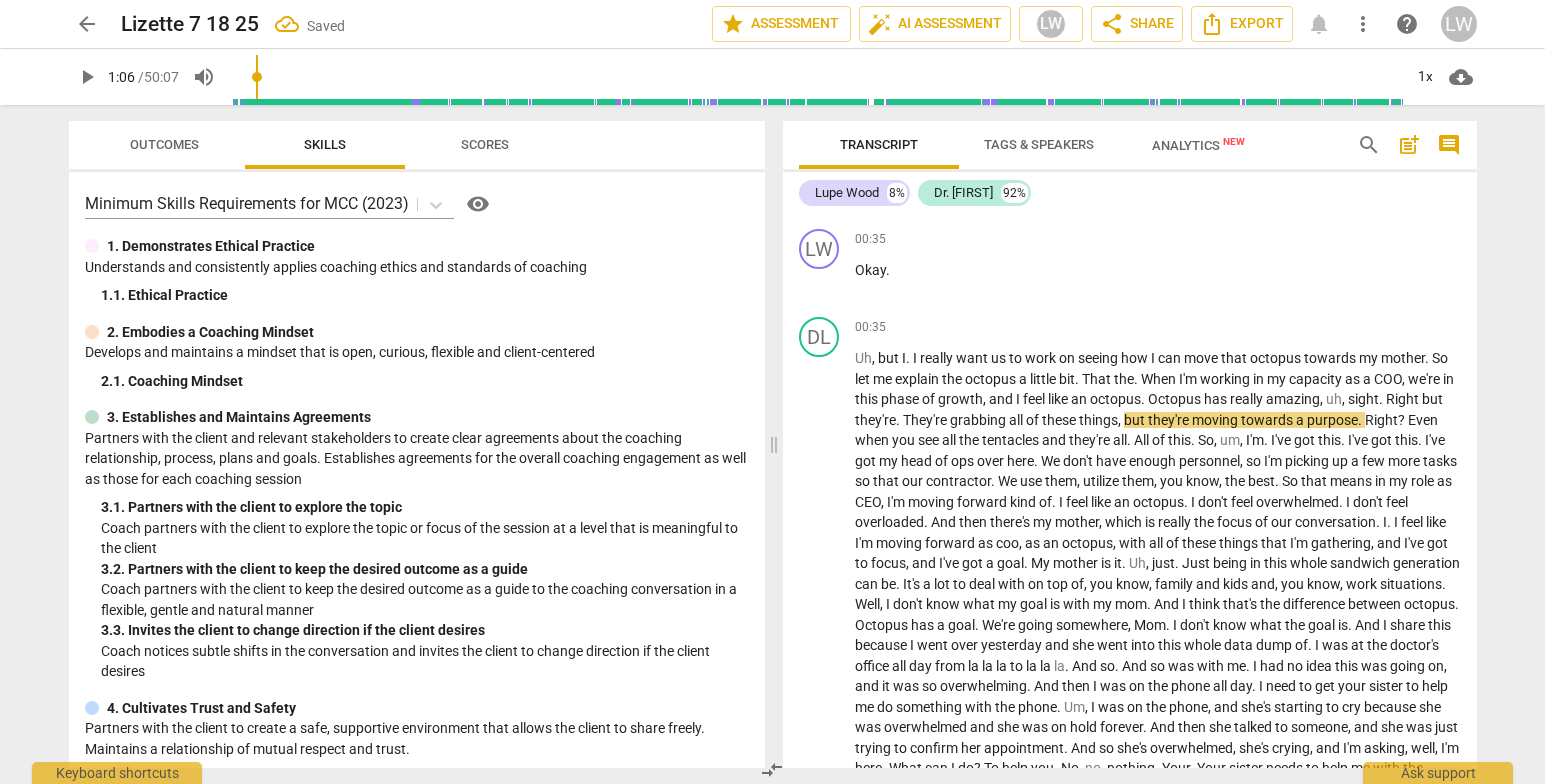 click on "LW play_arrow pause [TIME] + Add competency keyboard_arrow_right So , [FIRST] , what makes this a problem for You ." at bounding box center [772, 392] 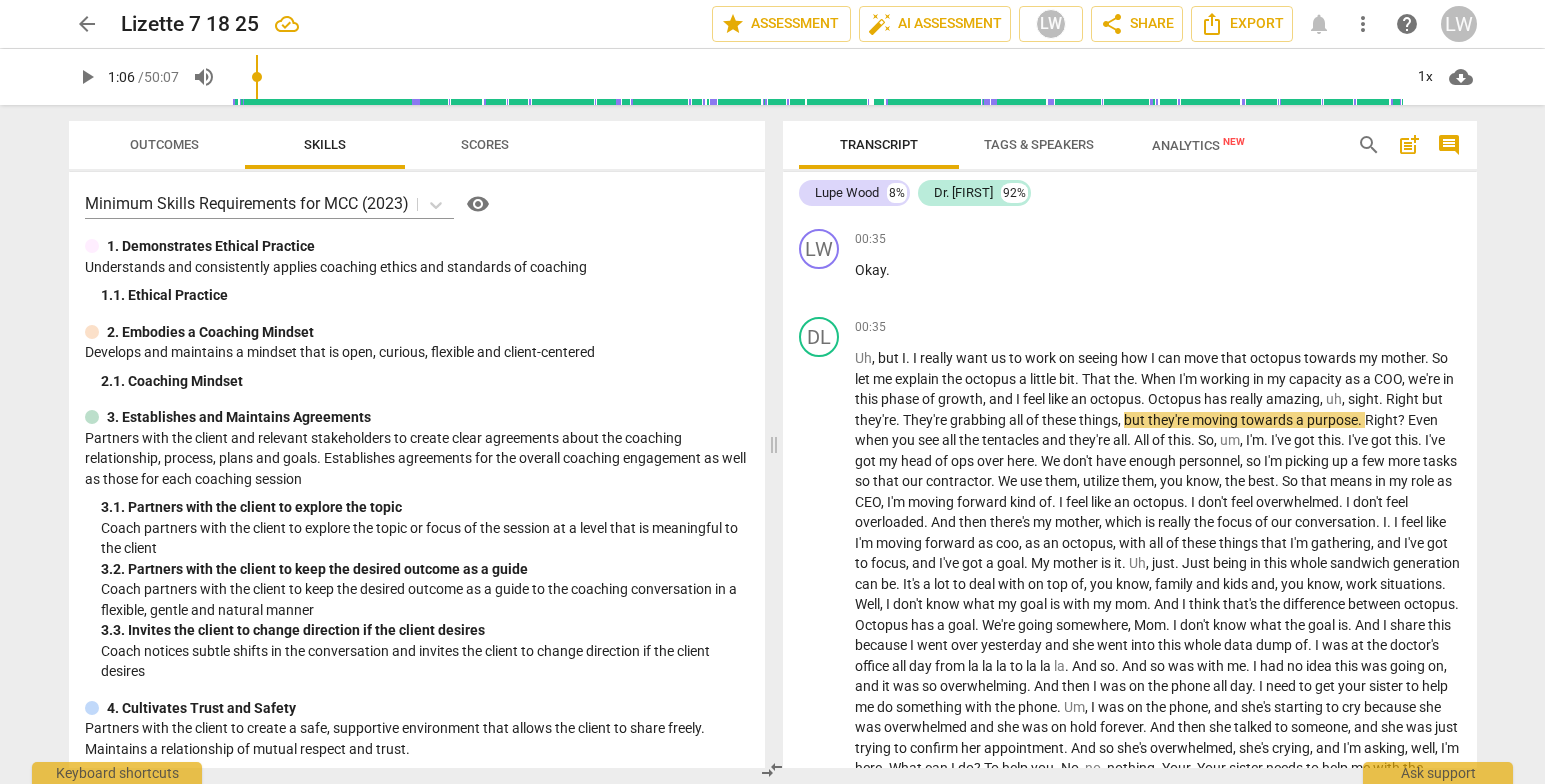 drag, startPoint x: 1468, startPoint y: 239, endPoint x: 1469, endPoint y: 253, distance: 14.035668 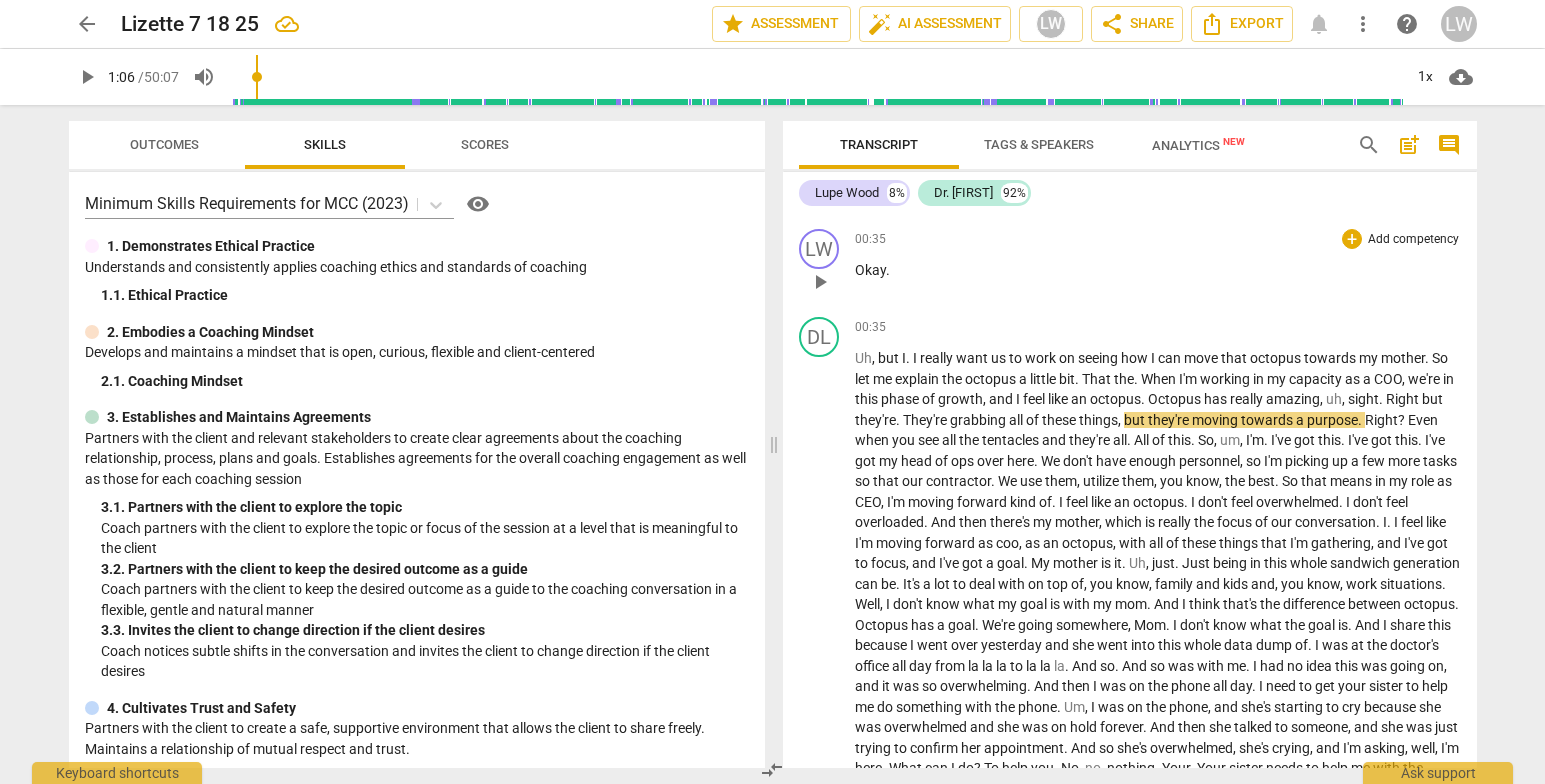 click on "LW play_arrow pause [TIME] + Add competency keyboard_arrow_right Okay ." at bounding box center [1130, 265] 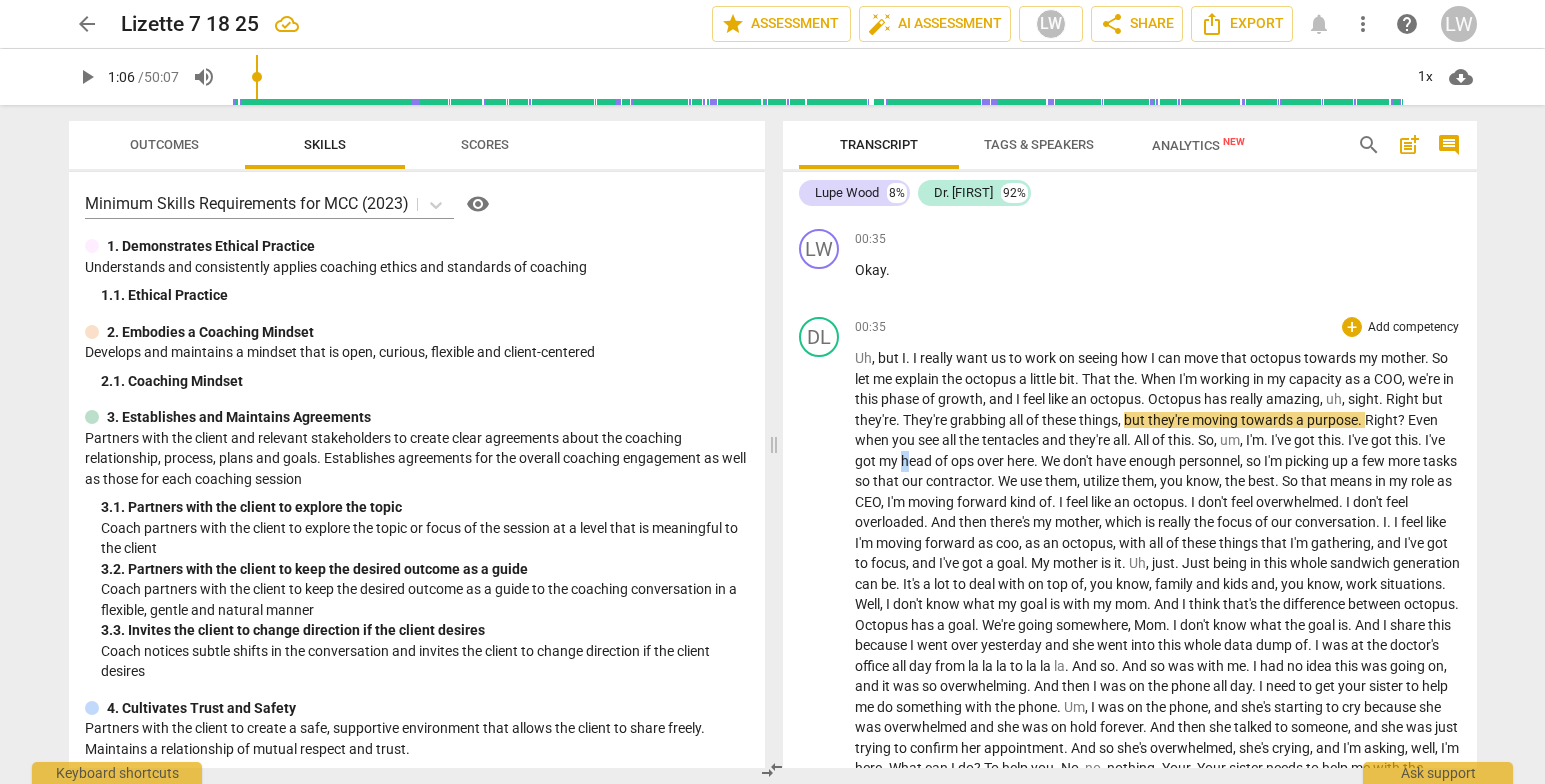 click on "head" at bounding box center (918, 461) 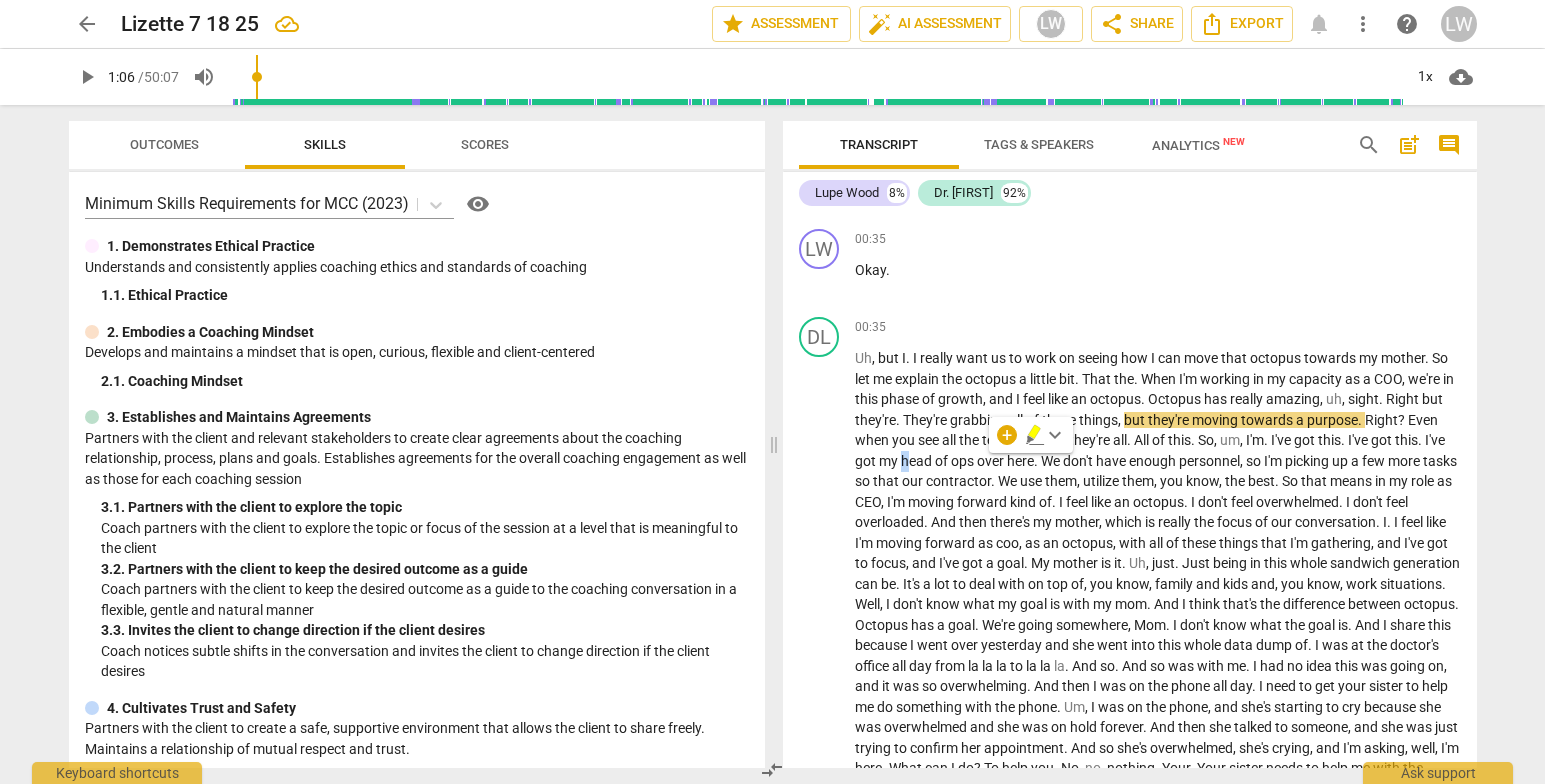 type 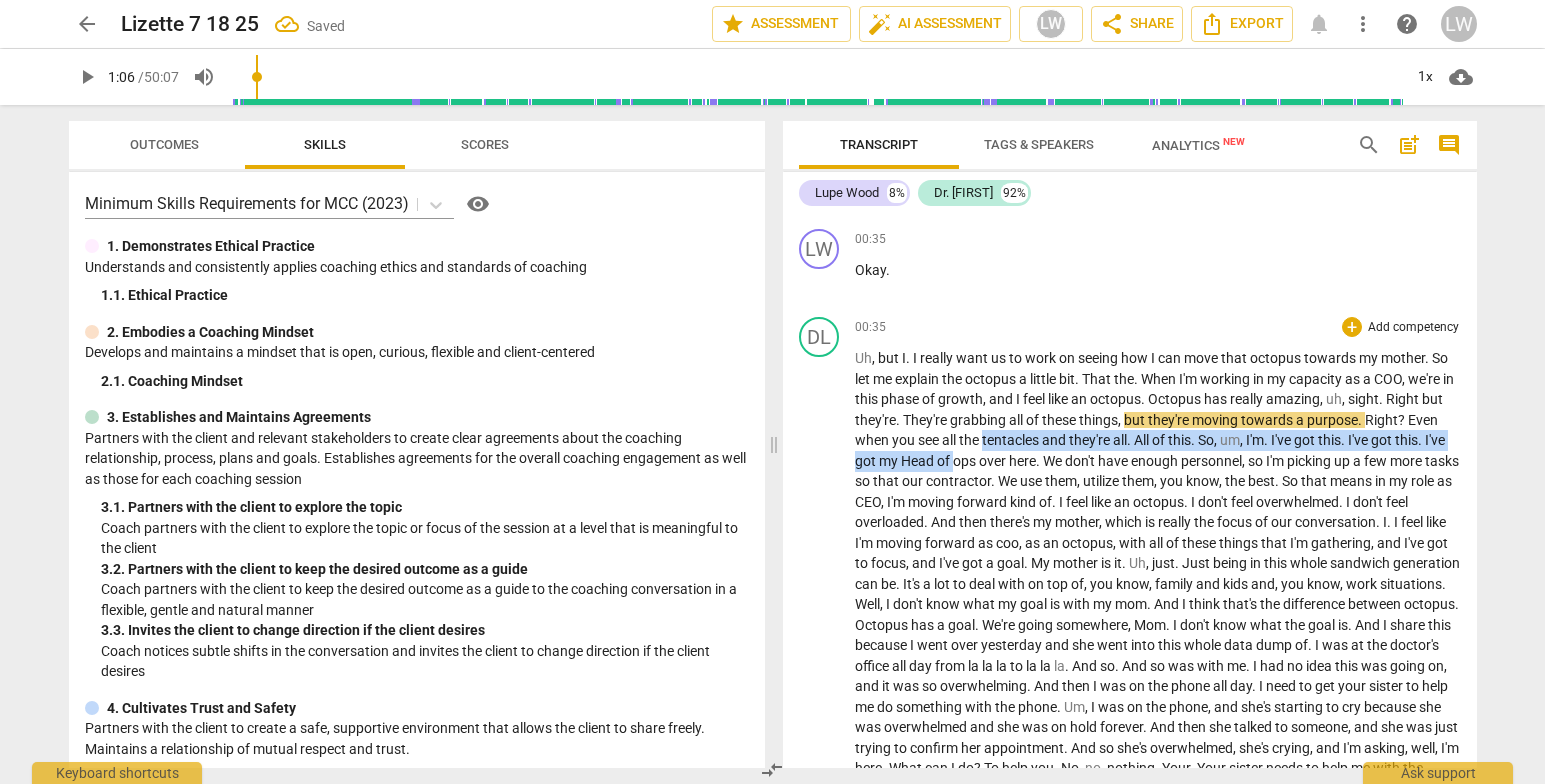 click on "Uh ,   but   I .   I   really   want   us   to   work   on   seeing   how   I   can   move   that   octopus   towards   my   mother .   So   let   me   explain   the   octopus   a   little   bit .   That   the .   When   I'm   working   in   my   capacity   as   a   [TITLE] ,   we're   in   this   phase   of   growth ,   and   I   feel   like   an   octopus .   Octopus   has   really   amazing ,   uh ,   sight .   Right   but   they're .   They're   grabbing   all   of   these   things ,   but   they're   moving   towards   a   purpose .   Right ?   Even   when   you   see   all   the   tentacles   and   they're   all .   All   of   this .   So ,   um ,   I'm .   I've   got   this .   I've   got   this .   I've   got   my   Head   of   ops   over   here .   We   don't   have   enough   personnel ,   so   I'm   picking   up   a   few   more   tasks   so   that   our   contractor .   We   use   them ,   utilize   them ,   you   know ,   the   best .   So   that   means   in   my   role   as   [TITLE] ,   I'm   moving" at bounding box center [1158, 953] 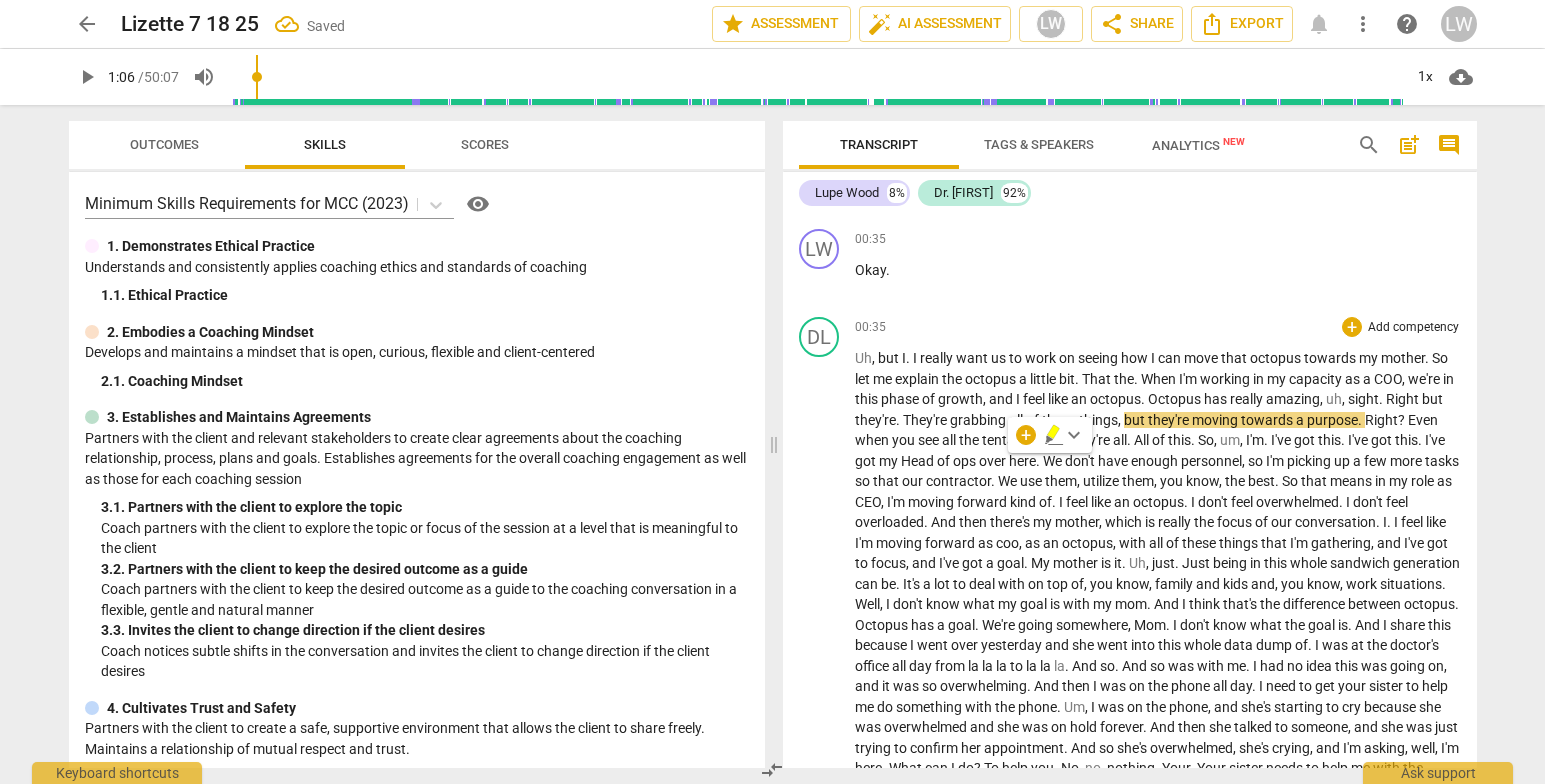 click on "ops" at bounding box center [966, 461] 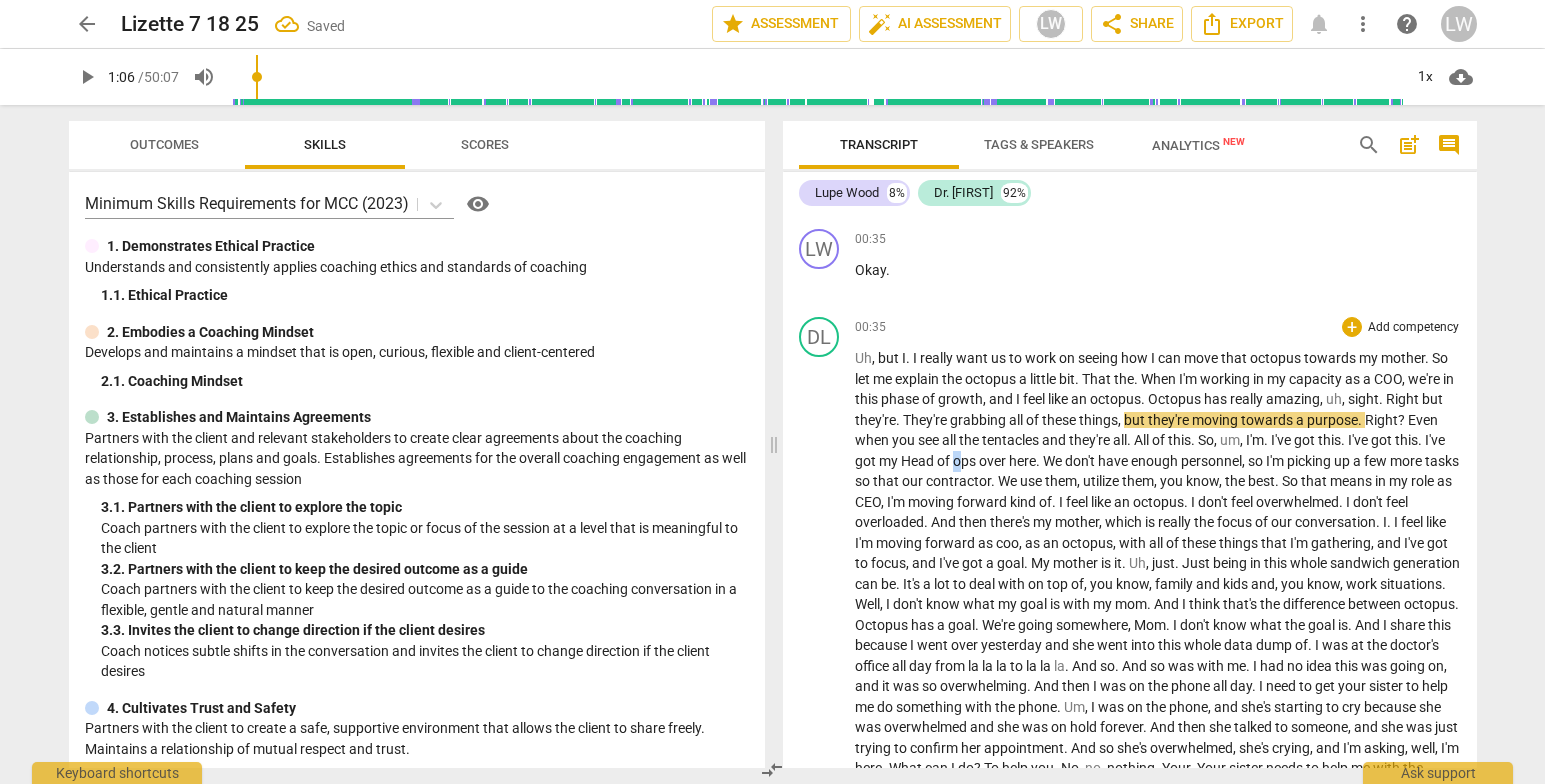 drag, startPoint x: 1007, startPoint y: 454, endPoint x: 1151, endPoint y: 590, distance: 198.0707 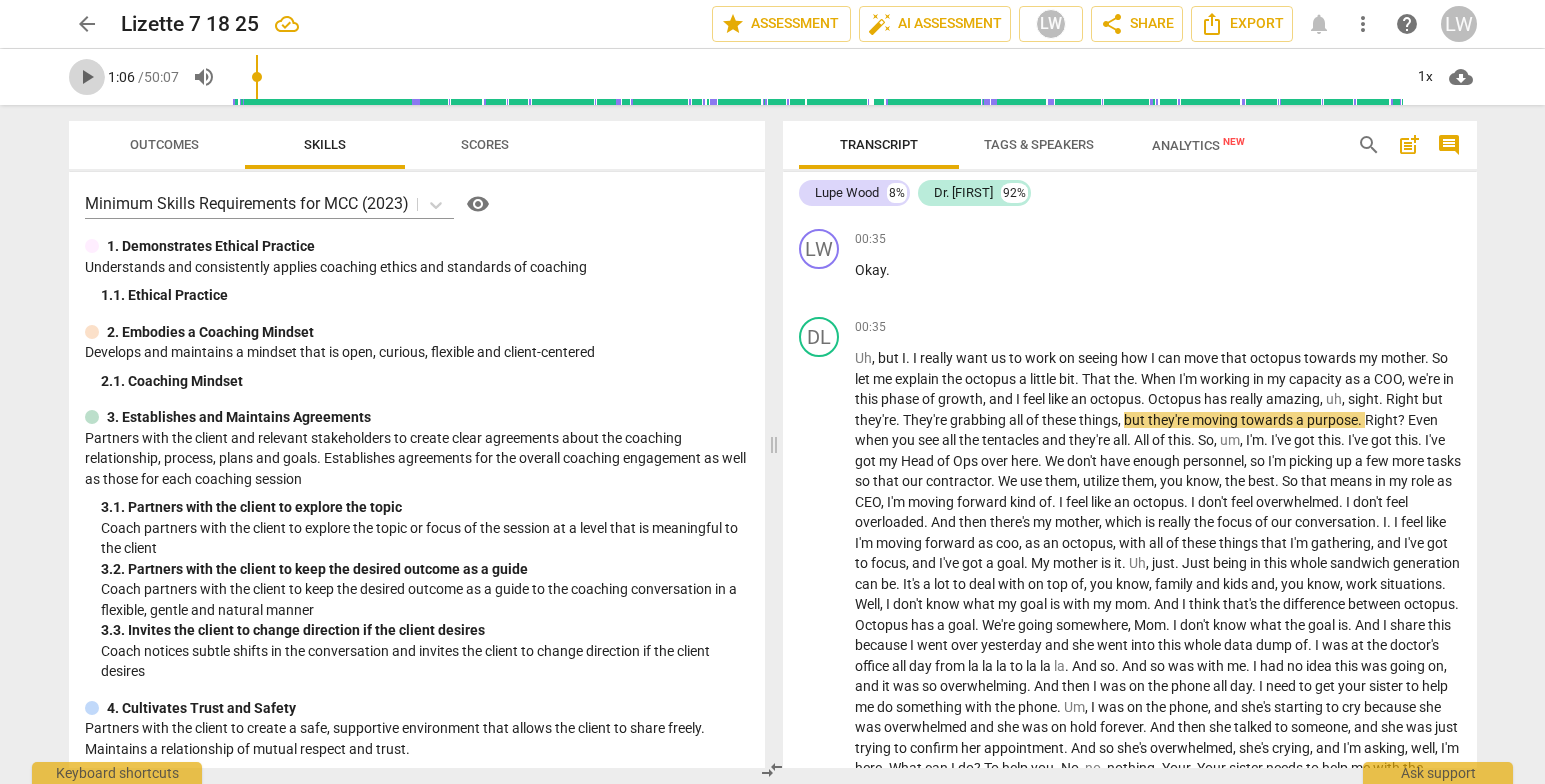 click on "play_arrow" at bounding box center [87, 77] 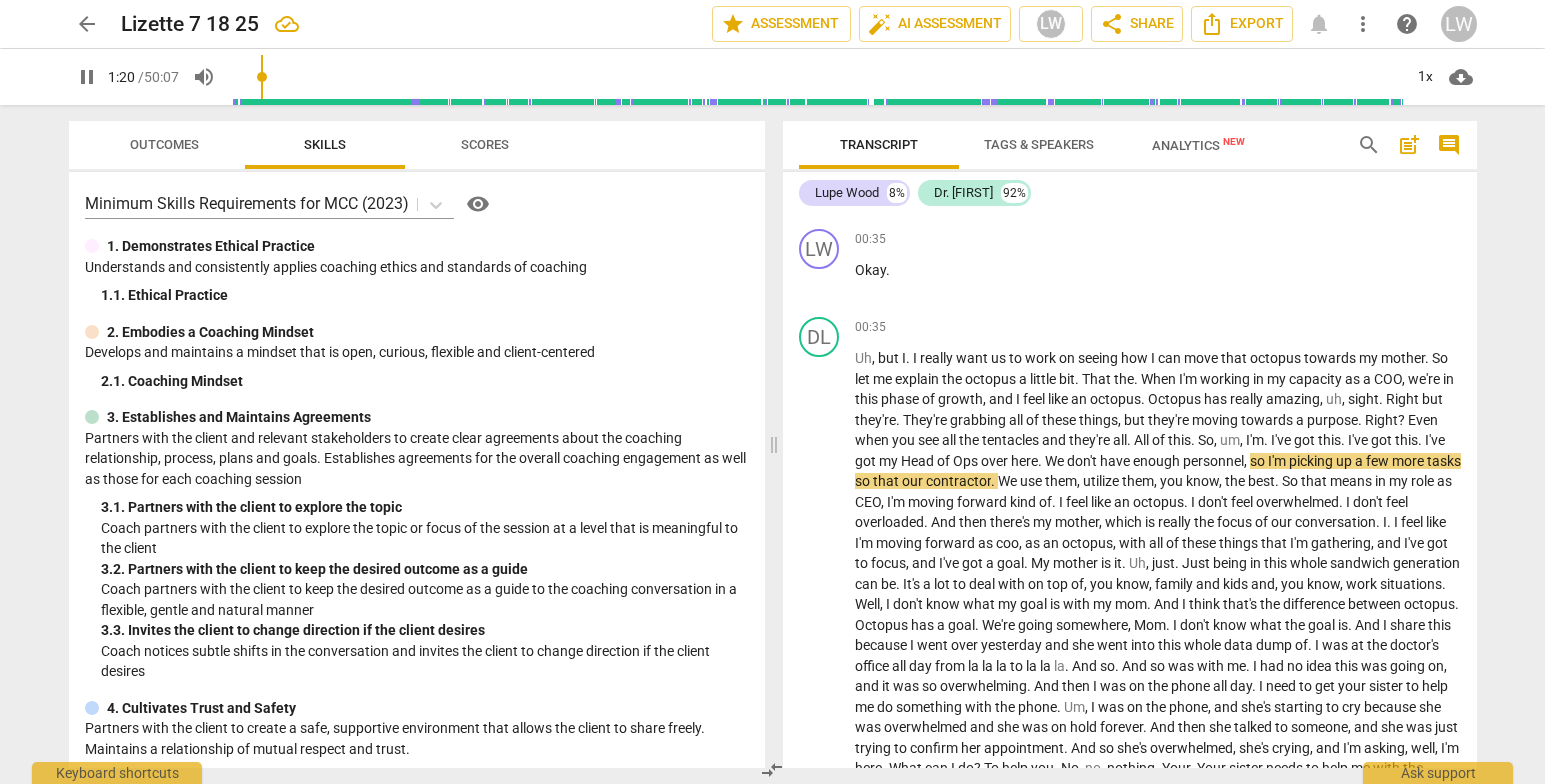 click on "pause" at bounding box center [87, 77] 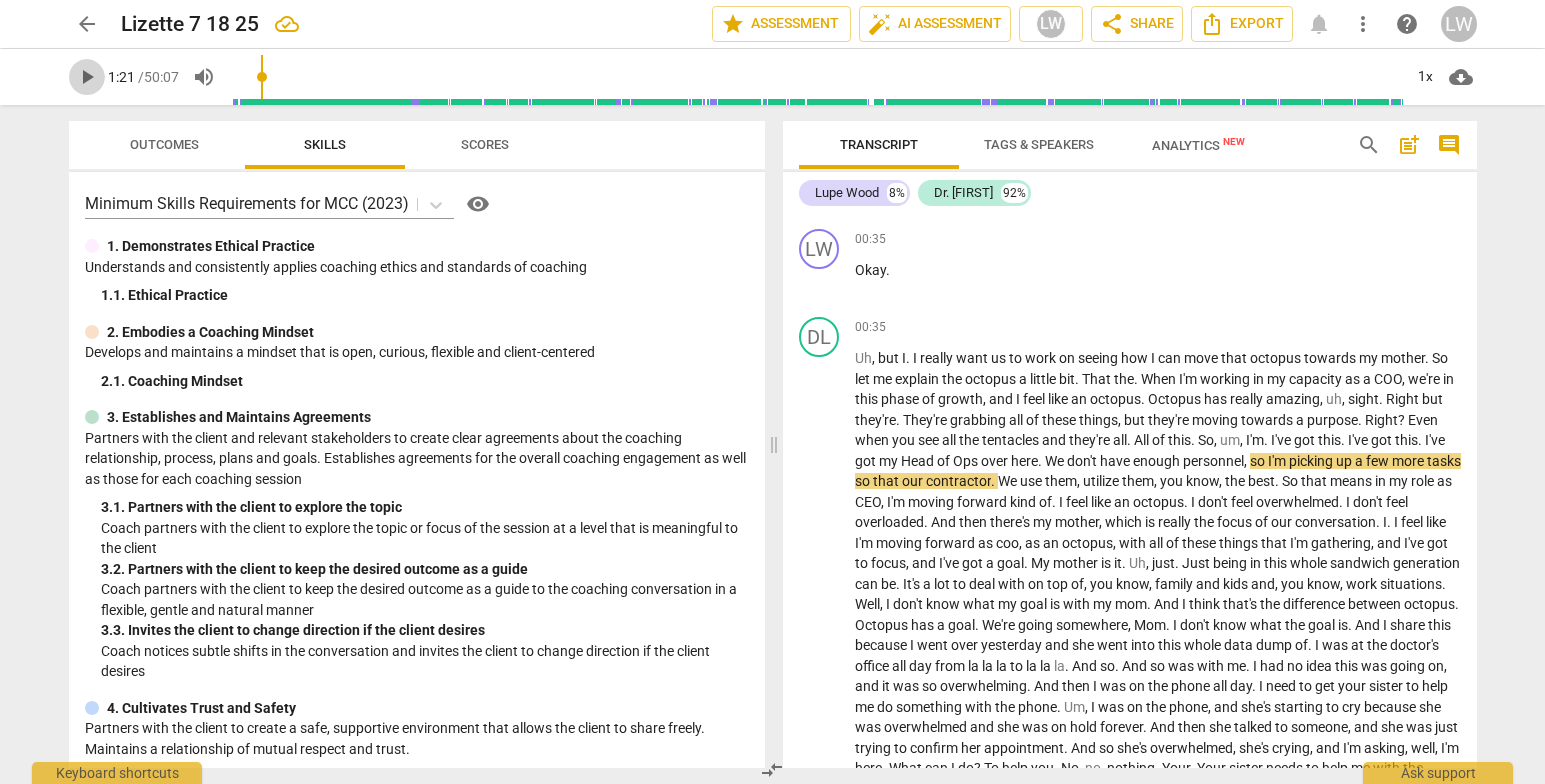 click on "play_arrow" at bounding box center (87, 77) 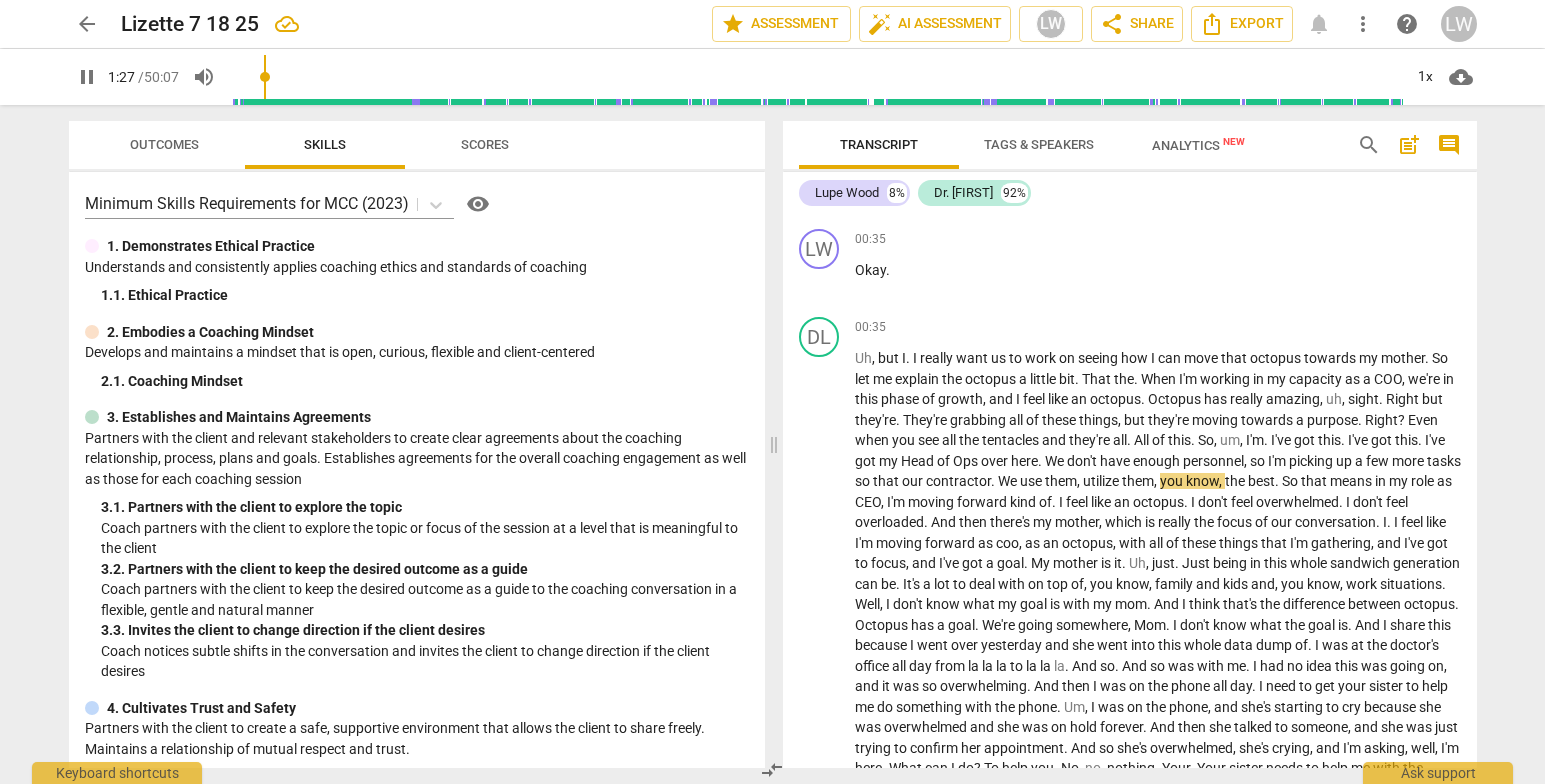 click on "pause" at bounding box center (87, 77) 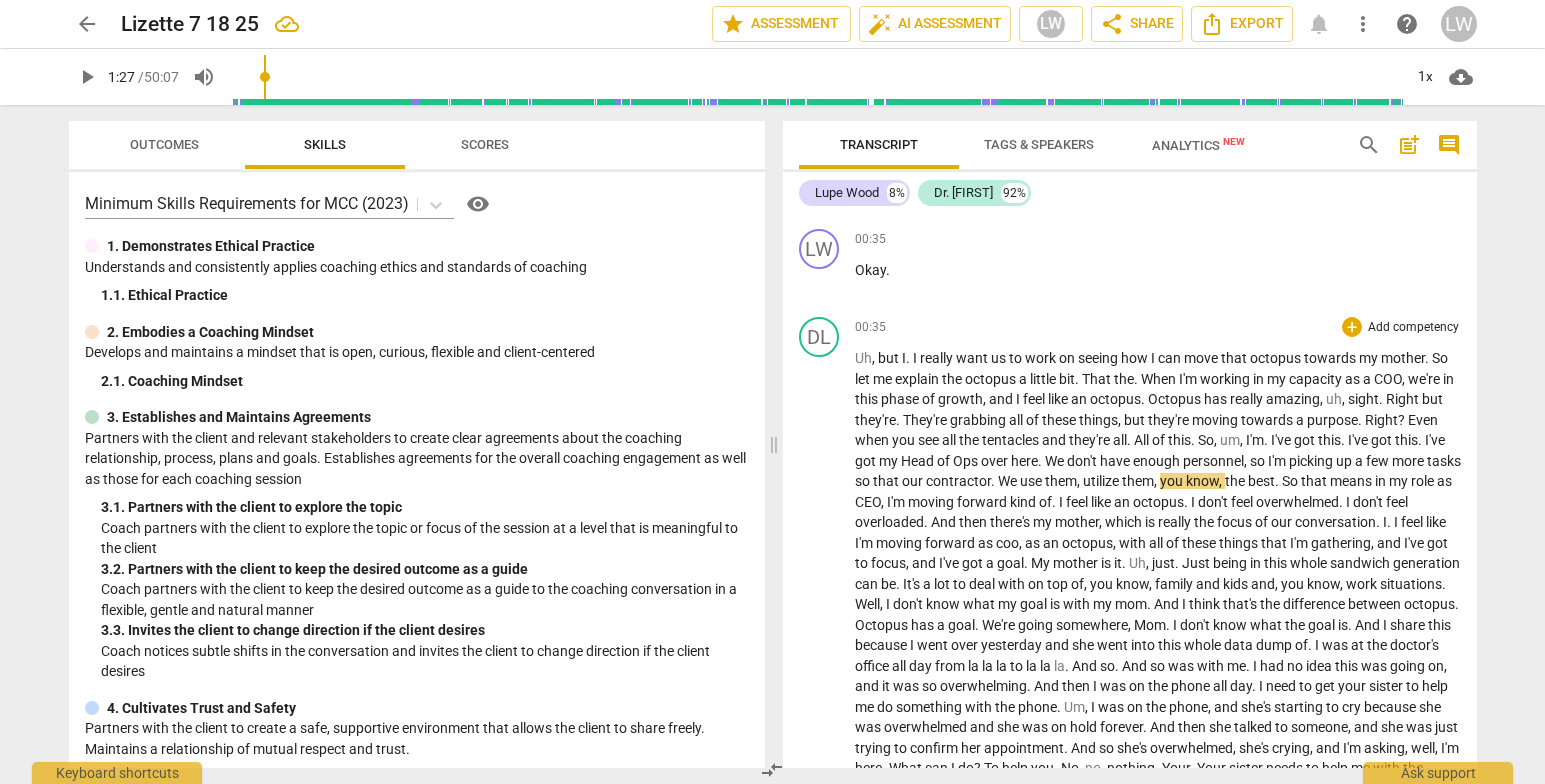 type on "88" 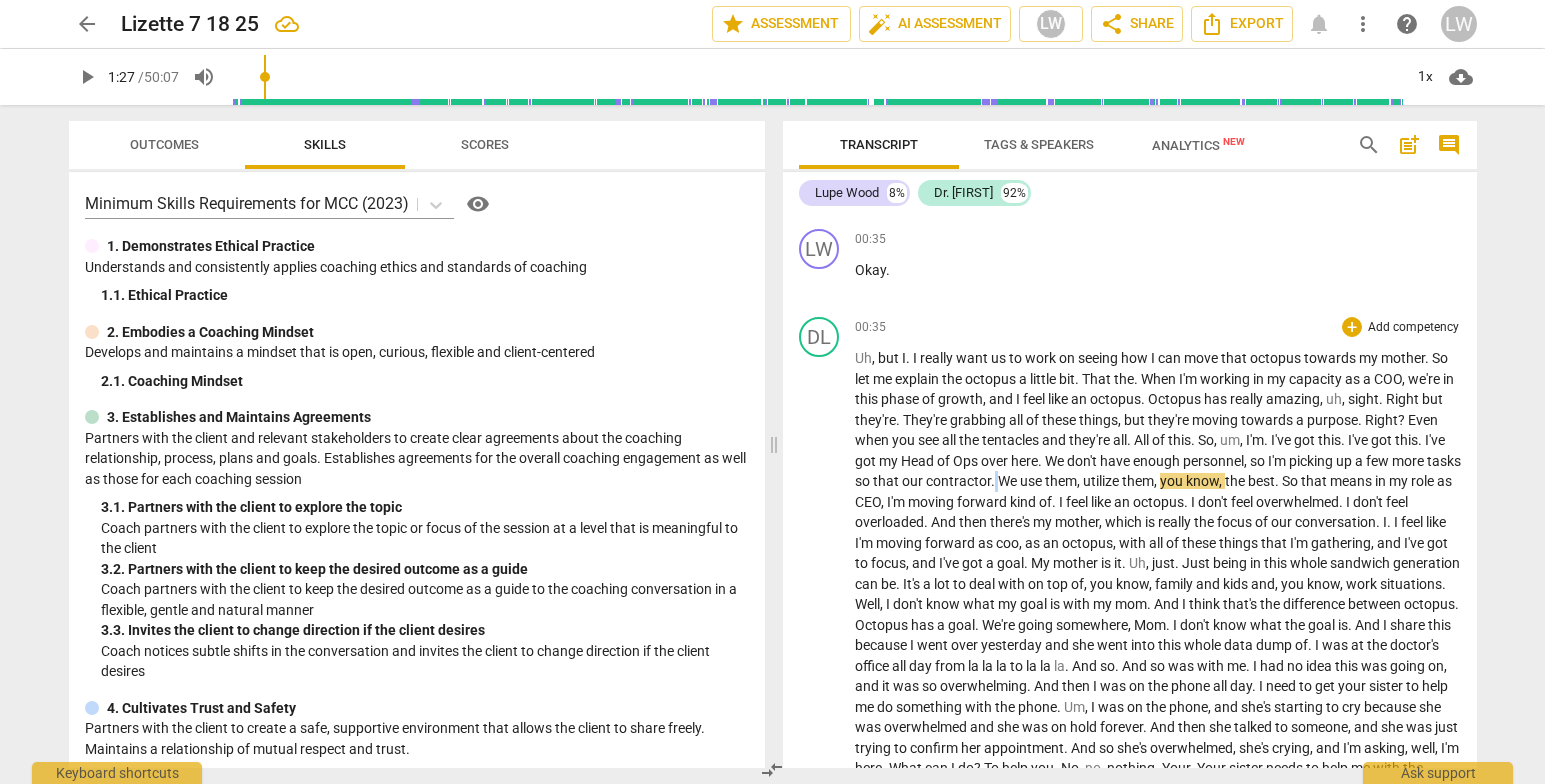 click on "Uh ,   but   I .   I   really   want   us   to   work   on   seeing   how   I   can   move   that   octopus   towards   my   mother .   So   let   me   explain   the   octopus   a   little   bit .   That   the .   When   I'm   working   in   my   capacity   as   a   COO ,   we're   in   this   phase   of   growth ,   and   I   feel   like   an   octopus .   Octopus   has   really   amazing ,   uh ,   sight .   Right   but   they're .   They're   grabbing   all   of   these   things ,   but   they're   moving   towards   a   purpose .   Right ?   Even   when   you   see   all   the   tentacles   and   they're   all .   All   of   this .   So ,   um ,   I'm .   I've   got   this .   I've   got   this .   I've   got   my   Head   of   Ops   over   here .   We   don't   have   enough   personnel ,   so   I'm   picking   up   a   few   more   tasks   so   that   our   contractor .   We   use   them ,   utilize   them ,   you   know ,   the   best .   So   that   means   in   my   role   as   CEO ,   I'm   moving" at bounding box center (1158, 953) 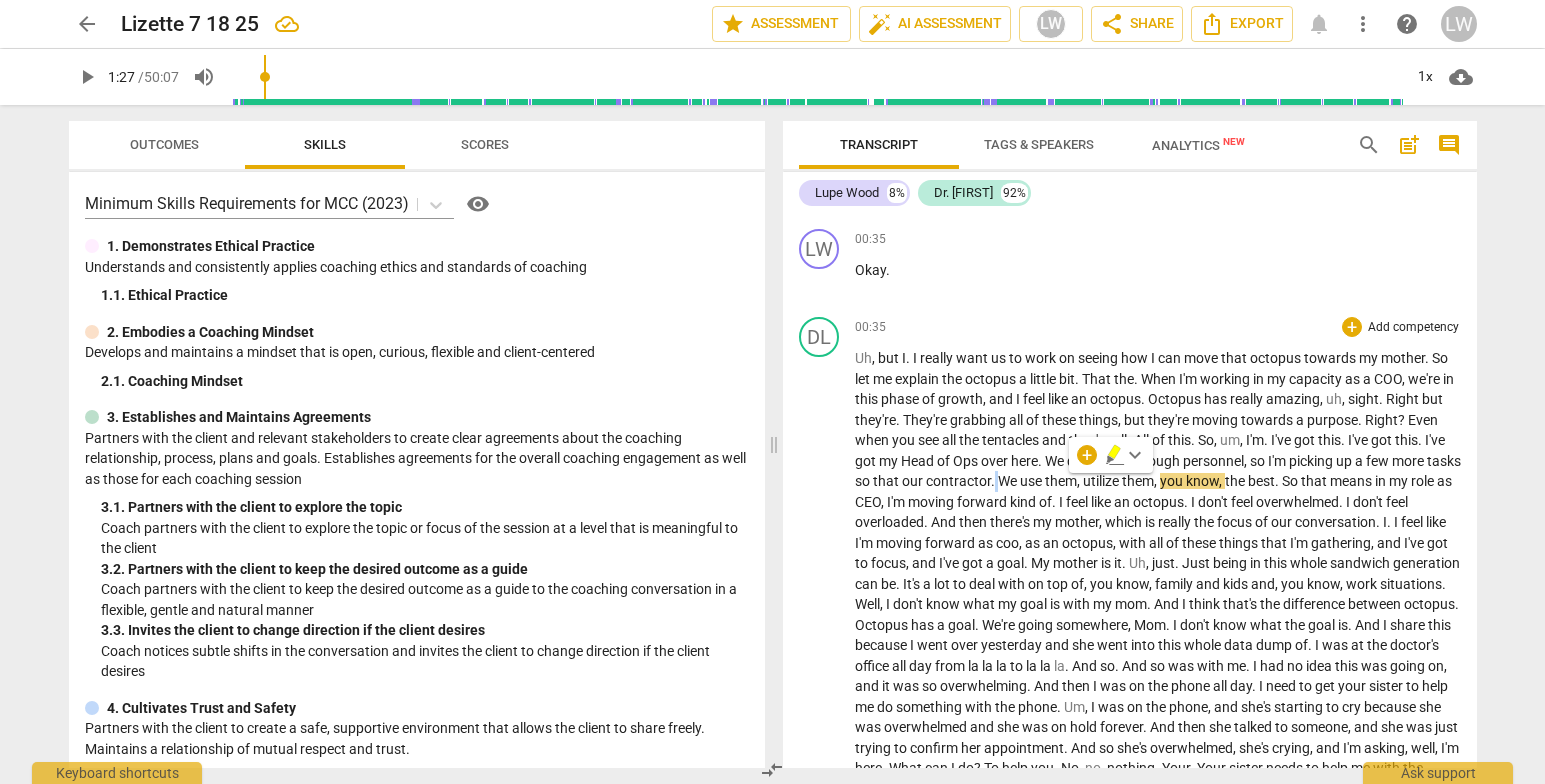 type 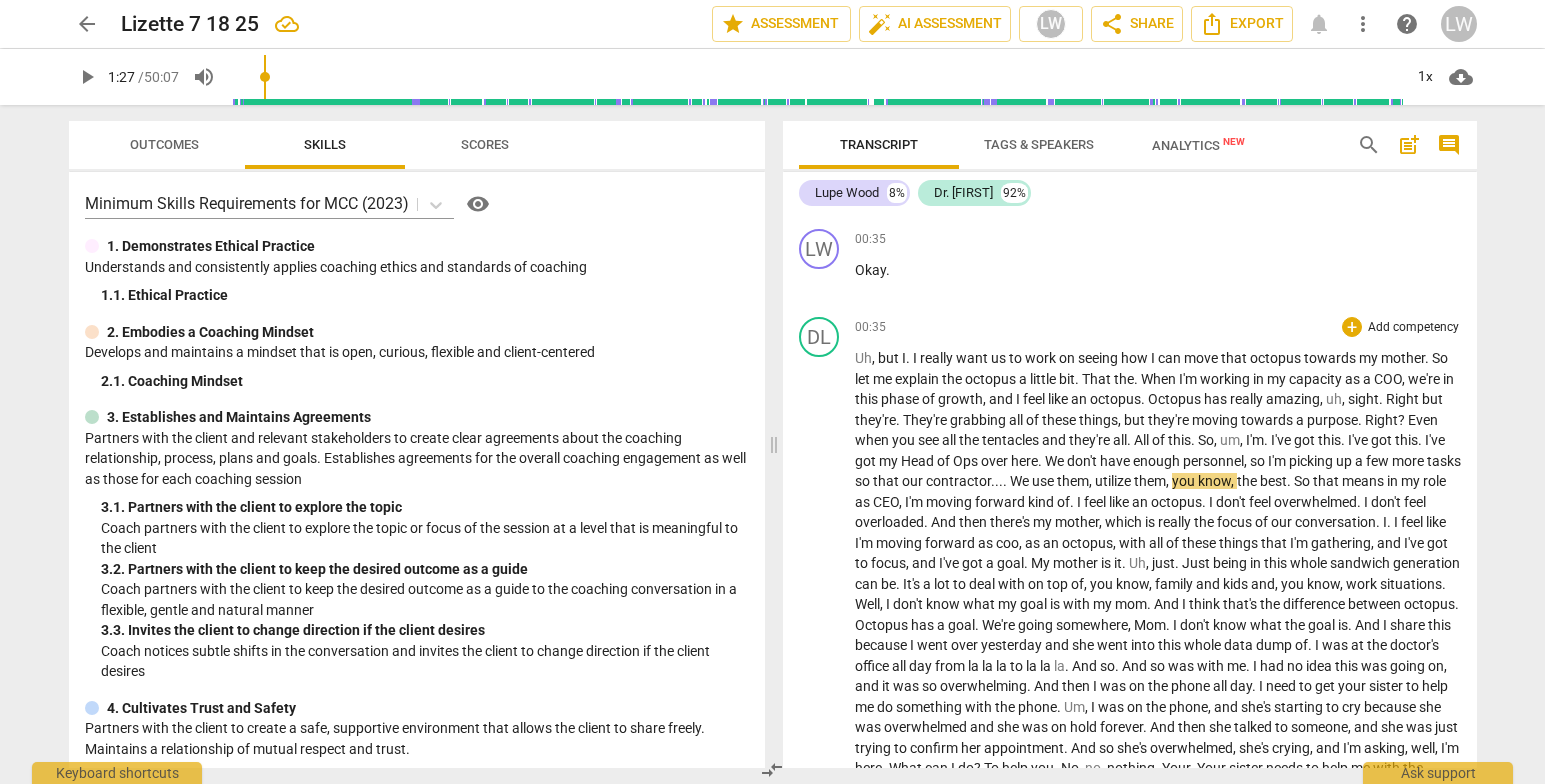 drag, startPoint x: 1478, startPoint y: 243, endPoint x: 1481, endPoint y: 257, distance: 14.3178215 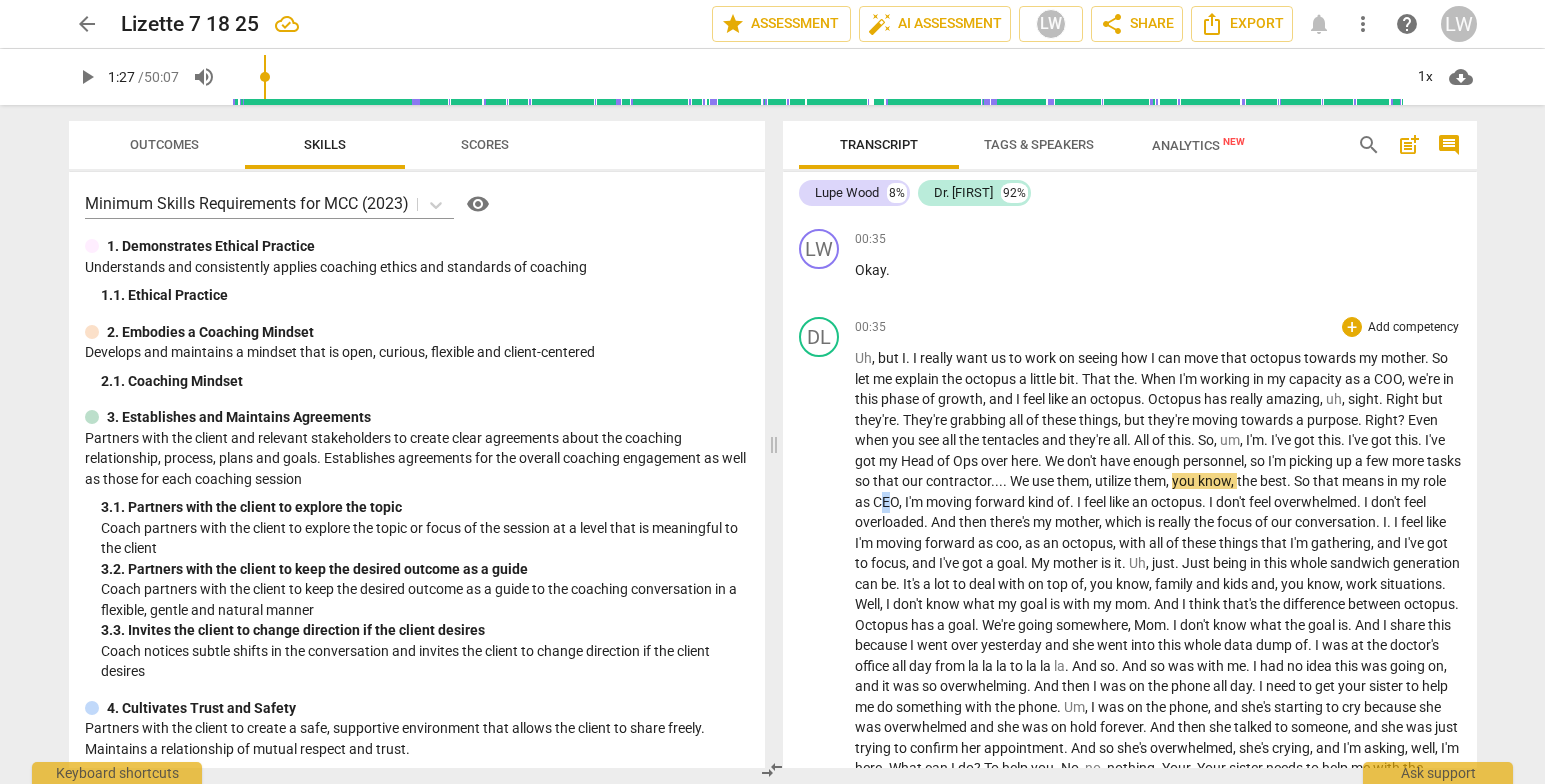 click on "CEO" at bounding box center [886, 502] 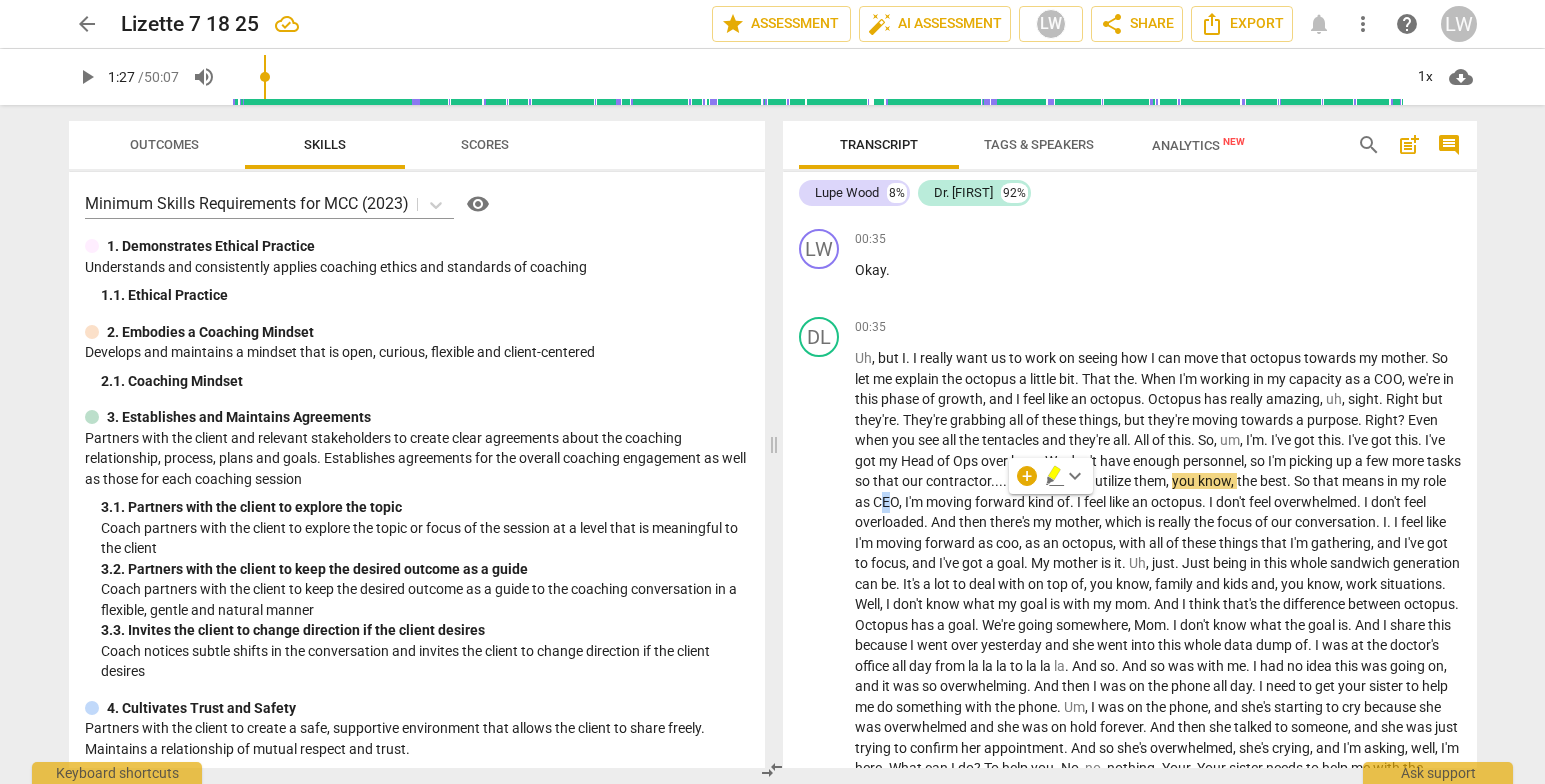 type 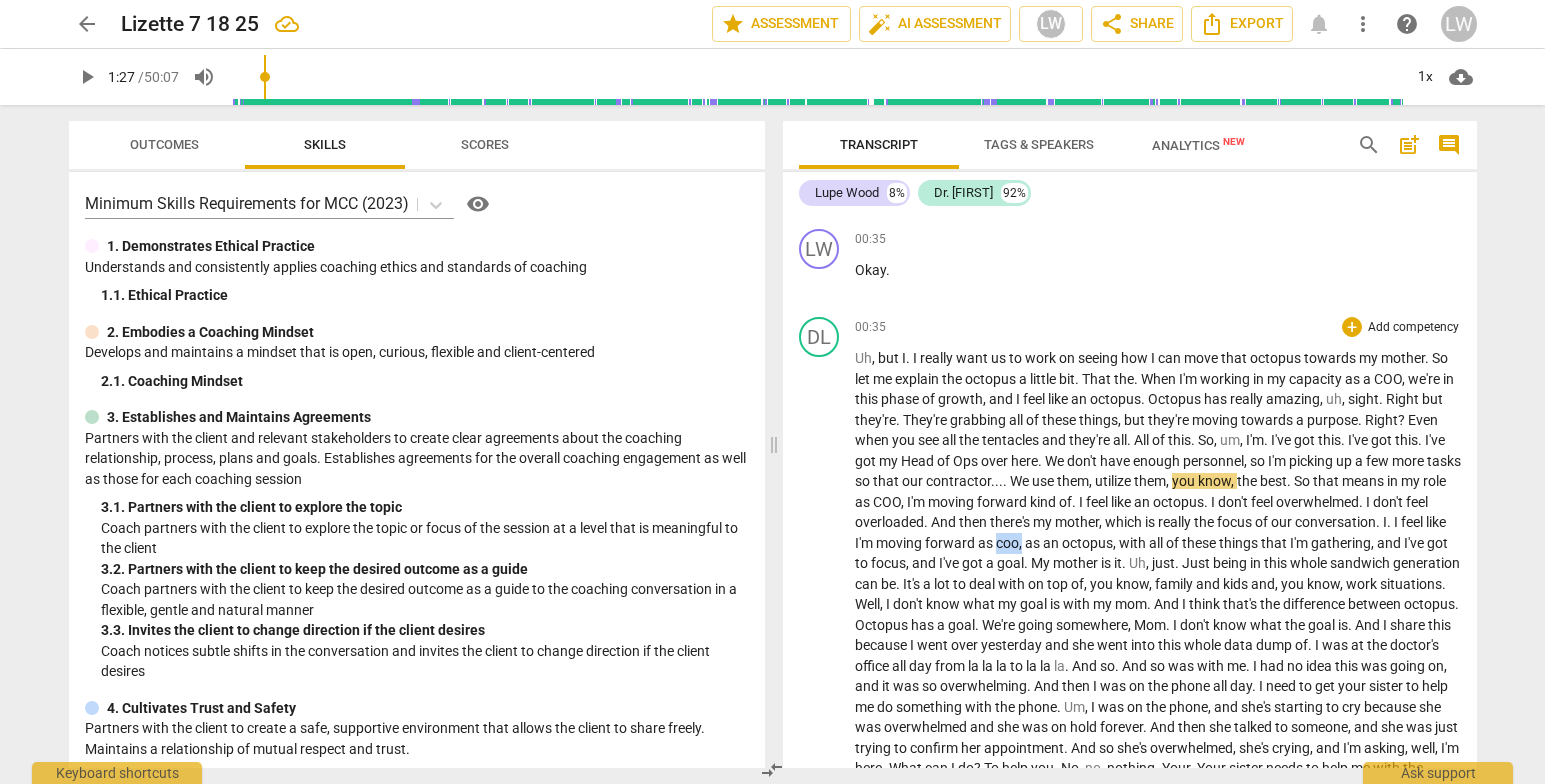 drag, startPoint x: 1177, startPoint y: 542, endPoint x: 1261, endPoint y: 628, distance: 120.21647 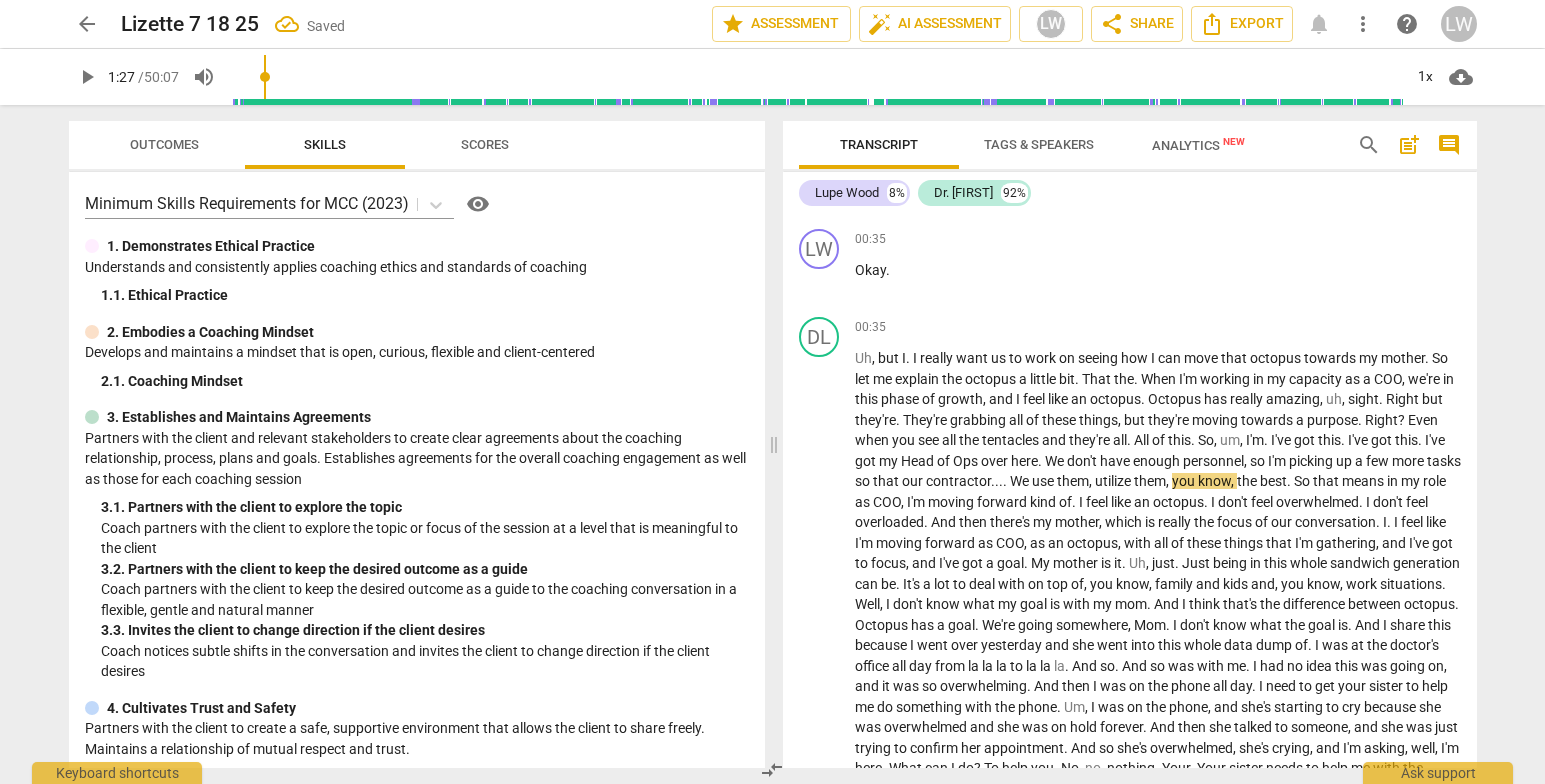 drag, startPoint x: 1477, startPoint y: 240, endPoint x: 1475, endPoint y: 256, distance: 16.124516 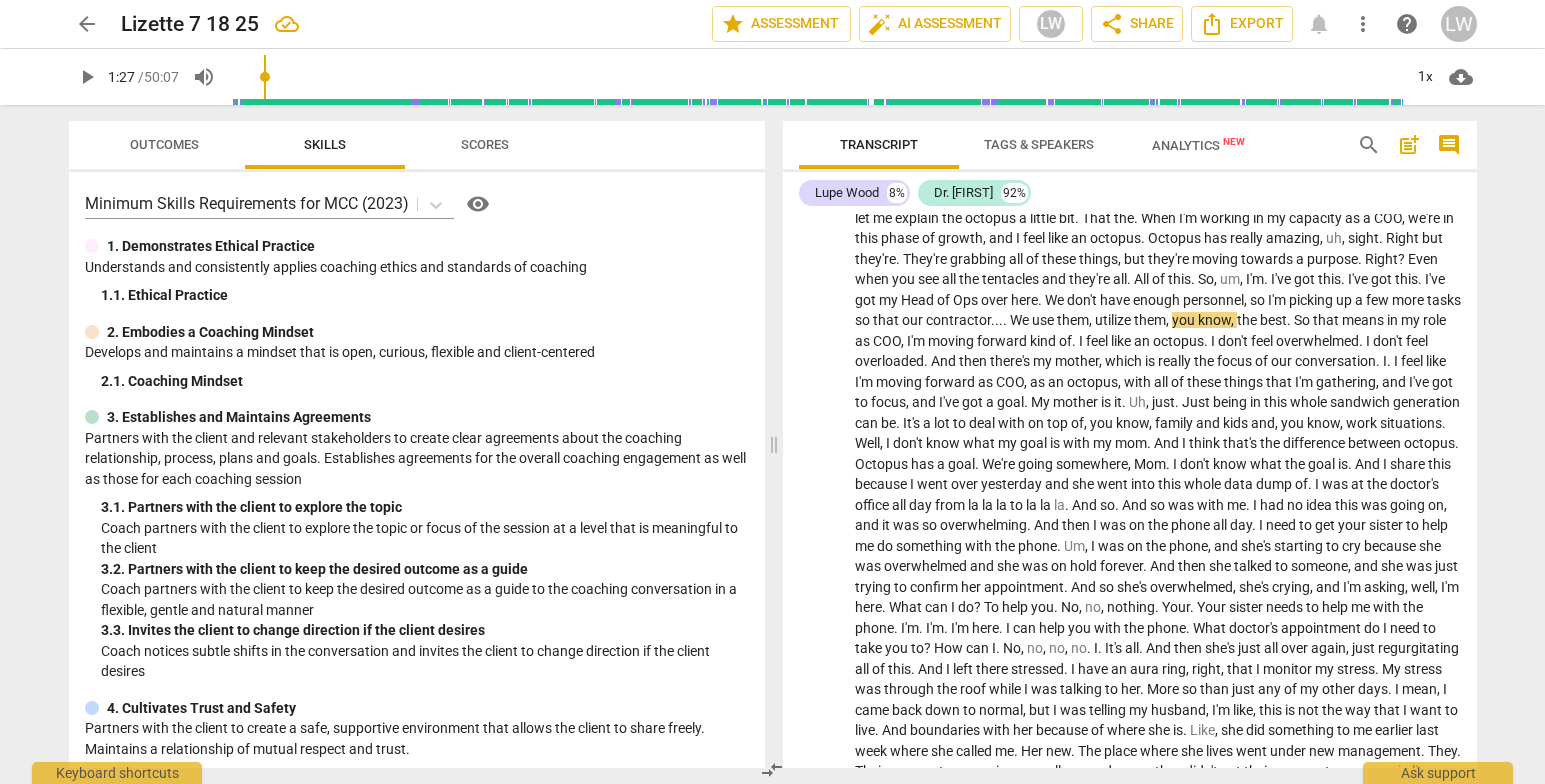 scroll, scrollTop: 547, scrollLeft: 0, axis: vertical 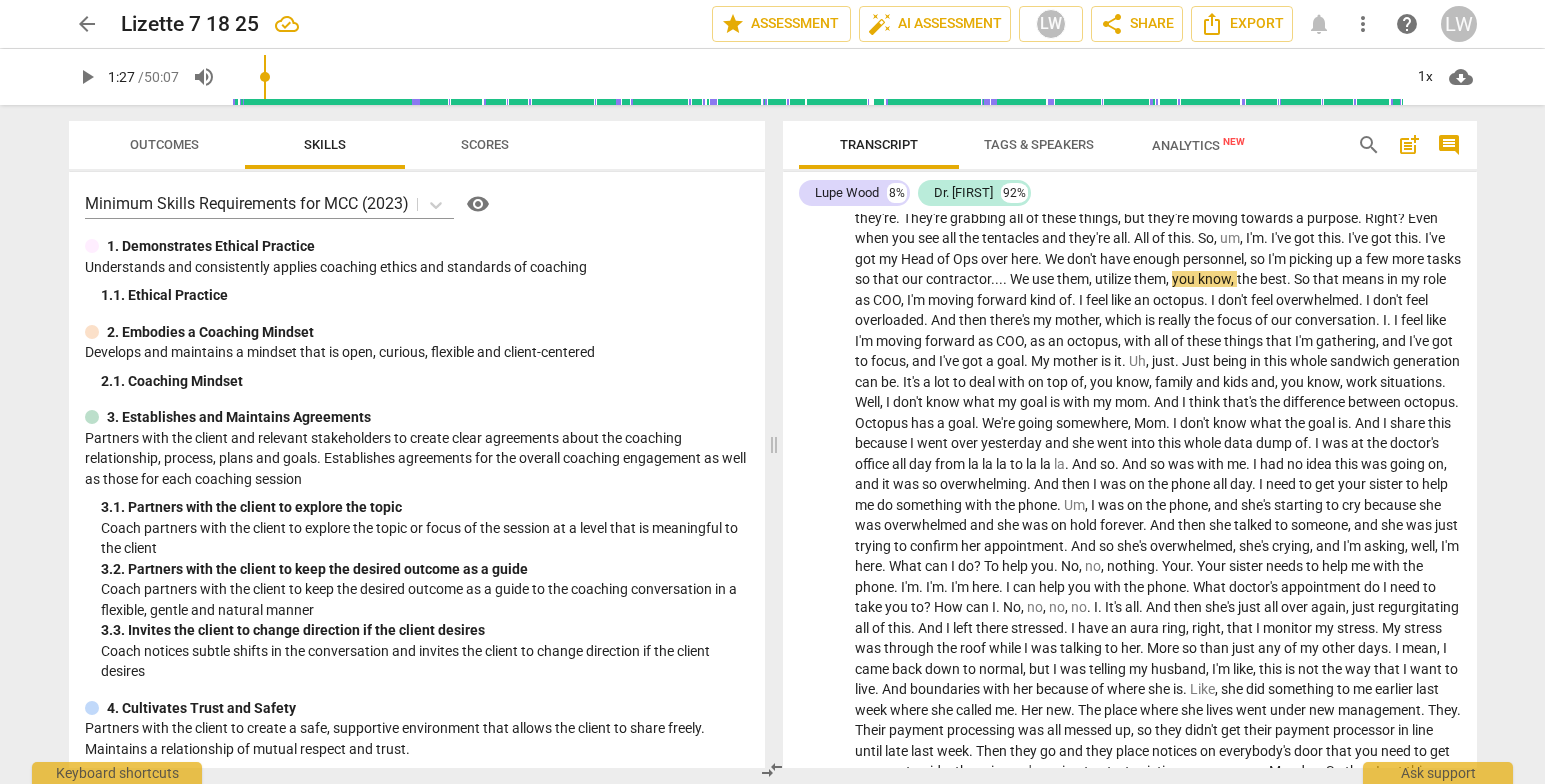 click on "play_arrow" at bounding box center (87, 77) 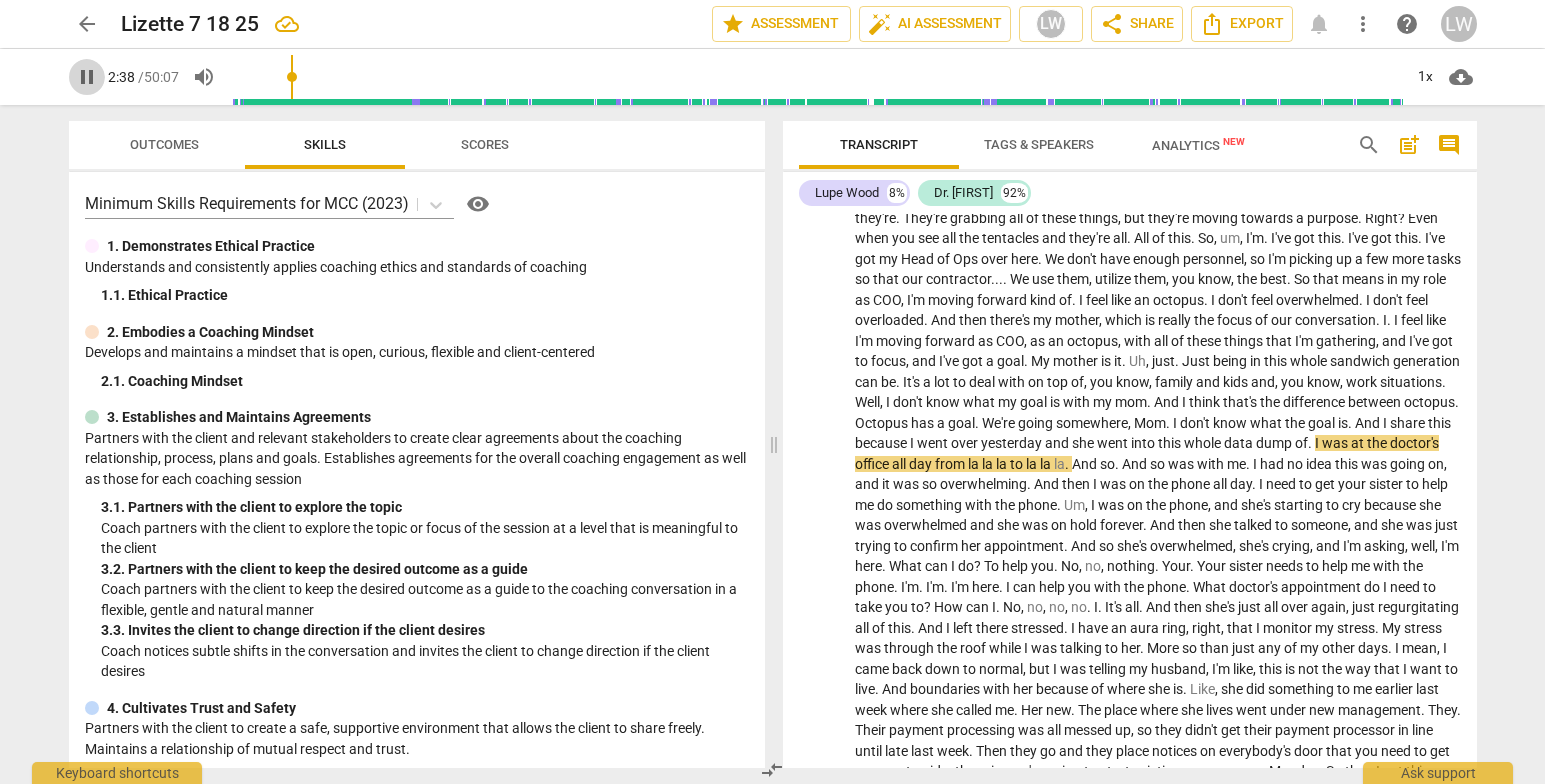 drag, startPoint x: 91, startPoint y: 72, endPoint x: 83, endPoint y: 80, distance: 11.313708 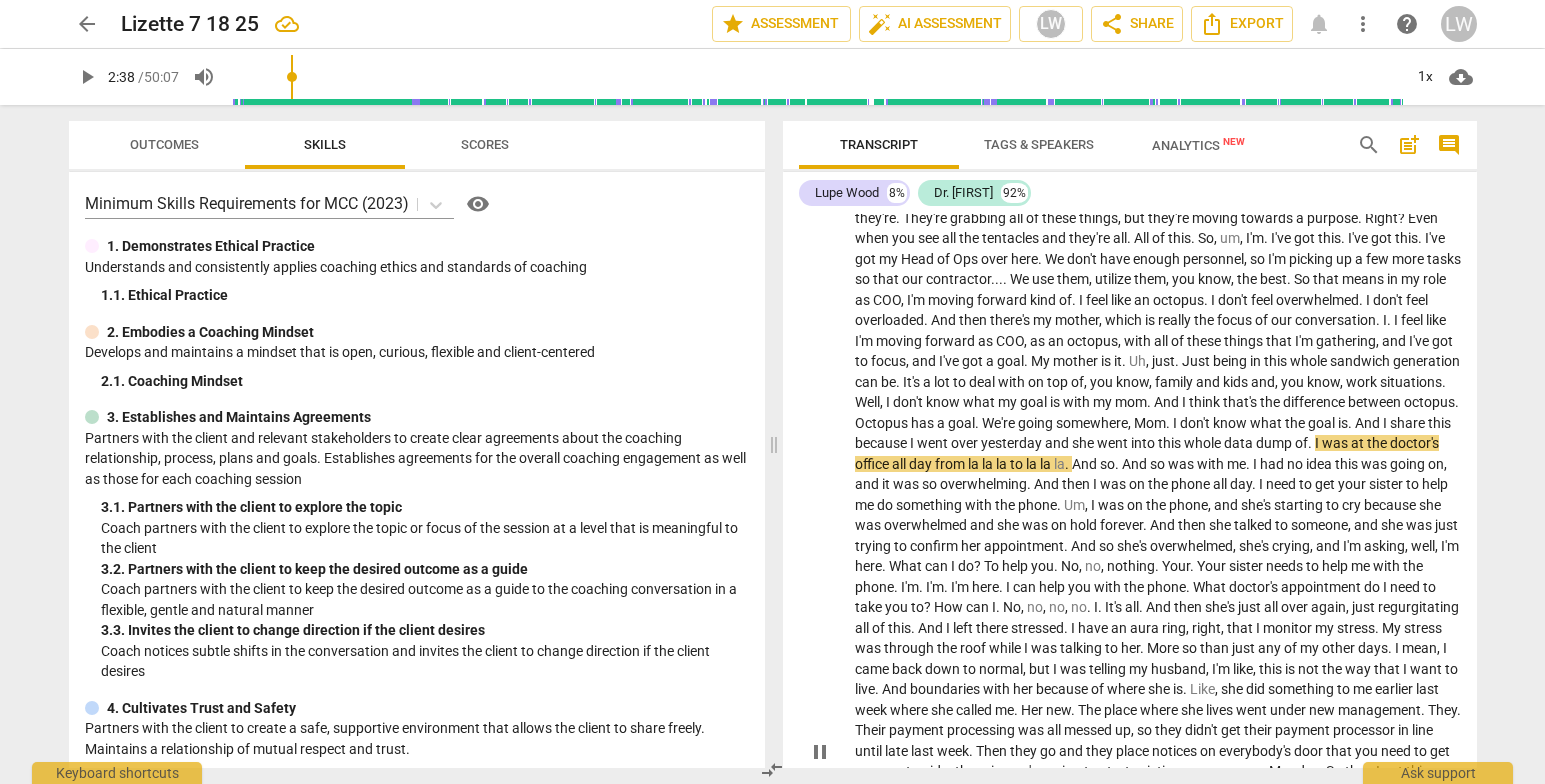 type on "159" 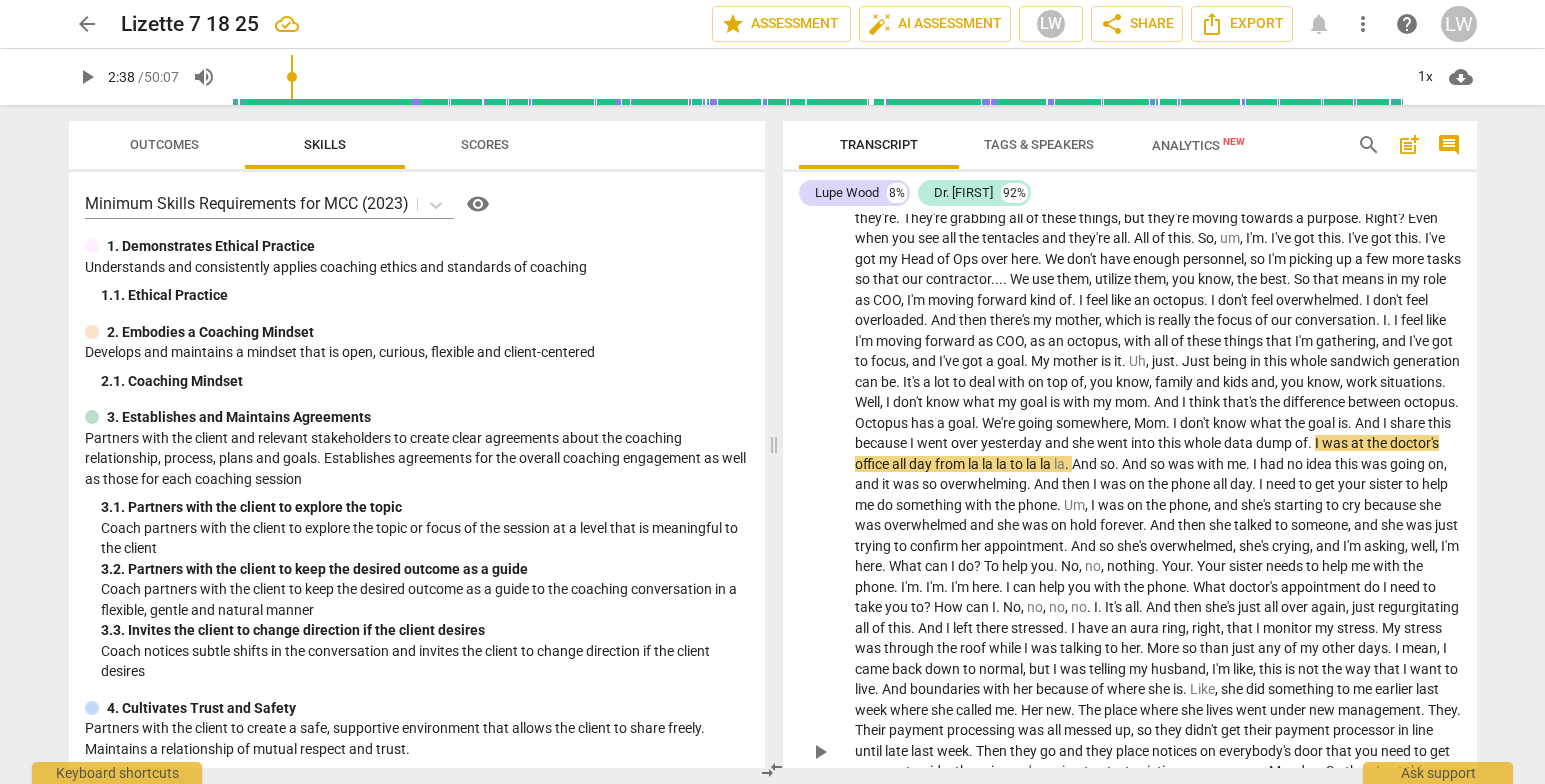 drag, startPoint x: 1006, startPoint y: 458, endPoint x: 1006, endPoint y: 470, distance: 12 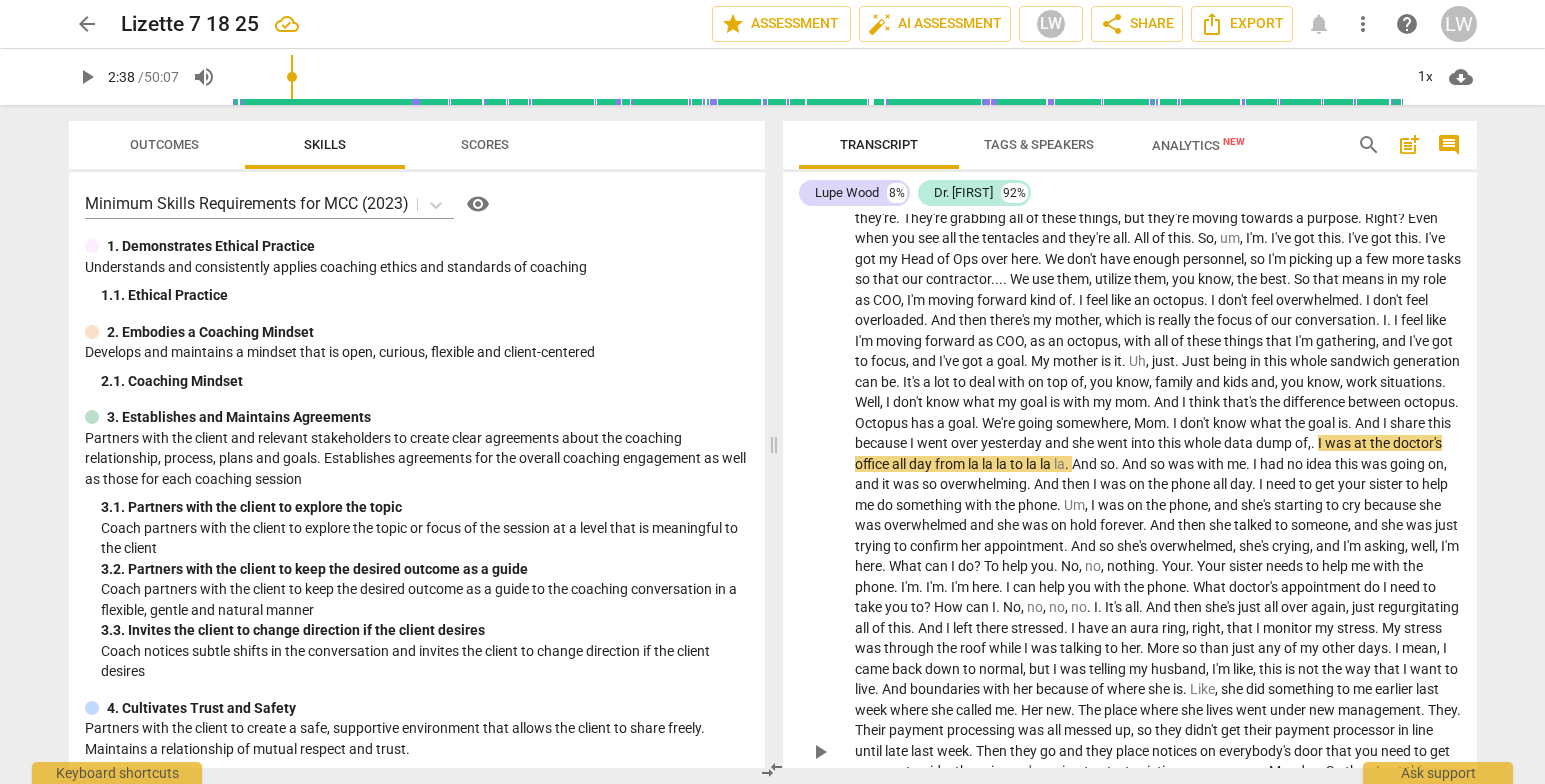 type 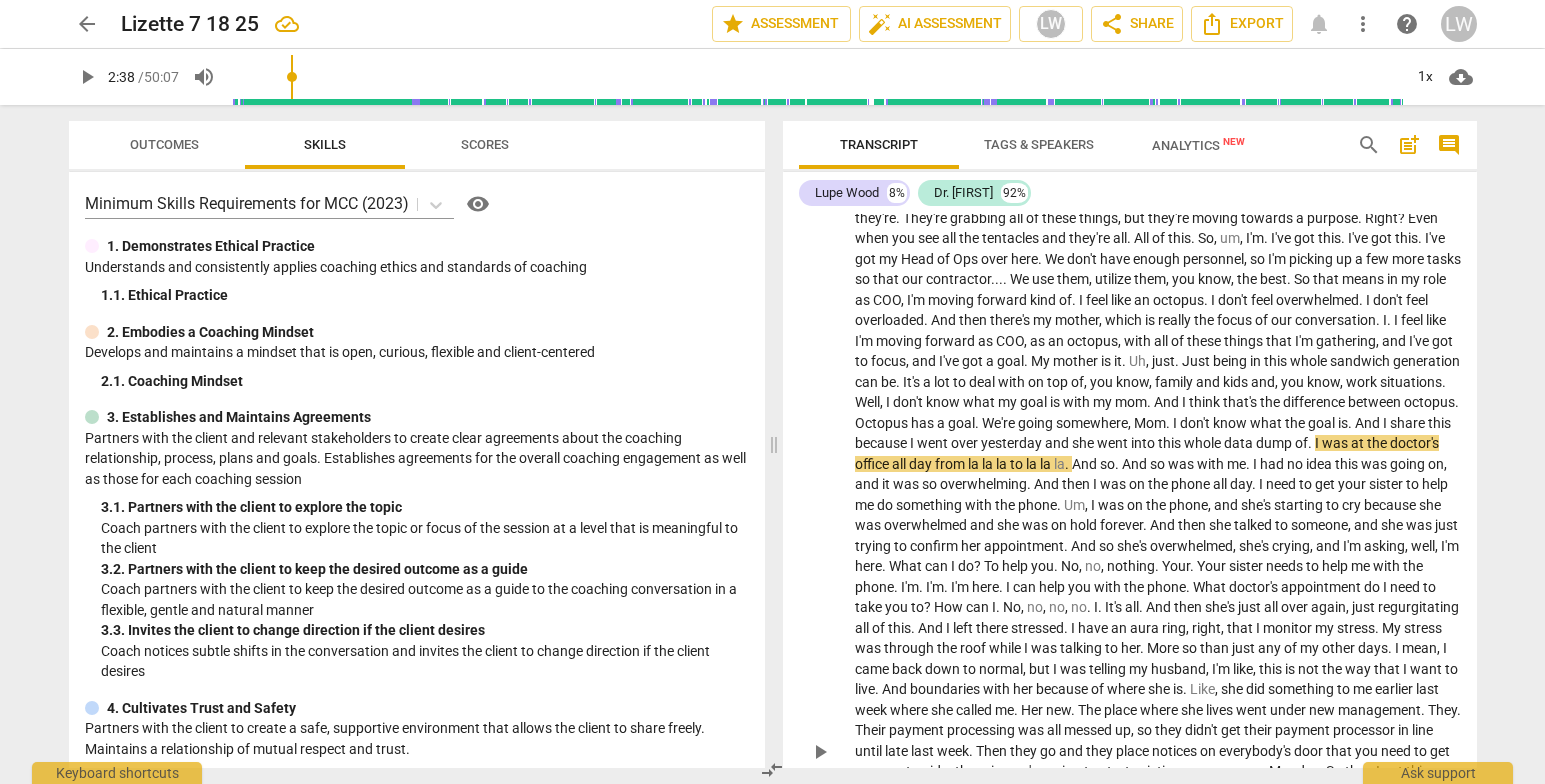 drag, startPoint x: 1008, startPoint y: 461, endPoint x: 1055, endPoint y: 478, distance: 49.979996 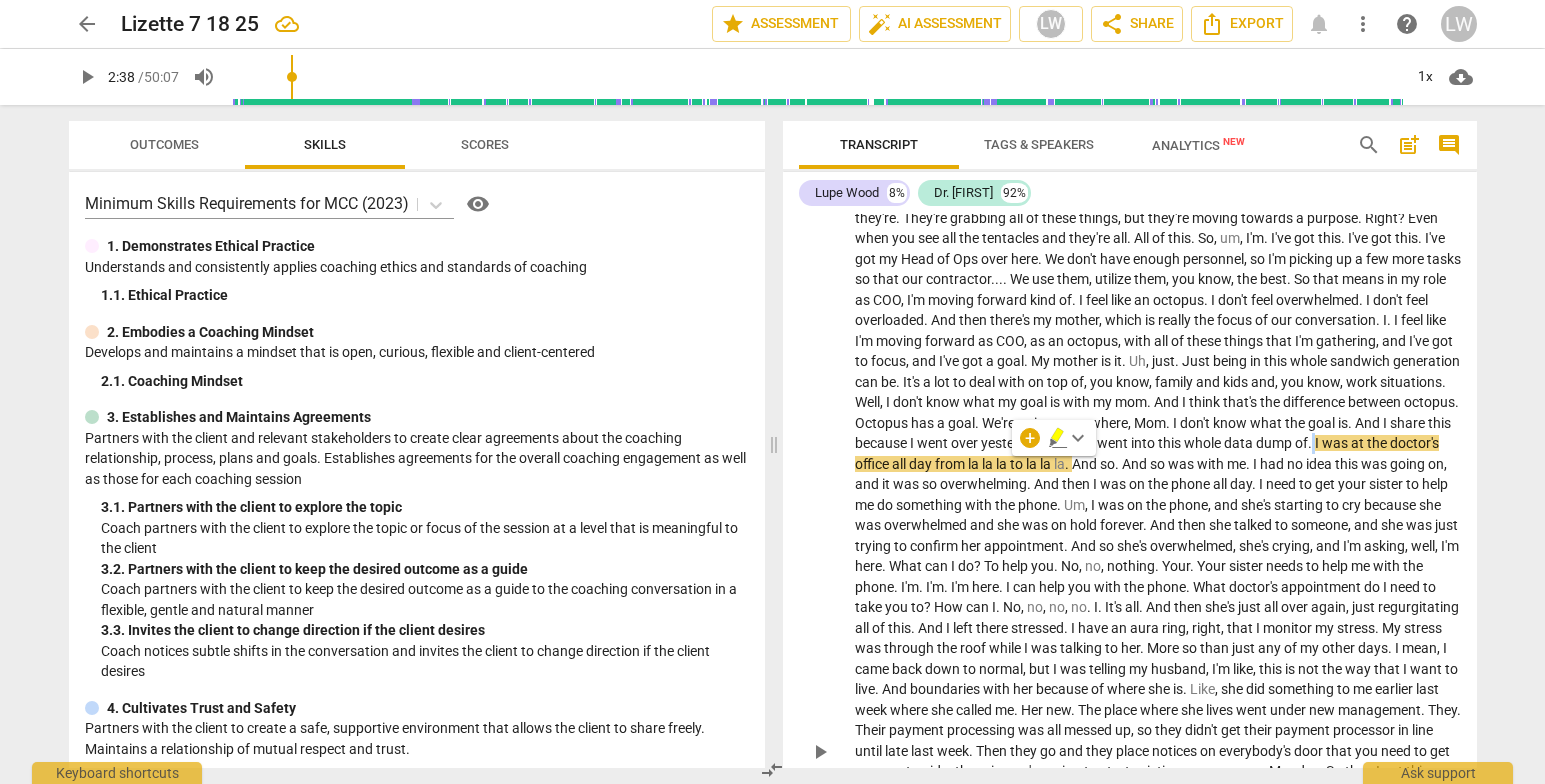 drag, startPoint x: 1007, startPoint y: 462, endPoint x: 1020, endPoint y: 466, distance: 13.601471 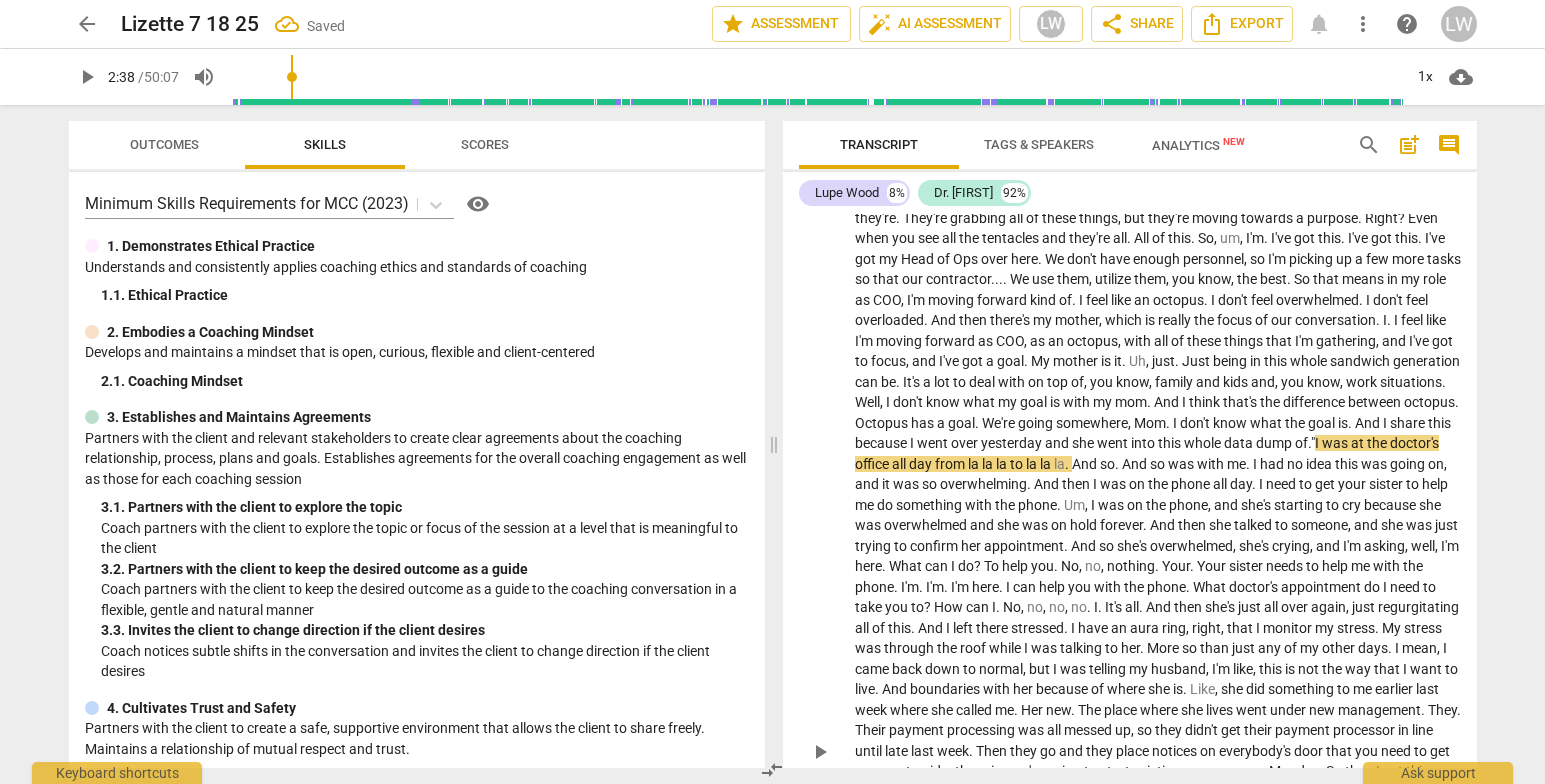 click on "And" at bounding box center [1086, 464] 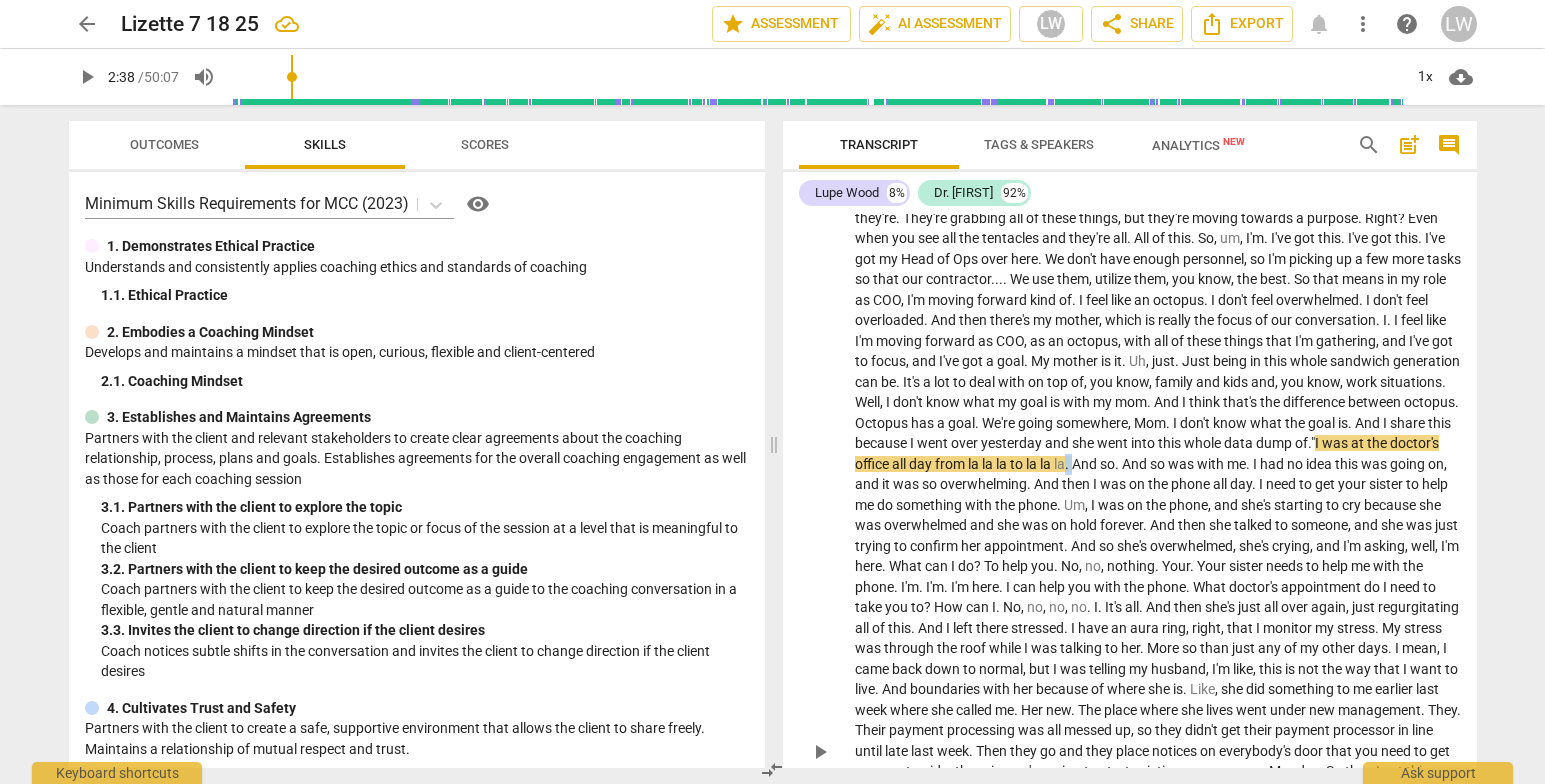 click on "." at bounding box center (1068, 464) 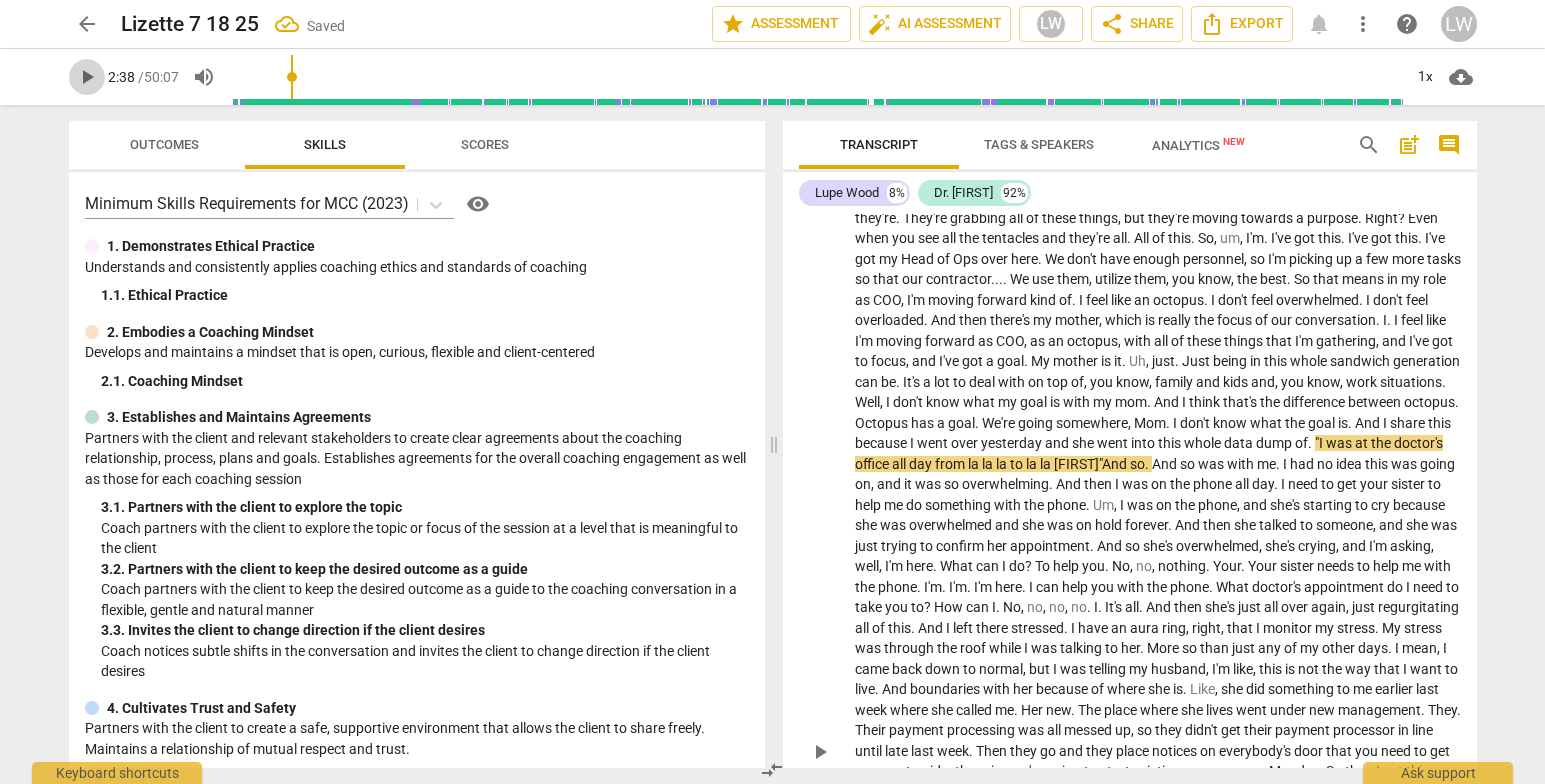 click on "play_arrow" at bounding box center (87, 77) 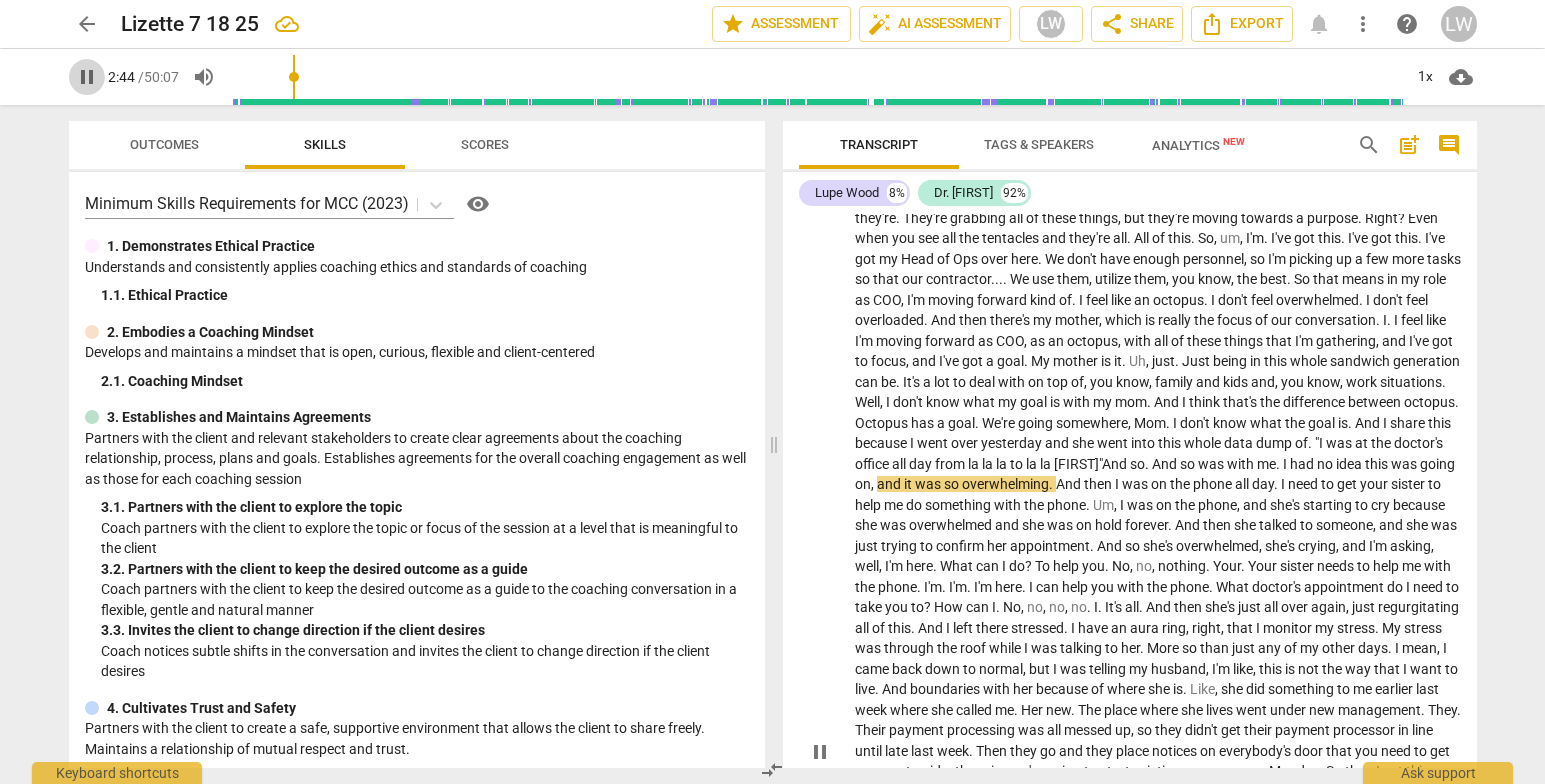 click on "pause" at bounding box center (87, 77) 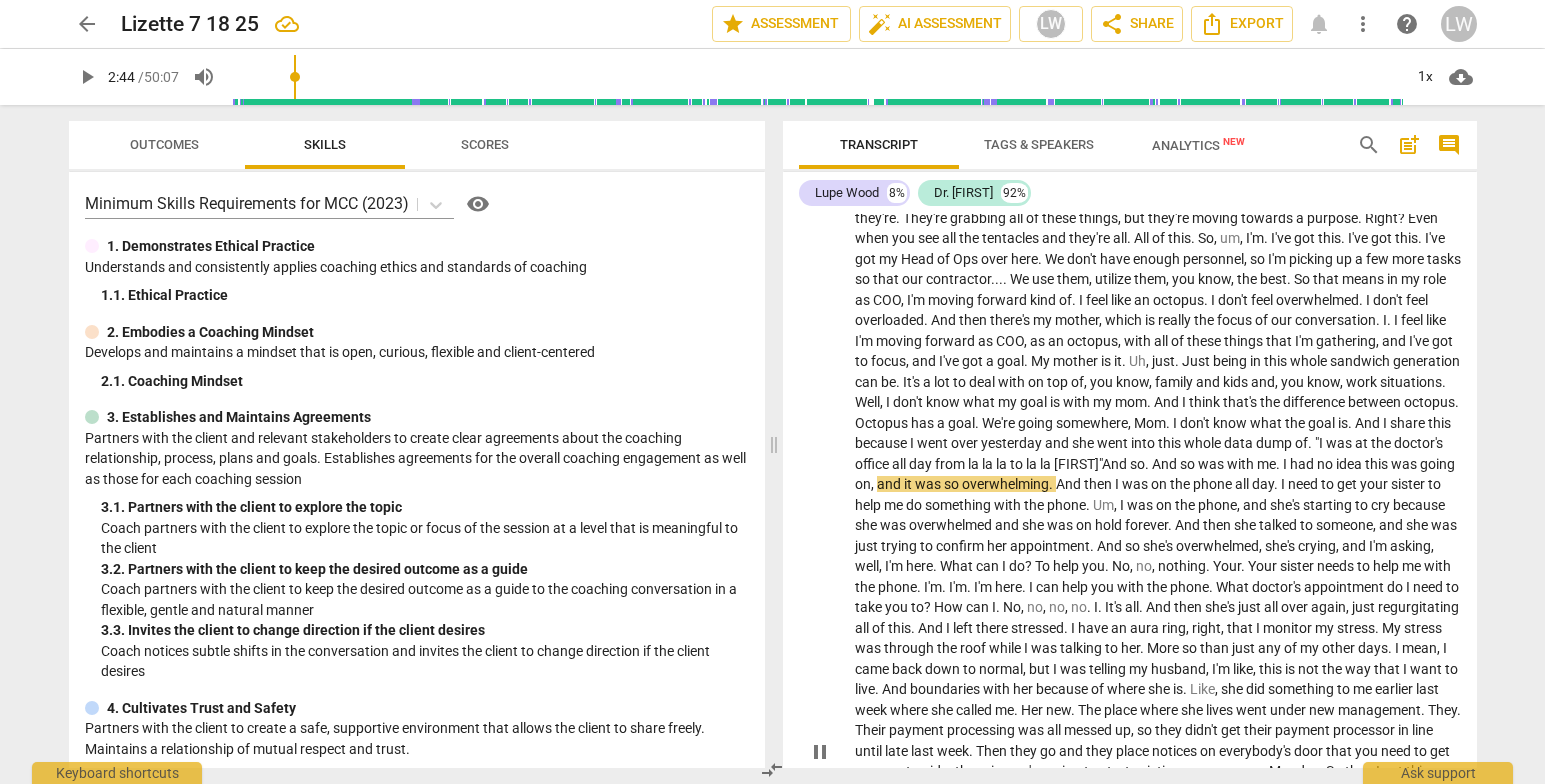 type on "164" 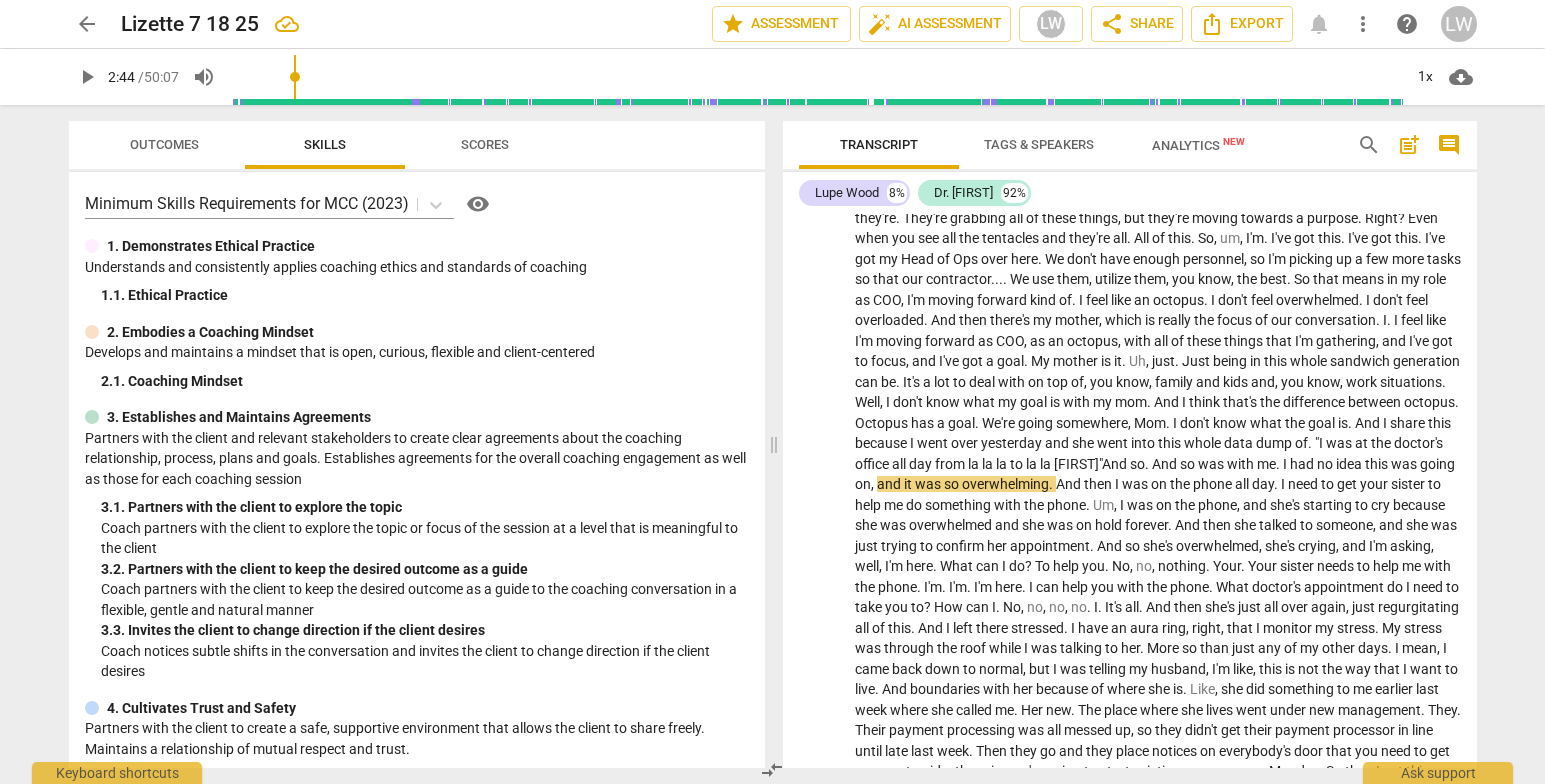 click on "was" at bounding box center (1212, 464) 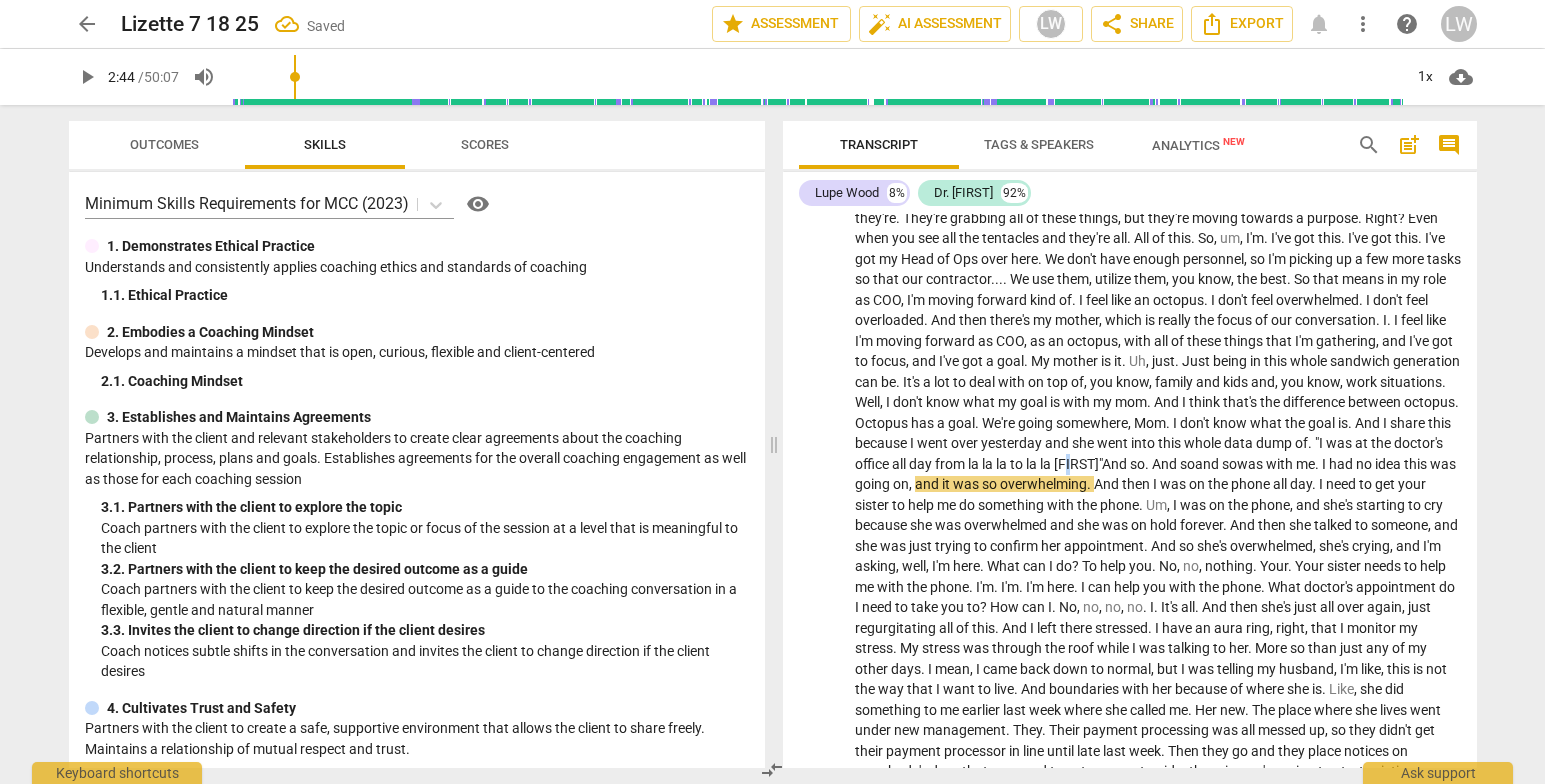 click on "[FIRST]"And" at bounding box center [1092, 464] 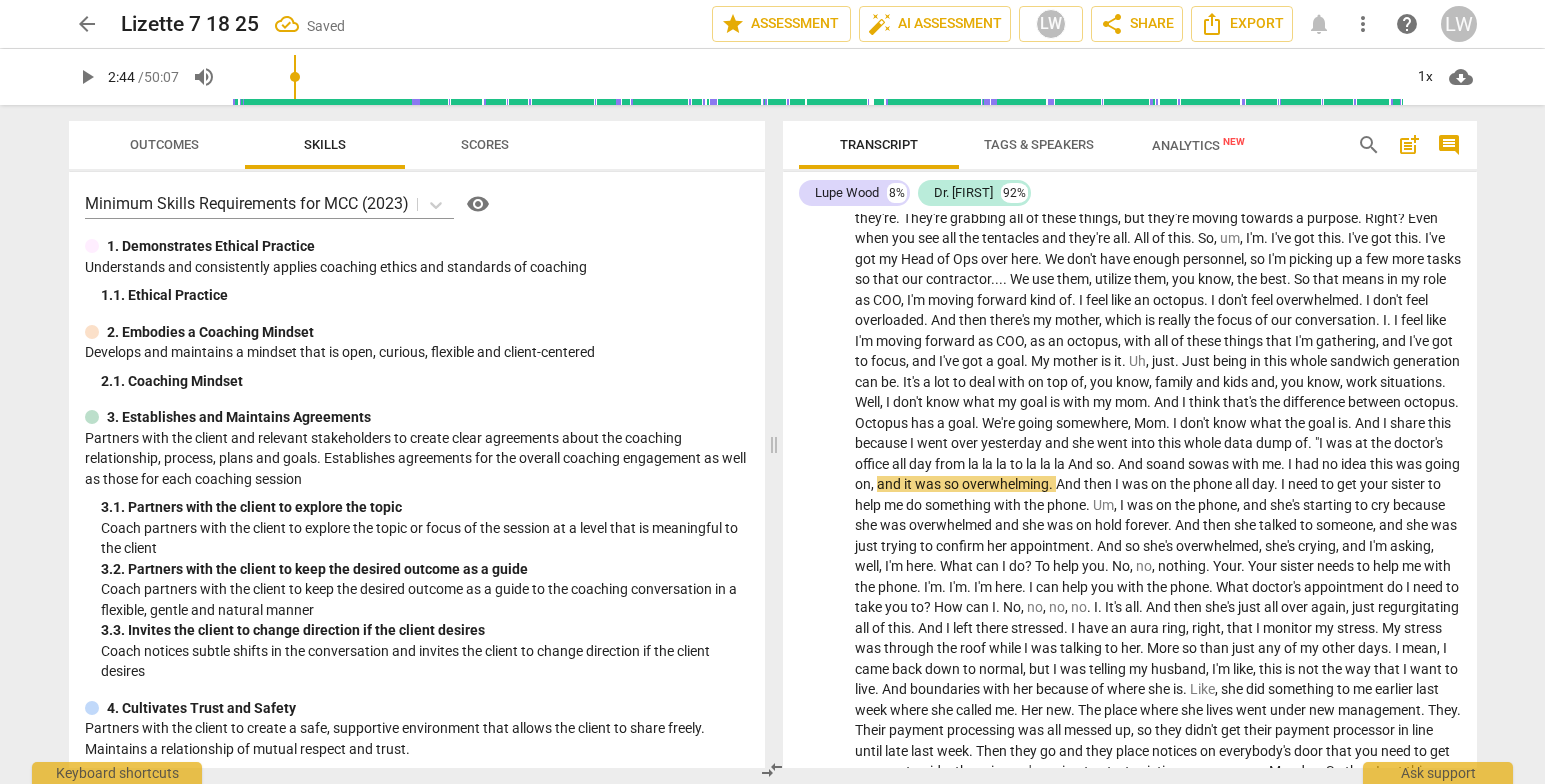 click on "." at bounding box center (1284, 464) 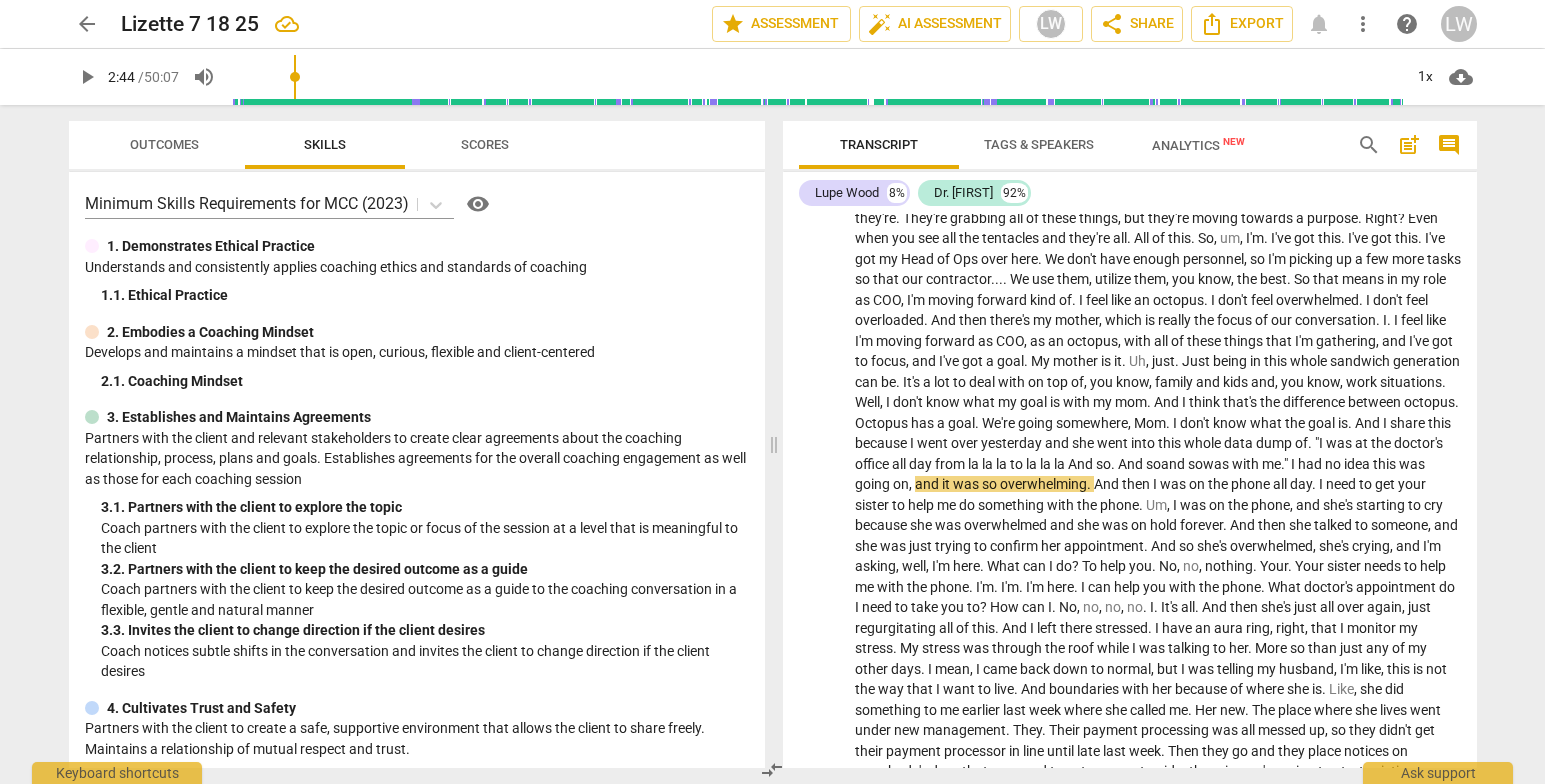 drag, startPoint x: 1391, startPoint y: 478, endPoint x: 1422, endPoint y: 518, distance: 50.606323 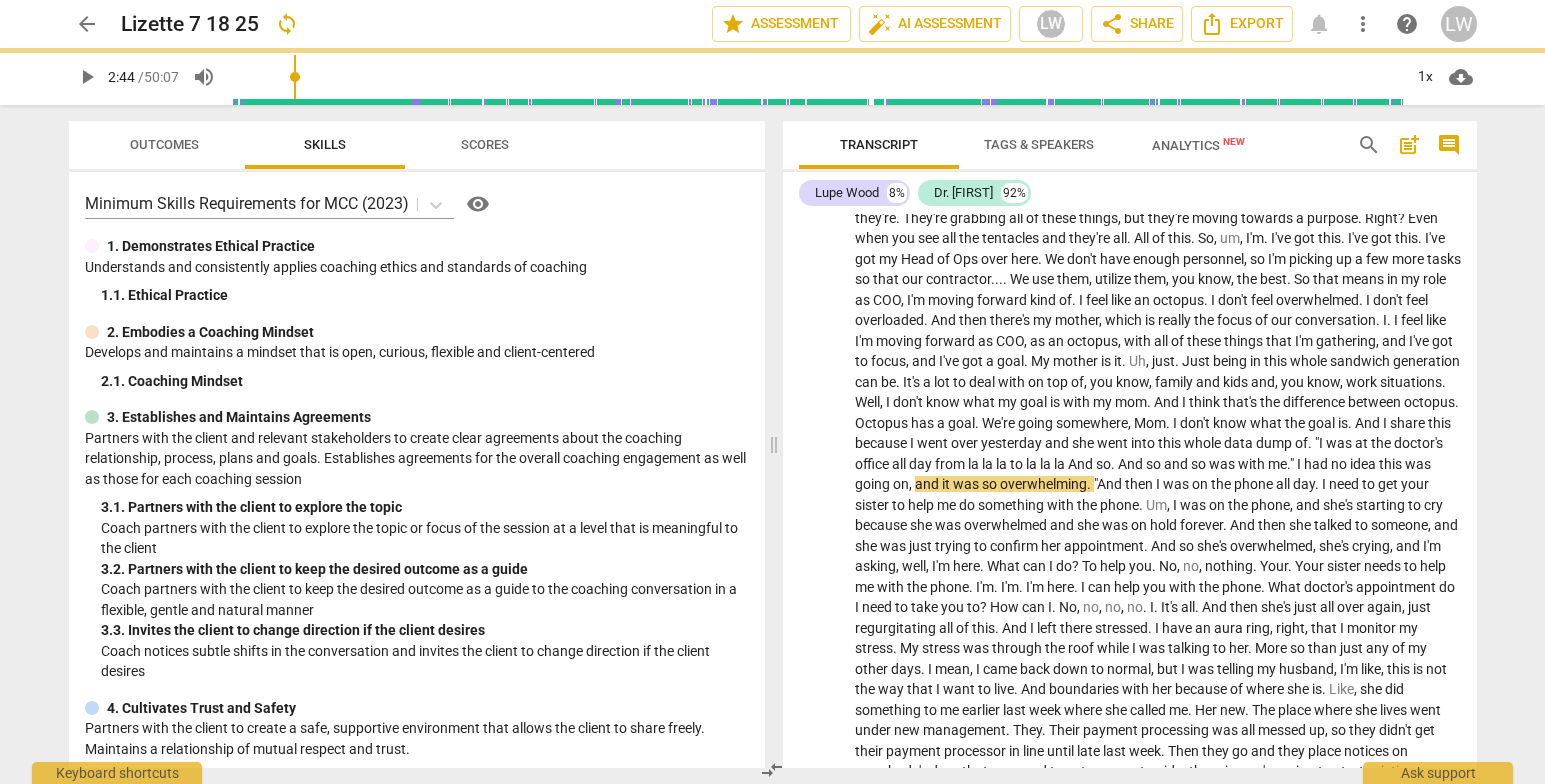 drag, startPoint x: 479, startPoint y: 524, endPoint x: 544, endPoint y: 549, distance: 69.641945 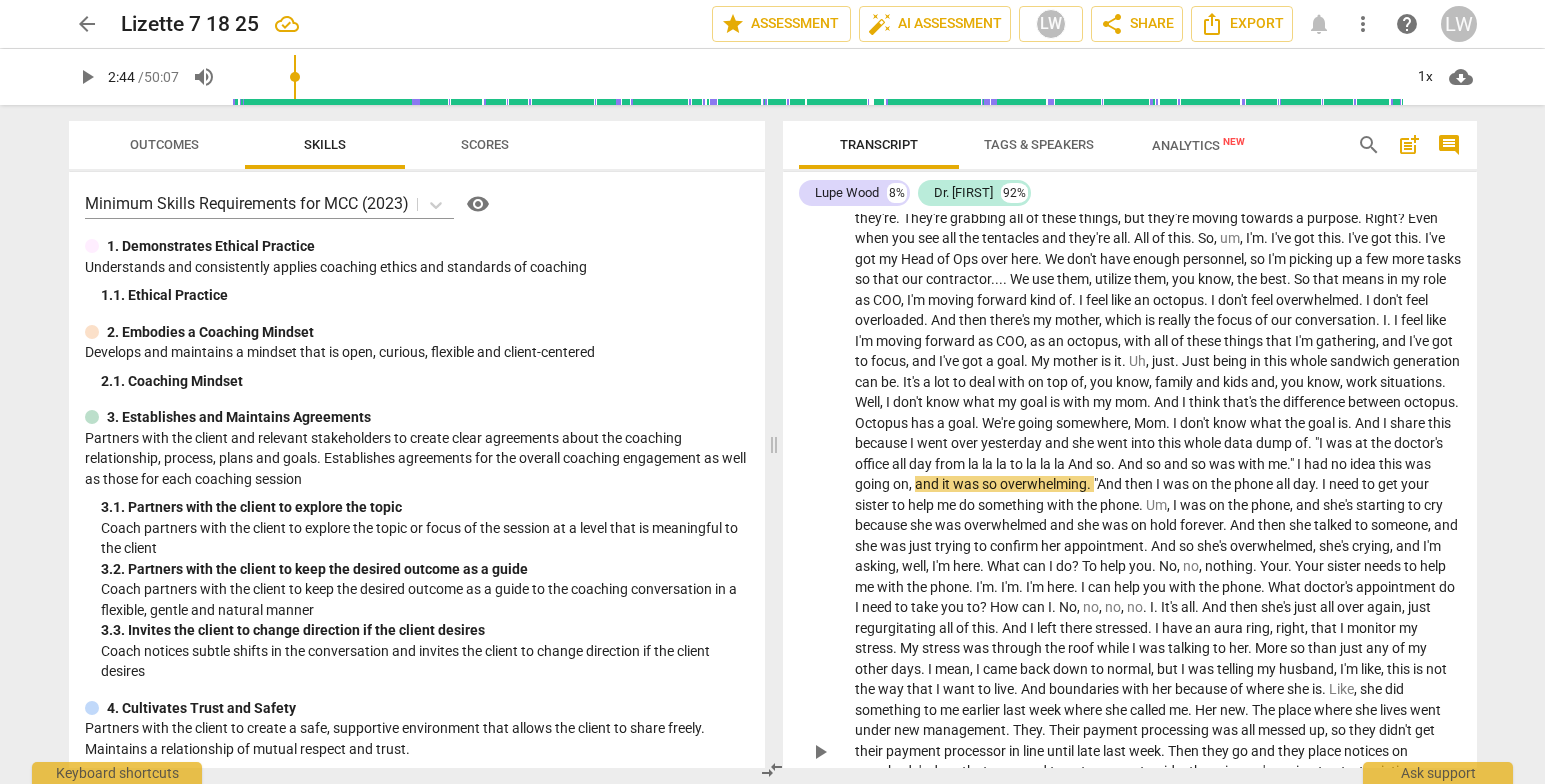 click on "," at bounding box center (1293, 505) 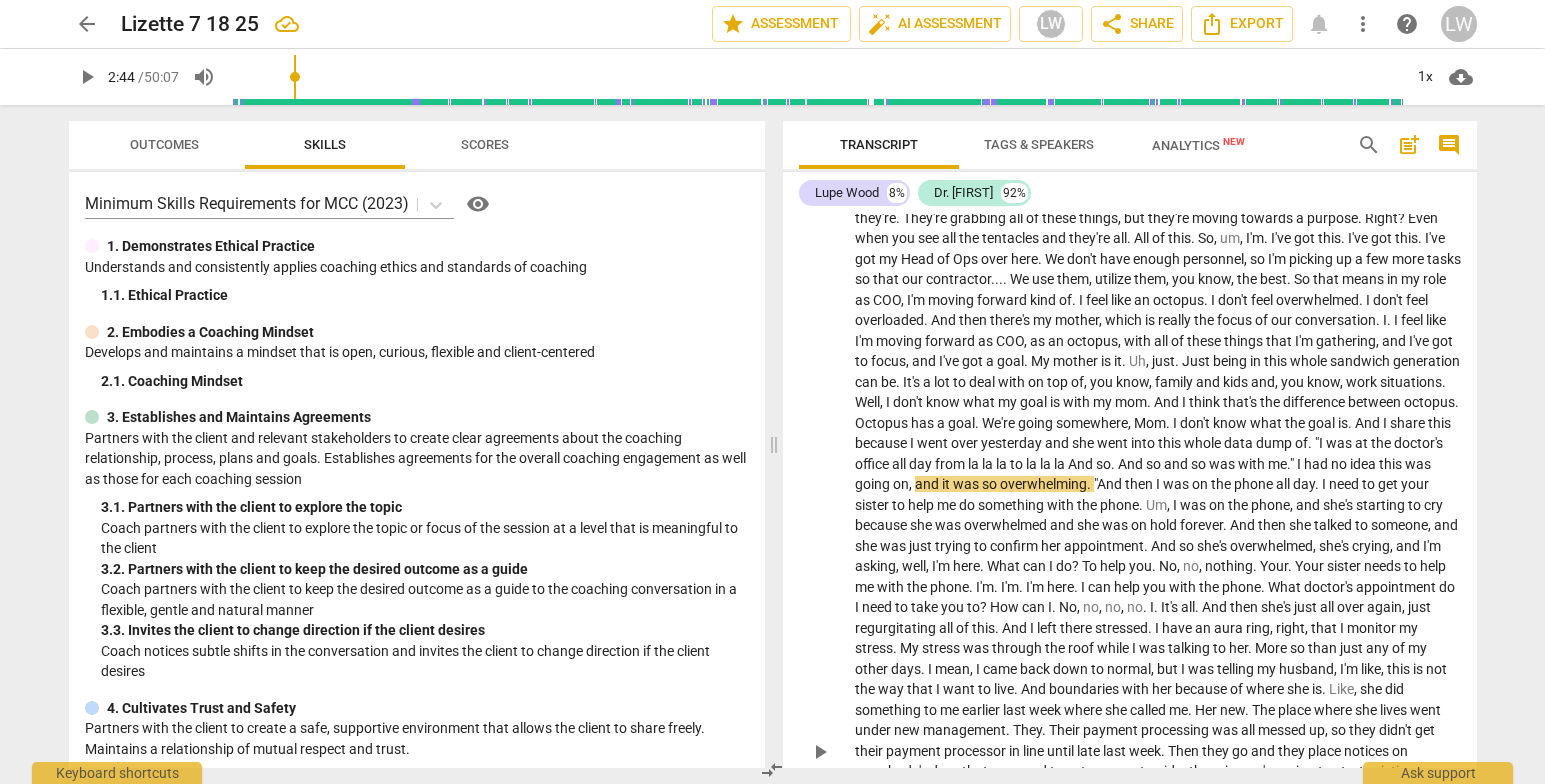 type 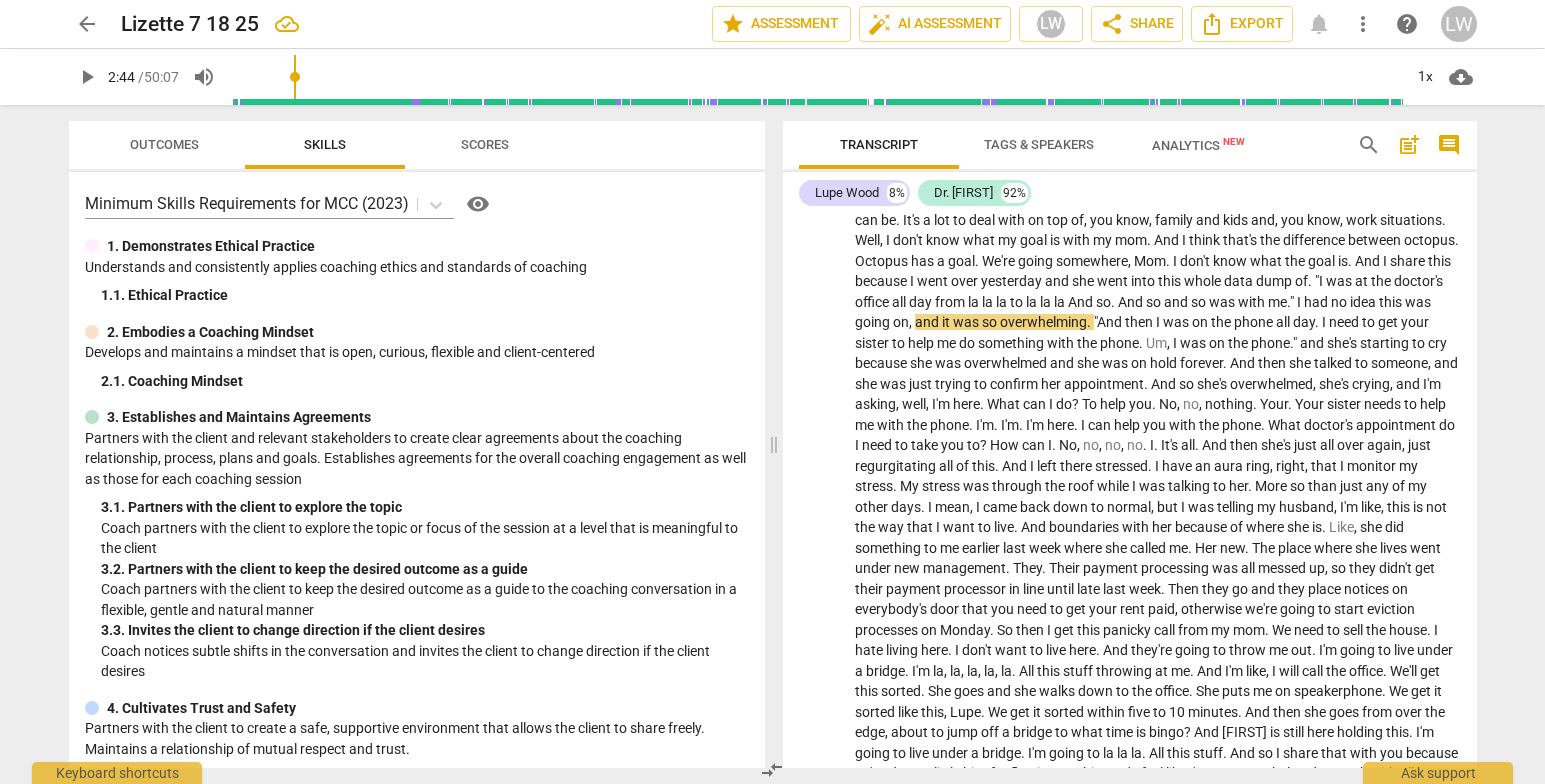 scroll, scrollTop: 729, scrollLeft: 0, axis: vertical 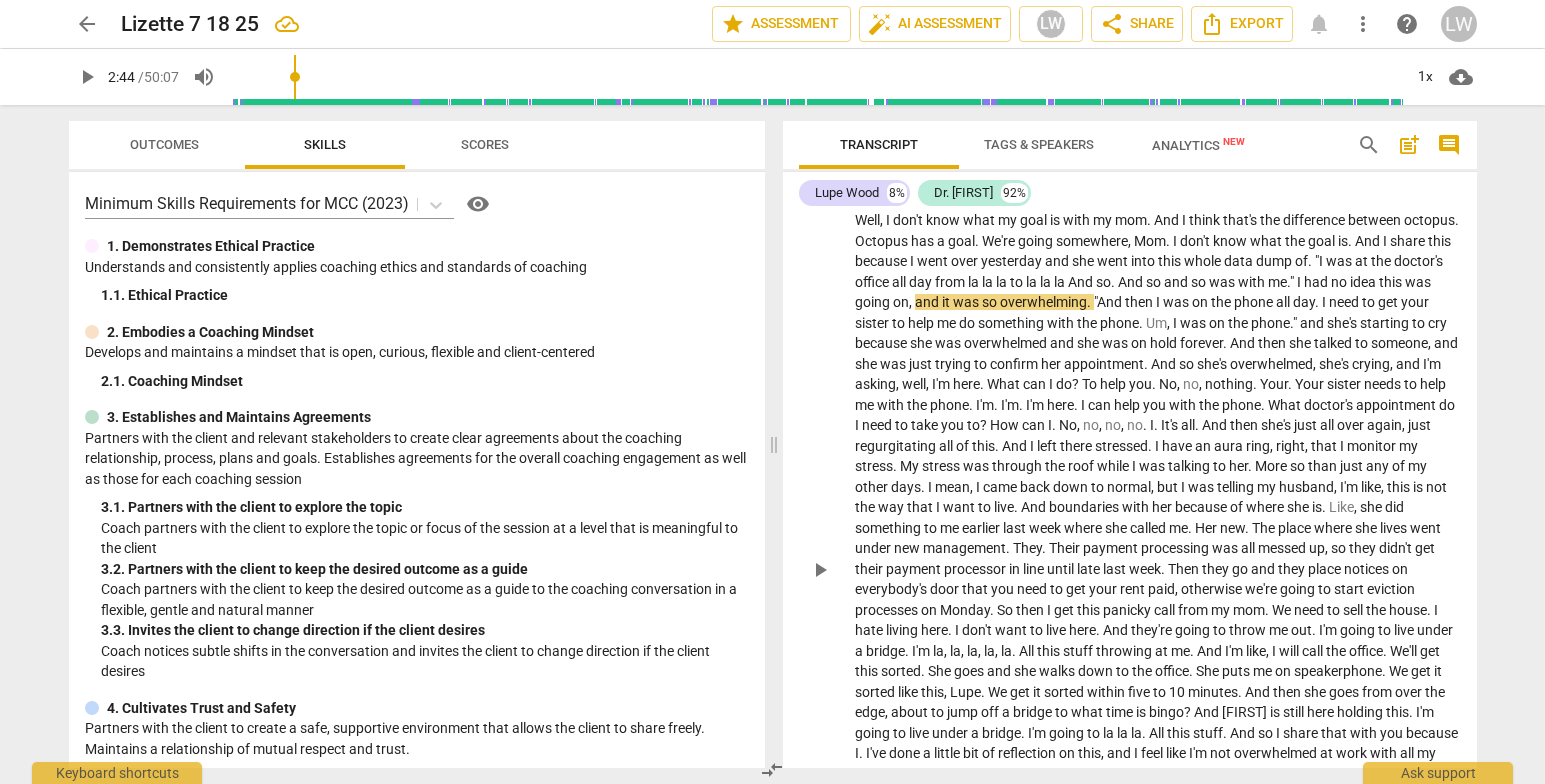 click on "Uh ,   but   I .   I   really   want   us   to   work   on   seeing   how   I   can   move   that   octopus   towards   my   mother .   So   let   me   explain   the   octopus   a   little   bit .   That   the .   When   I'm   working   in   my   capacity   as   a   COO ,   we're   in   this   phase   of   growth ,   and   I   feel   like   an   octopus .   Octopus   has   really   amazing ,   uh ,   sight .   Right   but   they're .   They're   grabbing   all   of   these   things ,   but   they're   moving   towards   a   purpose .   Right ?   Even   when   you   see   all   the   tentacles   and   they're   all .   All   of   this .   So ,   um ,   I'm .   I've   got   this .   I've   got   this .   I've   got   my   Head   of   Ops   over   here .   We   don't   have   enough   personnel ,   so   I'm   picking   up   a   few   more   tasks   so   that   our   contractor . . . .   We   use   them ,   utilize   them ,   you   know ,   the   best .   So   that   means   in   my   role   as   COO ,   I'm" at bounding box center (1158, 569) 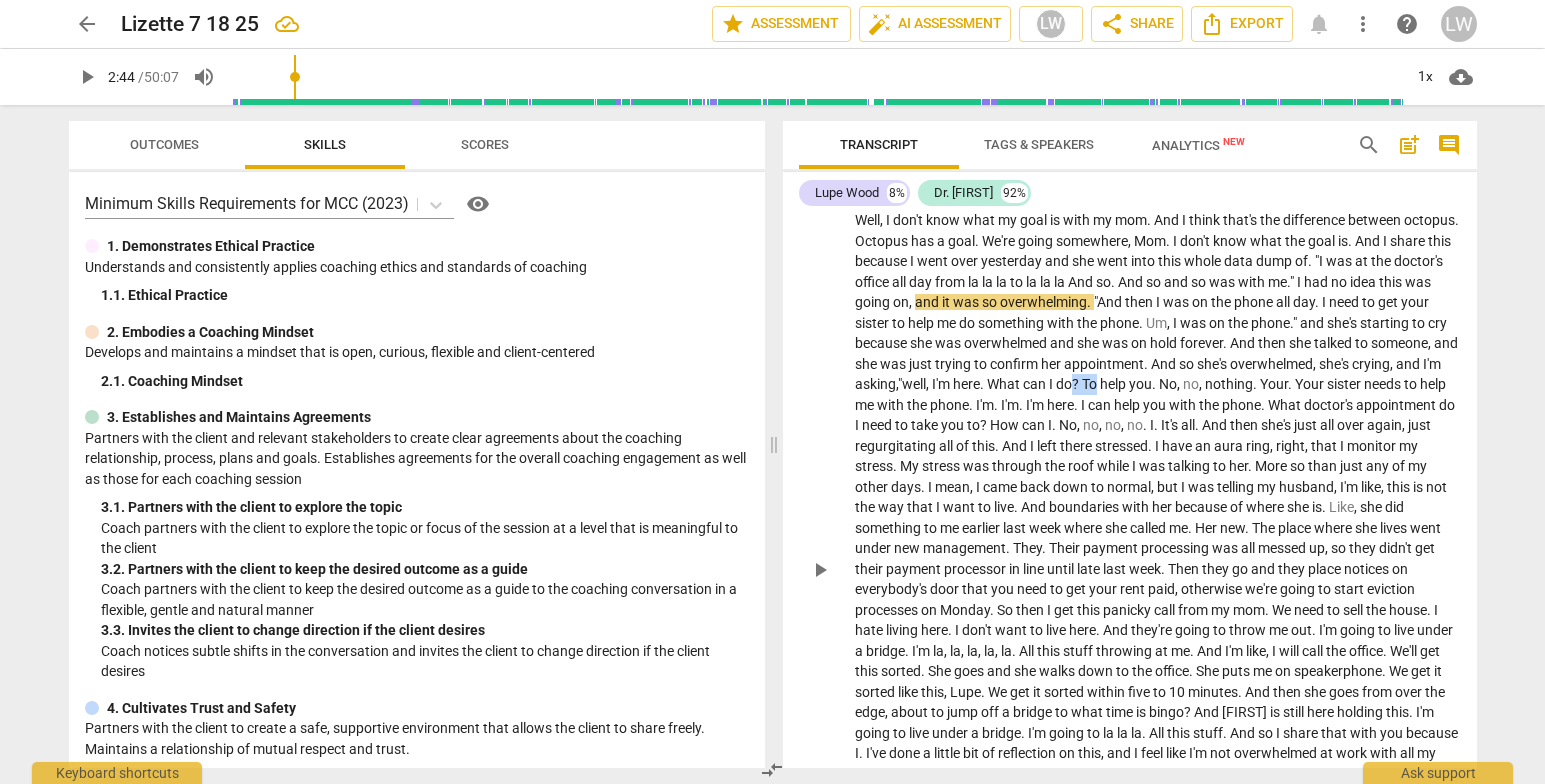 drag, startPoint x: 1379, startPoint y: 381, endPoint x: 1405, endPoint y: 387, distance: 26.683329 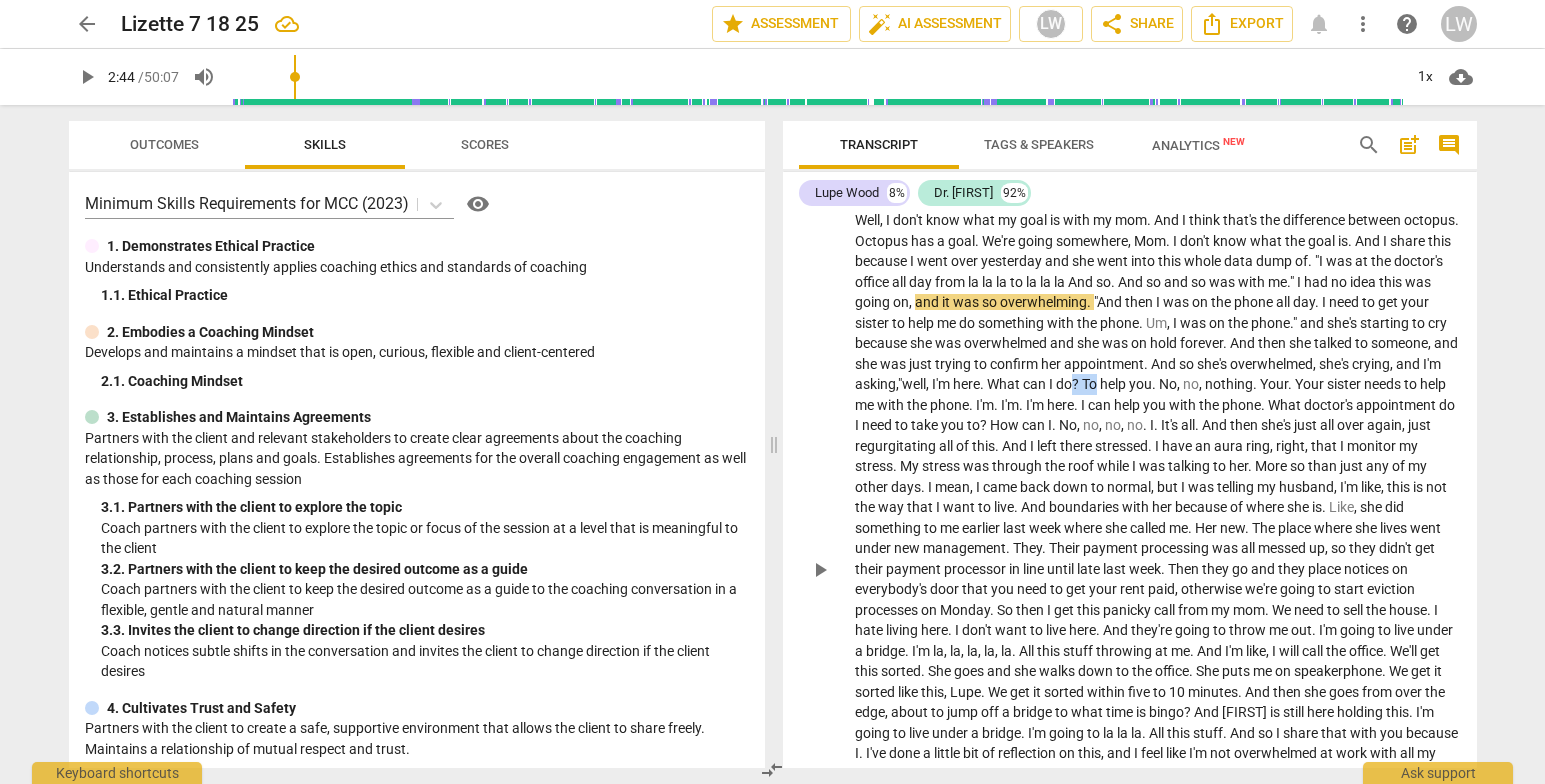 click on "Uh ,   but   I .   I   really   want   us   to   work   on   seeing   how   I   can   move   that   octopus   towards   my   mother .   So   let   me   explain   the   octopus   a   little   bit .   That   the .   When   I'm   working   in   my   capacity   as   a   COO ,   we're   in   this   phase   of   growth ,   and   I   feel   like   an   octopus .   Octopus   has   really   amazing ,   uh ,   sight .   Right   but   they're .   They're   grabbing   all   of   these   things ,   but   they're   moving   towards   a   purpose .   Right ?   Even   when   you   see   all   the   tentacles   and   they're   all .   All   of   this .   So ,   um ,   I'm .   I've   got   this .   I've   got   this .   I've   got   my   Head   of   Ops   over   here .   We   don't   have   enough   personnel ,   so   I'm   picking   up   a   few   more   tasks   so   that   our   contractor . . . .   We   use   them ,   utilize   them ,   you   know ,   the   best .   So   that   means   in   my   role   as   COO ,   I'm" at bounding box center (1158, 569) 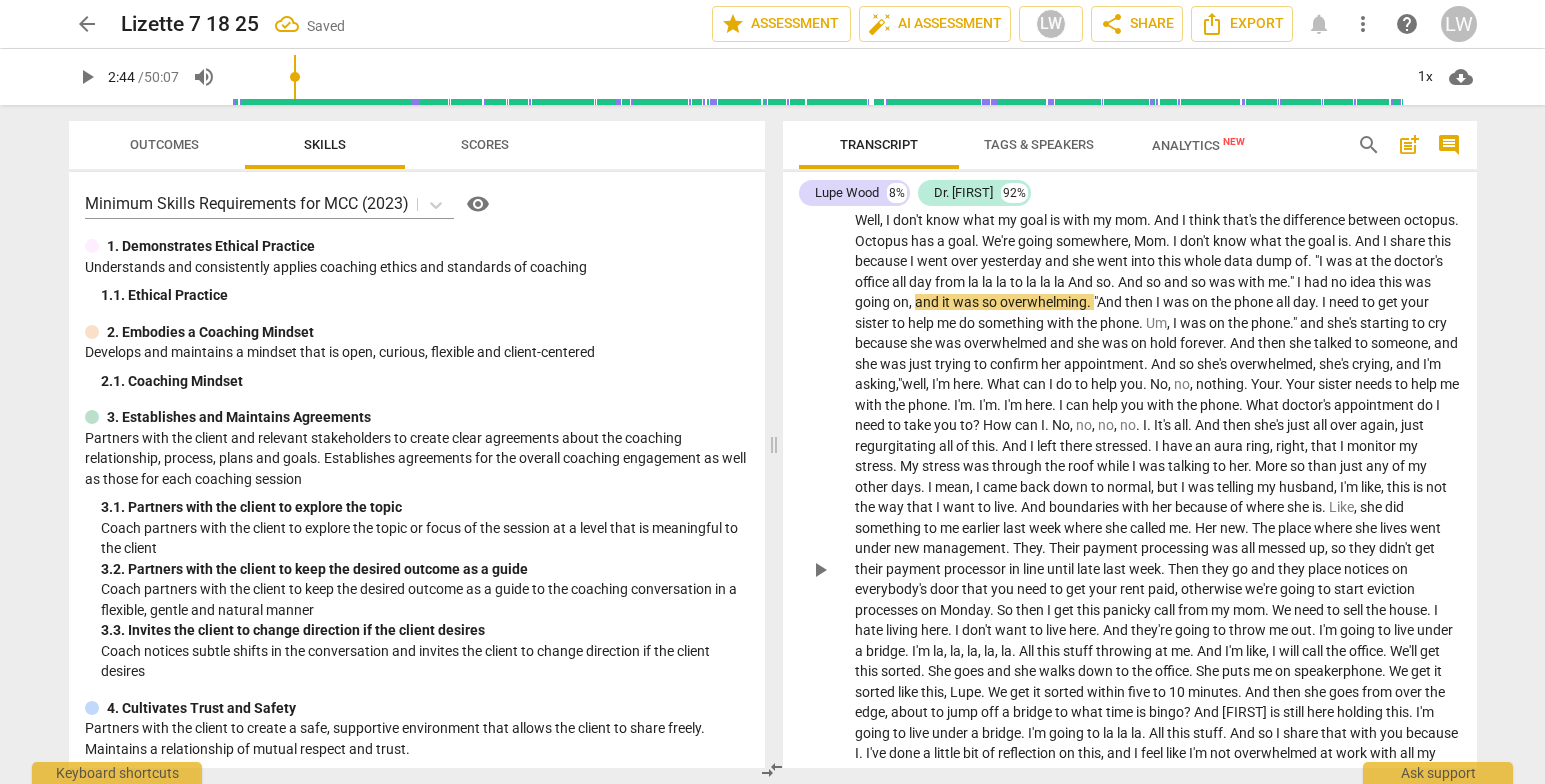 click on "." at bounding box center (1146, 384) 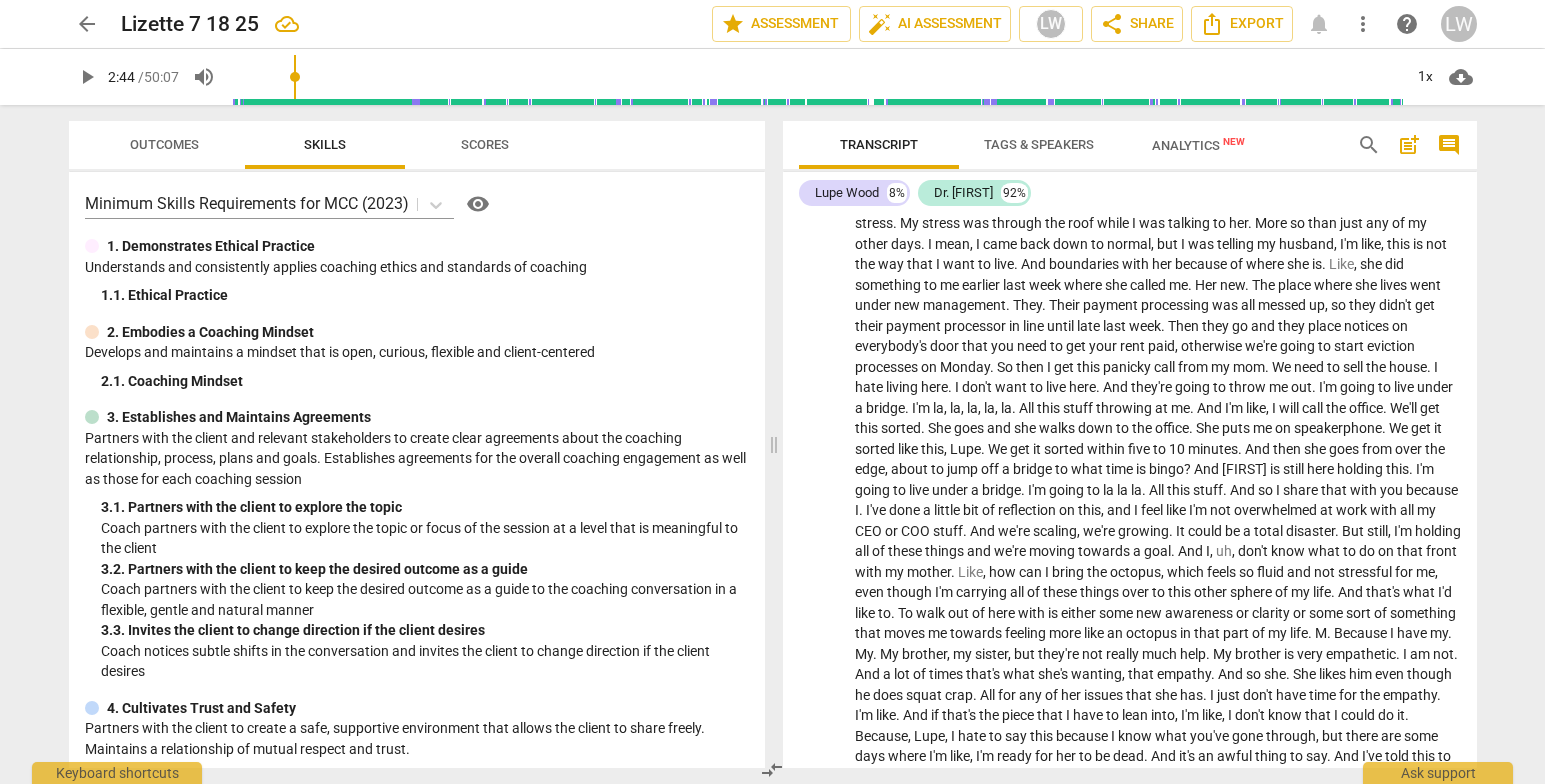 scroll, scrollTop: 992, scrollLeft: 0, axis: vertical 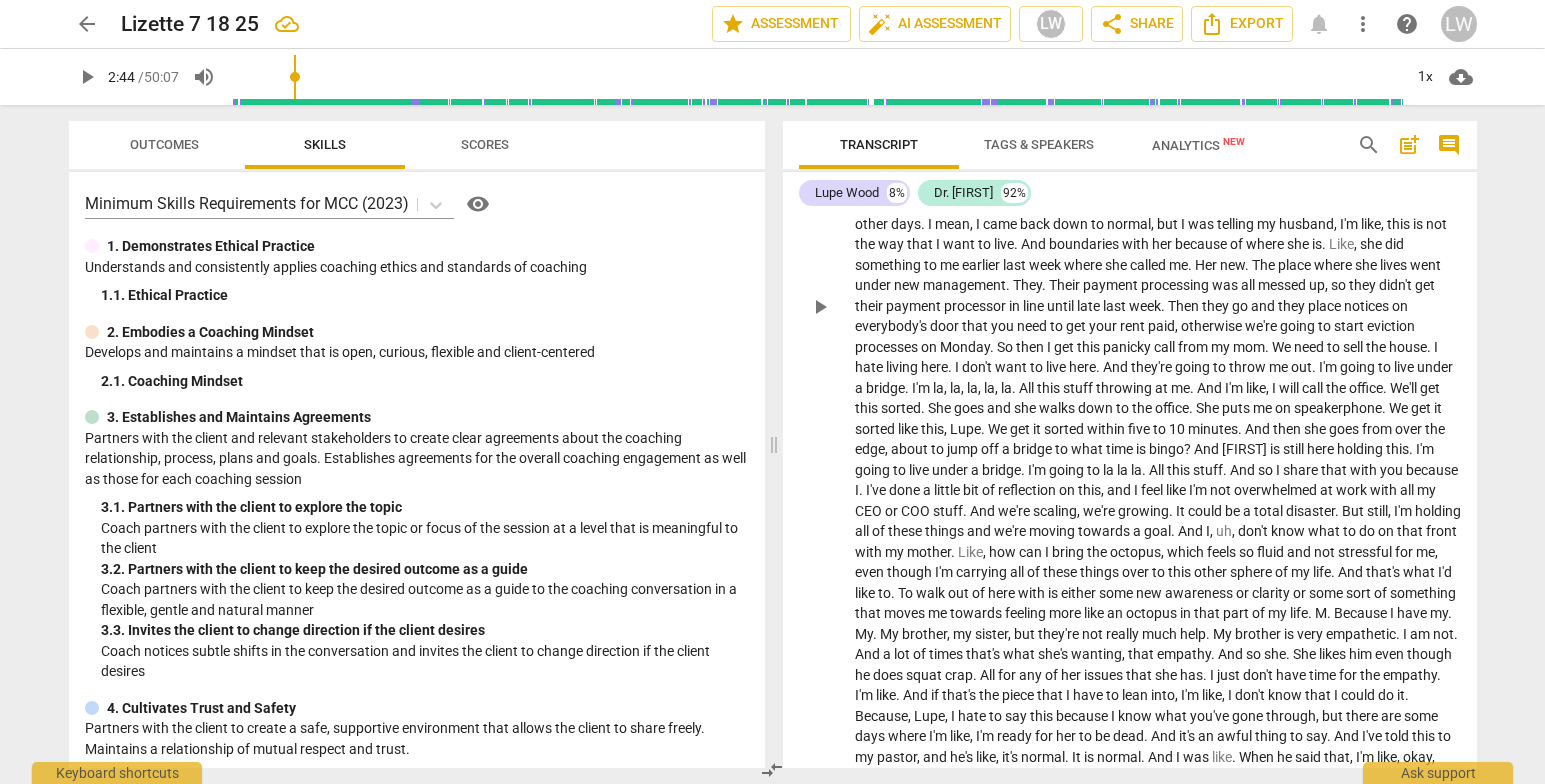 click on "to" at bounding box center [1063, 449] 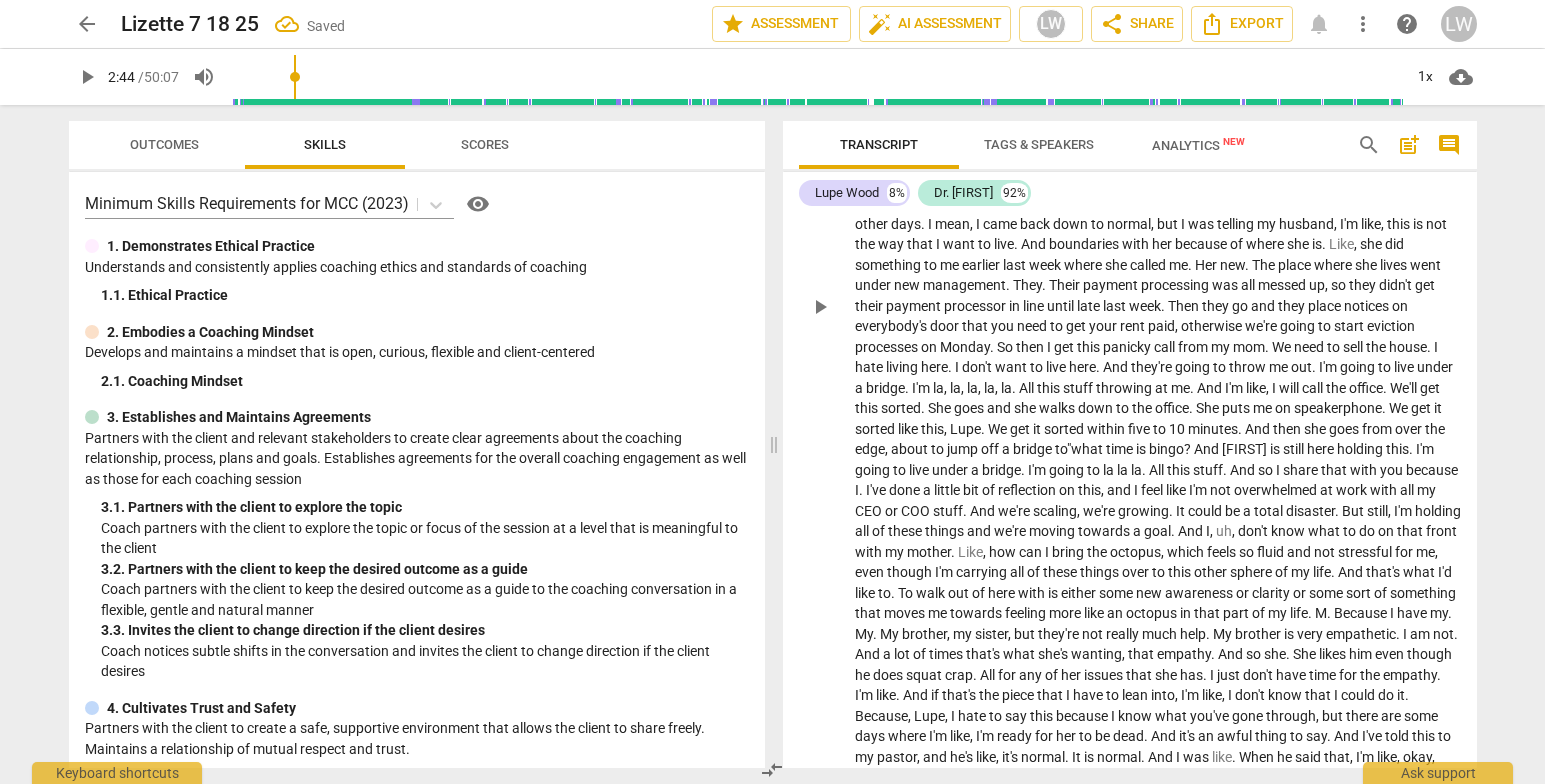 drag, startPoint x: 1034, startPoint y: 468, endPoint x: 1130, endPoint y: 534, distance: 116.498924 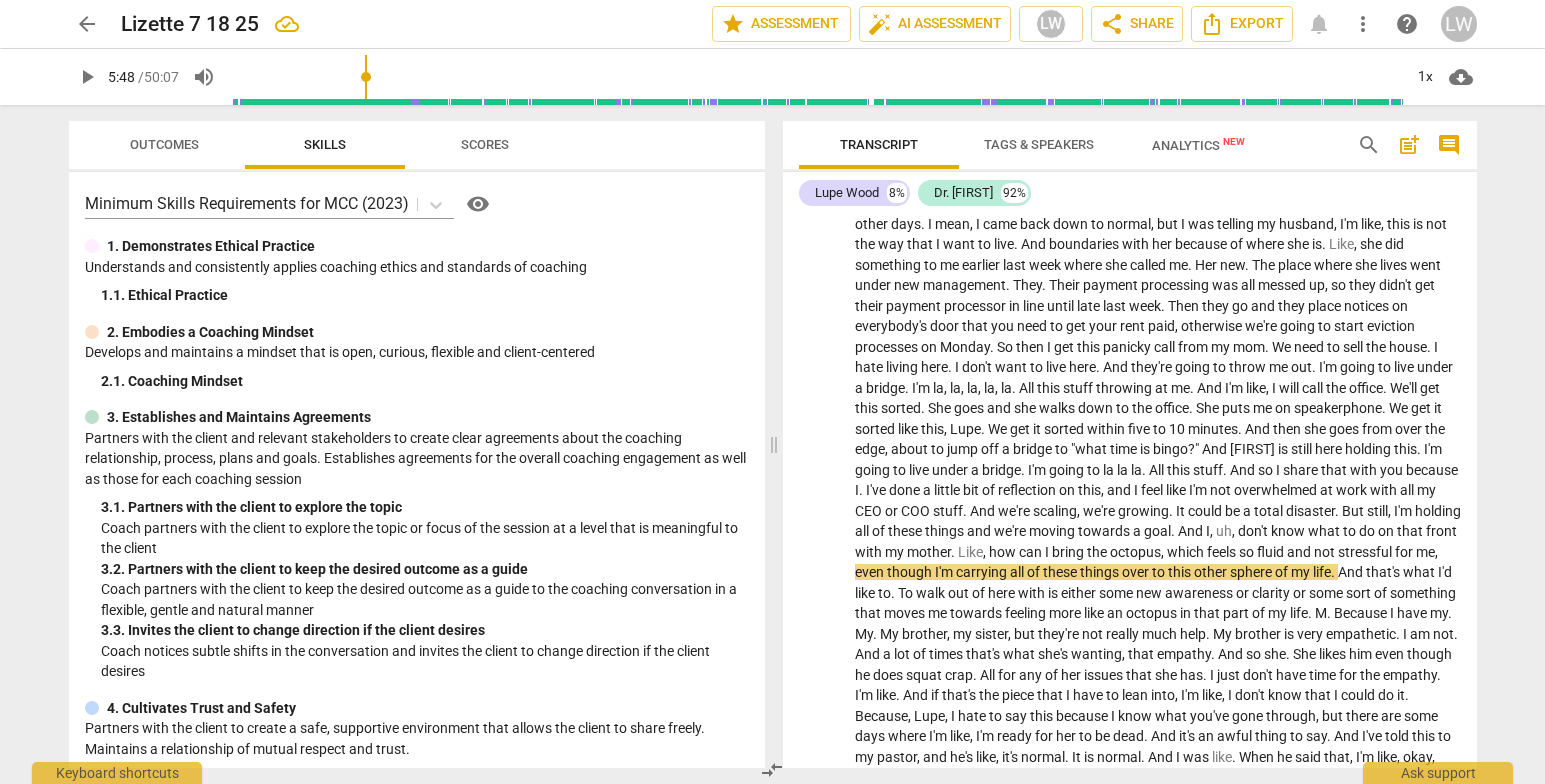 drag, startPoint x: 296, startPoint y: 78, endPoint x: 367, endPoint y: -68, distance: 162.34839 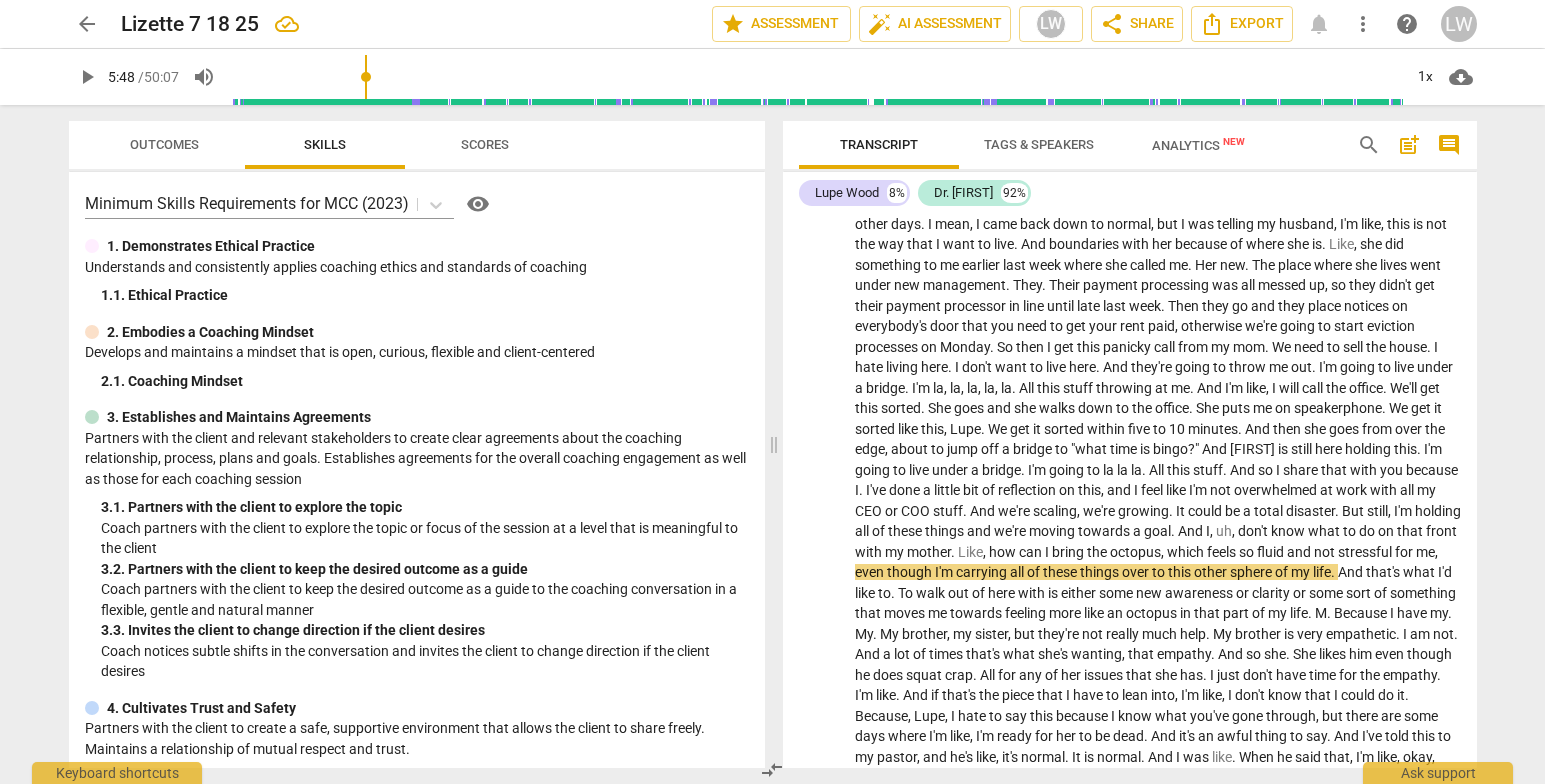 click at bounding box center (816, 77) 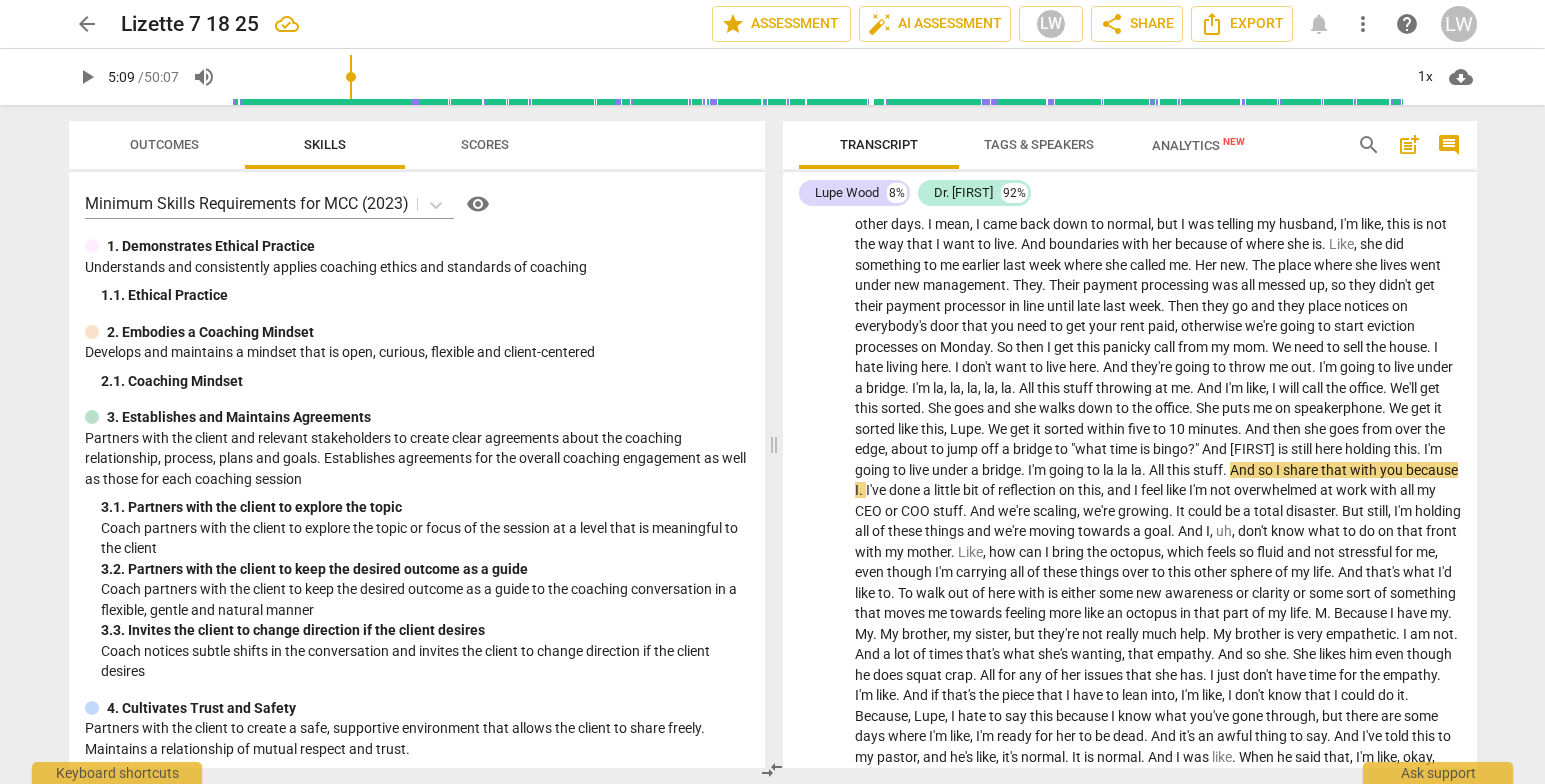 drag, startPoint x: 371, startPoint y: 74, endPoint x: 354, endPoint y: 81, distance: 18.384777 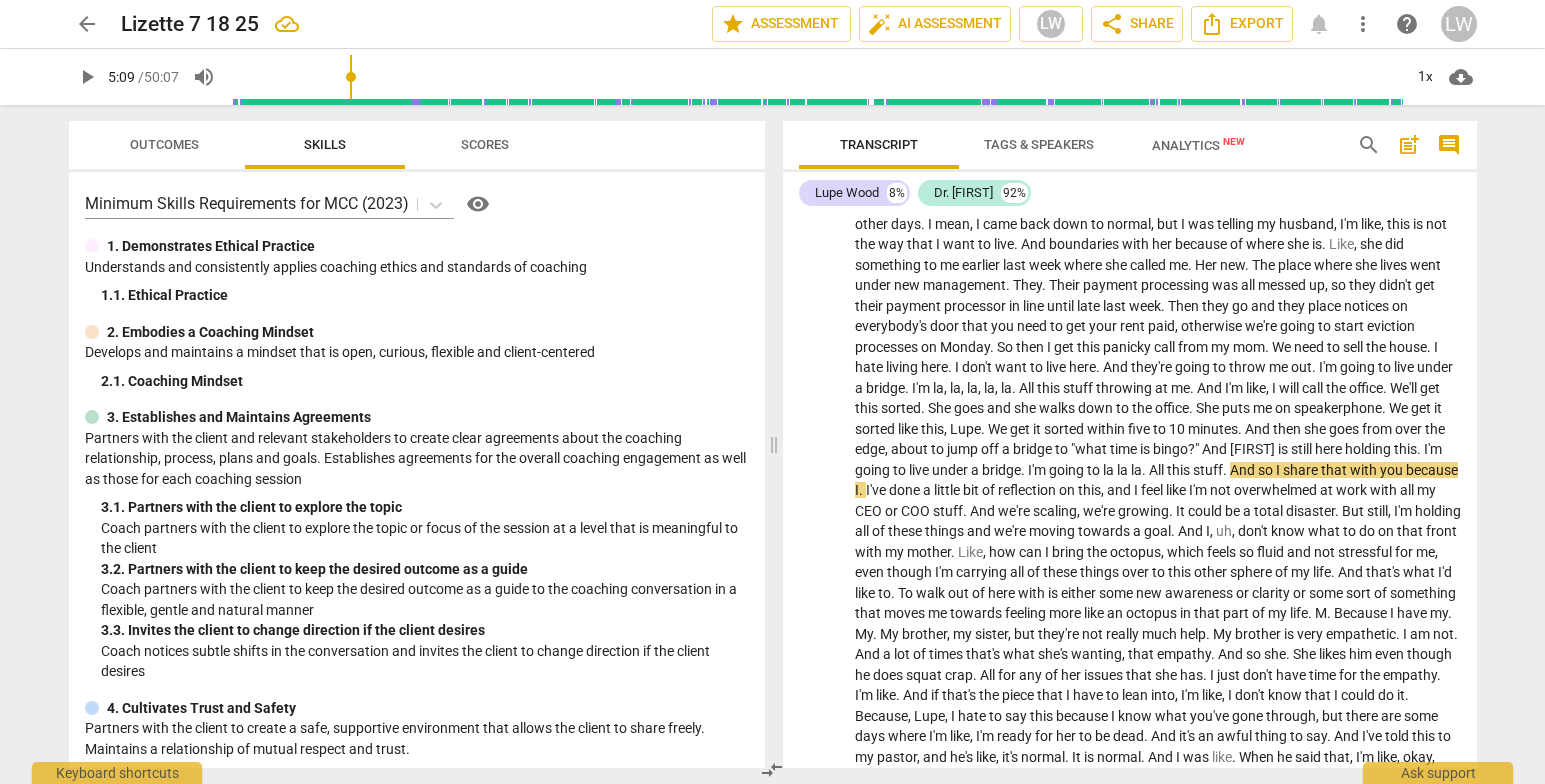 click at bounding box center (816, 77) 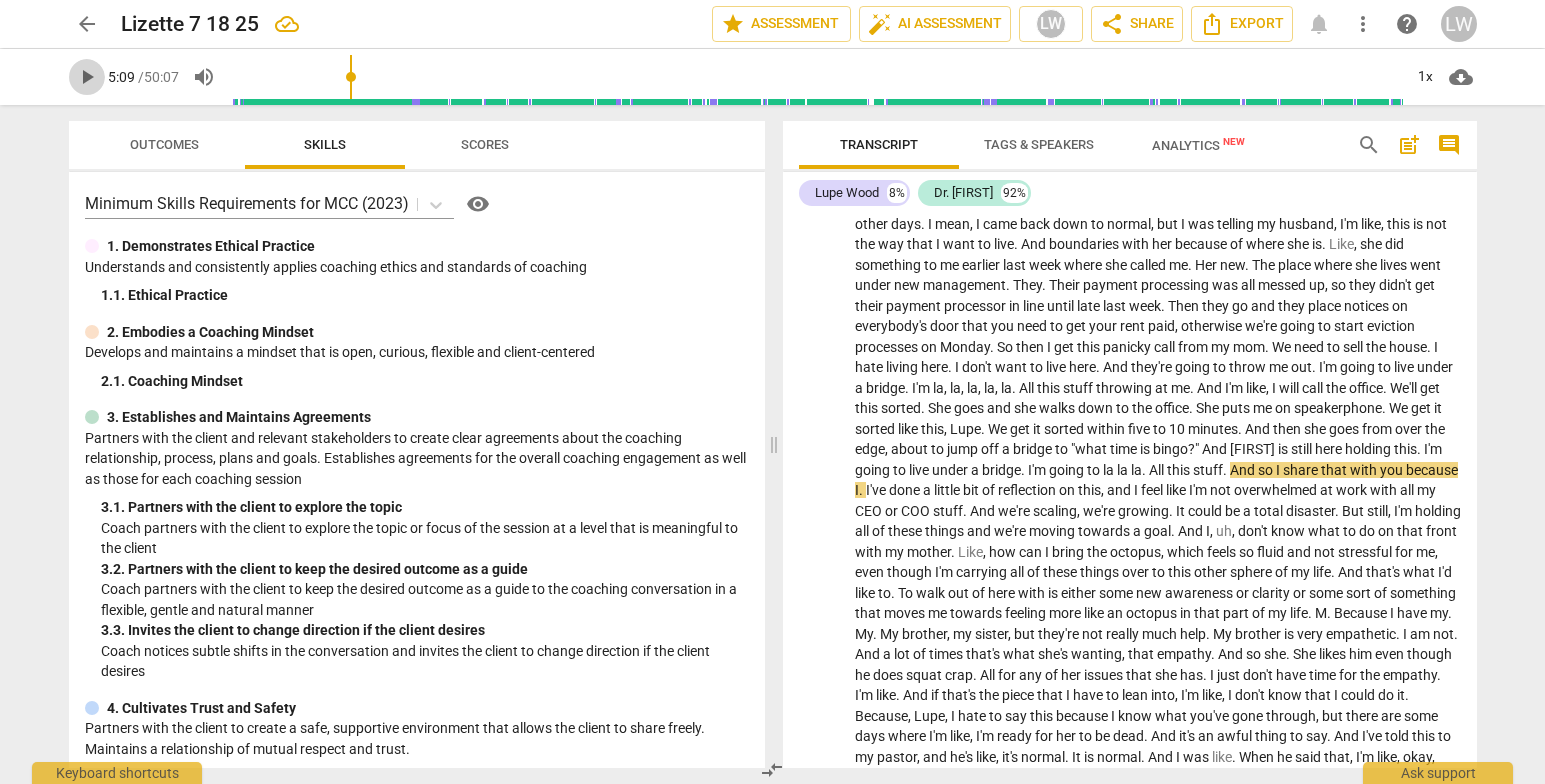 click on "play_arrow" at bounding box center (87, 77) 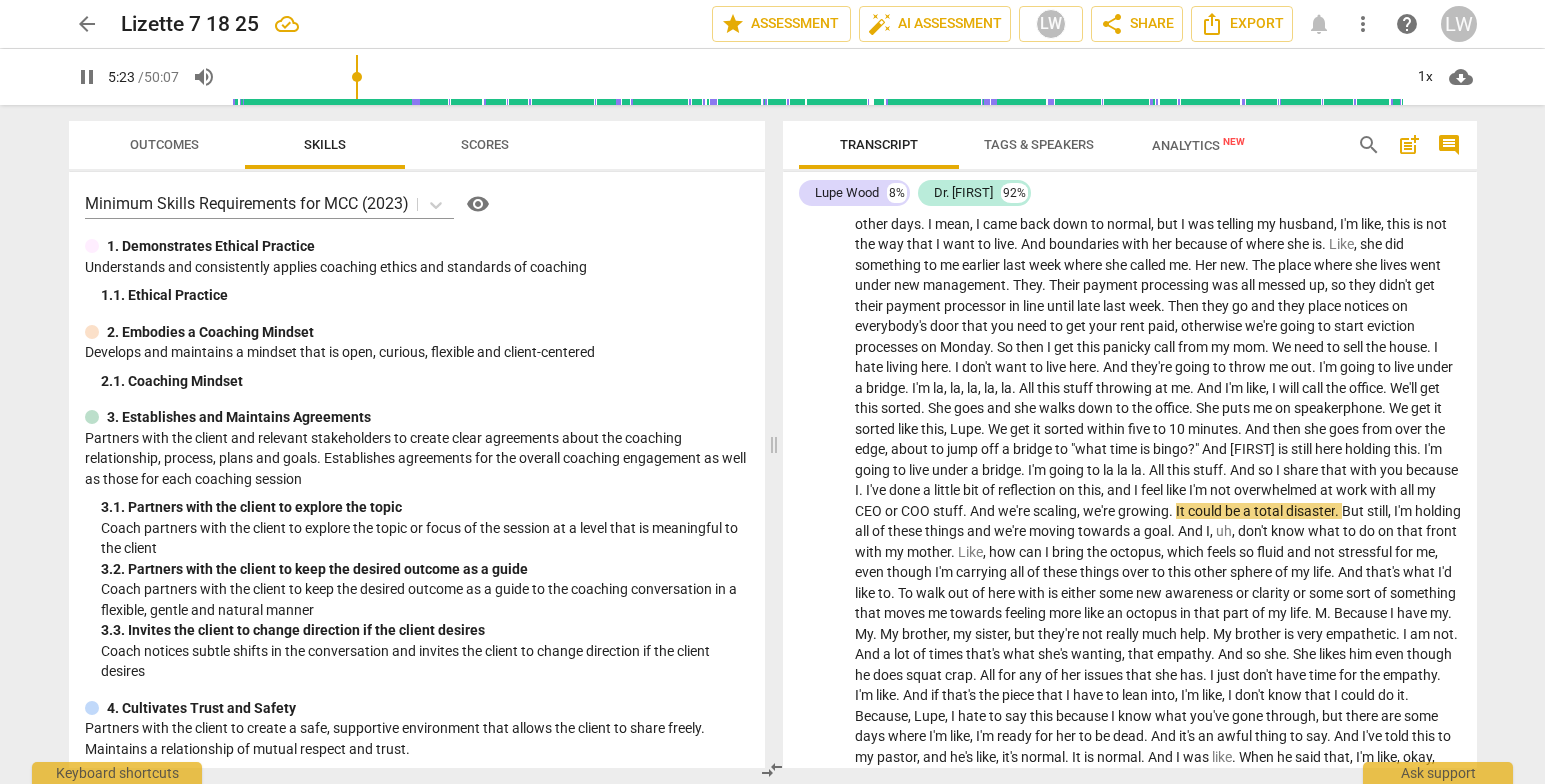 click on "pause" at bounding box center (87, 77) 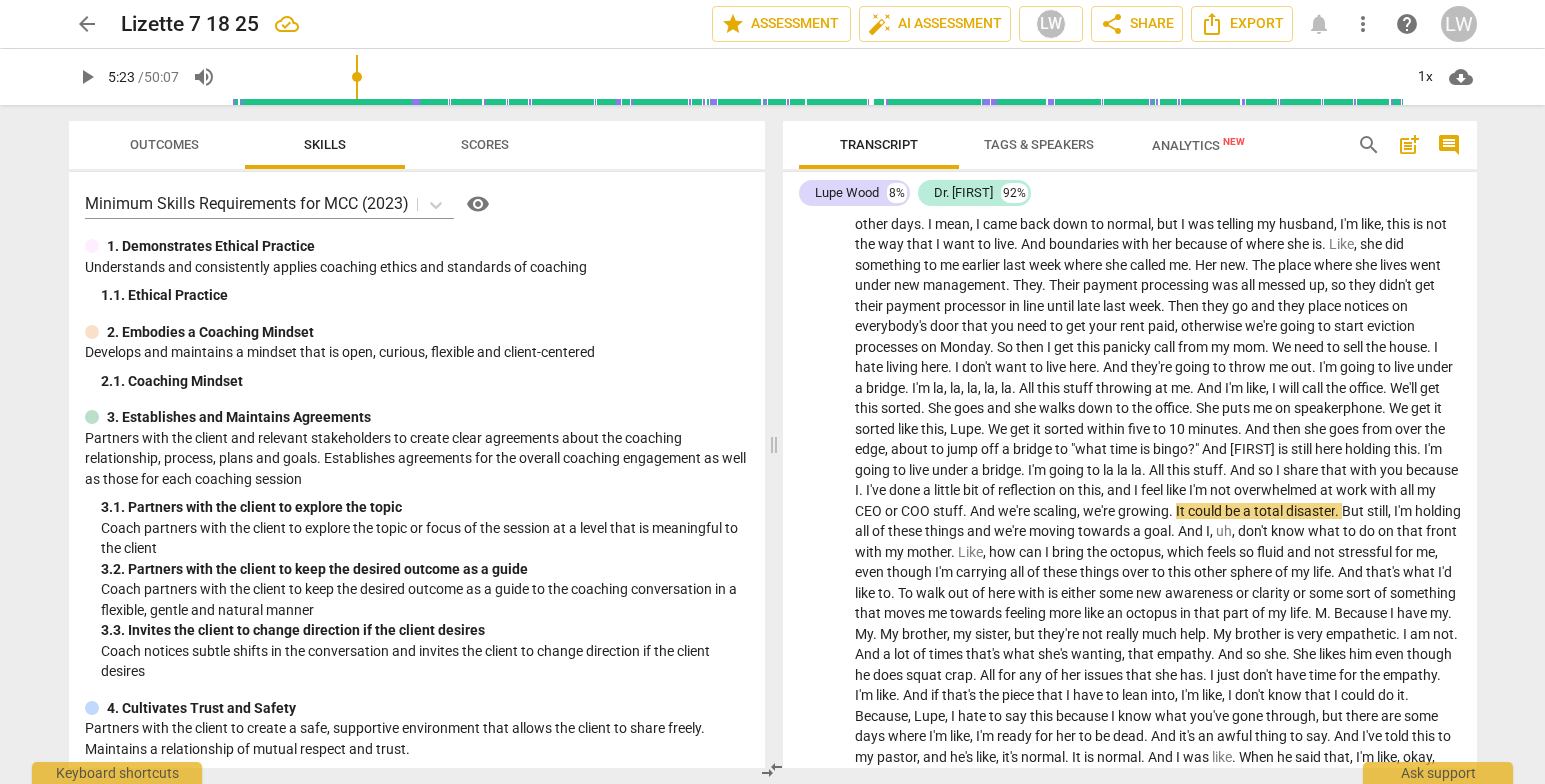 drag, startPoint x: 1478, startPoint y: 275, endPoint x: 1478, endPoint y: 286, distance: 11 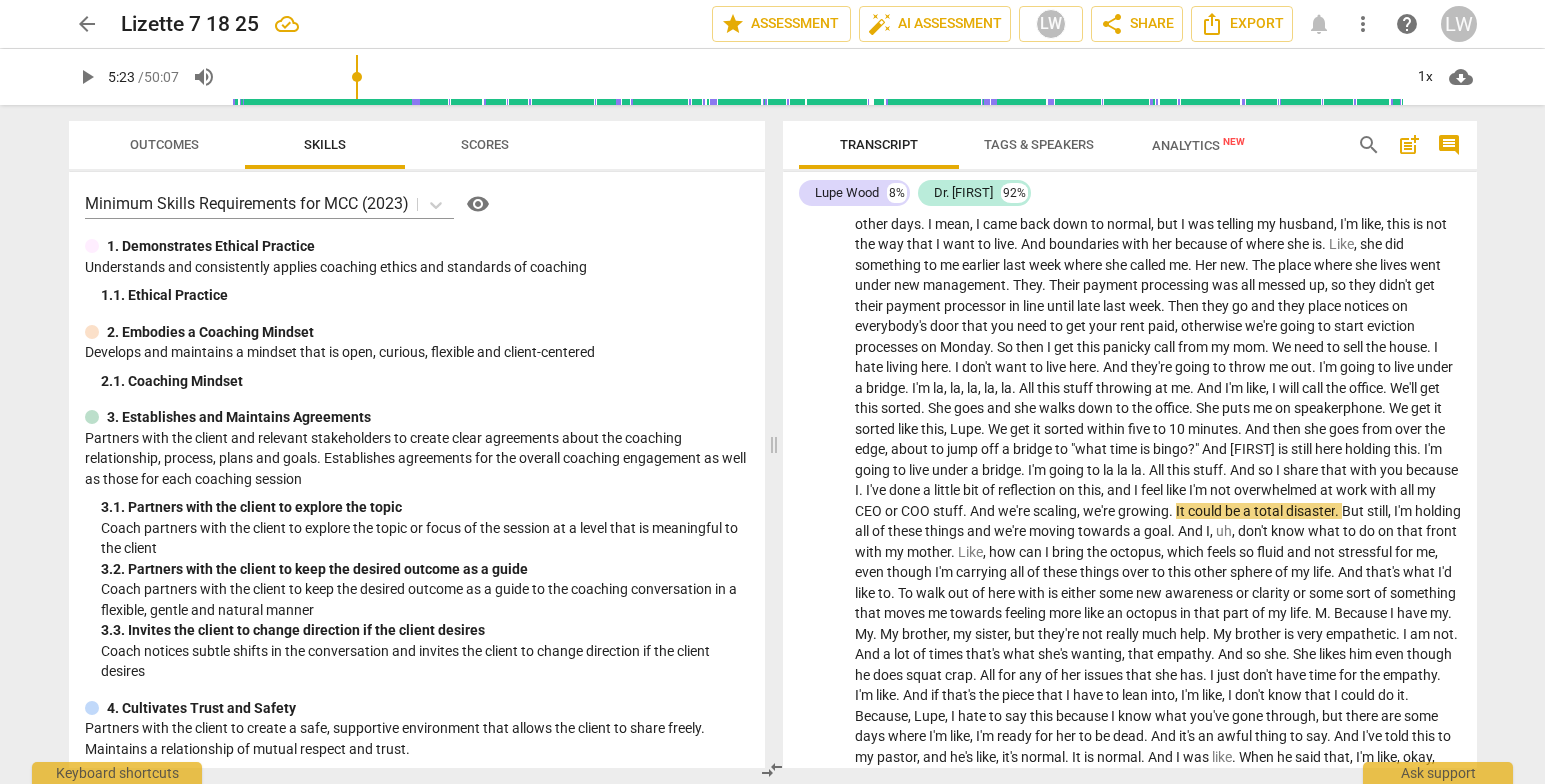 click on "Transcript Tags & Speakers Analytics   New search post_add comment [FIRST] [LAST] 8% Dr. [FIRST] 92% LW play_arrow pause 00:09 + Add competency 3.Agreement keyboard_arrow_right [FIRST] ,   good   morning .   What   did   you   bring   for   us   for   coaching   today ? 3.Agreement [FIRST] [LAST] 17:42 07-19-2025 DL play_arrow pause 00:15 + Add competency keyboard_arrow_right Good   morning ,   [FIRST] .   I   brought   my .   I   brought   two   things .   I   brought   an   octopus ,   and   I   brought   my   mother . LW play_arrow pause 00:25 + Add competency keyboard_arrow_right Those   sound   very   intriguing . DL play_arrow pause 00:28 + Add competency keyboard_arrow_right Okay ,   so   my   octopus   is   a   little   bit   of   a   story . LW play_arrow pause 00:35 + Add competency keyboard_arrow_right Okay . DL play_arrow pause 00:35 + Add competency keyboard_arrow_right Uh ,   but   I .   I   really   want   us   to   work   on   seeing   how   I   can   move   that   octopus   towards   my   mother .   So" at bounding box center (1134, 444) 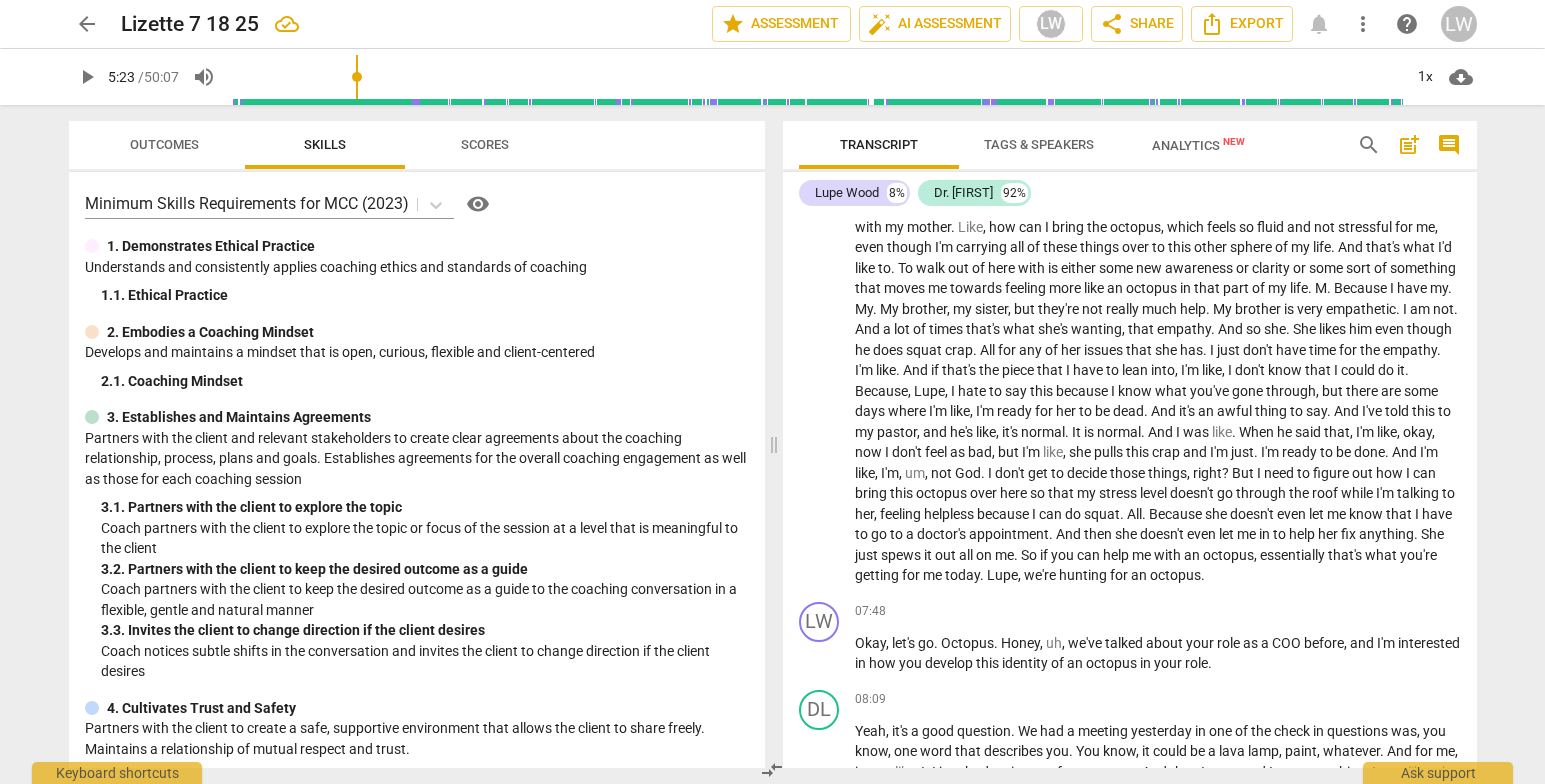scroll, scrollTop: 1377, scrollLeft: 0, axis: vertical 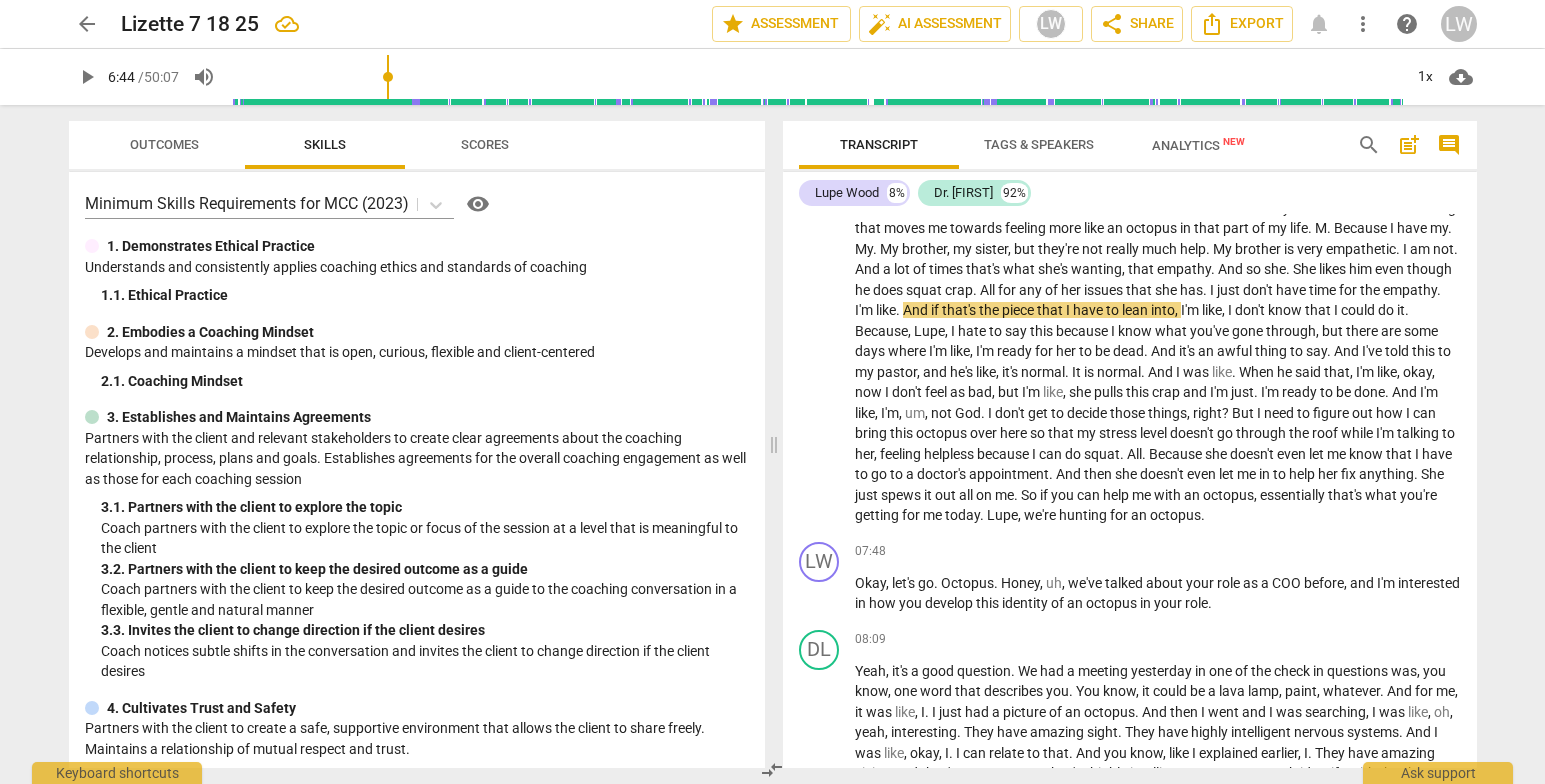 drag, startPoint x: 356, startPoint y: 80, endPoint x: 391, endPoint y: 87, distance: 35.69314 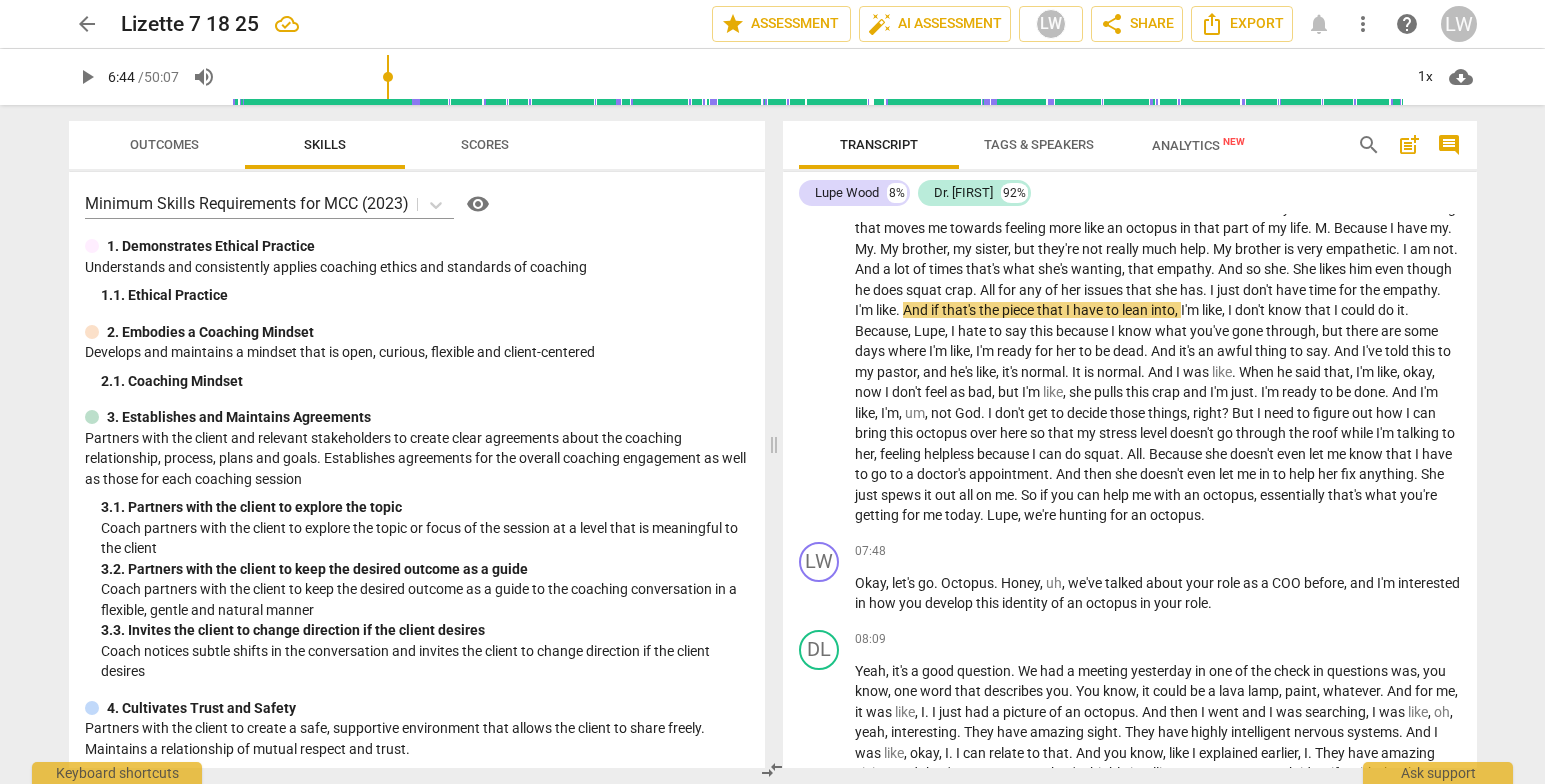 click at bounding box center [816, 77] 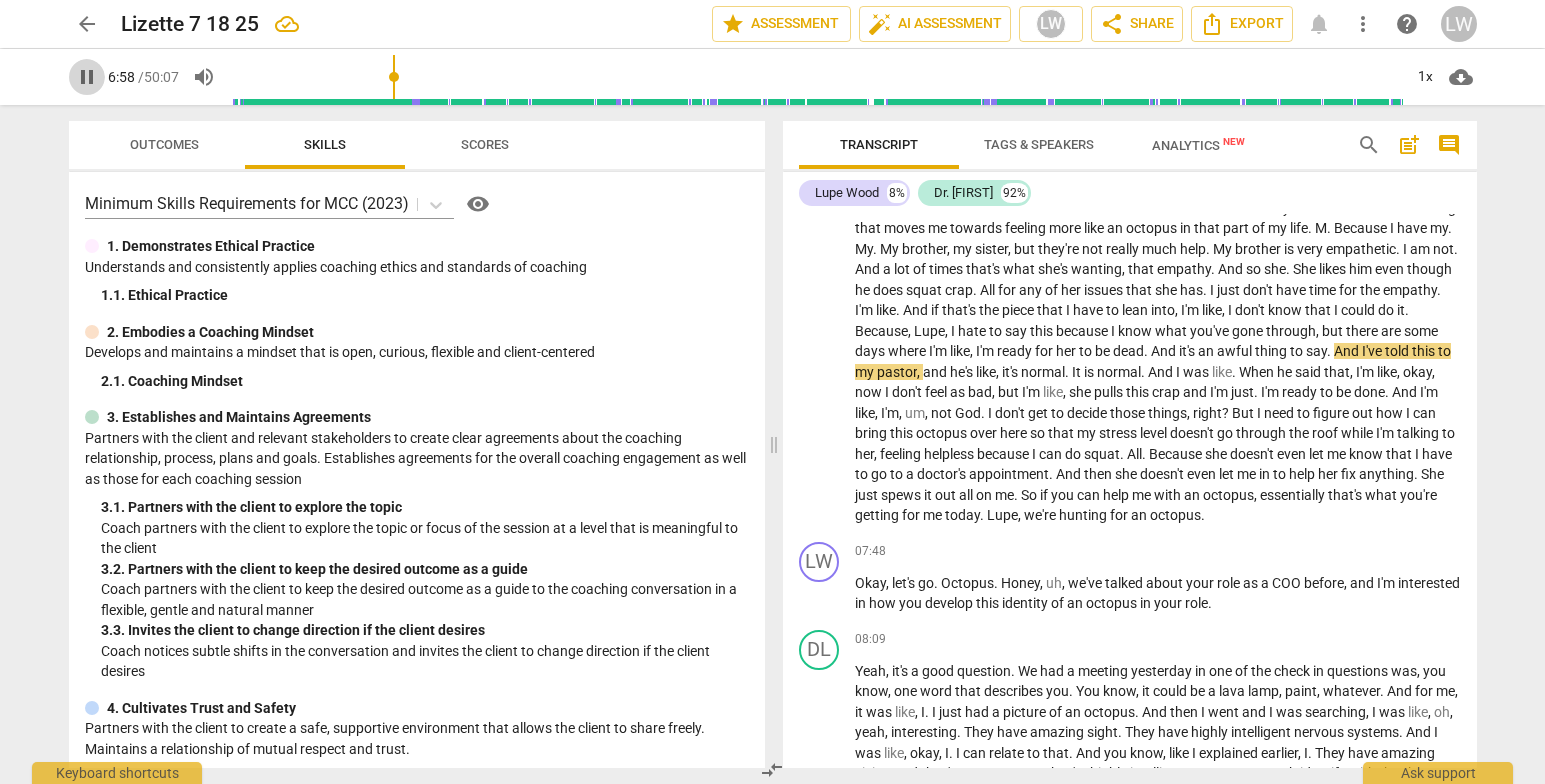 click on "pause" at bounding box center [87, 77] 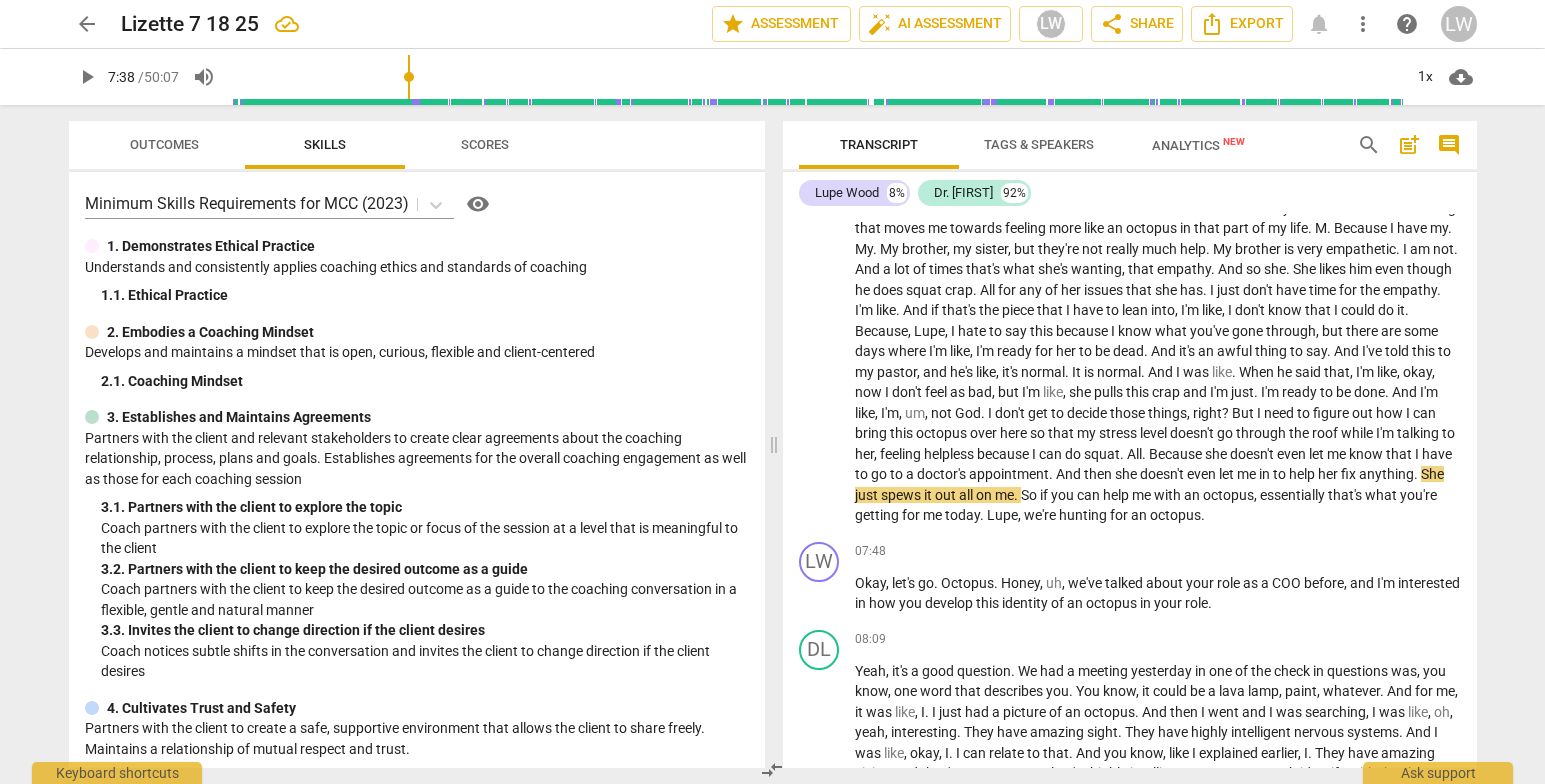 drag, startPoint x: 400, startPoint y: 77, endPoint x: 412, endPoint y: 90, distance: 17.691807 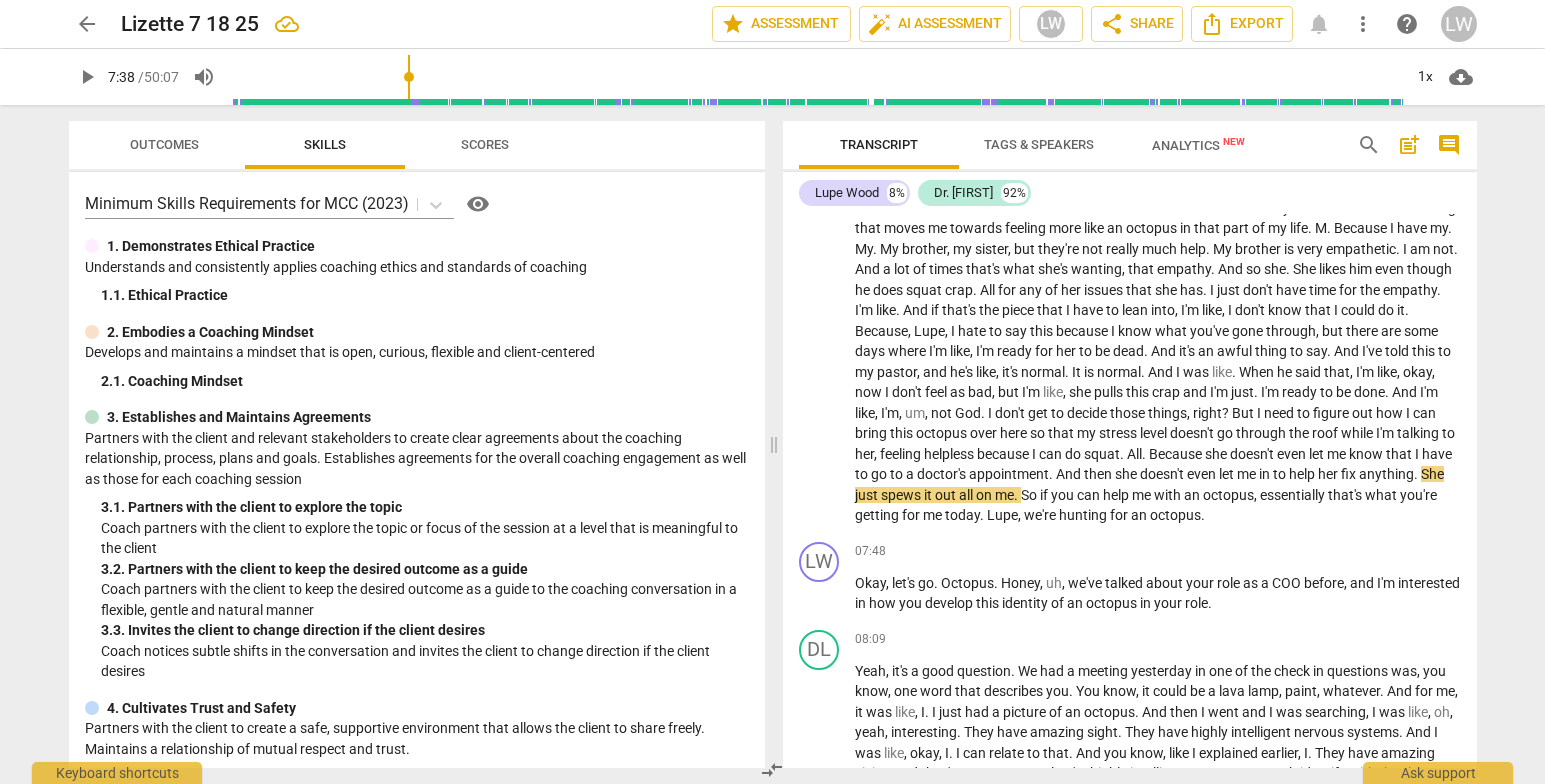 click at bounding box center (816, 77) 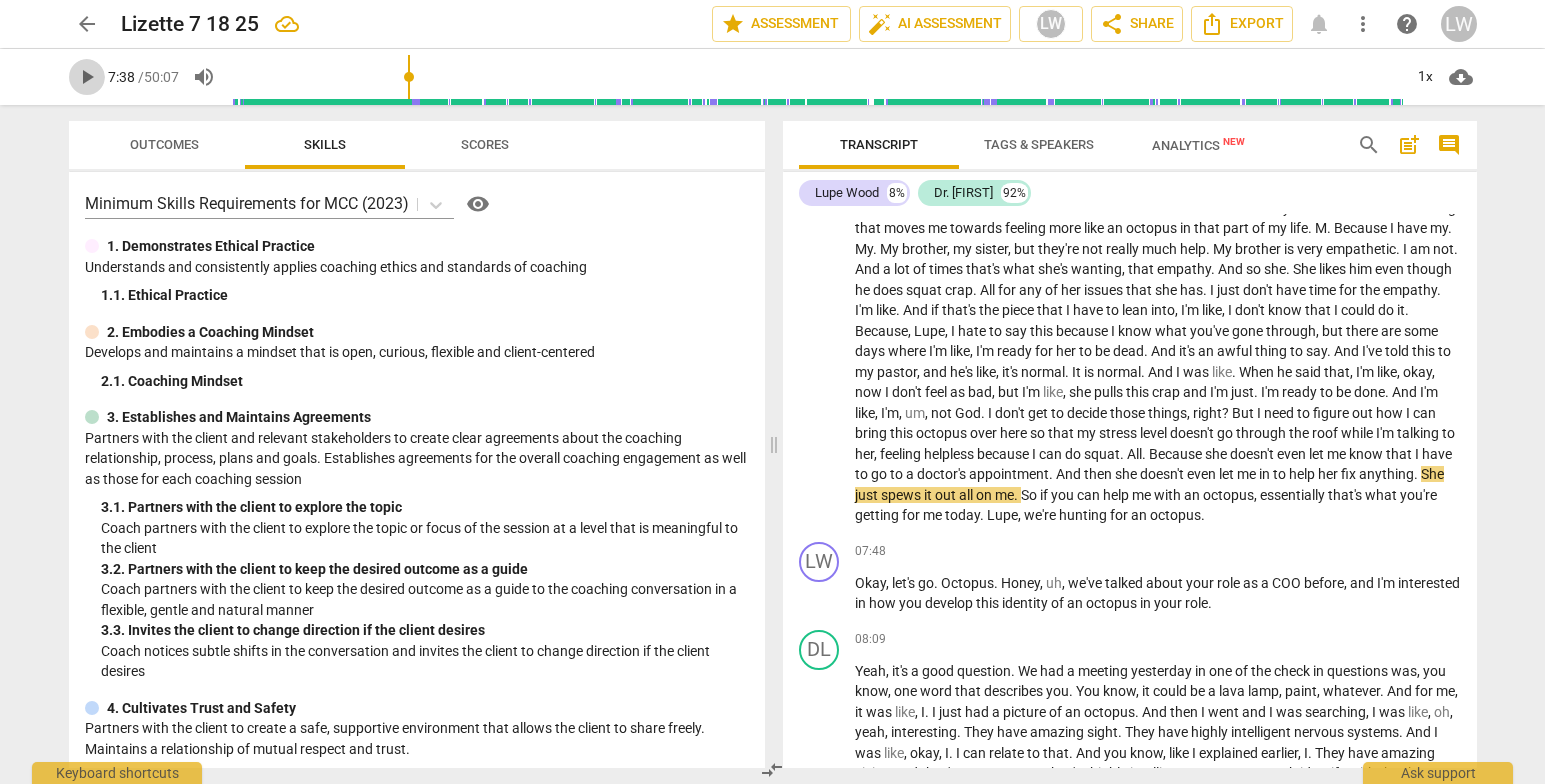 click on "play_arrow" at bounding box center (87, 77) 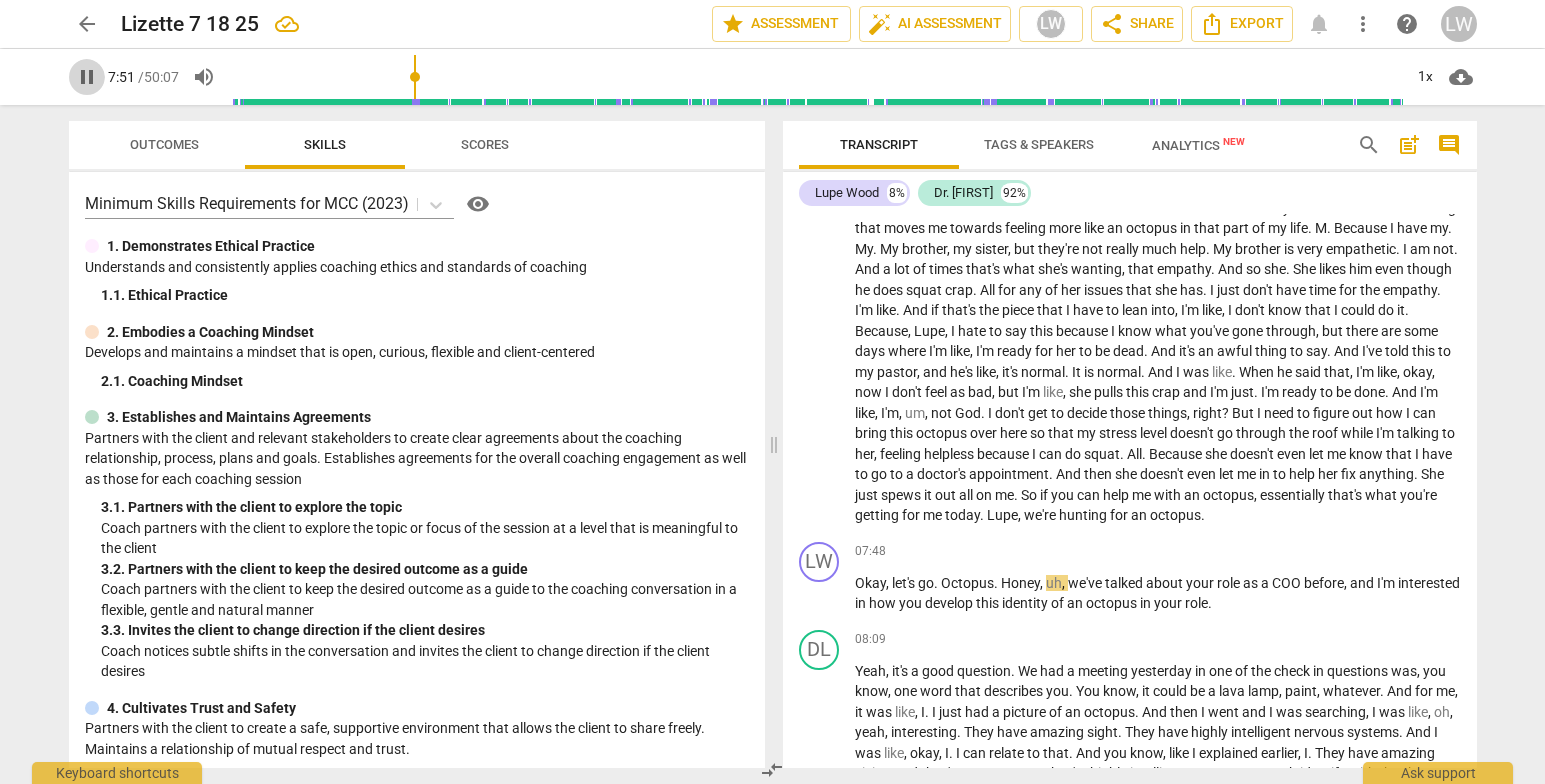 click on "pause" at bounding box center (87, 77) 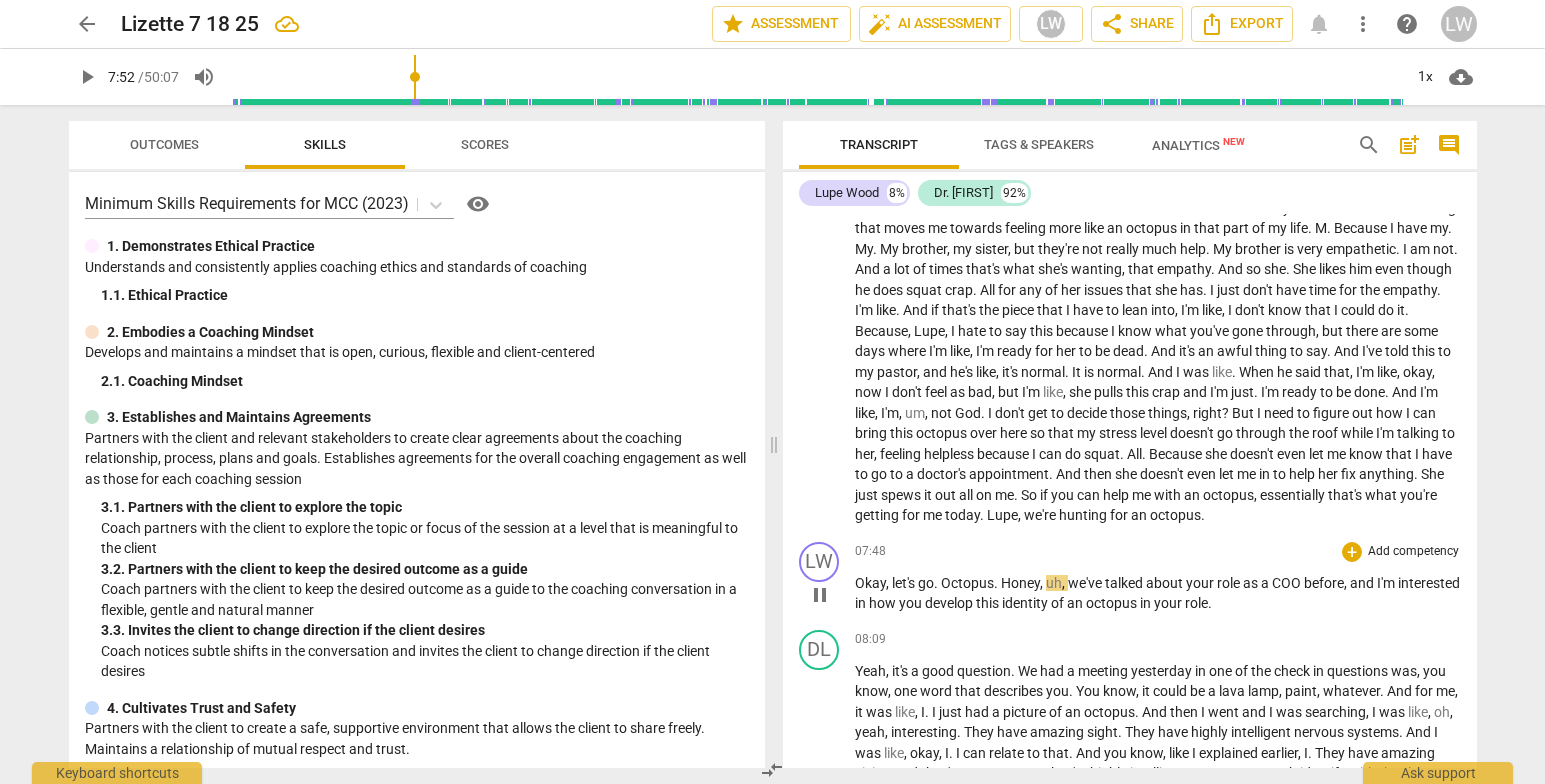 type on "472" 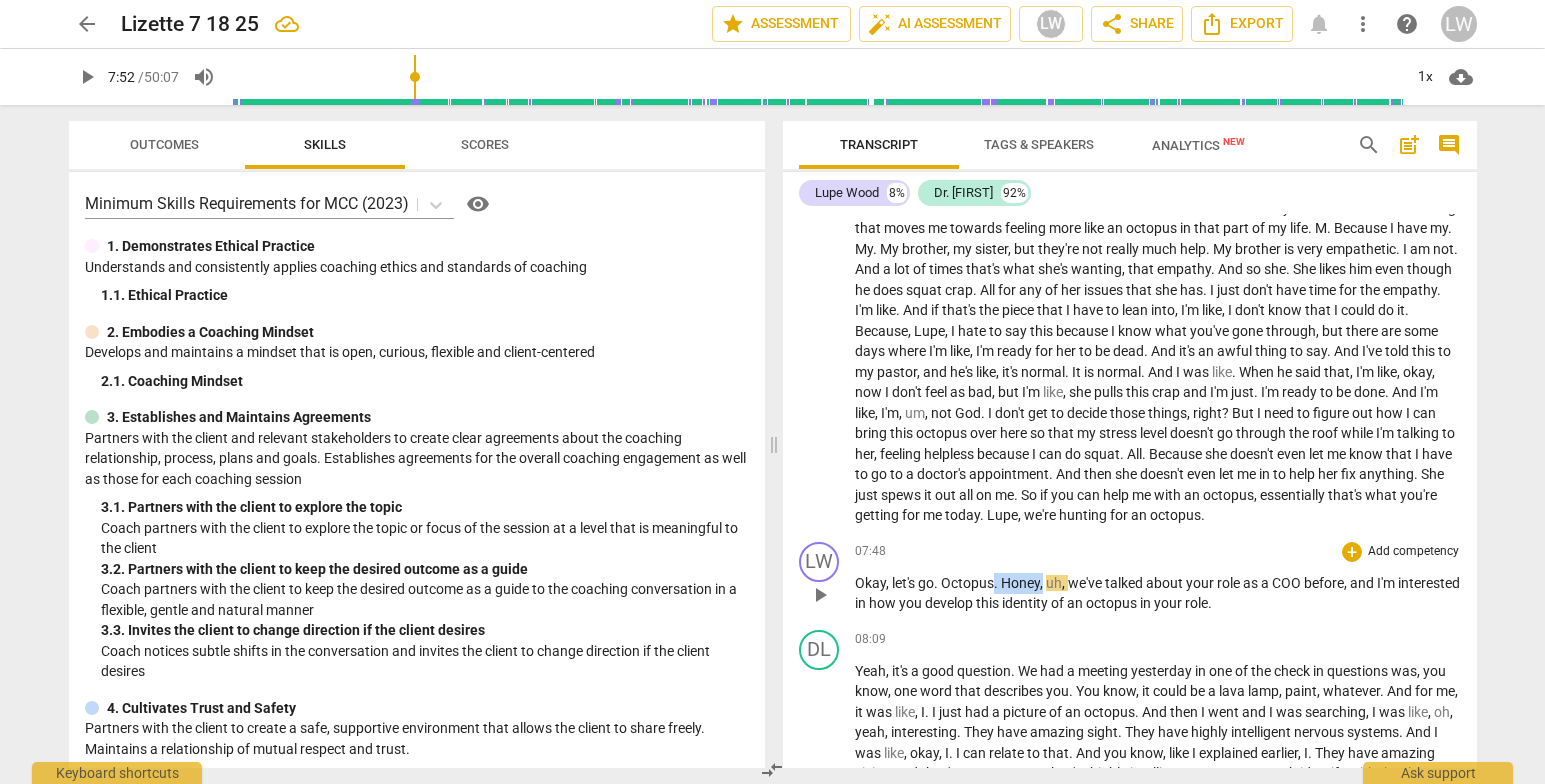 drag, startPoint x: 993, startPoint y: 602, endPoint x: 1044, endPoint y: 610, distance: 51.62364 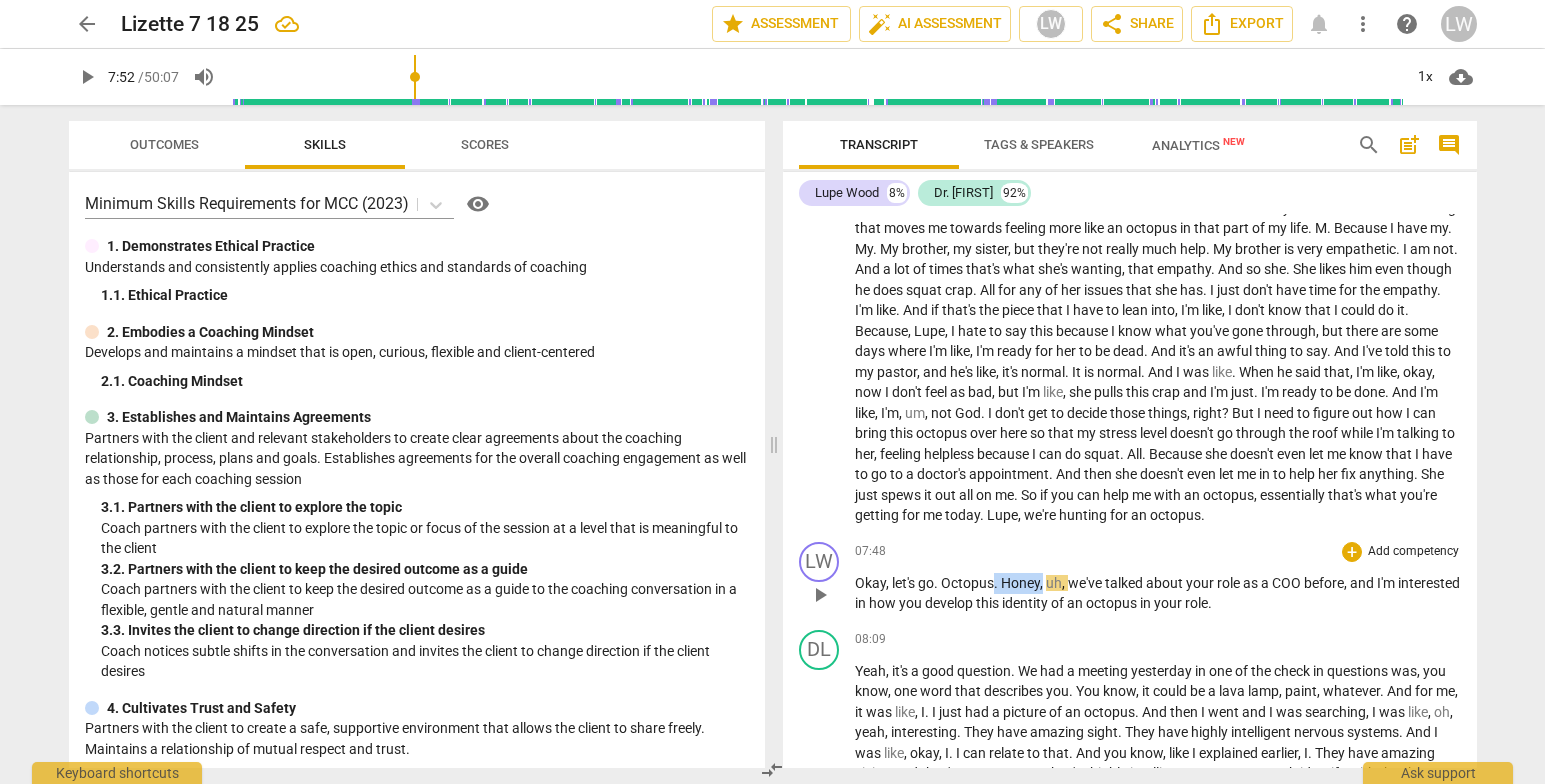 click on "Okay ,   let's   go .   Octopus .   Honey ,   uh ,   we've   talked   about   your   role   as   a   [TITLE]   before ,   and   I'm   interested   in   how   you   develop   this   identity   of   an   octopus   in   your   role ." at bounding box center (1158, 593) 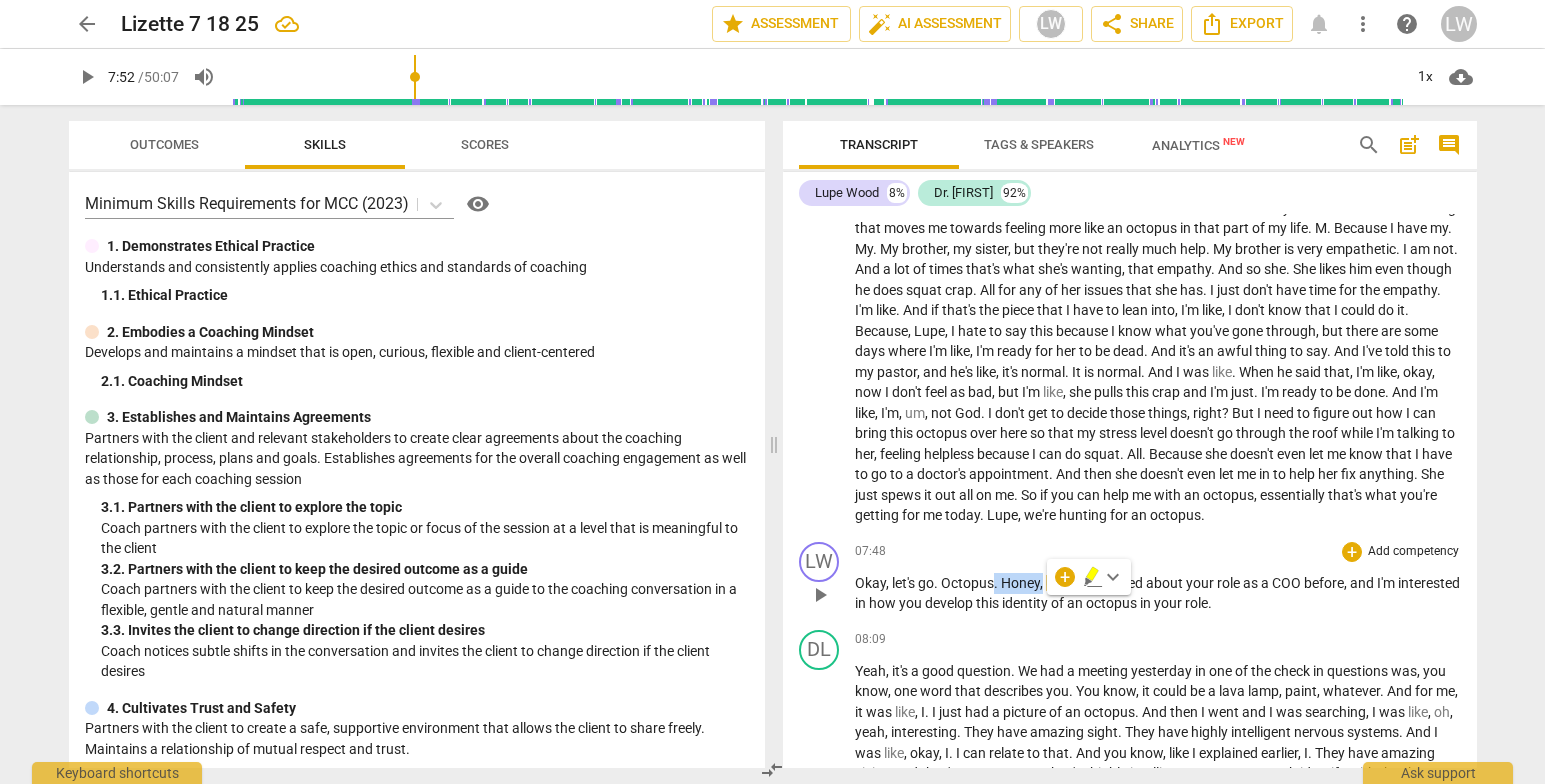 type 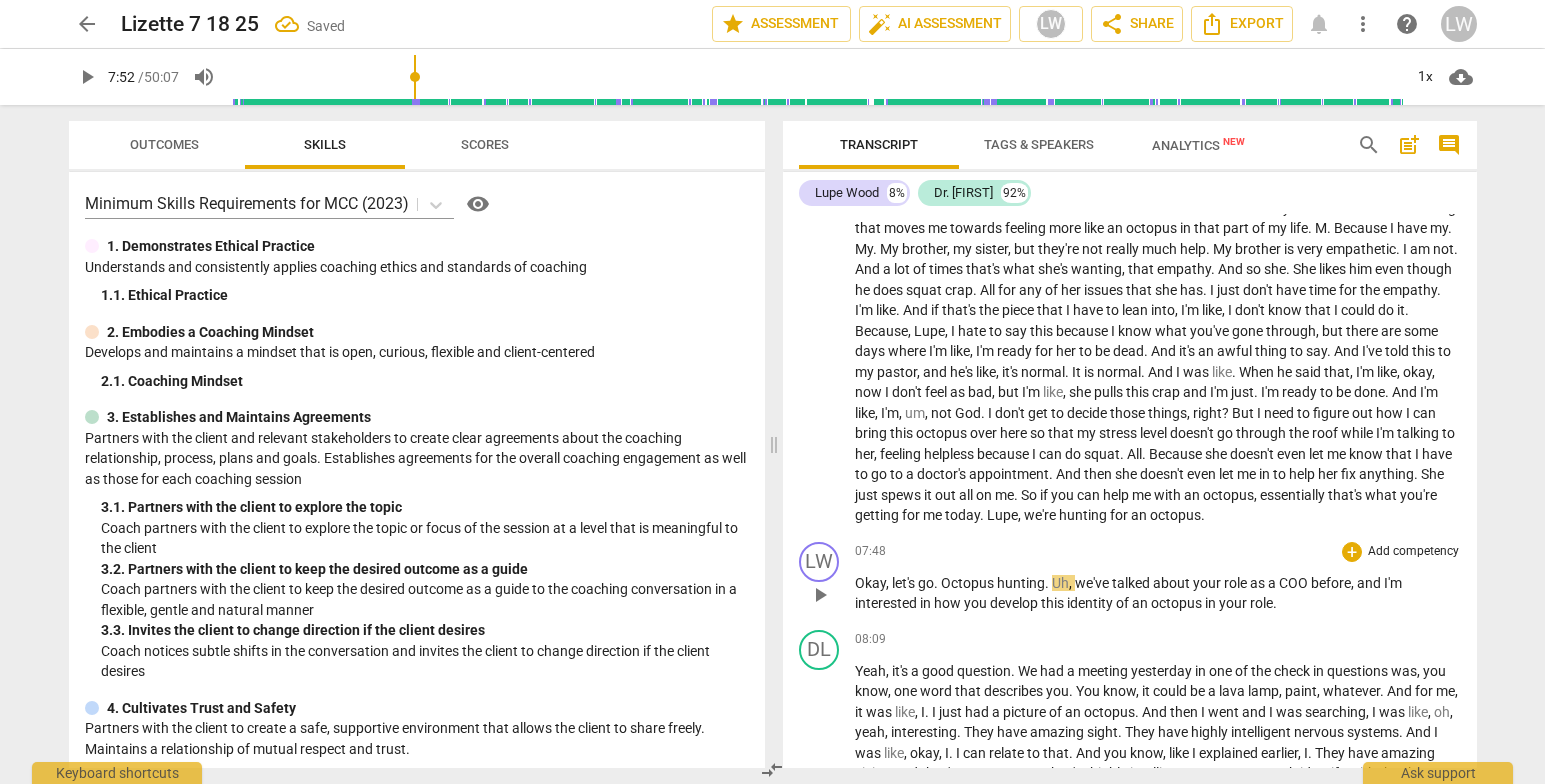 drag, startPoint x: 1039, startPoint y: 620, endPoint x: 1037, endPoint y: 637, distance: 17.117243 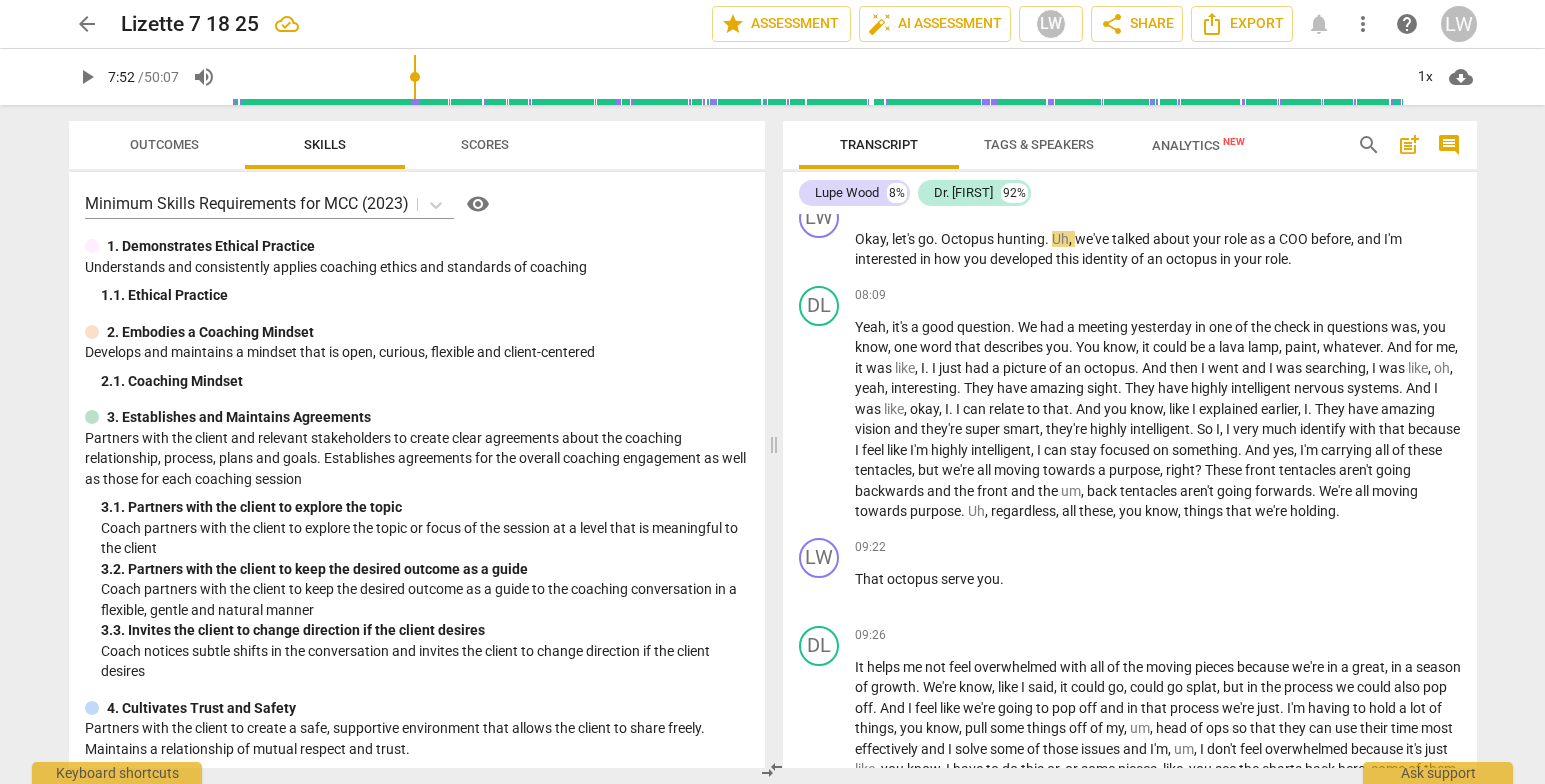 scroll, scrollTop: 1722, scrollLeft: 0, axis: vertical 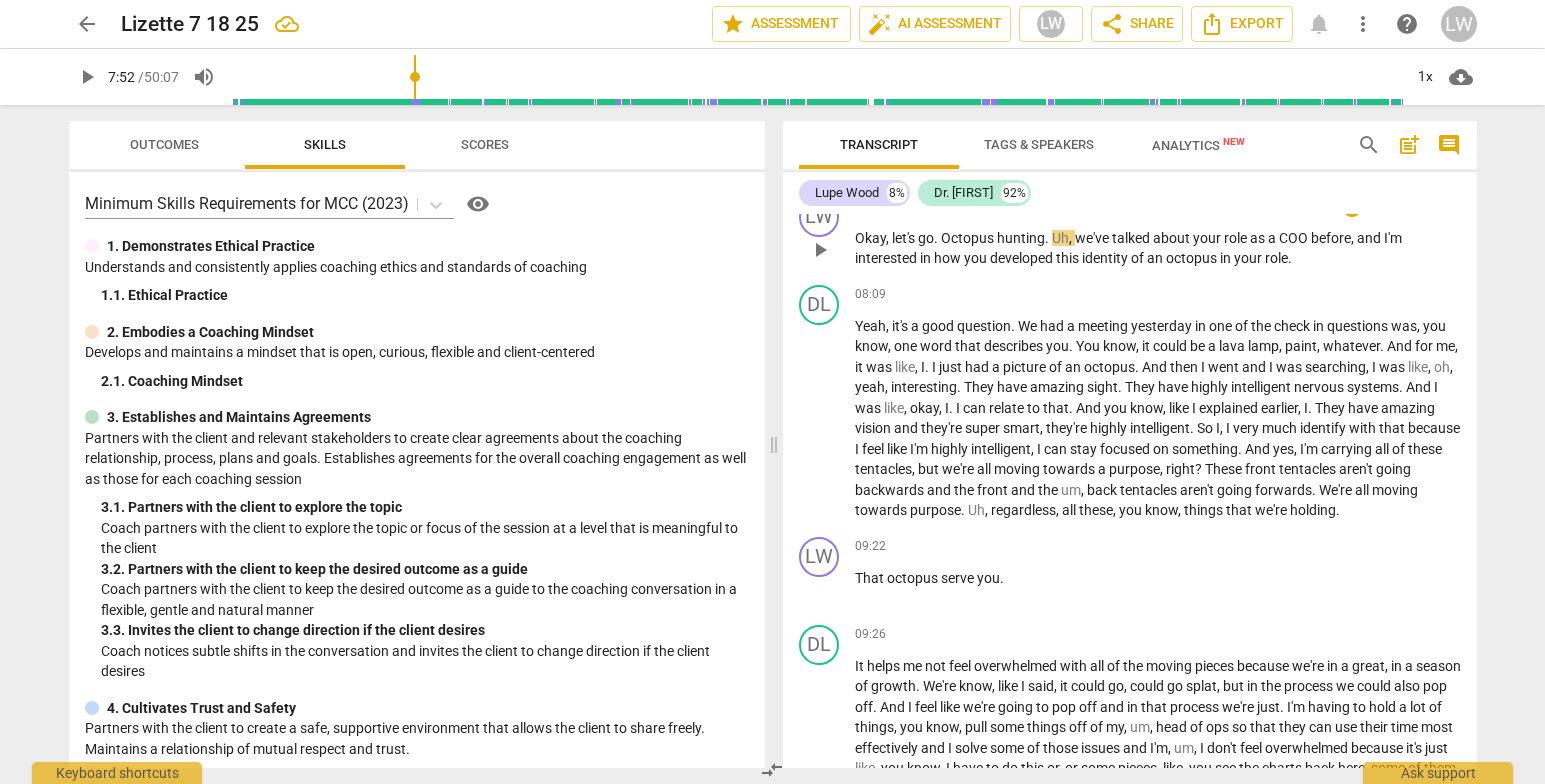 click on "Okay ,   let's   go .   Octopus   hunting.   Uh ,   we've   talked   about   your   role   as   a   [TITLE]   before ,   and   I'm   interested   in   how   you   developed   this   identity   of   an   octopus   in   your   role ." at bounding box center [1158, 248] 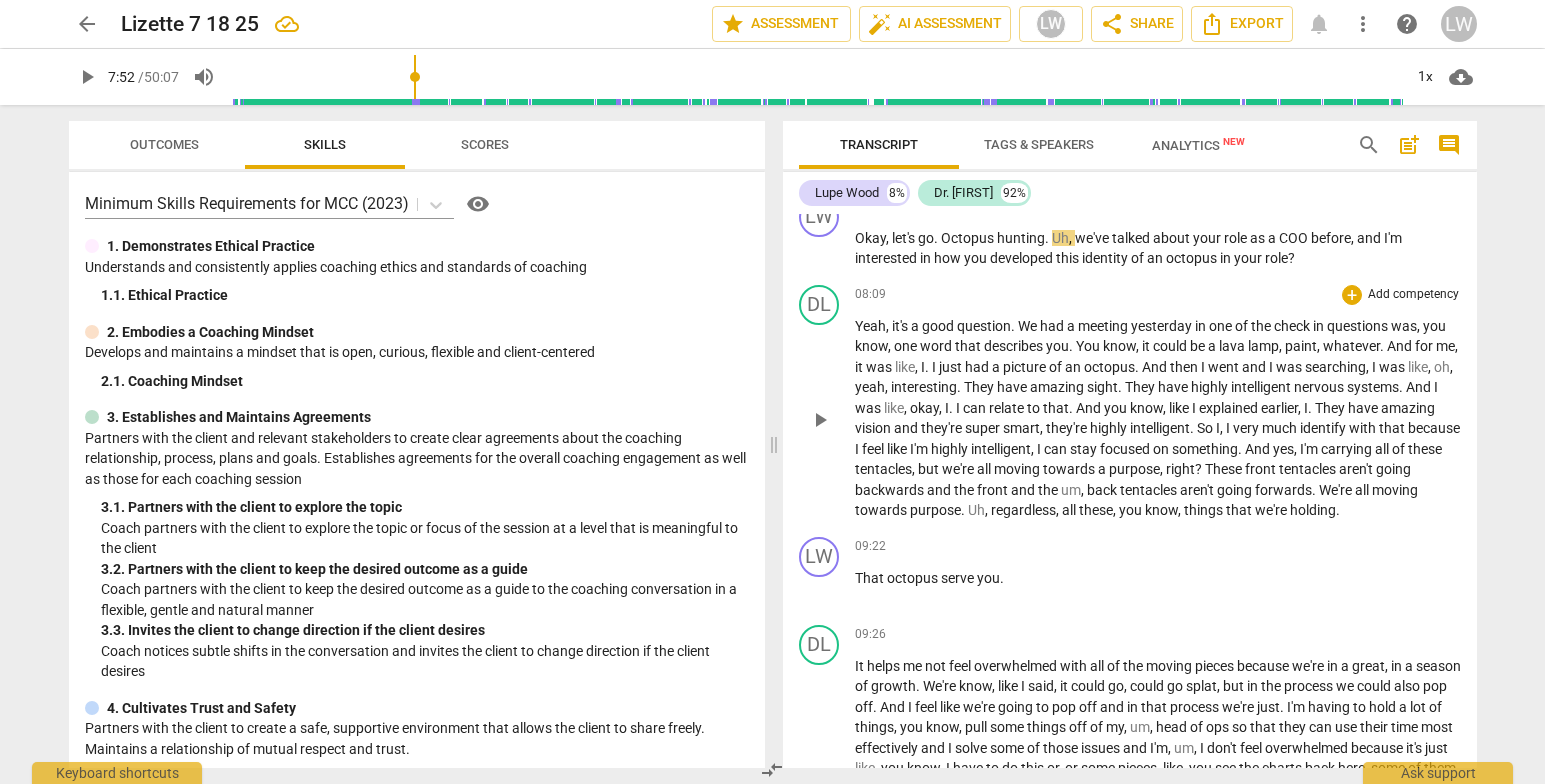click on "in" at bounding box center (1202, 326) 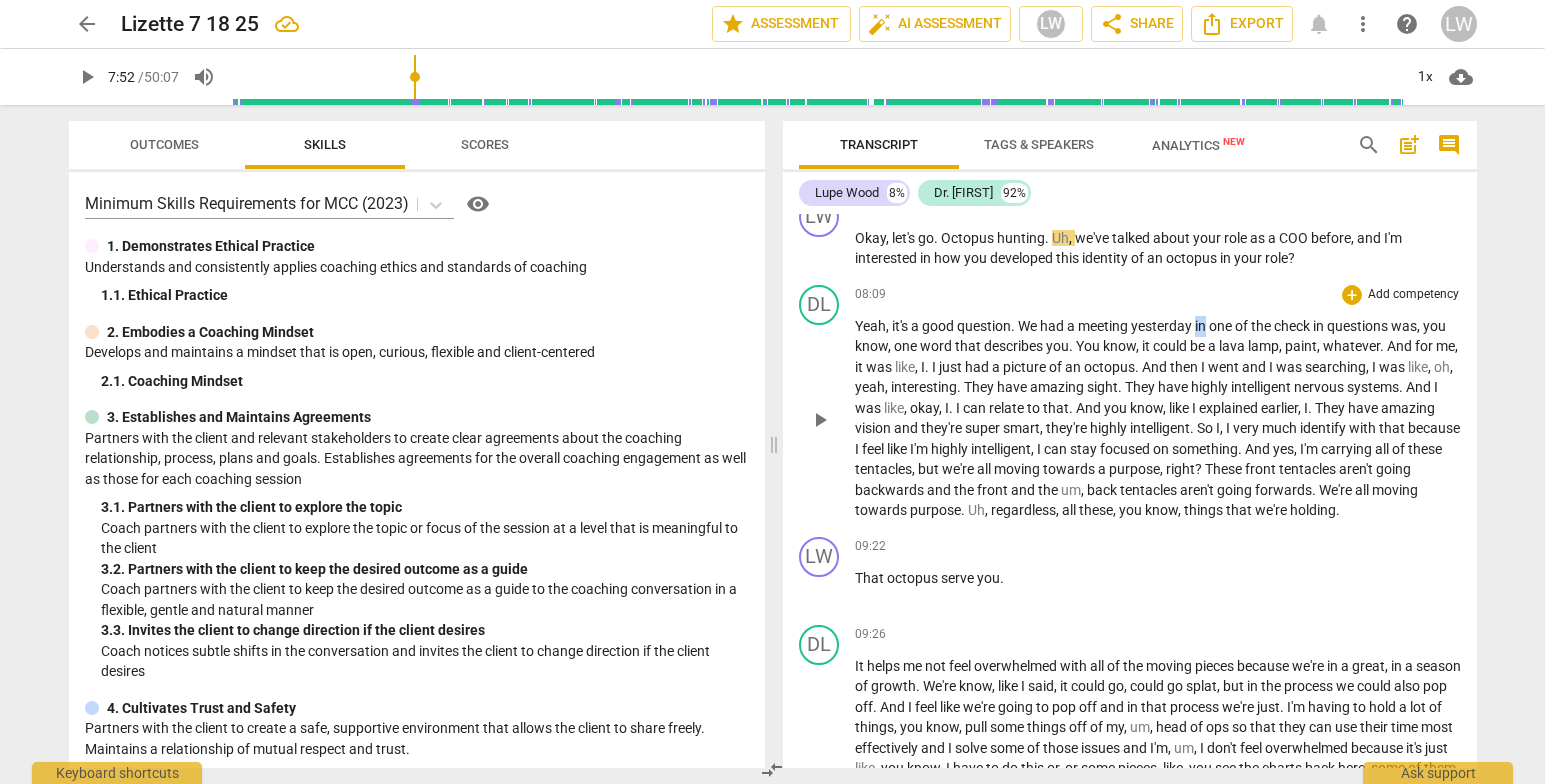 drag, startPoint x: 1197, startPoint y: 348, endPoint x: 1207, endPoint y: 347, distance: 10.049875 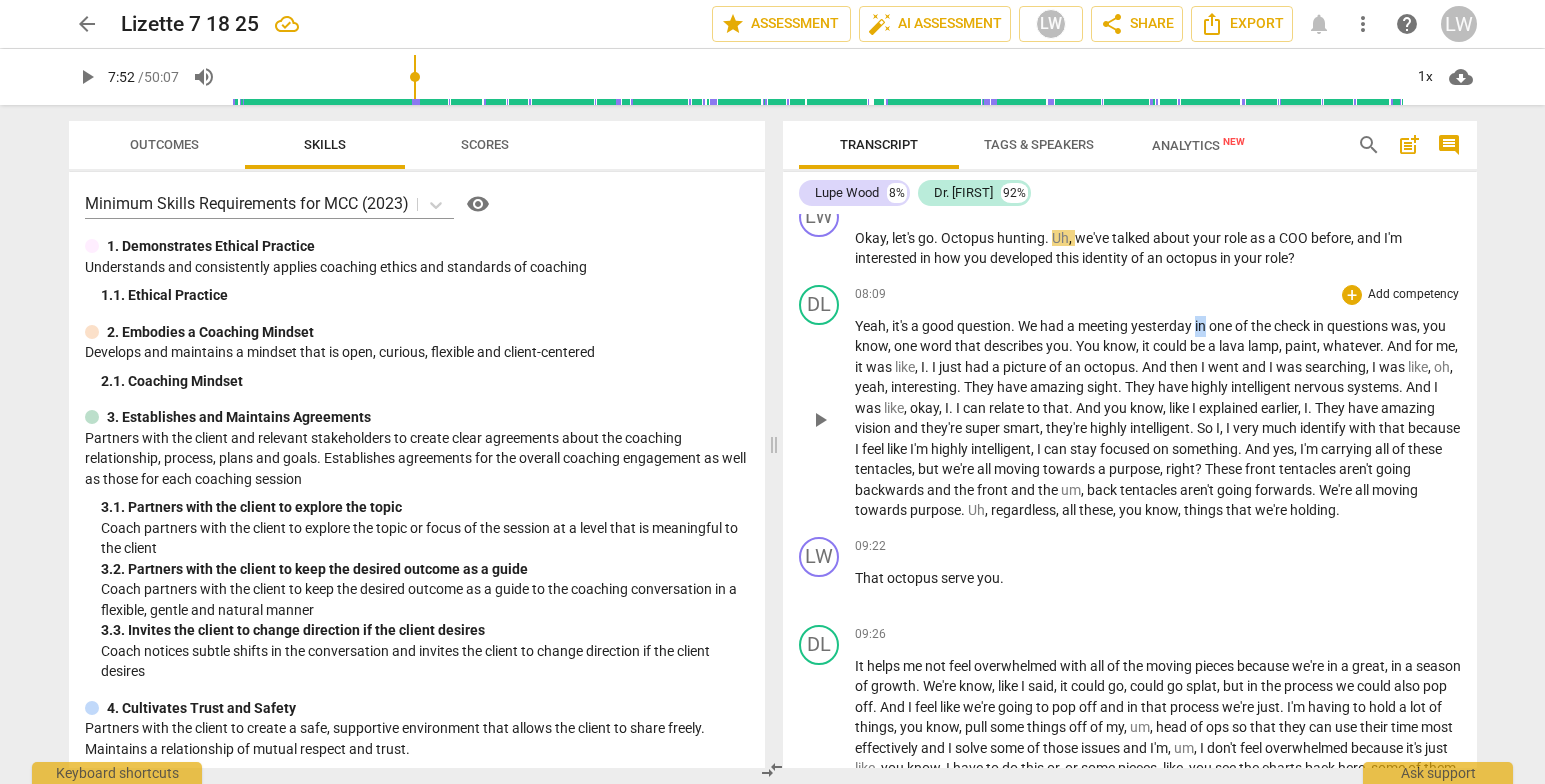 click on "Yeah ,   it's   a   good   question .   We   had   a   meeting   yesterday   in   one   of   the   check   in   questions   was ,   you   know ,   one   word   that   describes   you .   You   know ,   it   could   be   a   lava   lamp ,   paint ,   whatever .   And   for   me ,   it   was   like ,   I .   I   just   had   a   picture   of   an   octopus .   And   then   I   went   and   I   was   searching ,   I   was   like ,   oh ,   yeah ,   interesting .   They   have   amazing   sight .   They   have   highly   intelligent   nervous   systems .   And   I   was   like ,   okay ,   I .   I   can   relate   to   that .   And   you   know ,   like   I   explained   earlier ,   I .   They   have   amazing   vision   and   they're   super   smart ,   they're   highly   intelligent .   So   I ,   I   very   much   identify   with   that   because   I   feel   like   I'm   highly   intelligent ,   I   can   stay   focused   on   something .   And   yes ,   I'm   carrying   all   of   these   tentacles ,   but" at bounding box center [1158, 418] 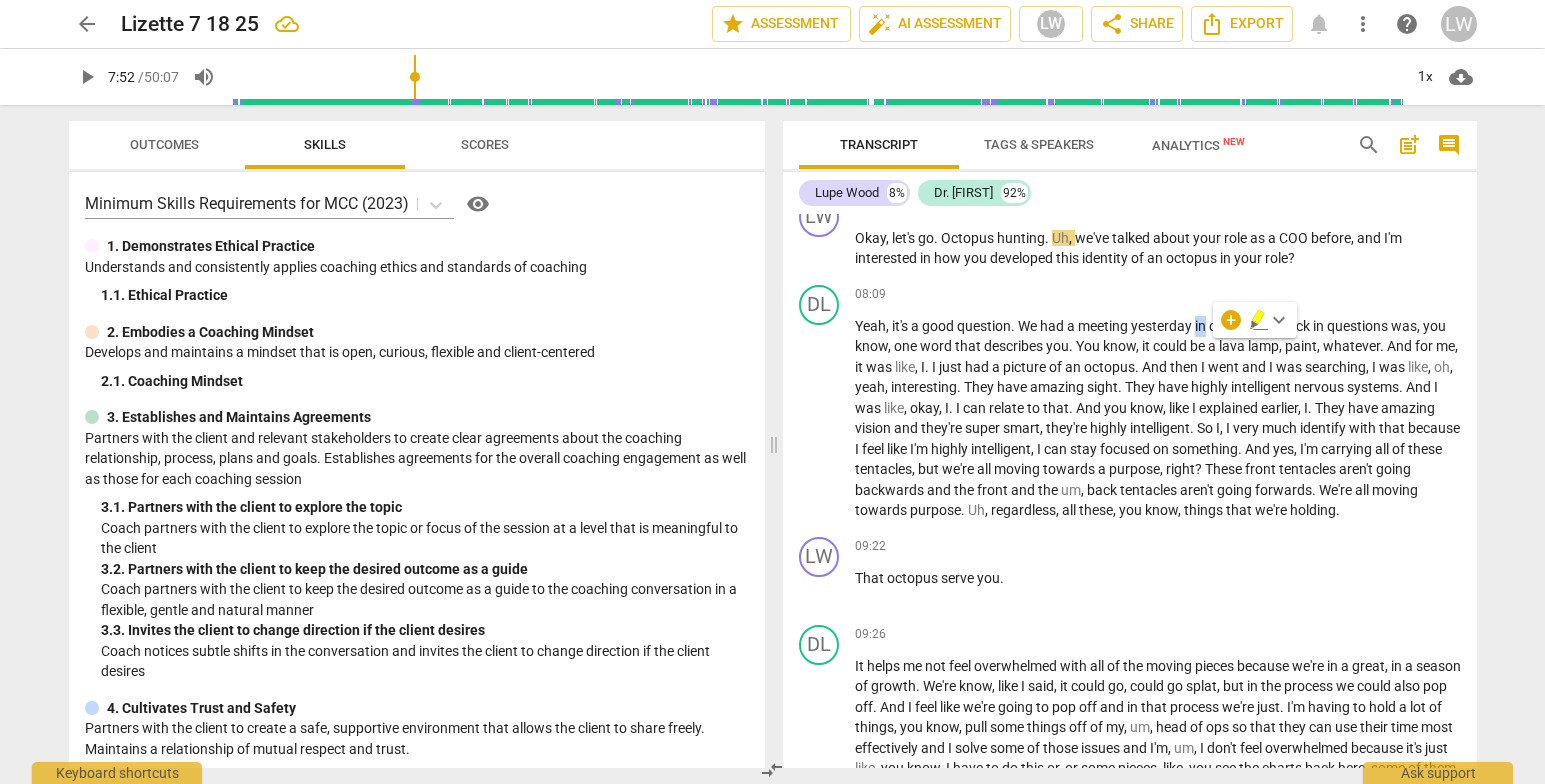 type 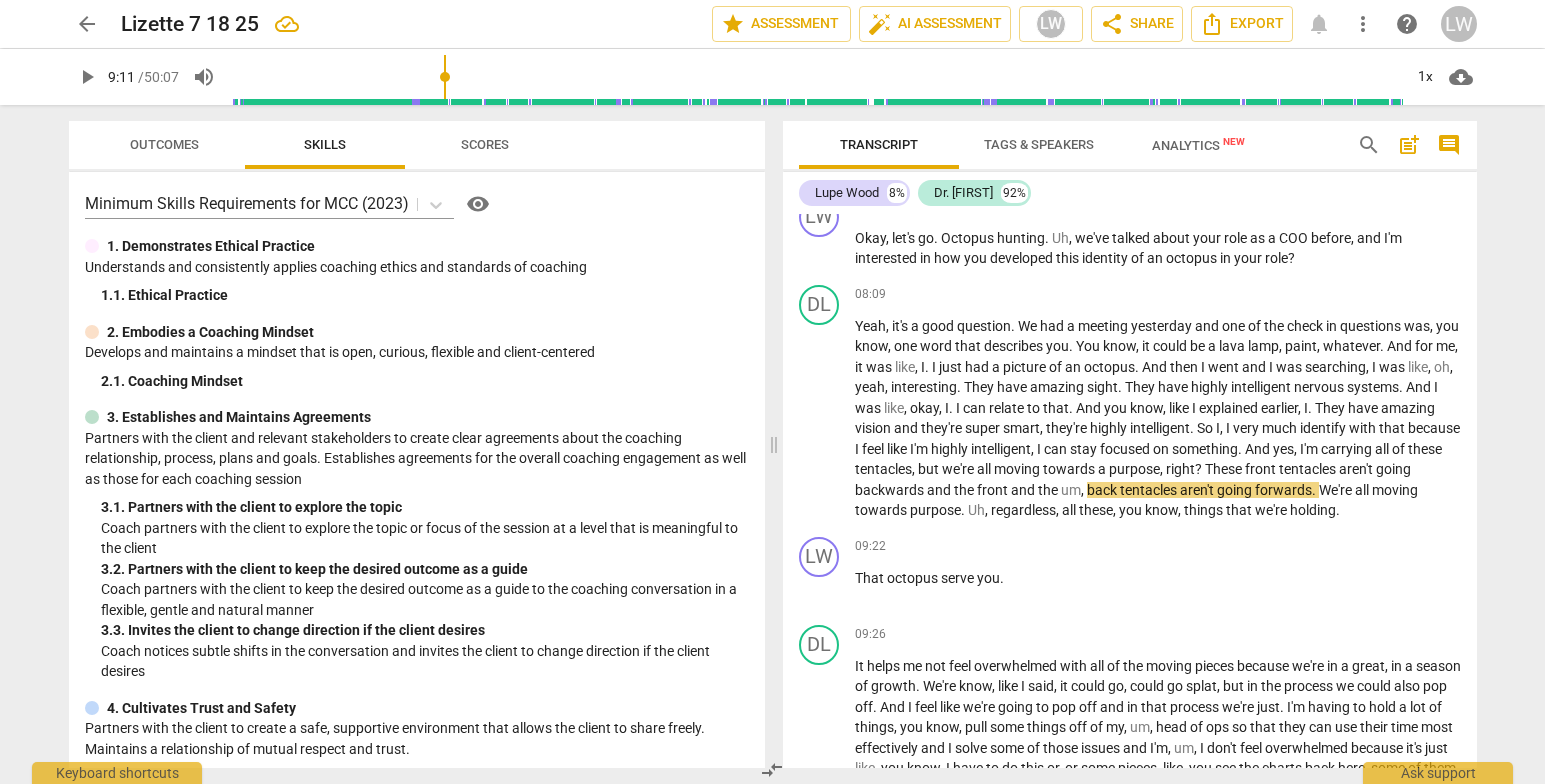 drag, startPoint x: 420, startPoint y: 75, endPoint x: 448, endPoint y: 83, distance: 29.12044 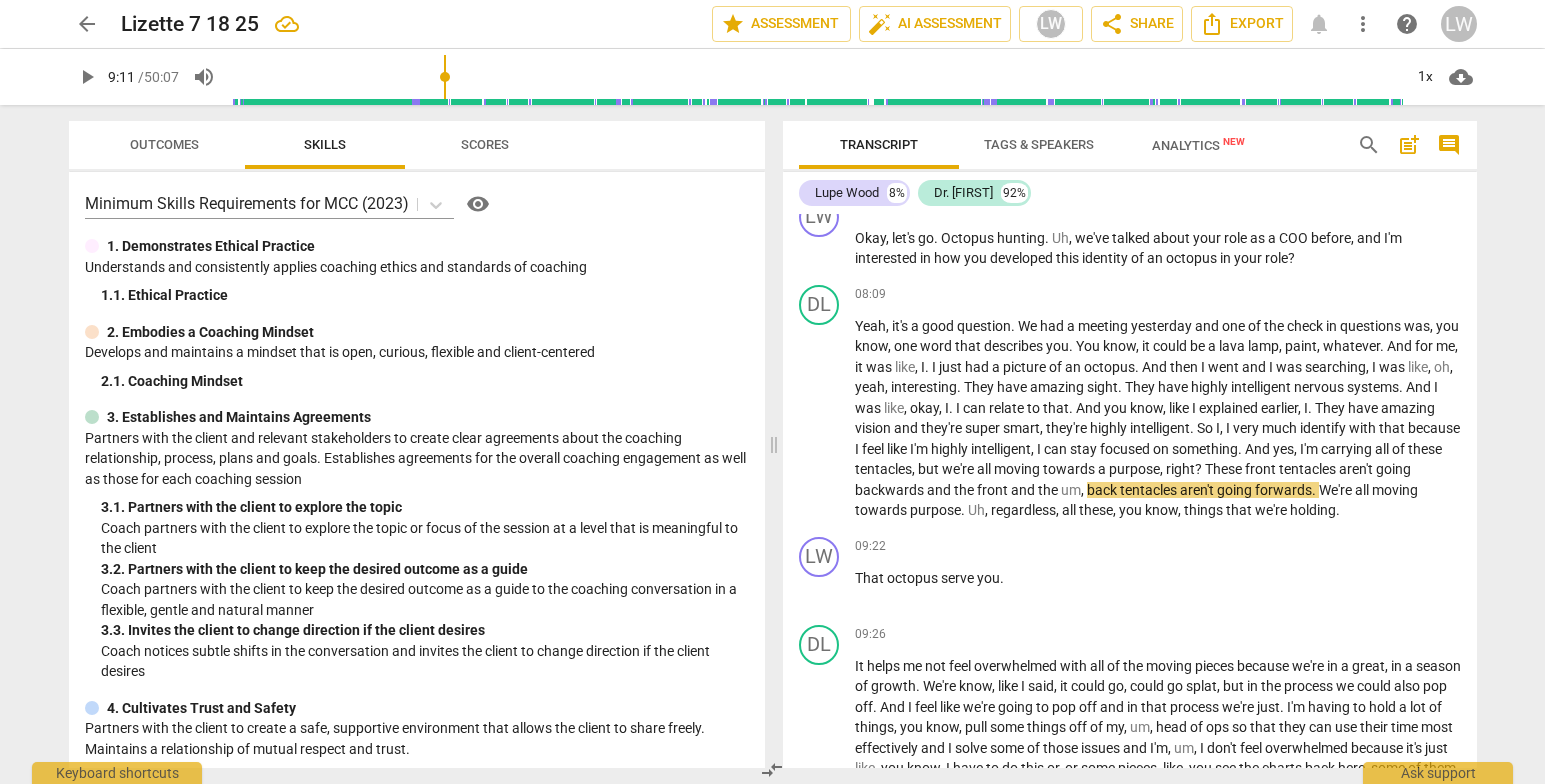 click at bounding box center (816, 77) 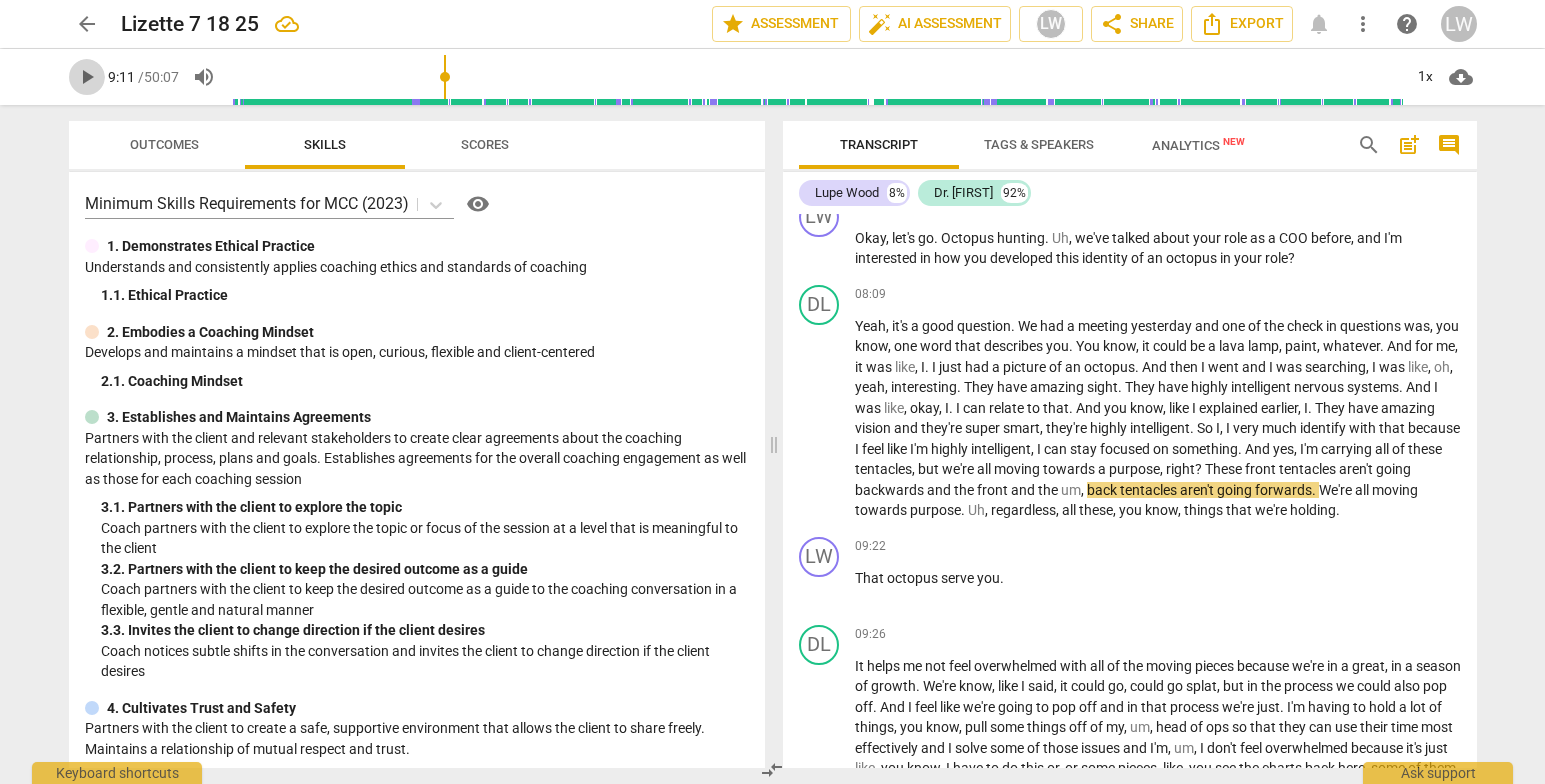click on "play_arrow" at bounding box center [87, 77] 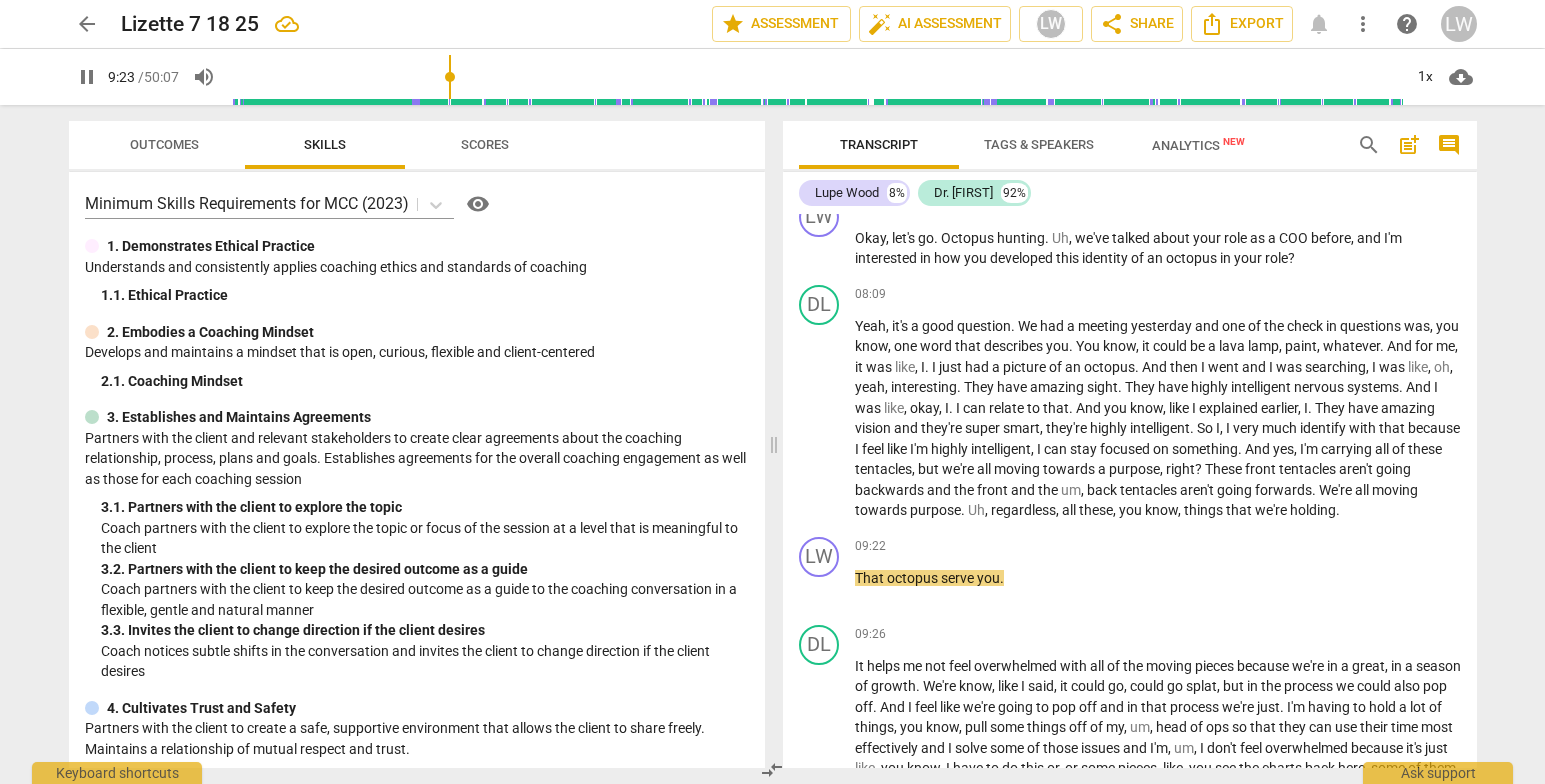 click on "pause" at bounding box center [87, 77] 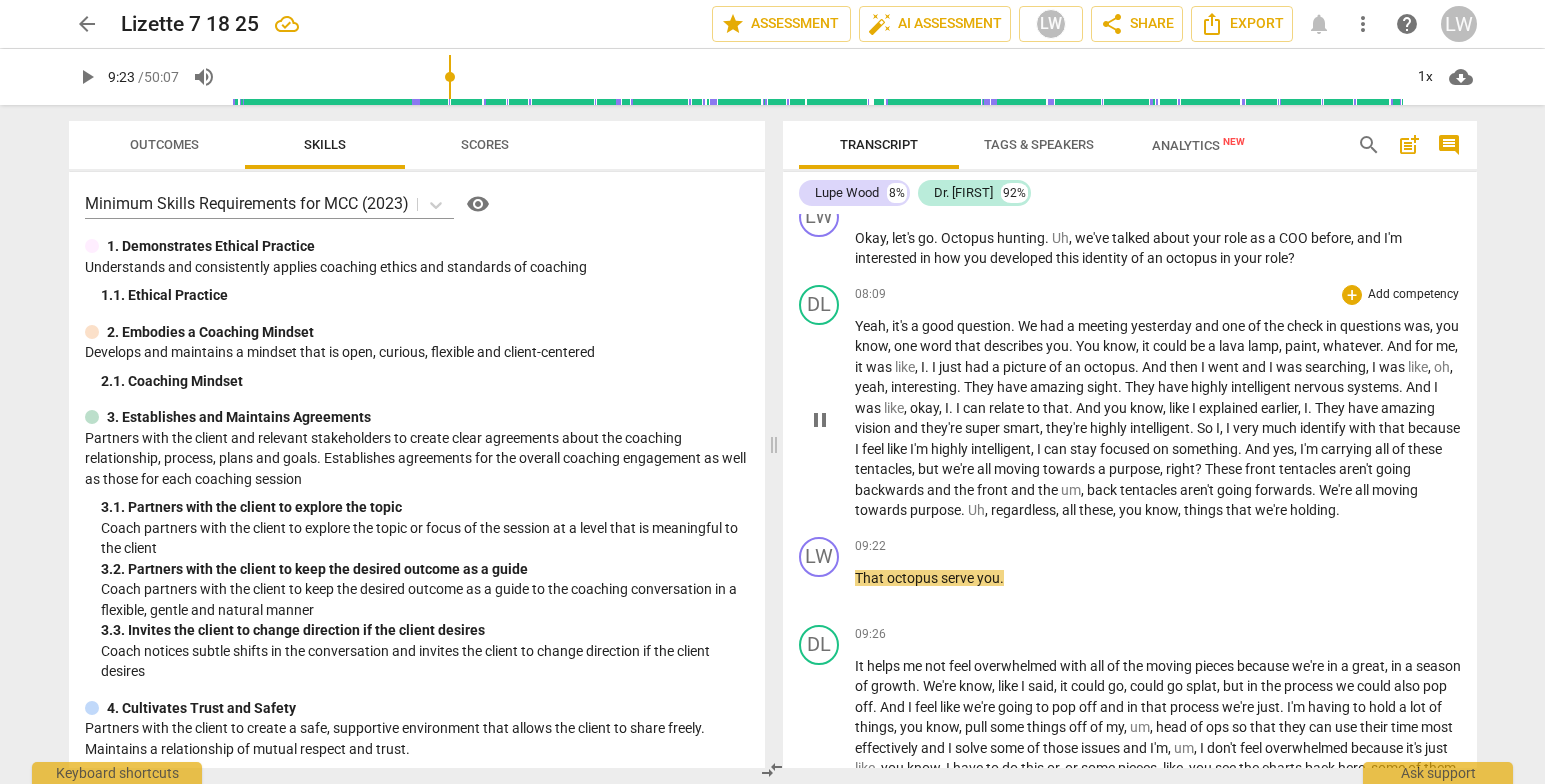 type on "564" 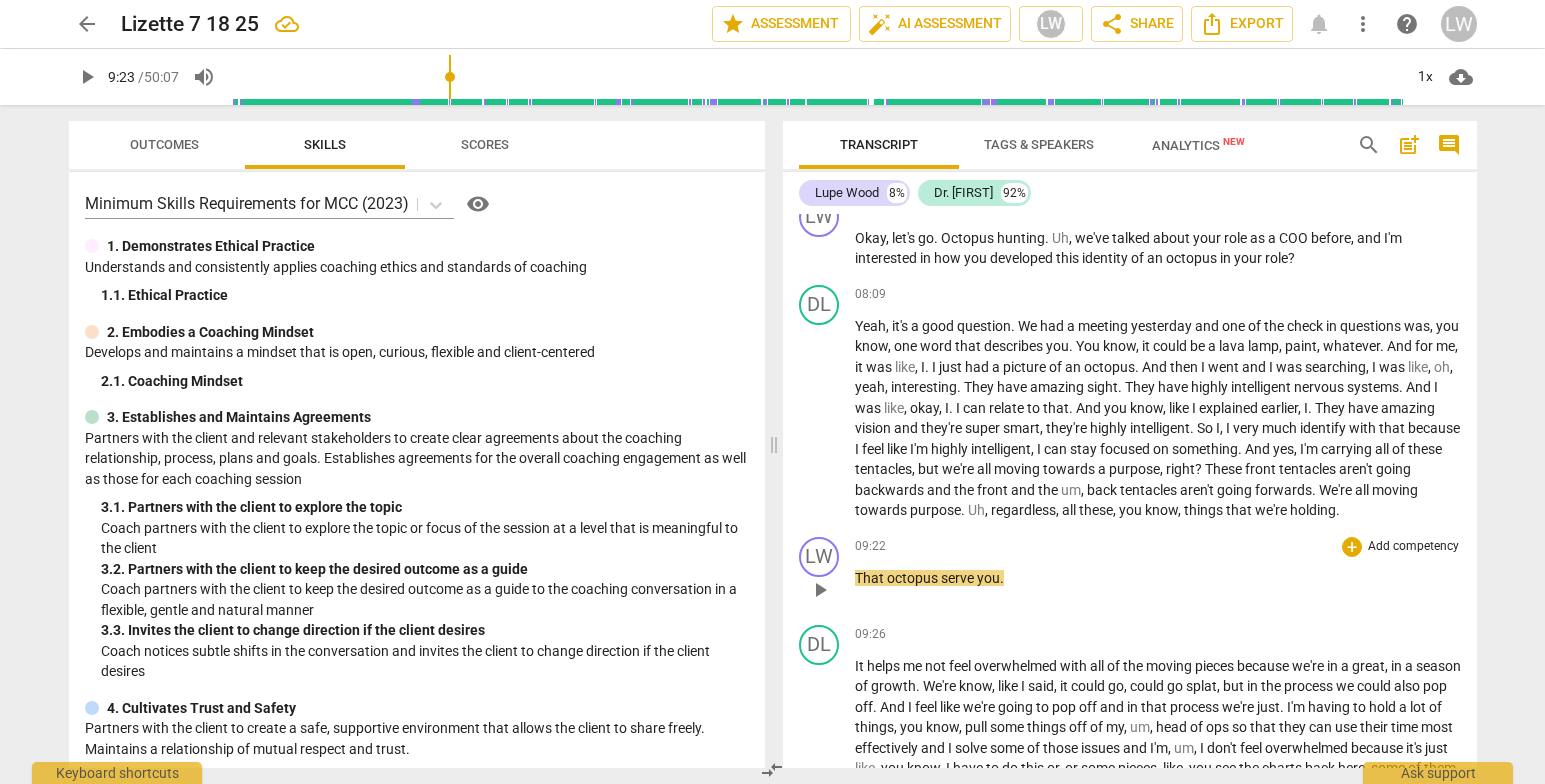 click on "That" at bounding box center (871, 578) 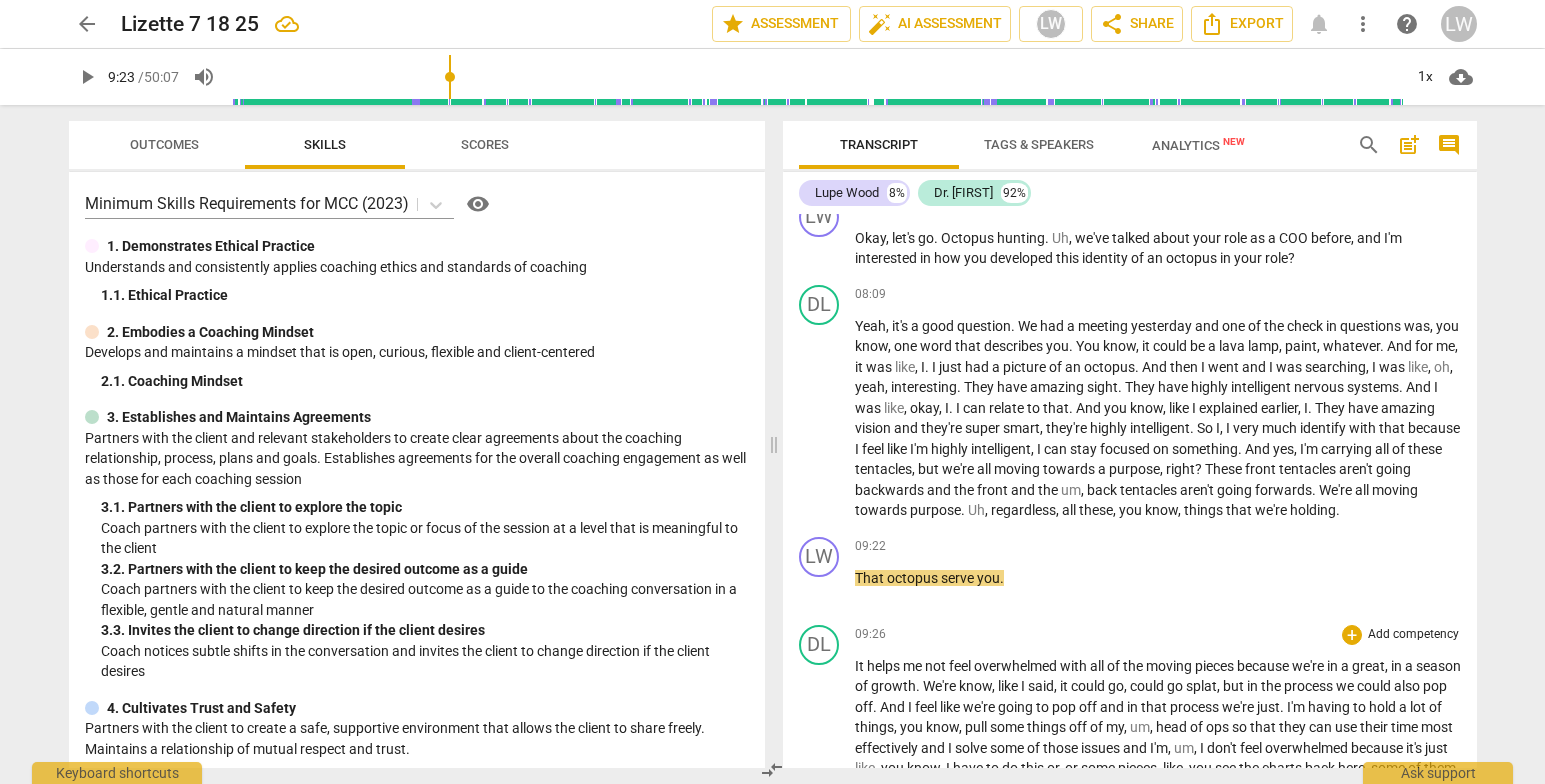 type 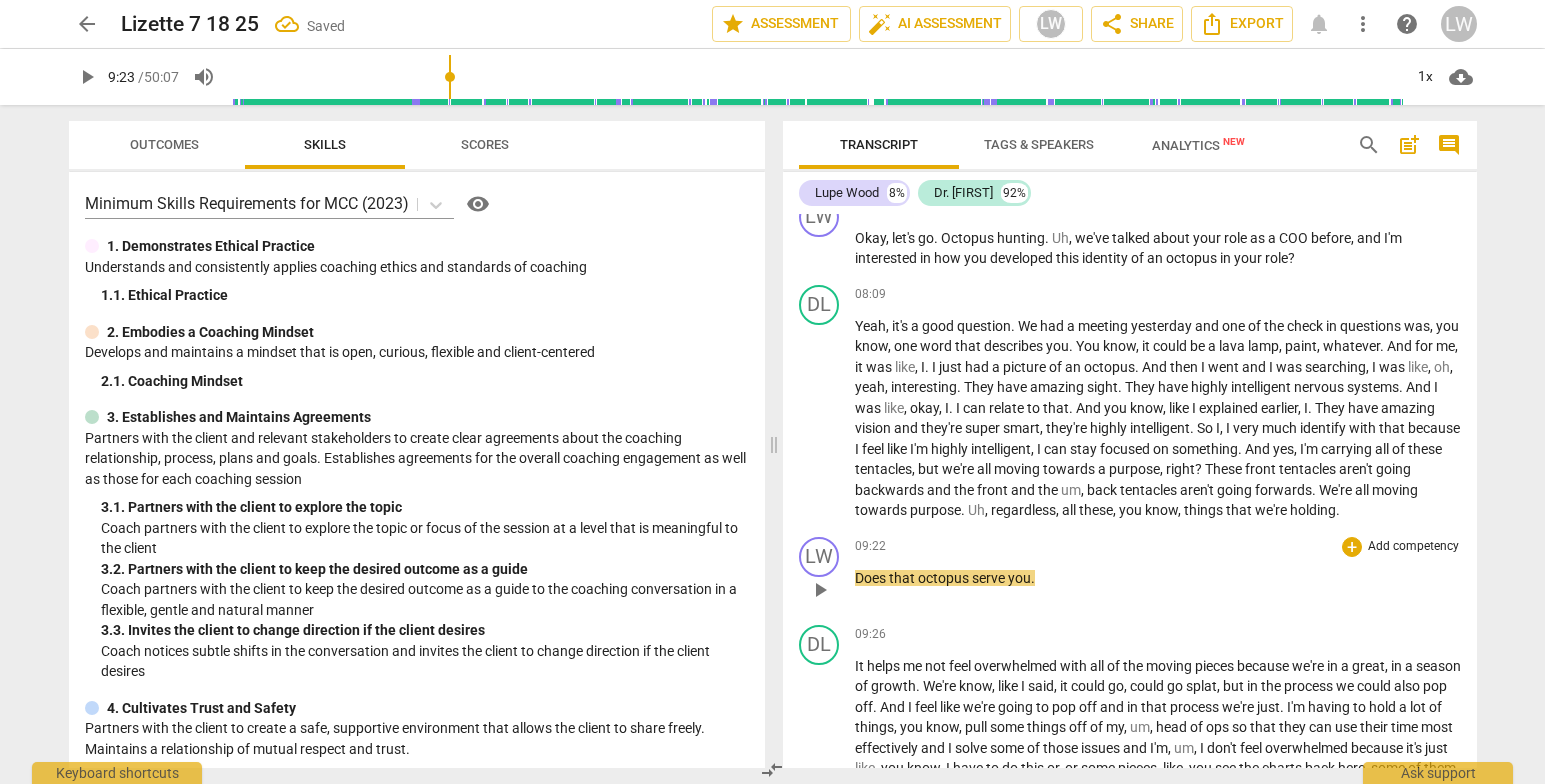 drag, startPoint x: 1029, startPoint y: 590, endPoint x: 1042, endPoint y: 603, distance: 18.384777 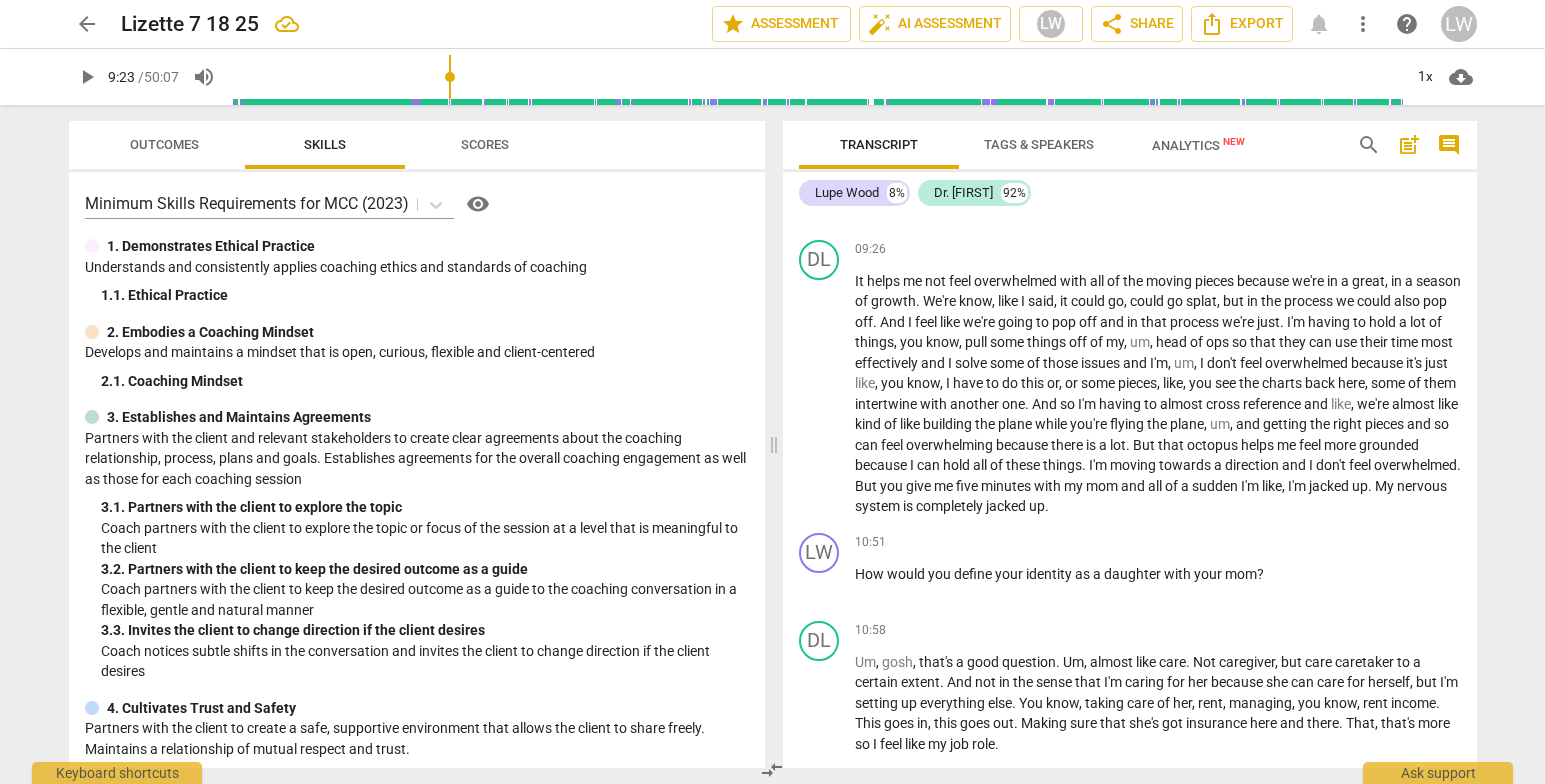 scroll, scrollTop: 2126, scrollLeft: 0, axis: vertical 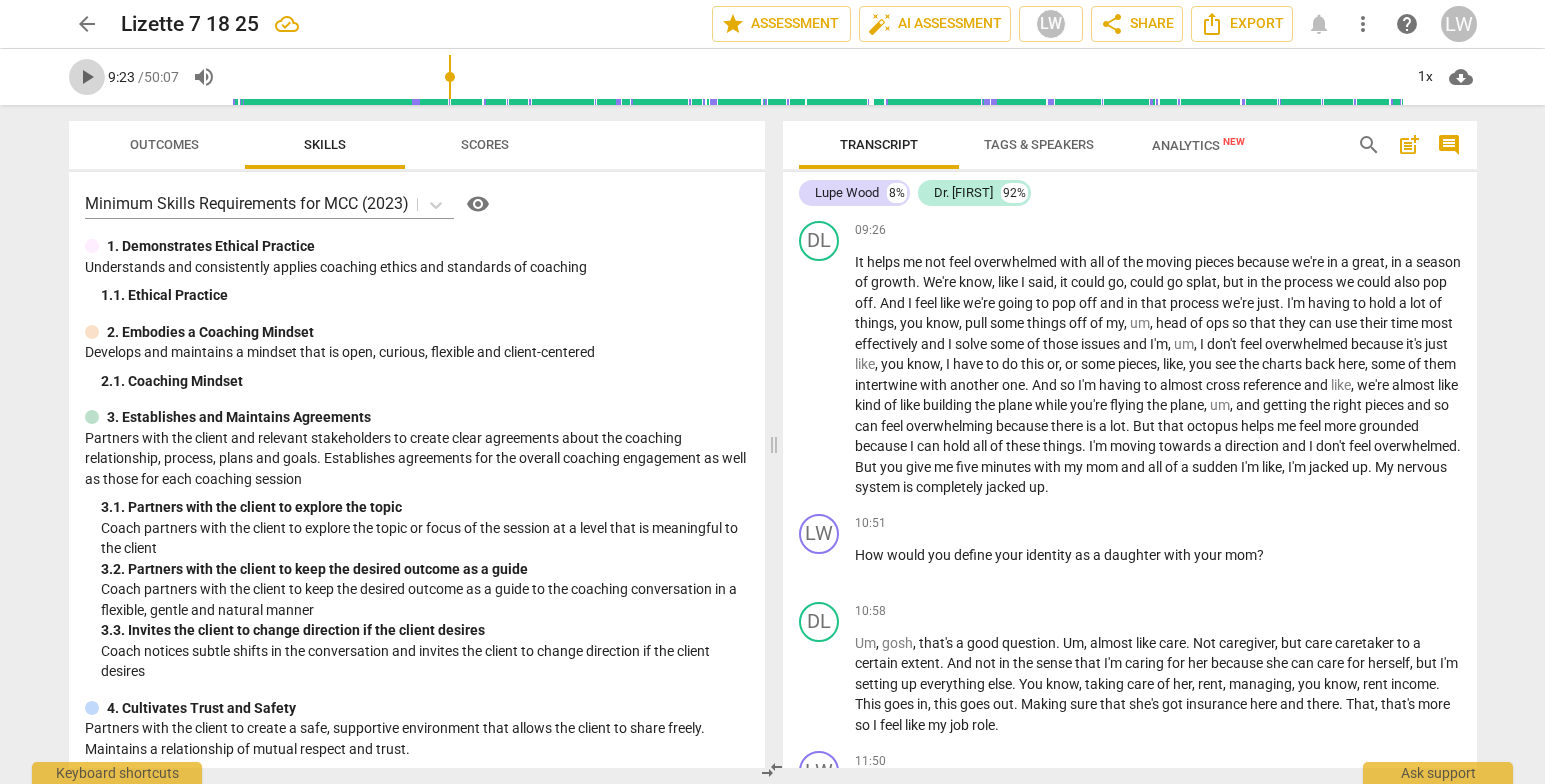 click on "play_arrow" at bounding box center [87, 77] 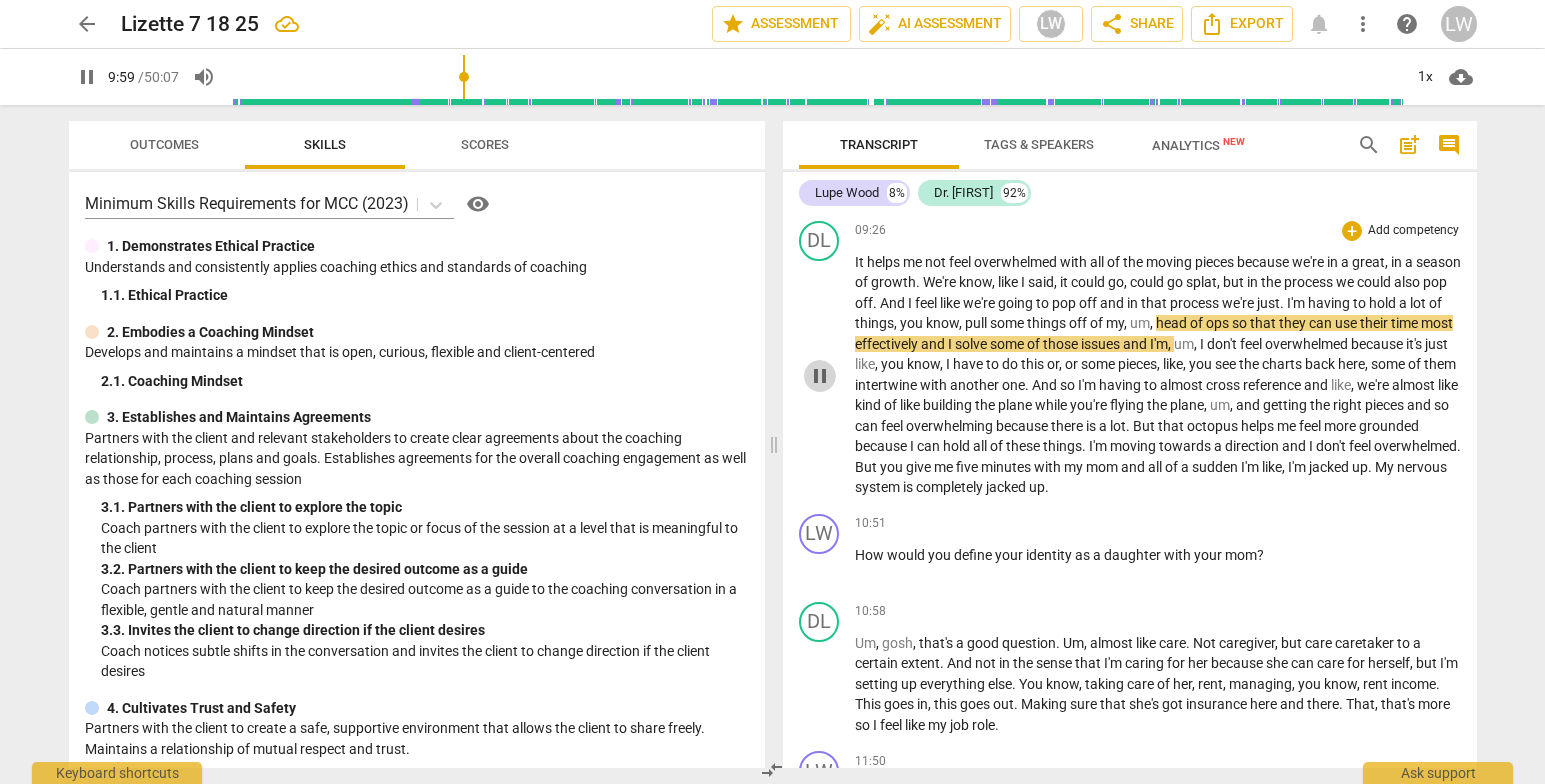 click on "pause" at bounding box center (820, 376) 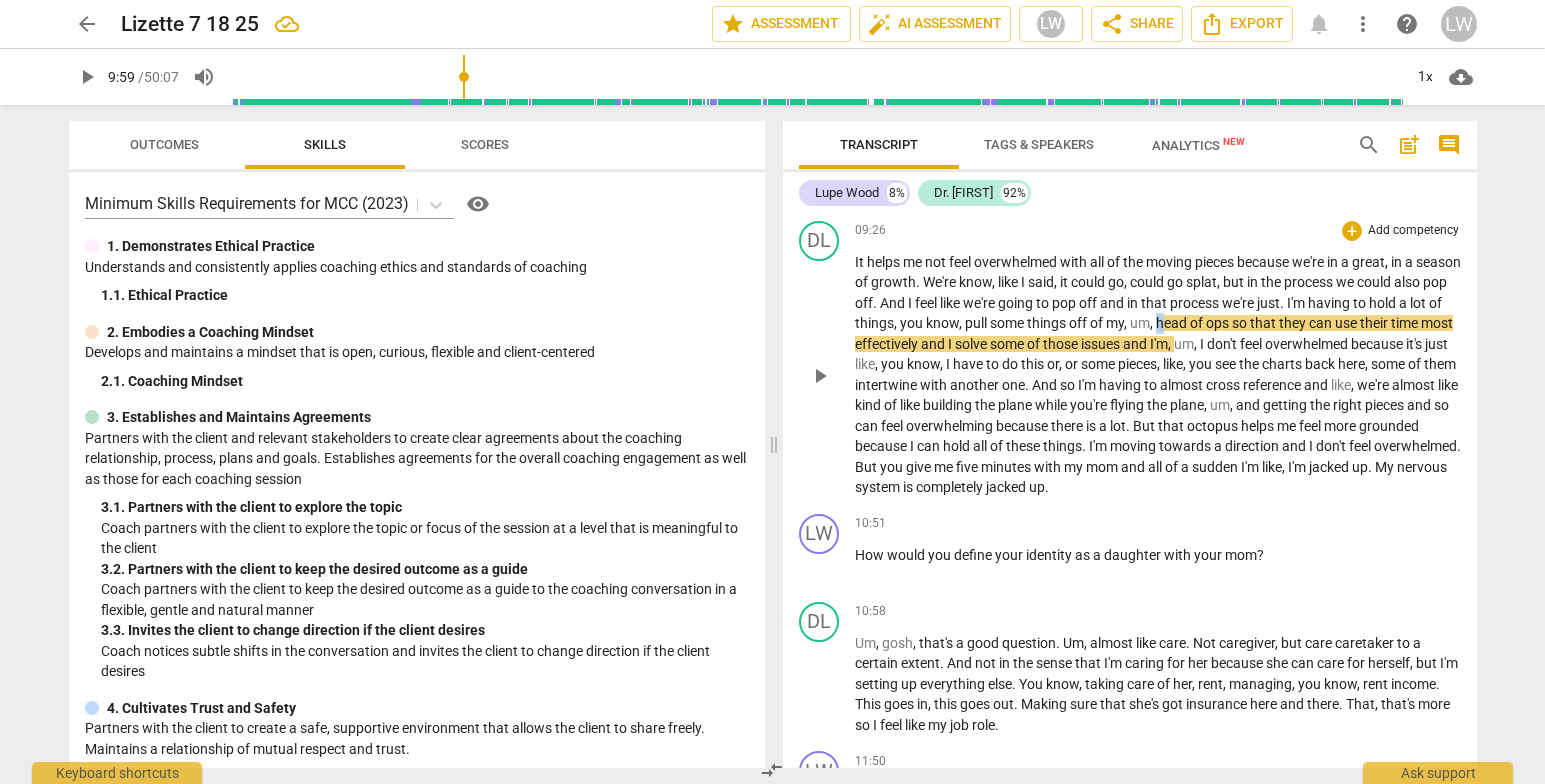 click on "head" at bounding box center (1173, 323) 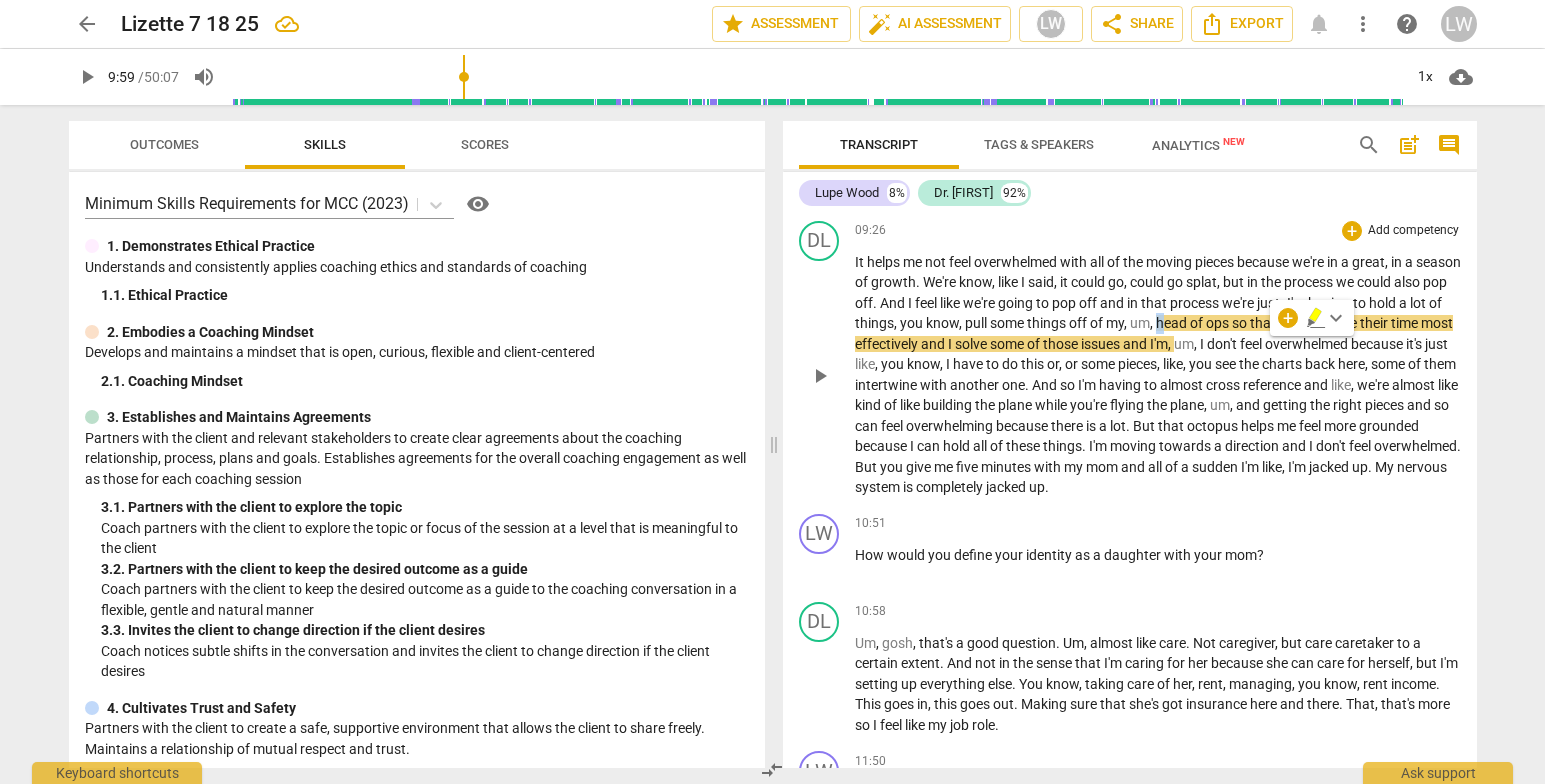 type 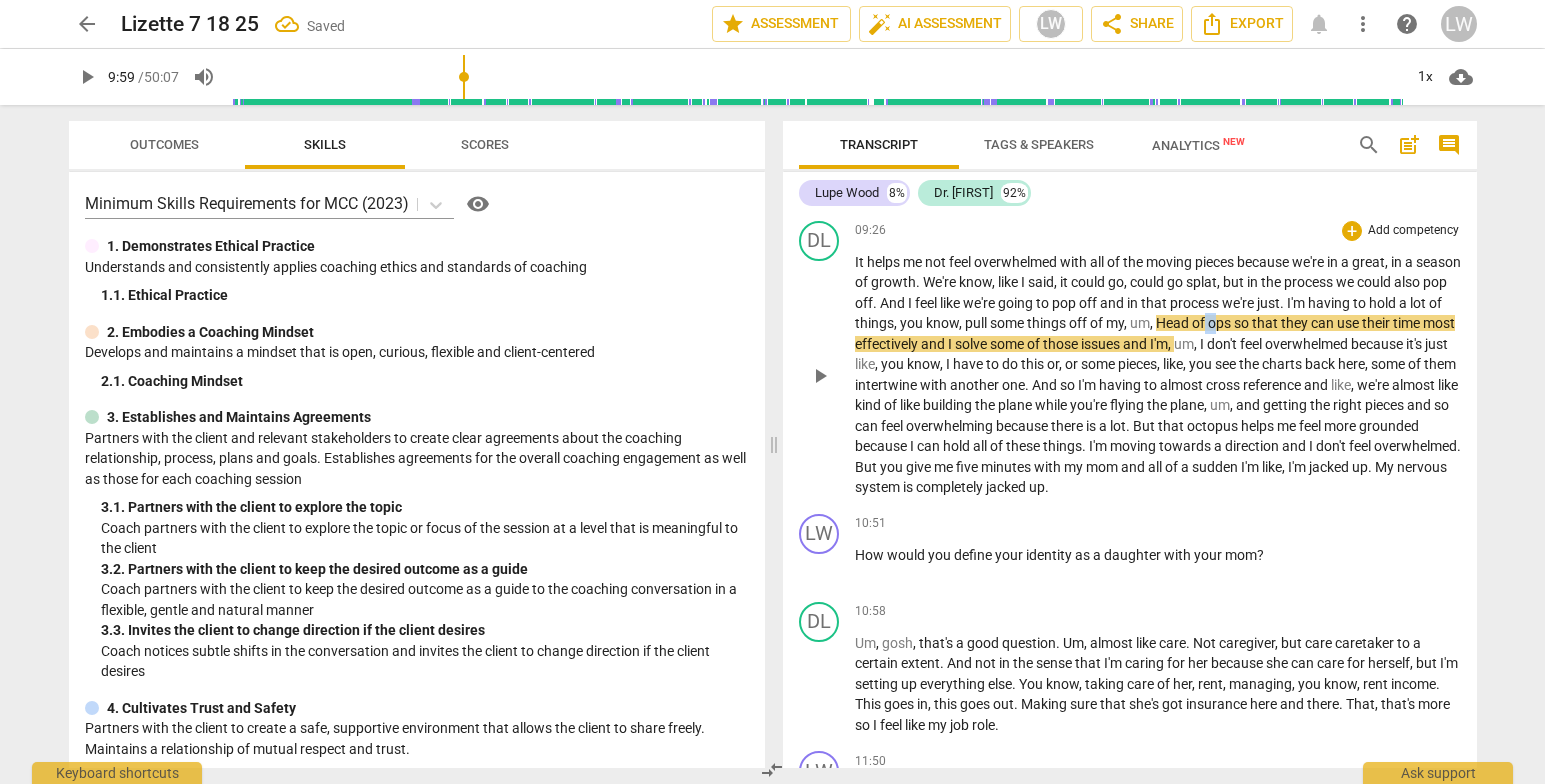 click on "It   helps   me   not   feel   overwhelmed   with   all   of   the   moving   pieces   because   we're   in   a   great ,   in   a   season   of   growth .   We're   know ,   like   I   said ,   it   could   go ,   could   go   splat ,   but   in   the   process   we   could   also   pop   off .   And   I   feel   like   we're   going   to   pop   off   and   in   that   process   we're   just .   I'm   having   to   hold   a   lot   of   things ,   you   know ,   pull   some   things   off   of   my ,   um ,   Head   of   ops   so   that   they   can   use   their   time   most   effectively   and   I   solve   some   of   those   issues   and   I'm ,   um ,   I   don't   feel   overwhelmed   because   it's   just   like ,   you   know ,   I   have   to   do   this   or ,   or   some   pieces ,   like ,   you   see   the   charts   back   here ,   some   of   them   intertwine   with   another   one .   And   so   I'm   having   to   almost   cross   reference   and   like ,   we're   almost   like   kind" at bounding box center [1158, 375] 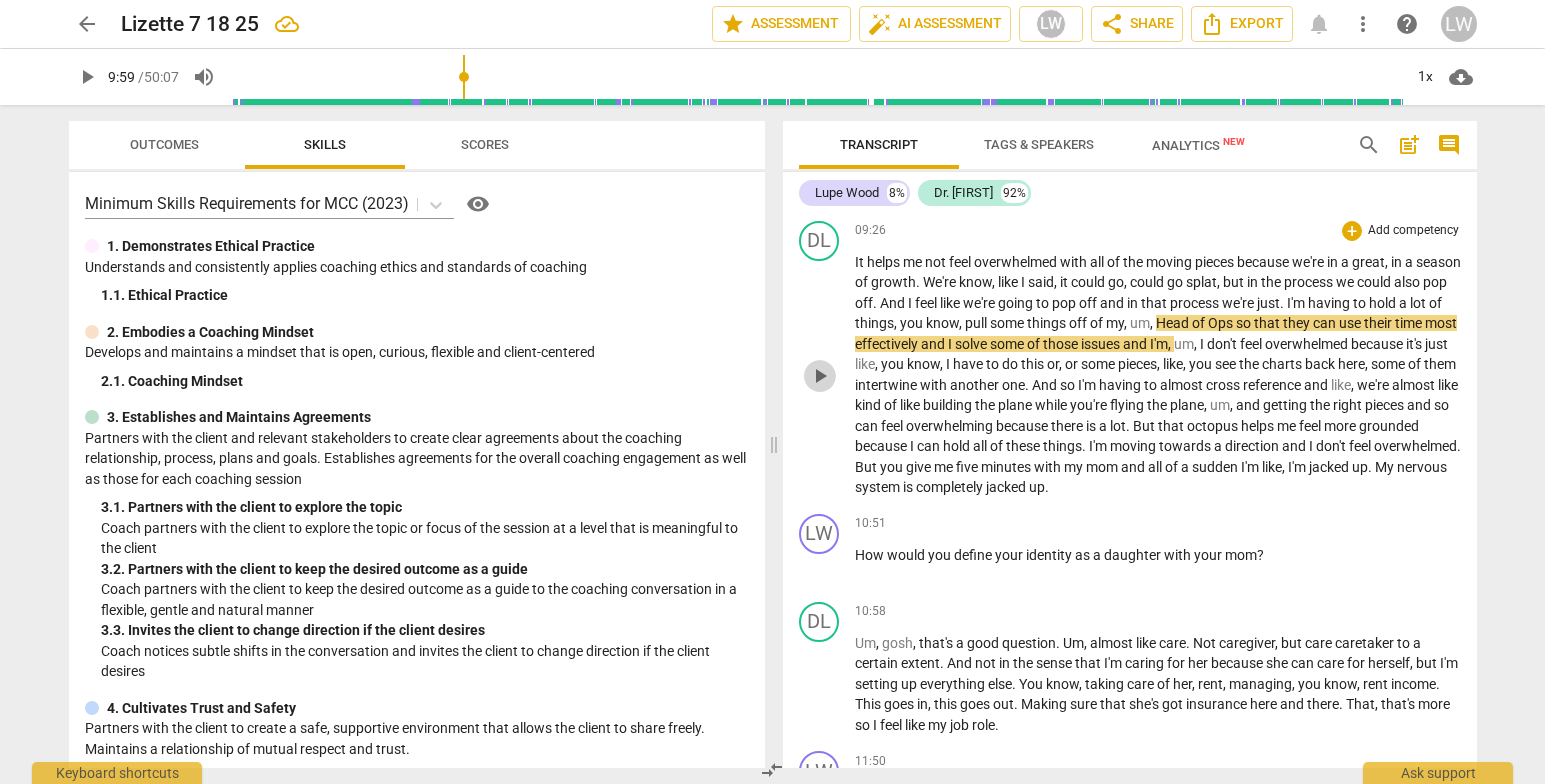 click on "play_arrow" at bounding box center [820, 376] 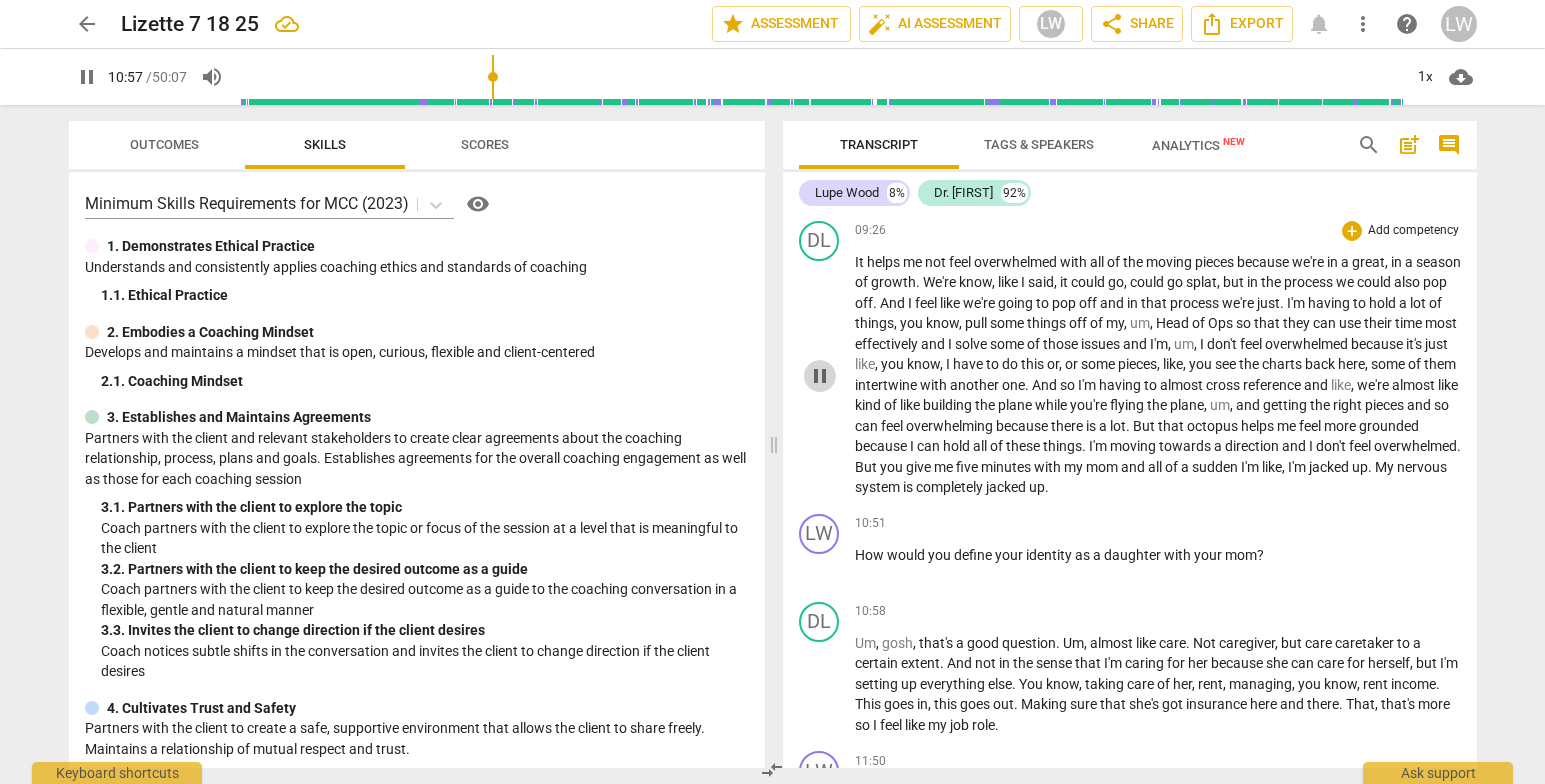 click on "pause" at bounding box center (820, 376) 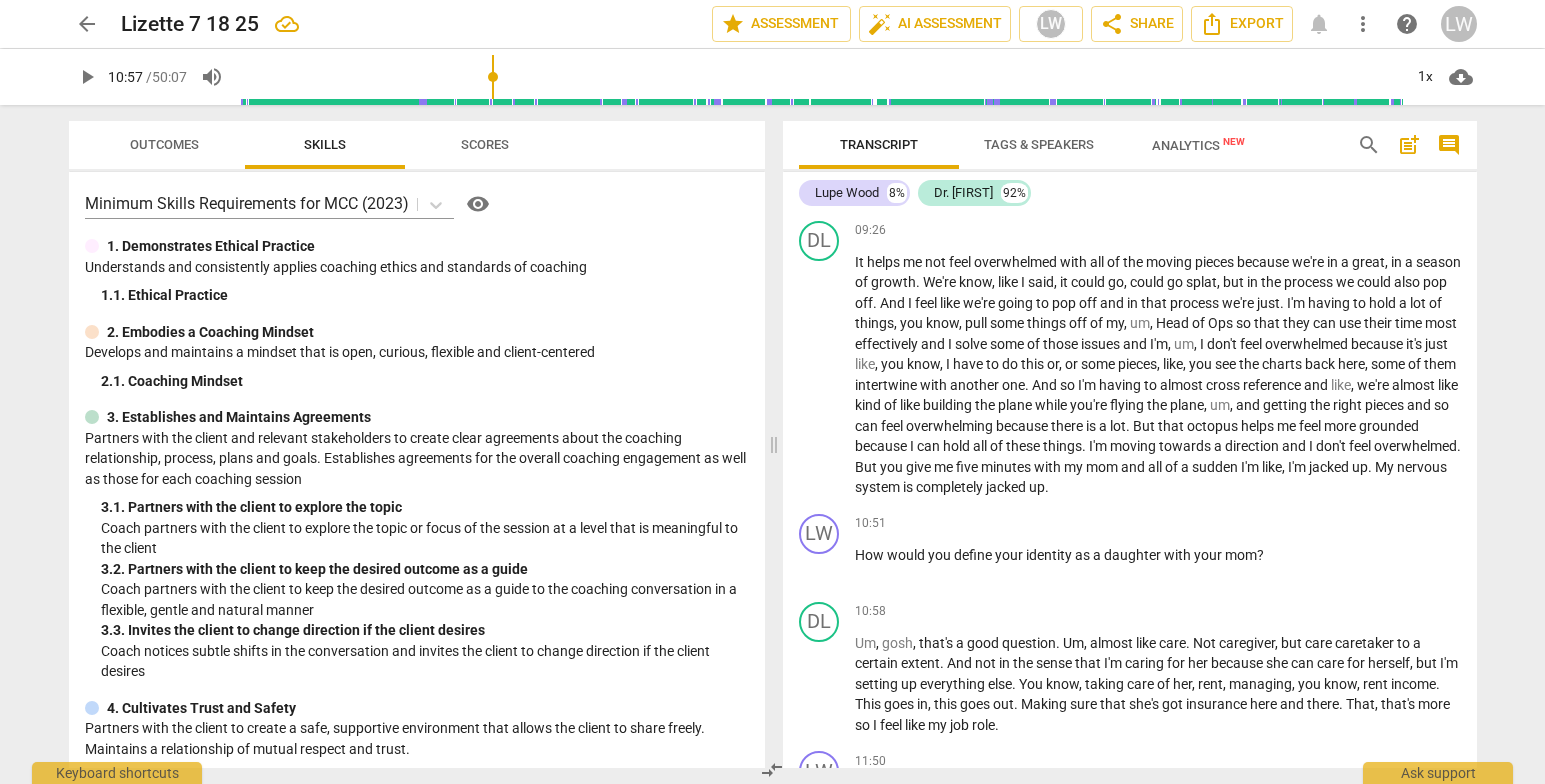 drag, startPoint x: 1477, startPoint y: 318, endPoint x: 1480, endPoint y: 330, distance: 12.369317 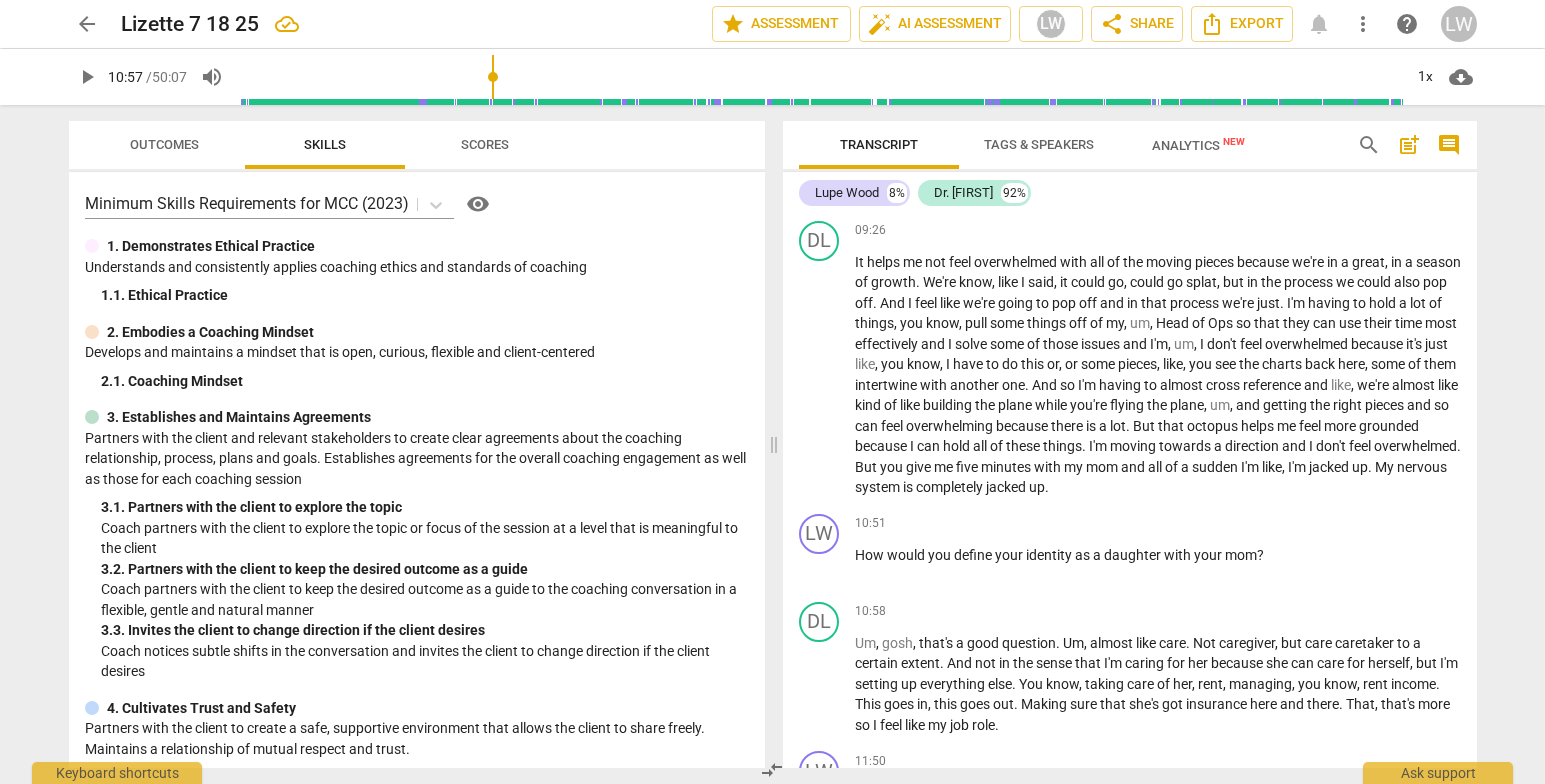 click on "Transcript Tags & Speakers Analytics   New search post_add comment [FIRST] [LAST] 8% Dr. [FIRST] 92% LW play_arrow pause 00:09 + Add competency 3.Agreement keyboard_arrow_right [FIRST] ,   good   morning .   What   did   you   bring   for   us   for   coaching   today ? 3.Agreement [FIRST] [LAST] 17:42 07-19-2025 DL play_arrow pause 00:15 + Add competency keyboard_arrow_right Good   morning ,   [FIRST] .   I   brought   my .   I   brought   two   things .   I   brought   an   octopus ,   and   I   brought   my   mother . LW play_arrow pause 00:25 + Add competency keyboard_arrow_right Those   sound   very   intriguing . DL play_arrow pause 00:28 + Add competency keyboard_arrow_right Okay ,   so   my   octopus   is   a   little   bit   of   a   story . LW play_arrow pause 00:35 + Add competency keyboard_arrow_right Okay . DL play_arrow pause 00:35 + Add competency keyboard_arrow_right Uh ,   but   I .   I   really   want   us   to   work   on   seeing   how   I   can   move   that   octopus   towards   my   mother .   So" at bounding box center (1134, 444) 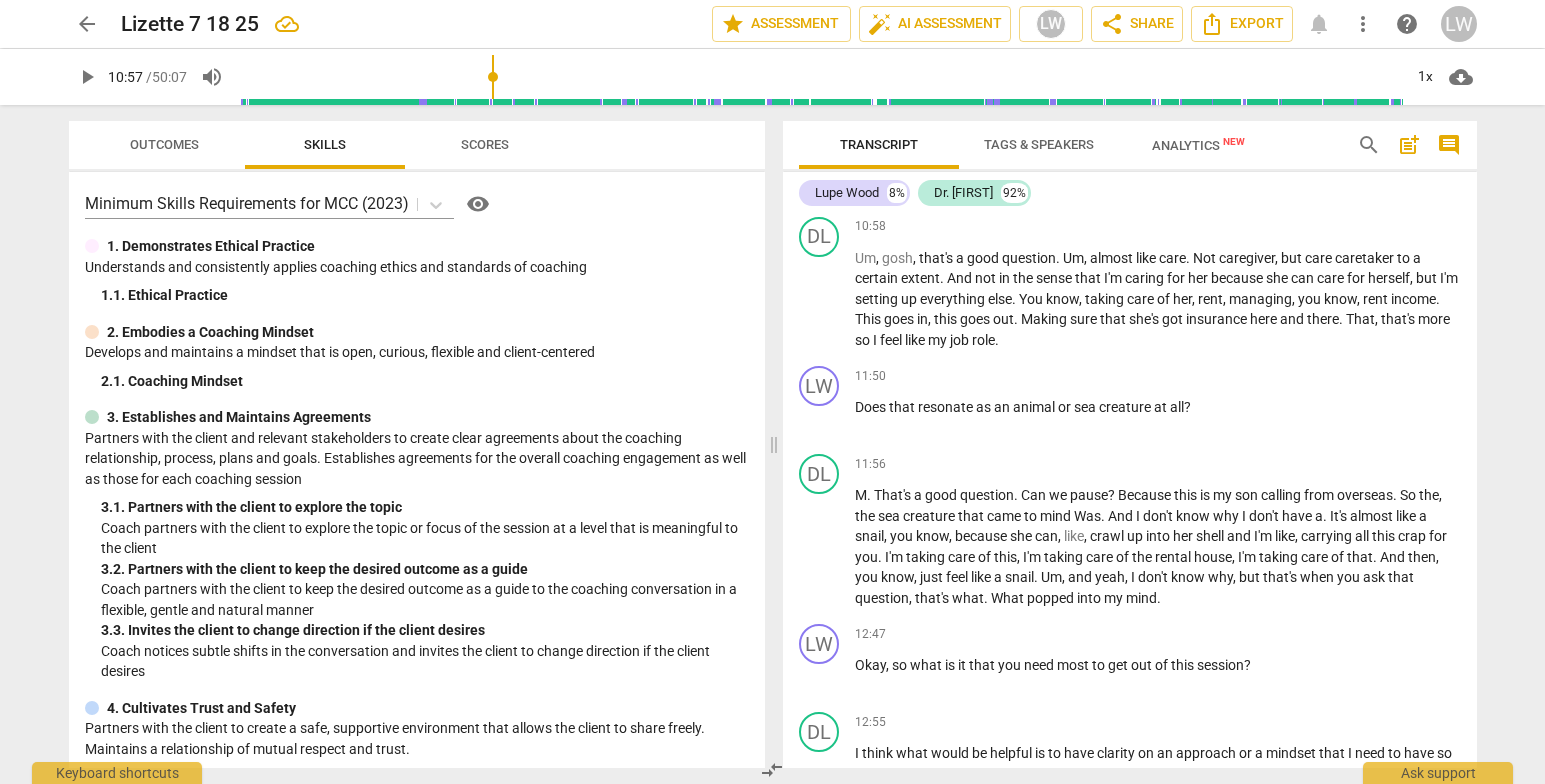 scroll, scrollTop: 2512, scrollLeft: 0, axis: vertical 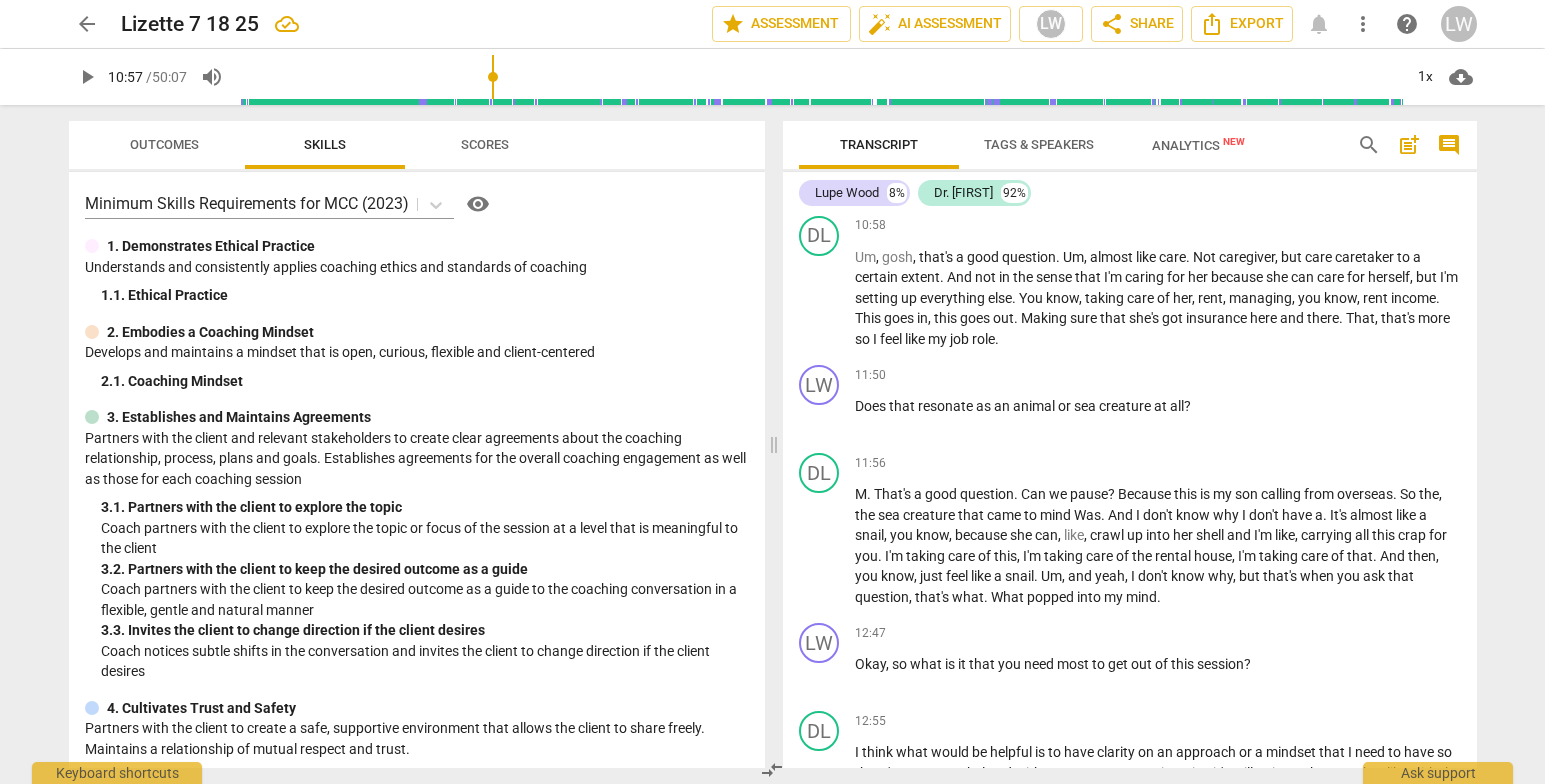 click on "LW play_arrow pause 00:09 + Add competency 3.Agreement keyboard_arrow_right [FIRST] [LAST] ,   good   morning .   What   did   you   bring   for   us   for   coaching   today ? 3.Agreement [FIRST] [LAST] 17:42 07-19-2025 DL play_arrow pause 00:15 + Add competency keyboard_arrow_right Good   morning ,   [FIRST] .   I   brought   my .   I   brought   two   things .   I   brought   an   octopus ,   and   I   brought   my   mother . LW play_arrow pause 00:25 + Add competency keyboard_arrow_right Those   sound   very   intriguing . DL play_arrow pause 00:28 + Add competency keyboard_arrow_right Okay ,   so   my   octopus   is   a   little   bit   of   a   story . LW play_arrow pause 00:35 + Add competency keyboard_arrow_right Okay . DL play_arrow pause 00:35 + Add competency keyboard_arrow_right Uh ,   but   I .   I   really   want   us   to   work   on   seeing   how   I   can   move   that   octopus   towards   my   mother .   So" at bounding box center [1130, 491] 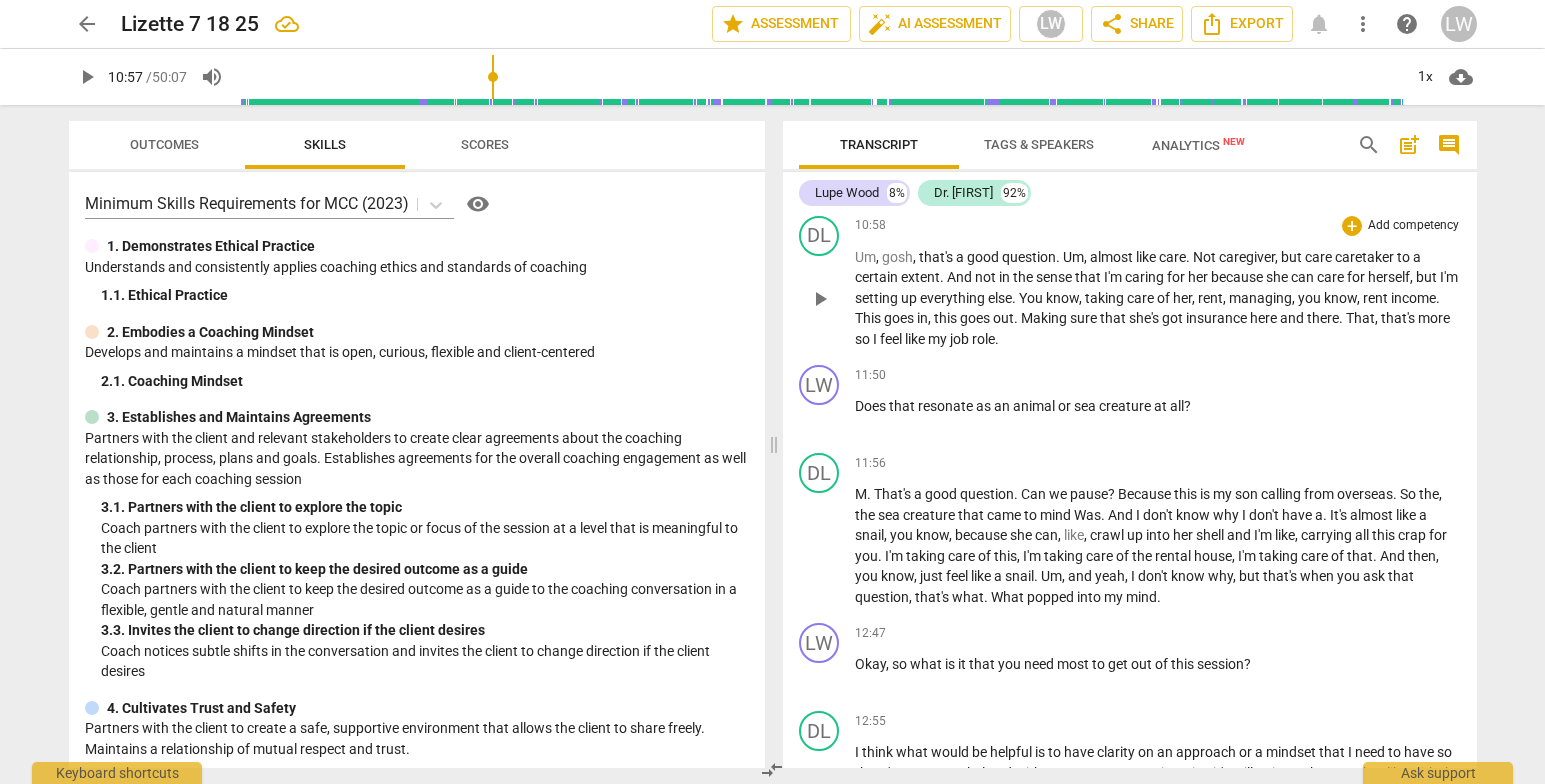 click on "Um , gosh , that's a good question . Um , almost like care . Not caregiver , but care caretaker to a certain extent . And not in the sense that I'm caring for her because she can care for herself , but I'm setting up everything else . You know , taking care of her , rent , managing , you know , rent income . This goes in , this goes out . Making sure that she's got insurance here and there . That , that's more so I feel like my job role ." at bounding box center (1158, 298) 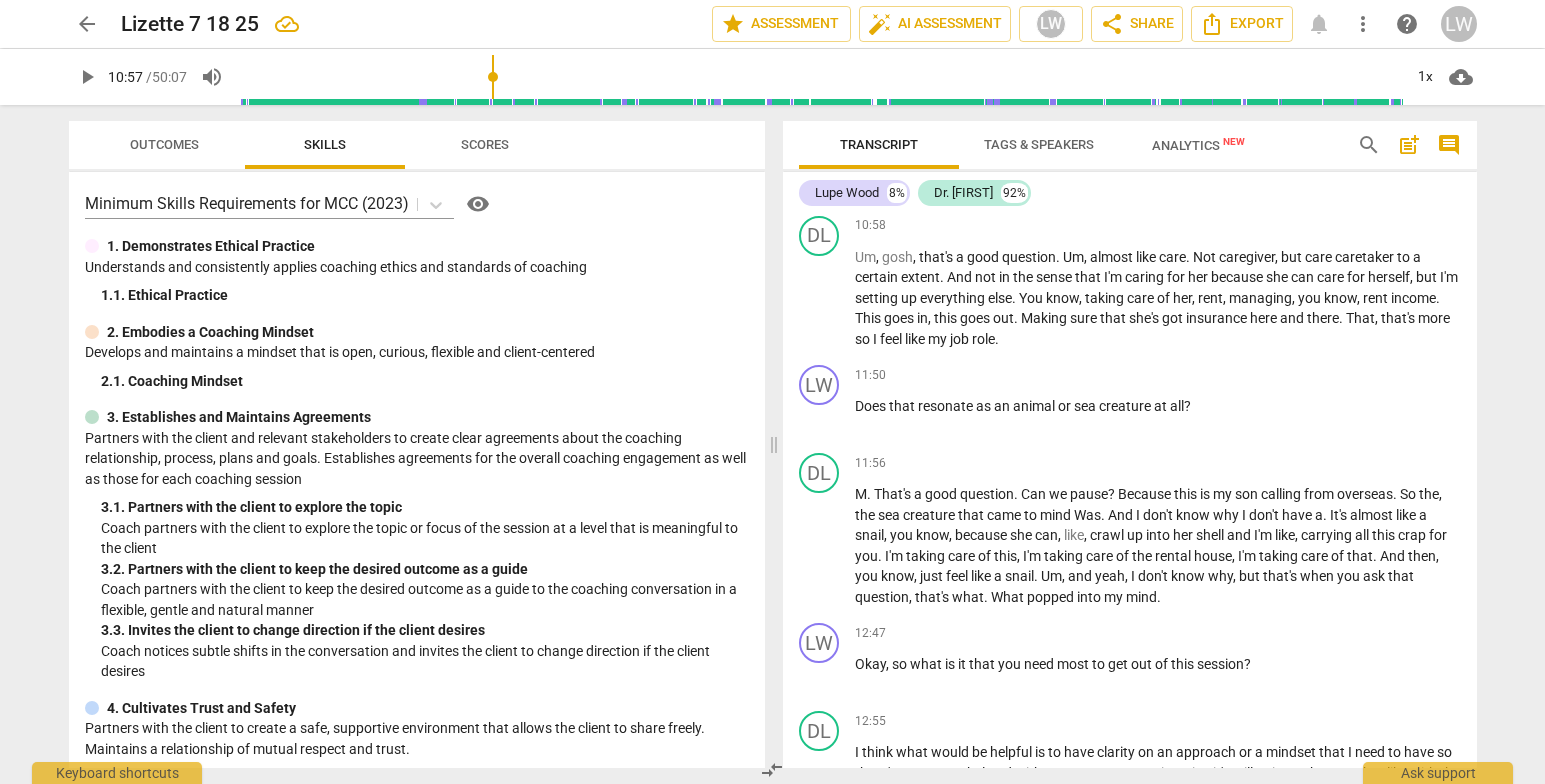 type 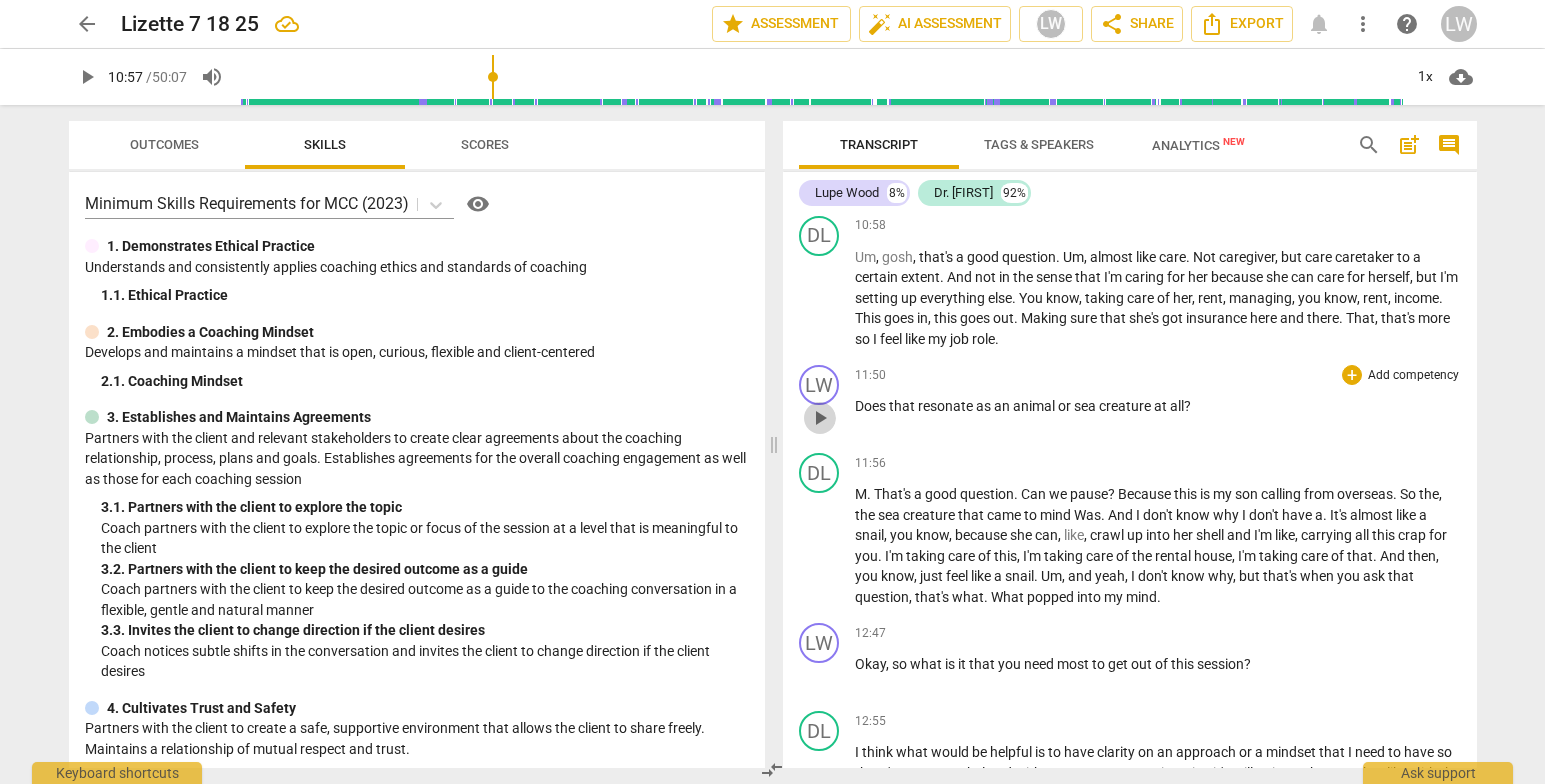 click on "play_arrow" at bounding box center (820, 418) 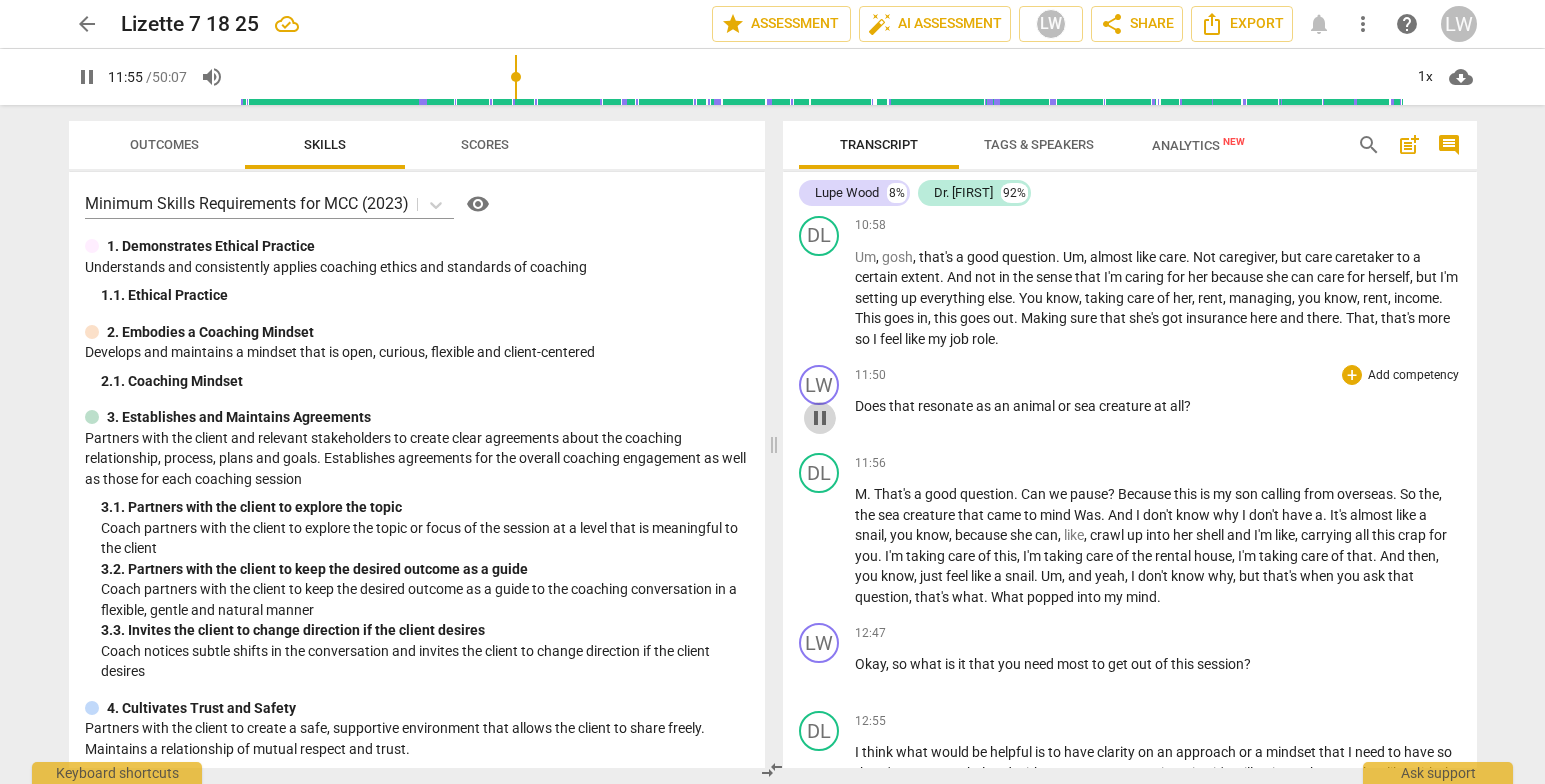 click on "pause" at bounding box center (820, 418) 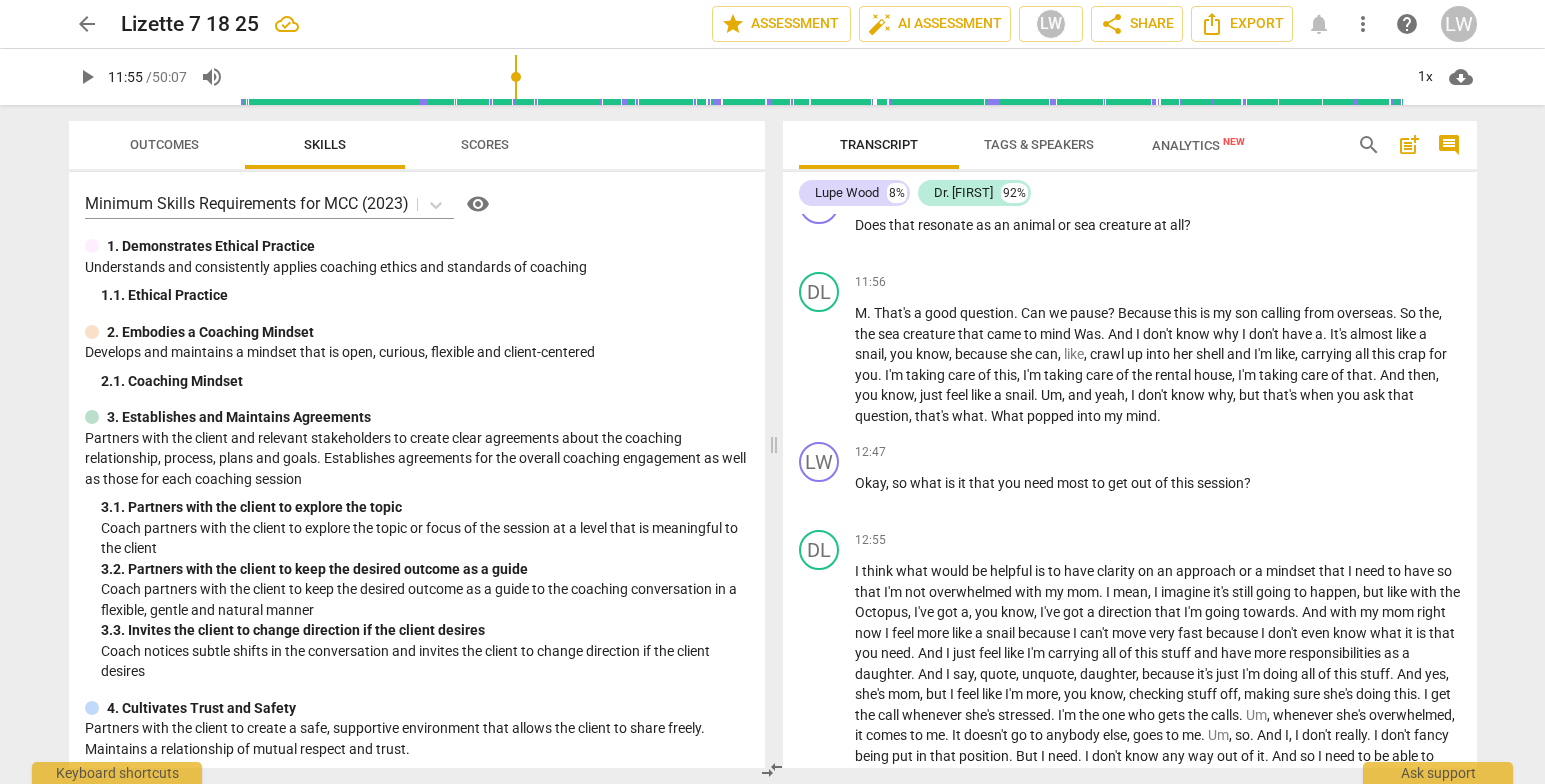 scroll, scrollTop: 2754, scrollLeft: 0, axis: vertical 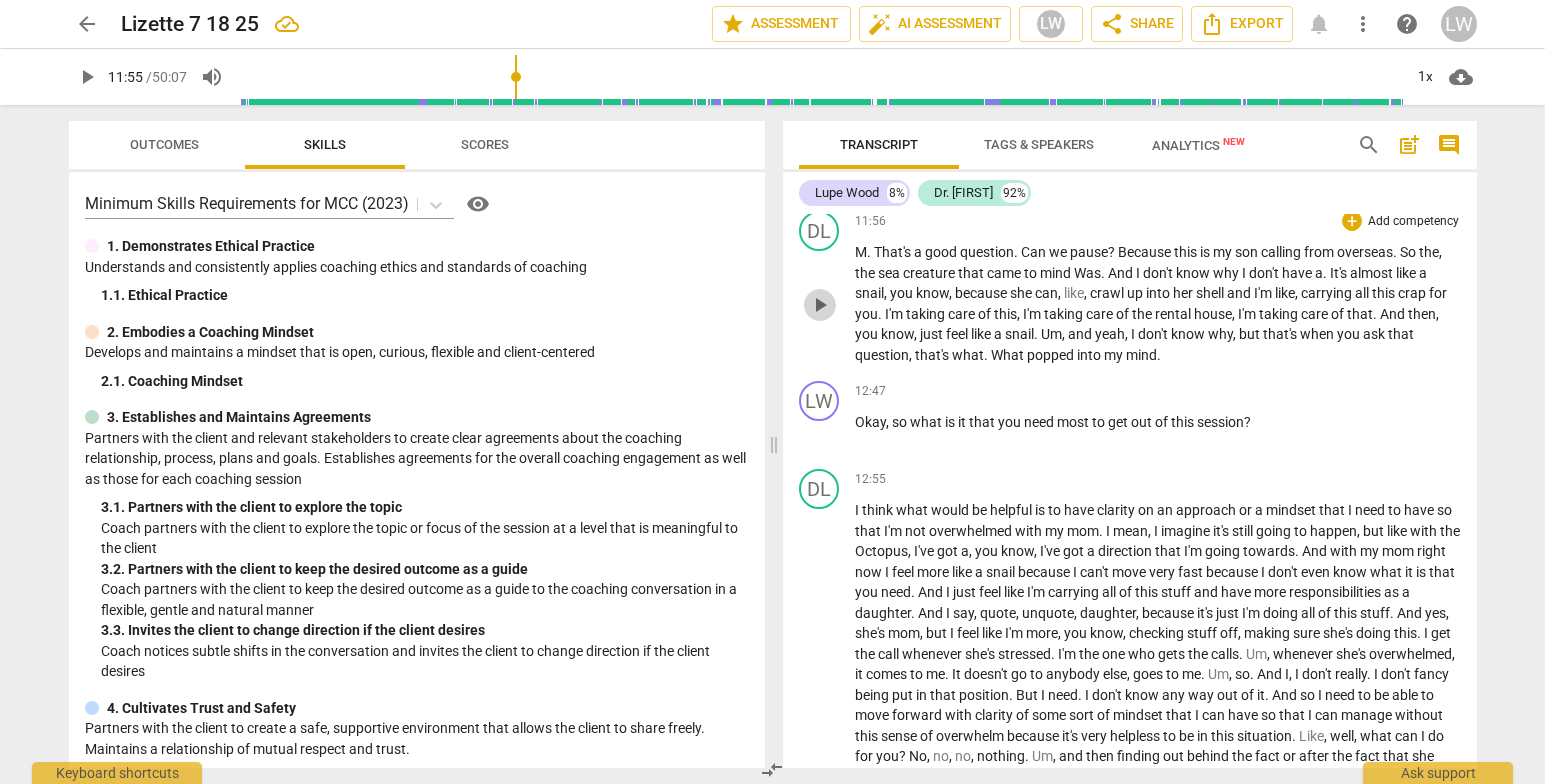 click on "play_arrow" at bounding box center (820, 305) 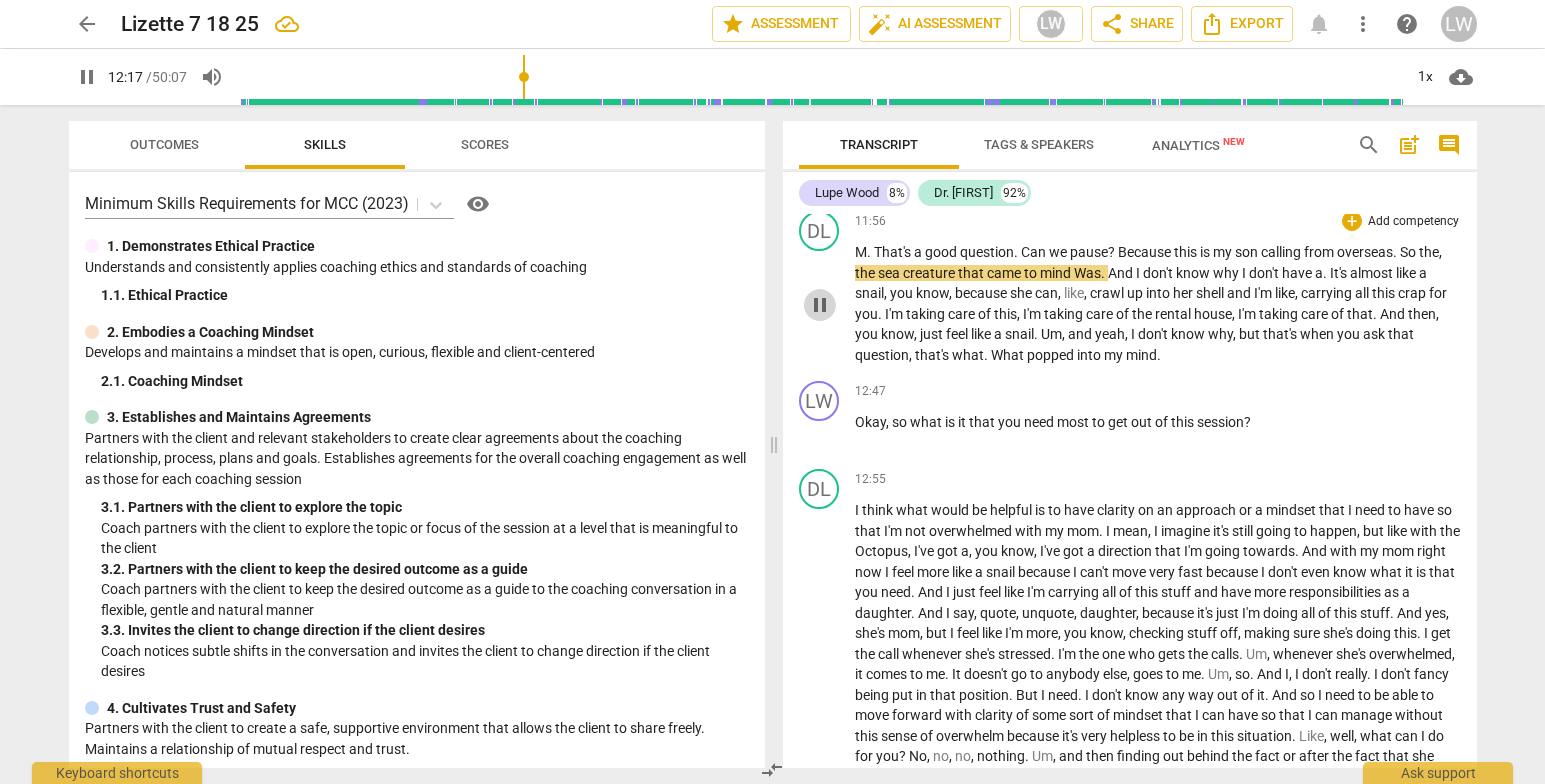 click on "pause" at bounding box center [820, 305] 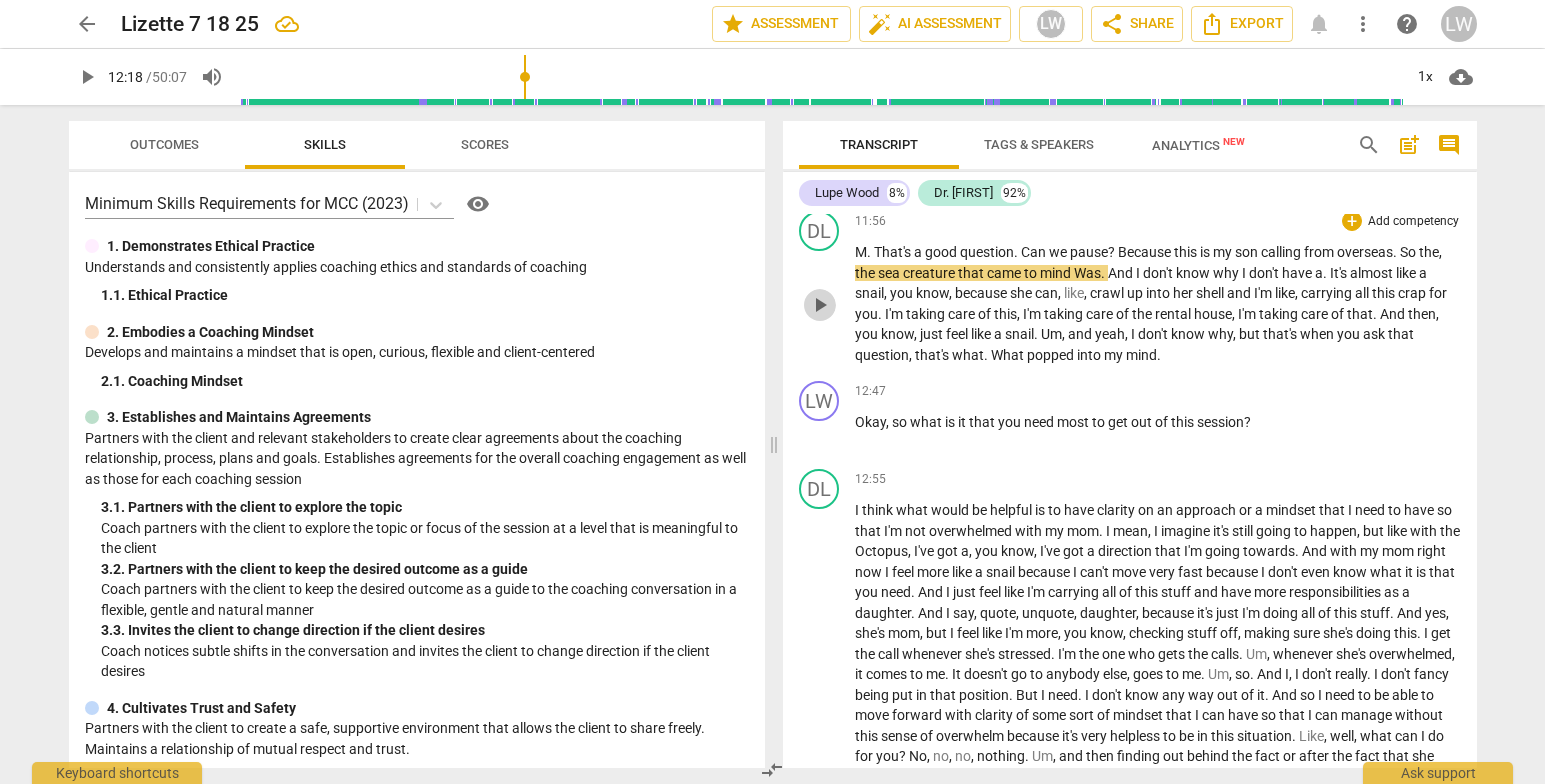 click on "play_arrow" at bounding box center (820, 305) 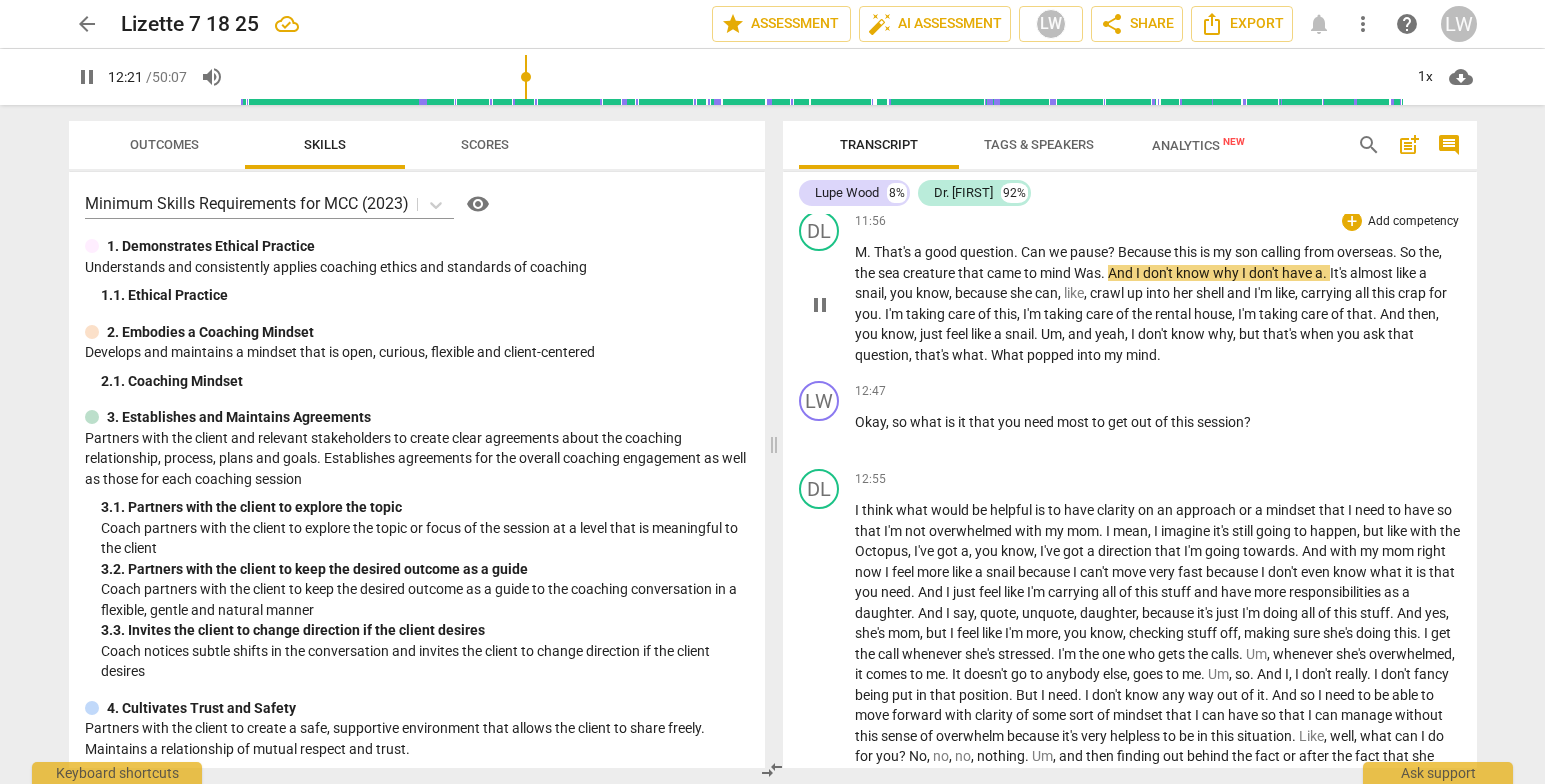 click on "pause" at bounding box center [820, 305] 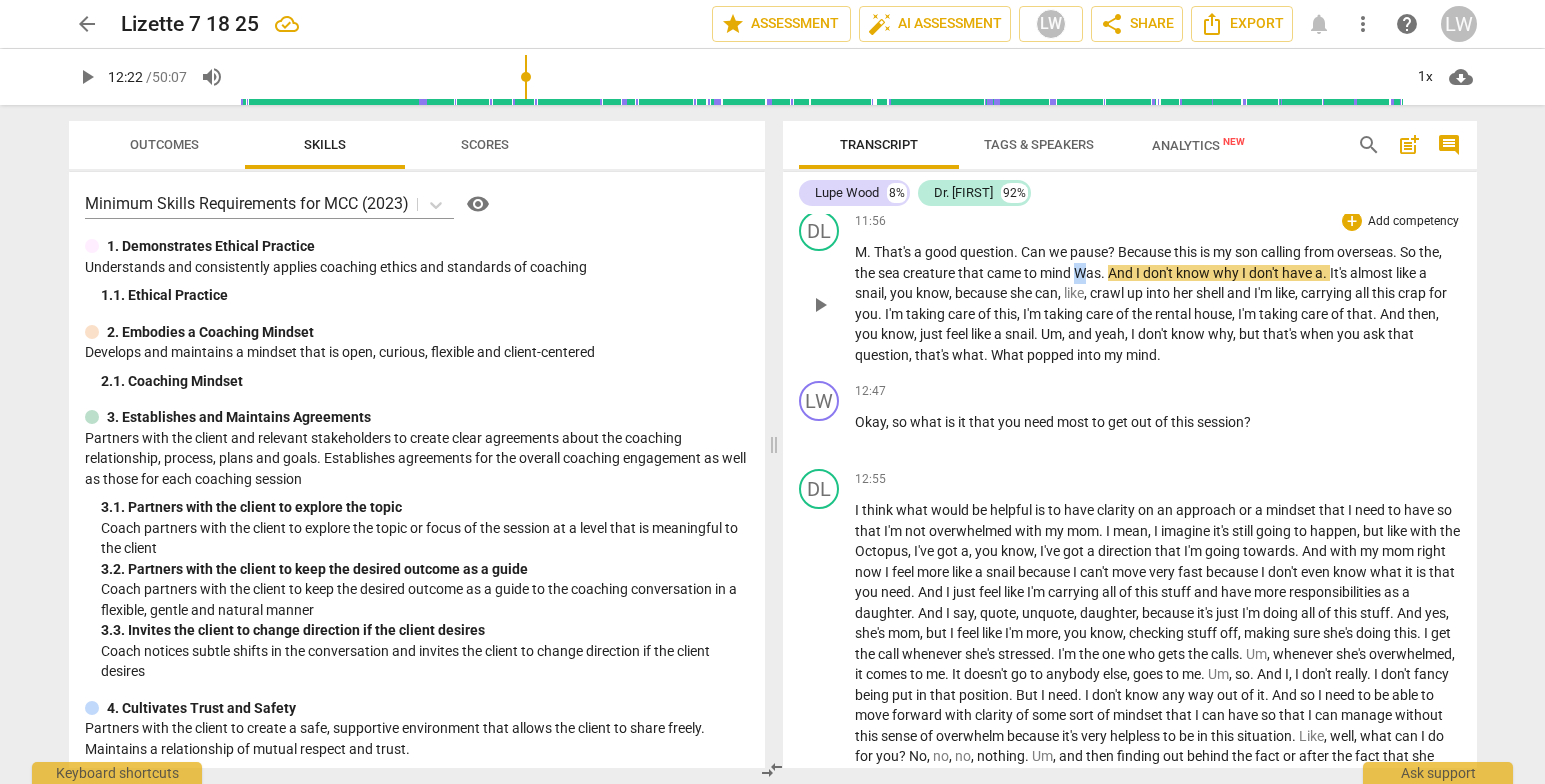 click on "Was" at bounding box center [1087, 273] 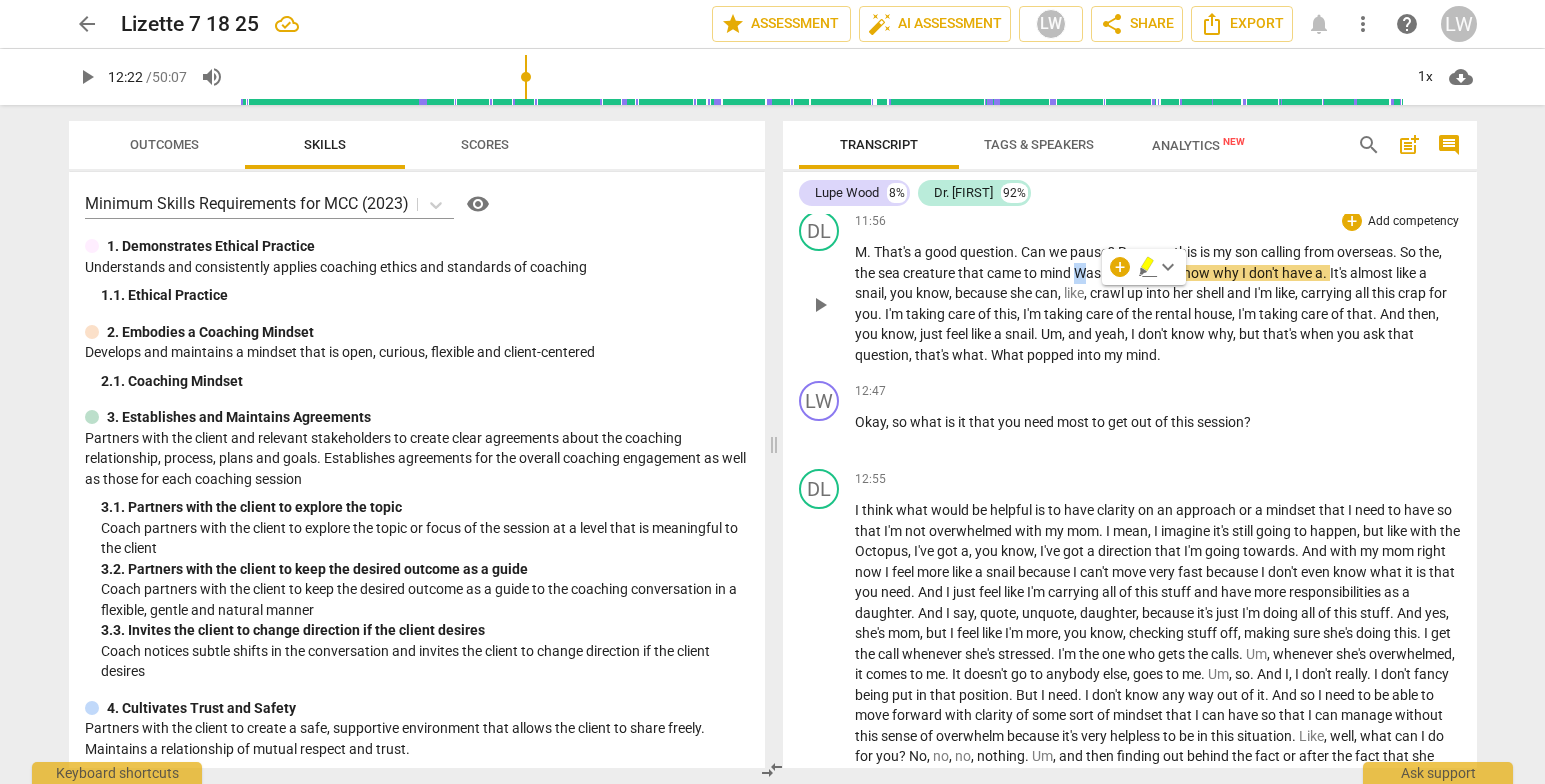 type 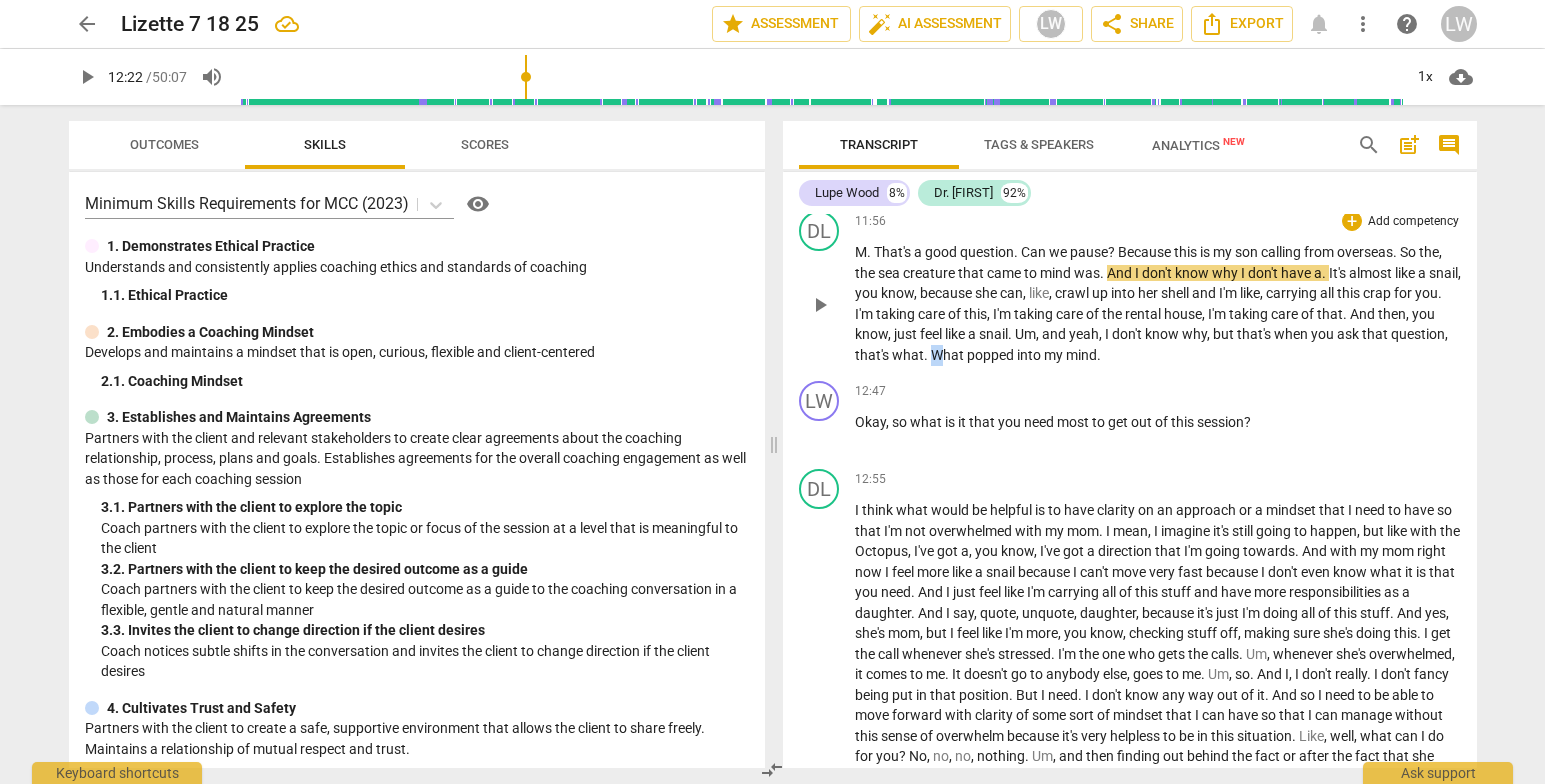drag, startPoint x: 991, startPoint y: 374, endPoint x: 997, endPoint y: 383, distance: 10.816654 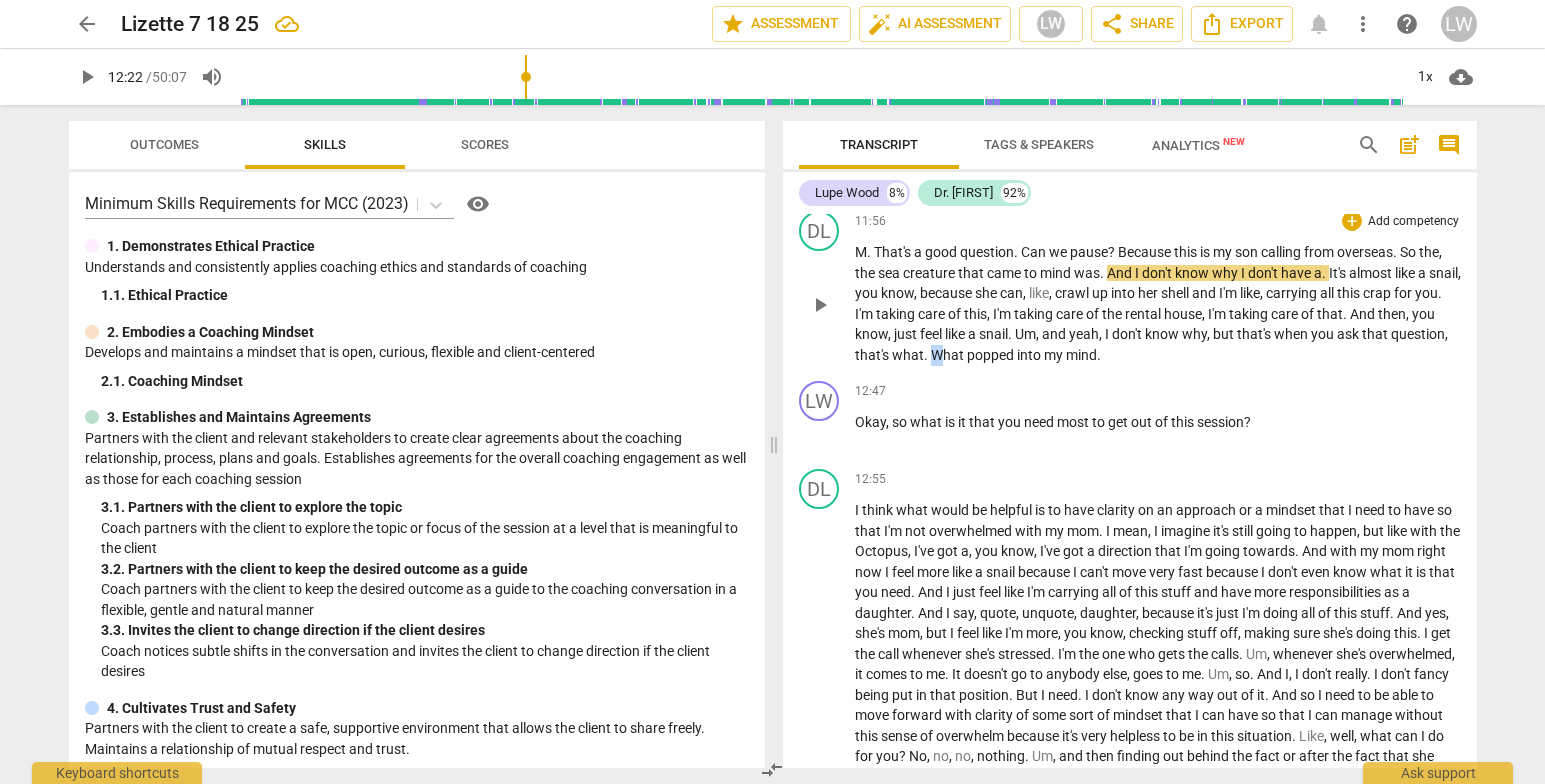 click on "M .   That's   a   good   question .   Can   we   pause ?   Because   this   is   my   son   calling   from   overseas .   So   the ,   the   sea   creature   that   came   to   mind   was .   And   I   don't   know   why   I   don't   have   a .   It's   almost   like   a   snail ,   you   know ,   because   she   can ,   like ,   crawl   up   into   her   shell   and   I'm   like ,   carrying   all   this   crap   for   you .   I'm   taking   care   of   this ,   I'm   taking   care   of   the   rental   house ,   I'm   taking   care   of   that .   And   then ,   you   know ,   just   feel   like   a   snail .   Um ,   and   yeah ,   I   don't   know   why ,   but   that's   when   you   ask   that   question ,   that's   what .   What   popped   into   my   mind ." at bounding box center (1158, 303) 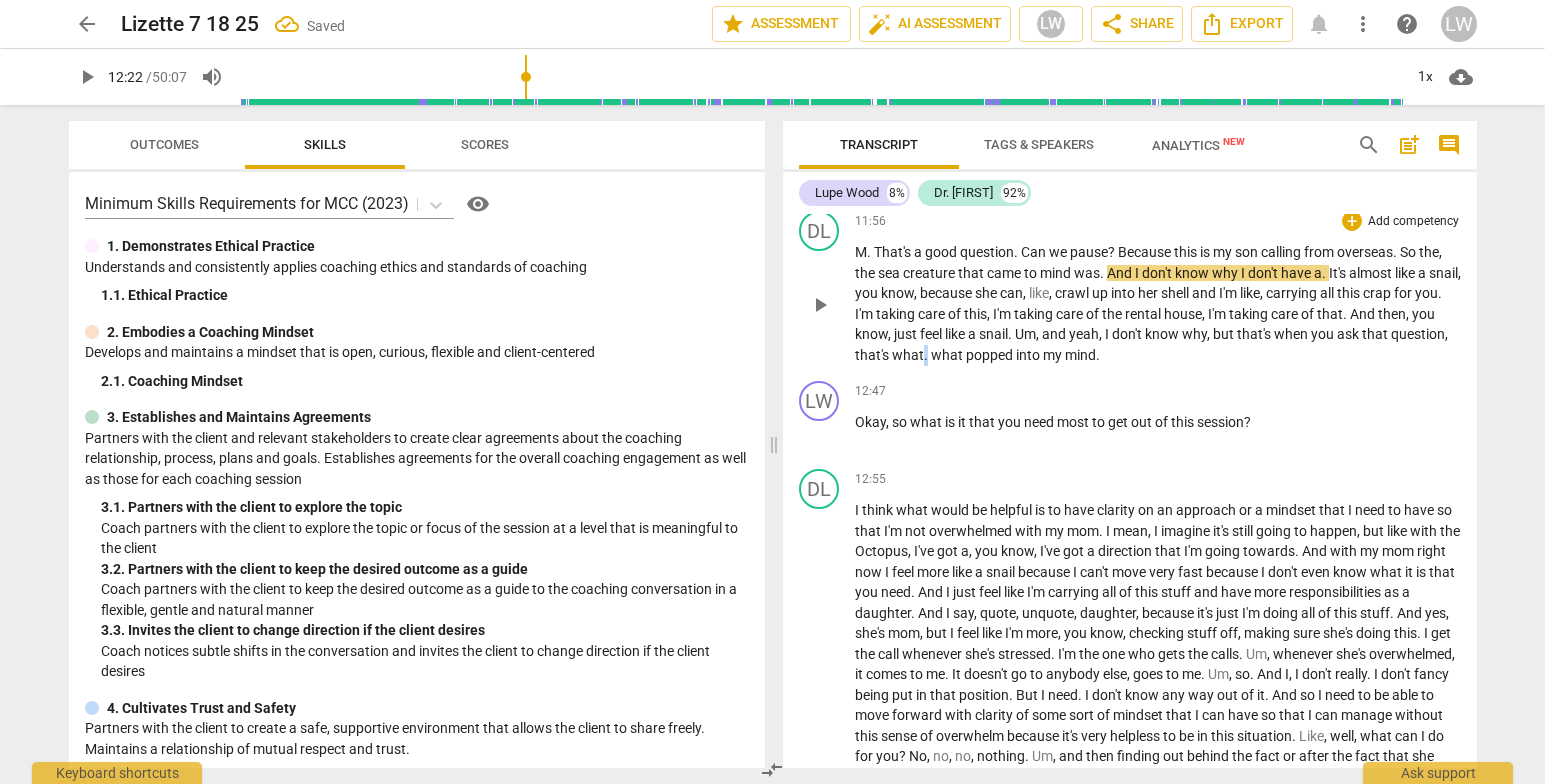 click on "M . That's a good question . Can we pause ? Because this is my son calling from overseas . So the , the sea creature that came to mind was . And I don't know why I don't have a . It's almost like a snail , you know , because she can , like , crawl up into her shell and I'm like , carrying all this crap for you . I'm taking care of this , I'm taking care of the rental house , I'm taking care of that . And then , you know , just feel like a snail . Um , and yeah , I don't know why , but that's when you ask that question , that's what . what popped into my mind ." at bounding box center (1158, 303) 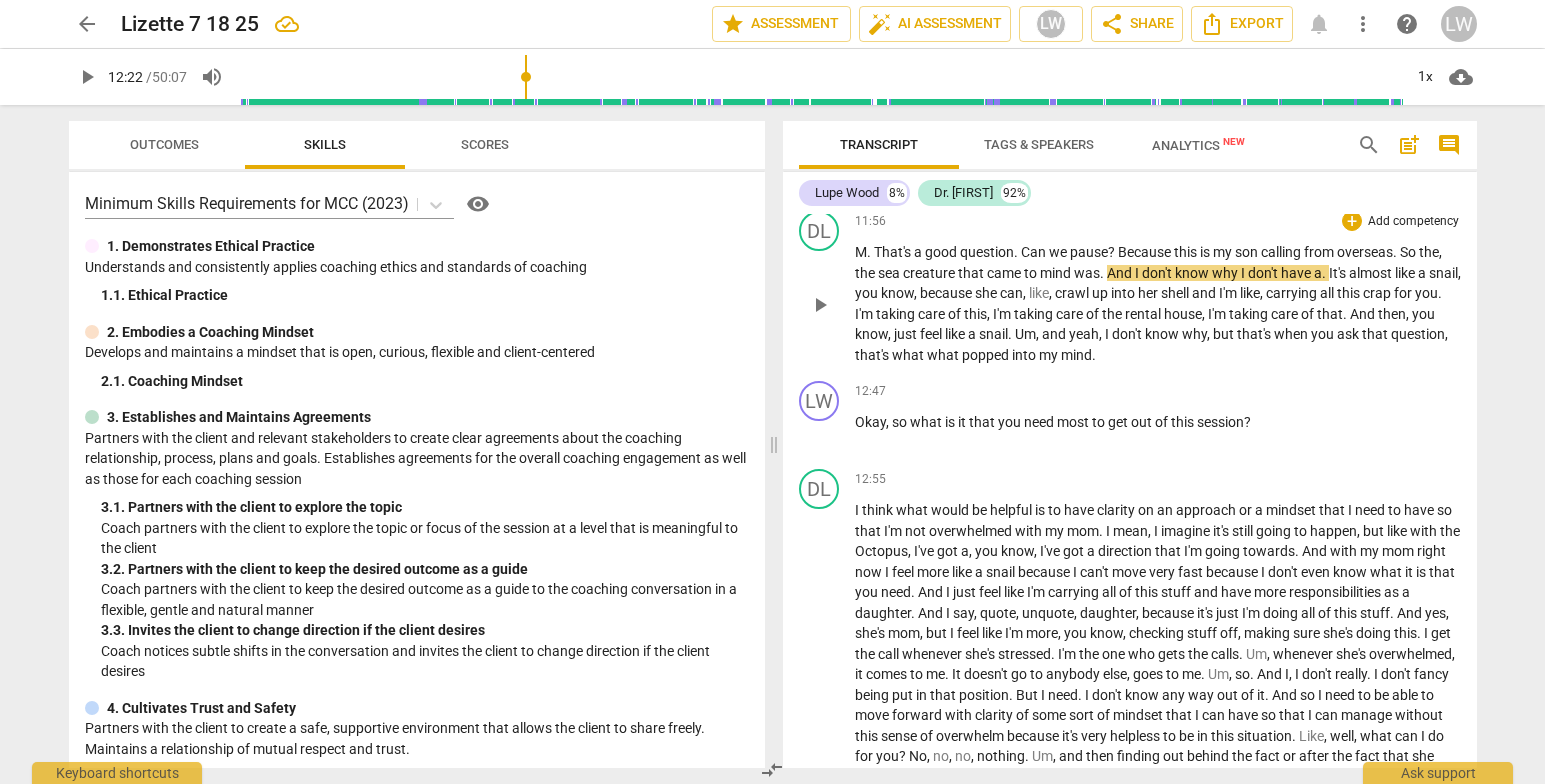 click on "DL play_arrow pause 11:56 + Add competency keyboard_arrow_right M .   That's   a   good   question .   Can   we   pause ?   Because   this   is   my   son   calling   from   overseas .   So   the ,   the   sea   creature   that   came   to   mind   was .   And   I   don't   know   why   I   don't   have   a .   It's   almost   like   a   snail ,   you   know ,   because   she   can ,   like ,   crawl   up   into   her   shell   and   I'm   like ,   carrying   all   this   crap   for   you .   I'm   taking   care   of   this ,   I'm   taking   care   of   the   rental   house ,   I'm   taking   care   of   that .   And   then ,   you   know ,   just   feel   like   a   snail .   Um ,   and   yeah ,   I   don't   know   why ,   but   that's   when   you   ask   that   question ,   that's   what   what   popped   into   my   mind ." at bounding box center [1130, 288] 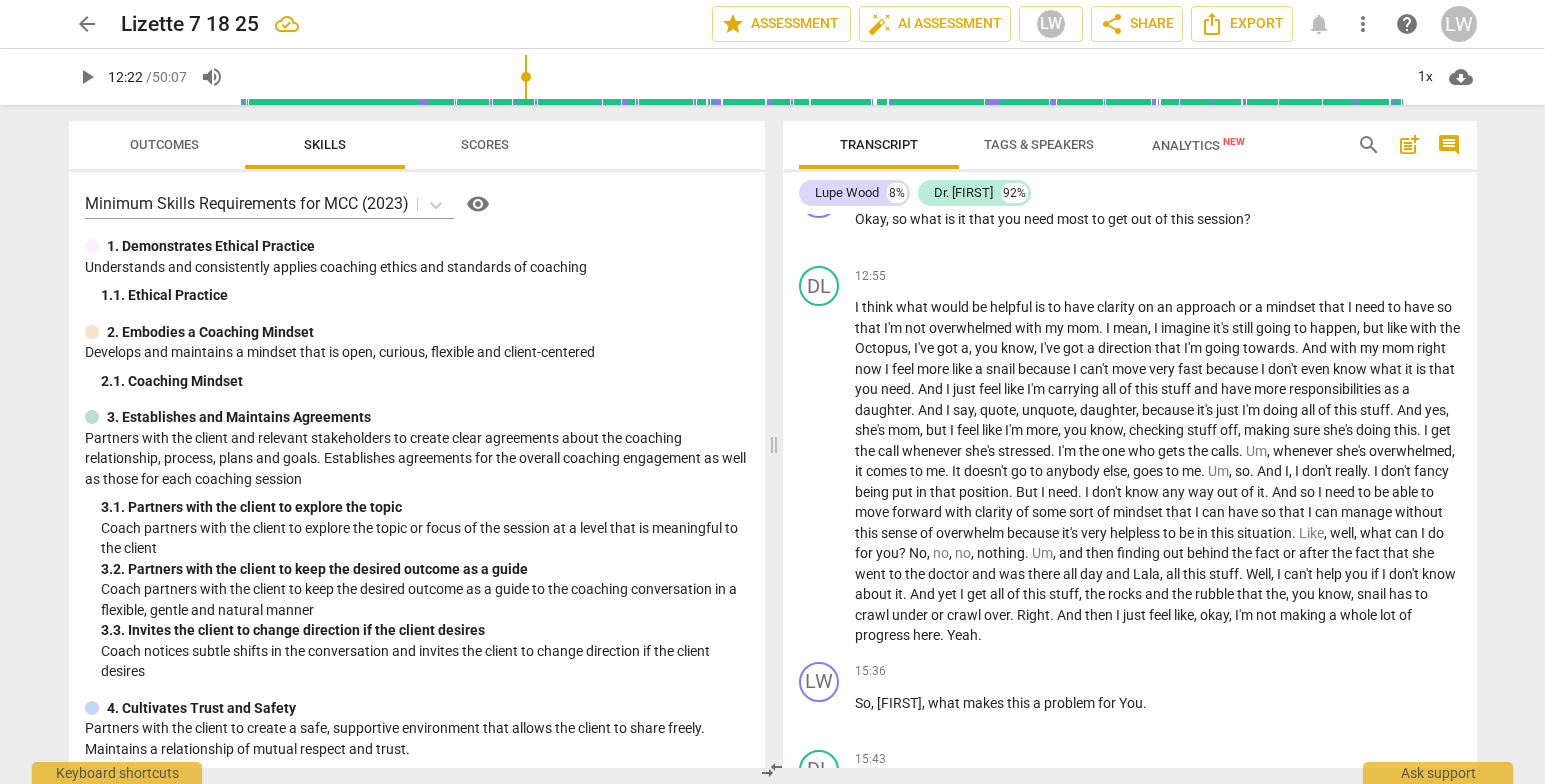 scroll, scrollTop: 2977, scrollLeft: 0, axis: vertical 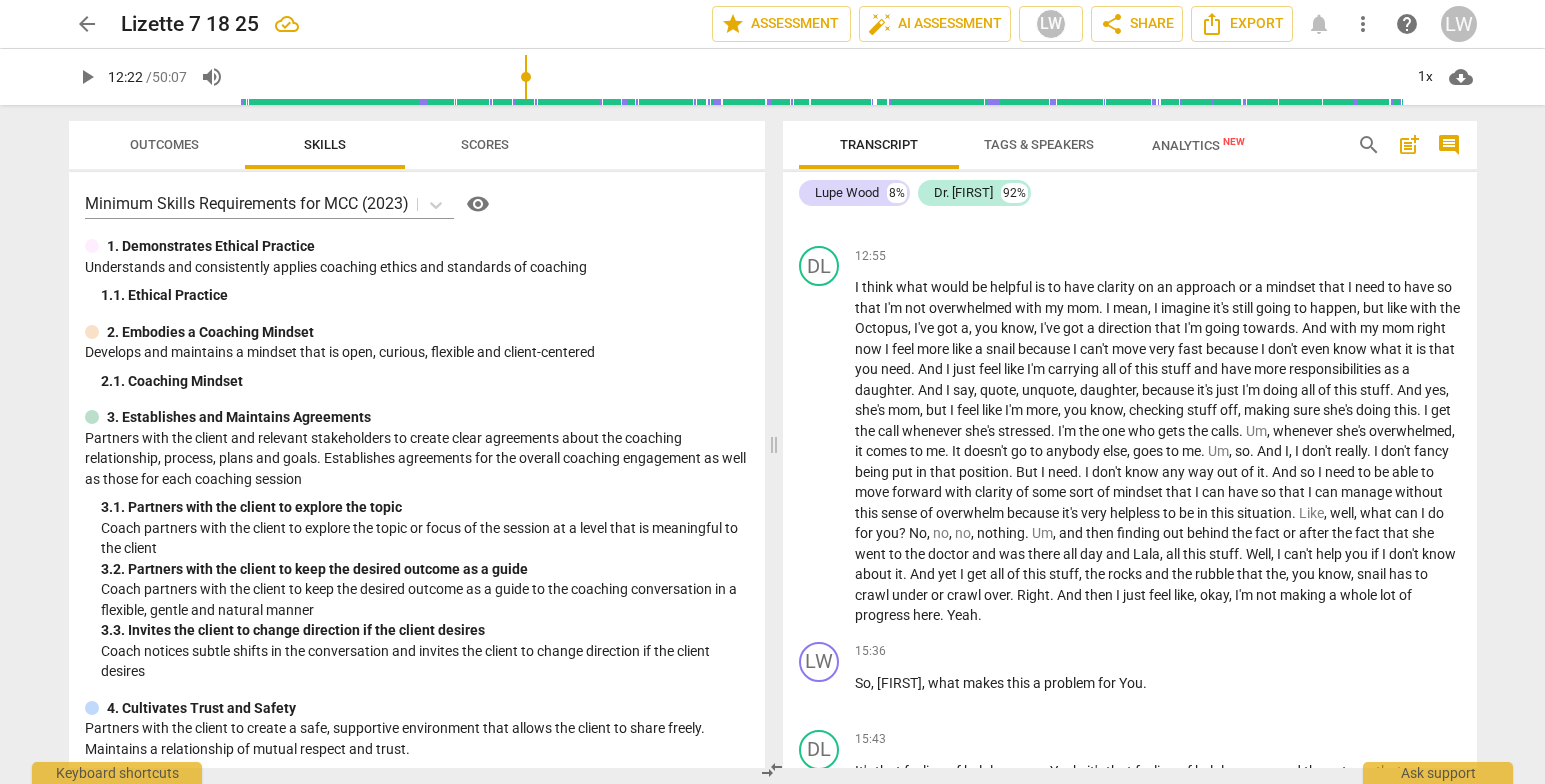 click on "Transcript Tags & Speakers Analytics   New search post_add comment [FIRST] [LAST] 8% Dr. [FIRST] 92% LW play_arrow pause 00:09 + Add competency 3.Agreement keyboard_arrow_right [FIRST] ,   good   morning .   What   did   you   bring   for   us   for   coaching   today ? 3.Agreement [FIRST] [LAST] 17:42 07-19-2025 DL play_arrow pause 00:15 + Add competency keyboard_arrow_right Good   morning ,   [FIRST] .   I   brought   my .   I   brought   two   things .   I   brought   an   octopus ,   and   I   brought   my   mother . LW play_arrow pause 00:25 + Add competency keyboard_arrow_right Those   sound   very   intriguing . DL play_arrow pause 00:28 + Add competency keyboard_arrow_right Okay ,   so   my   octopus   is   a   little   bit   of   a   story . LW play_arrow pause 00:35 + Add competency keyboard_arrow_right Okay . DL play_arrow pause 00:35 + Add competency keyboard_arrow_right Uh ,   but   I .   I   really   want   us   to   work   on   seeing   how   I   can   move   that   octopus   towards   my   mother .   So" at bounding box center (1134, 444) 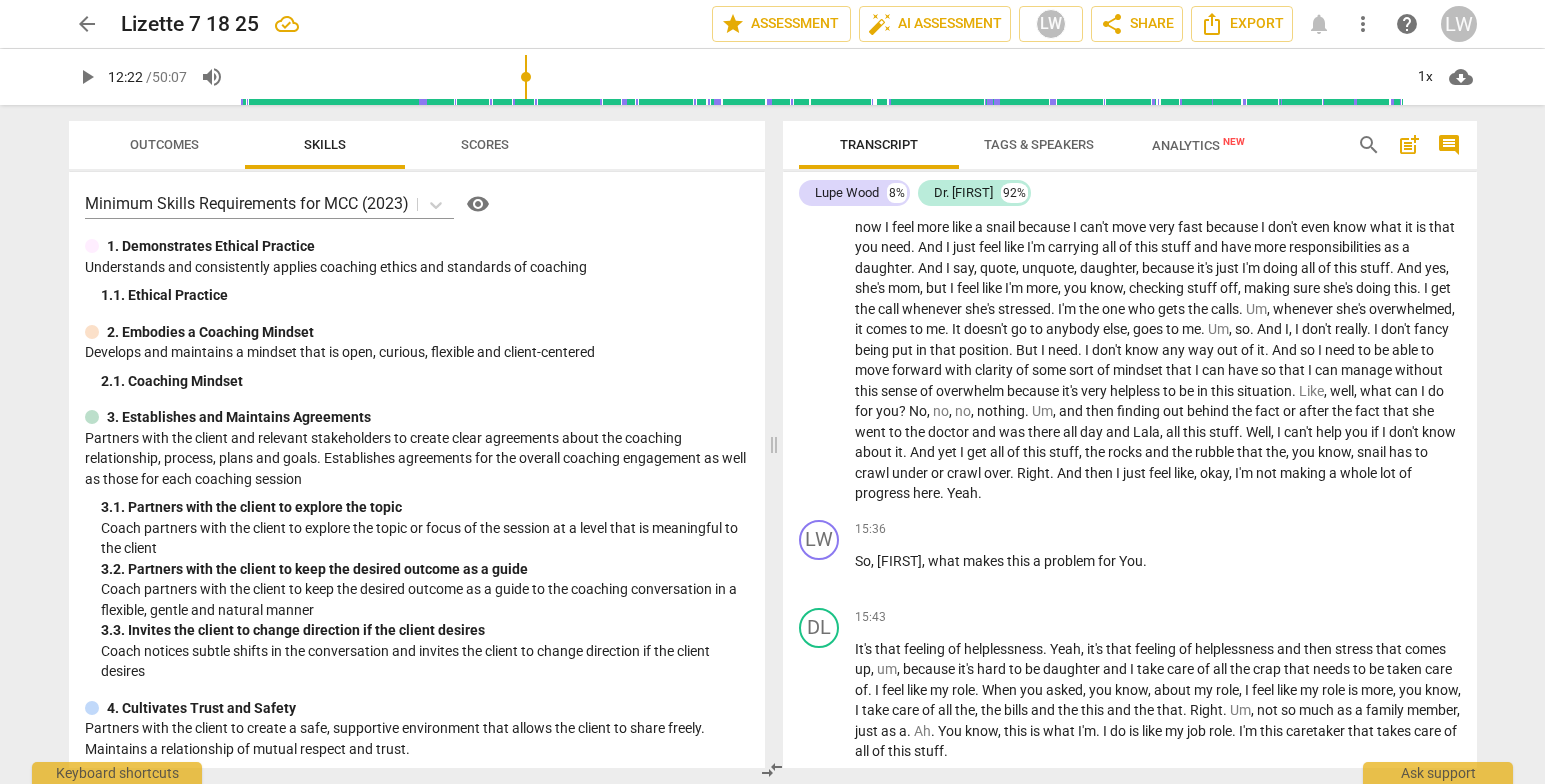 scroll, scrollTop: 3322, scrollLeft: 0, axis: vertical 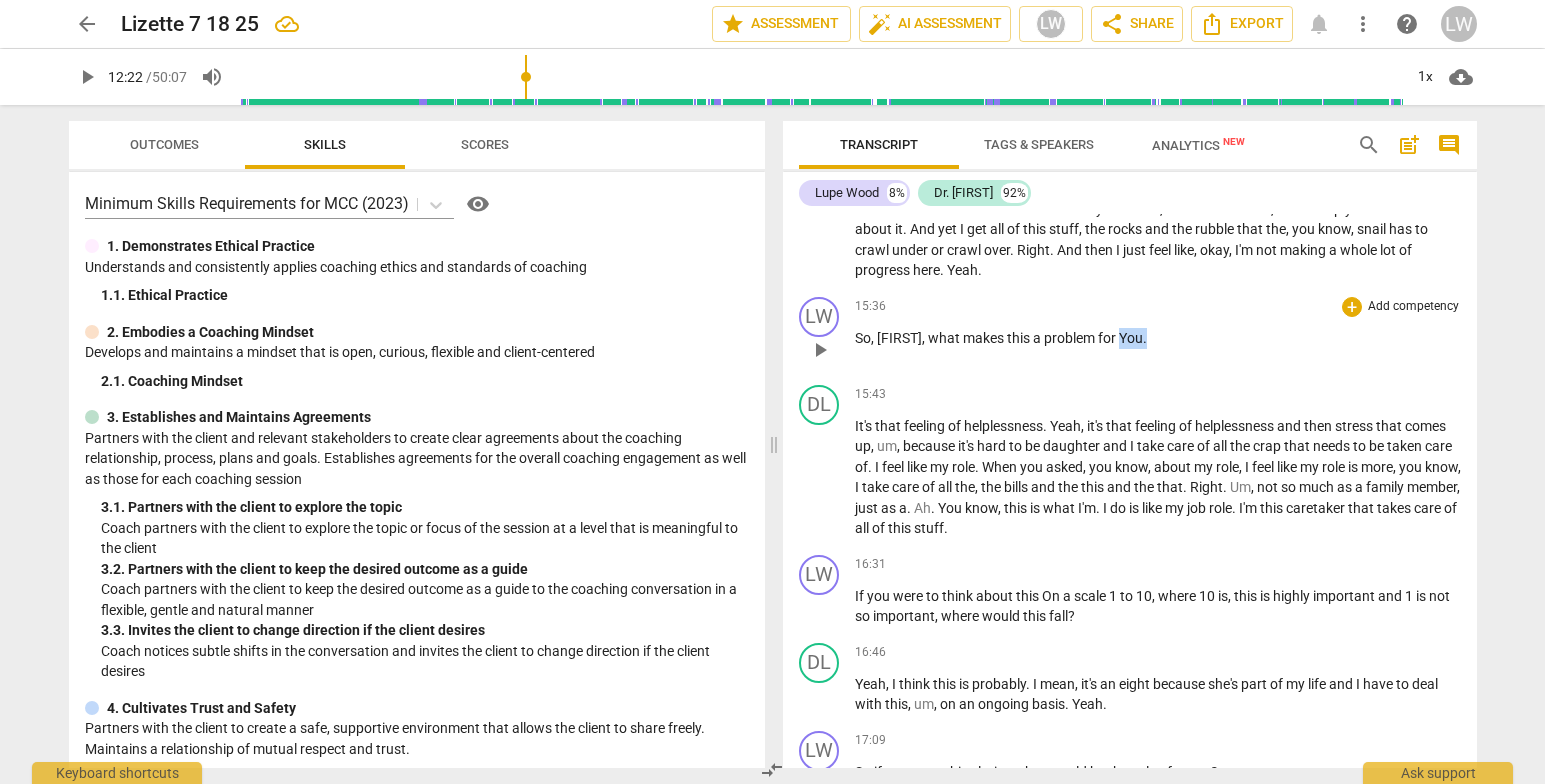drag, startPoint x: 1156, startPoint y: 358, endPoint x: 1127, endPoint y: 341, distance: 33.61547 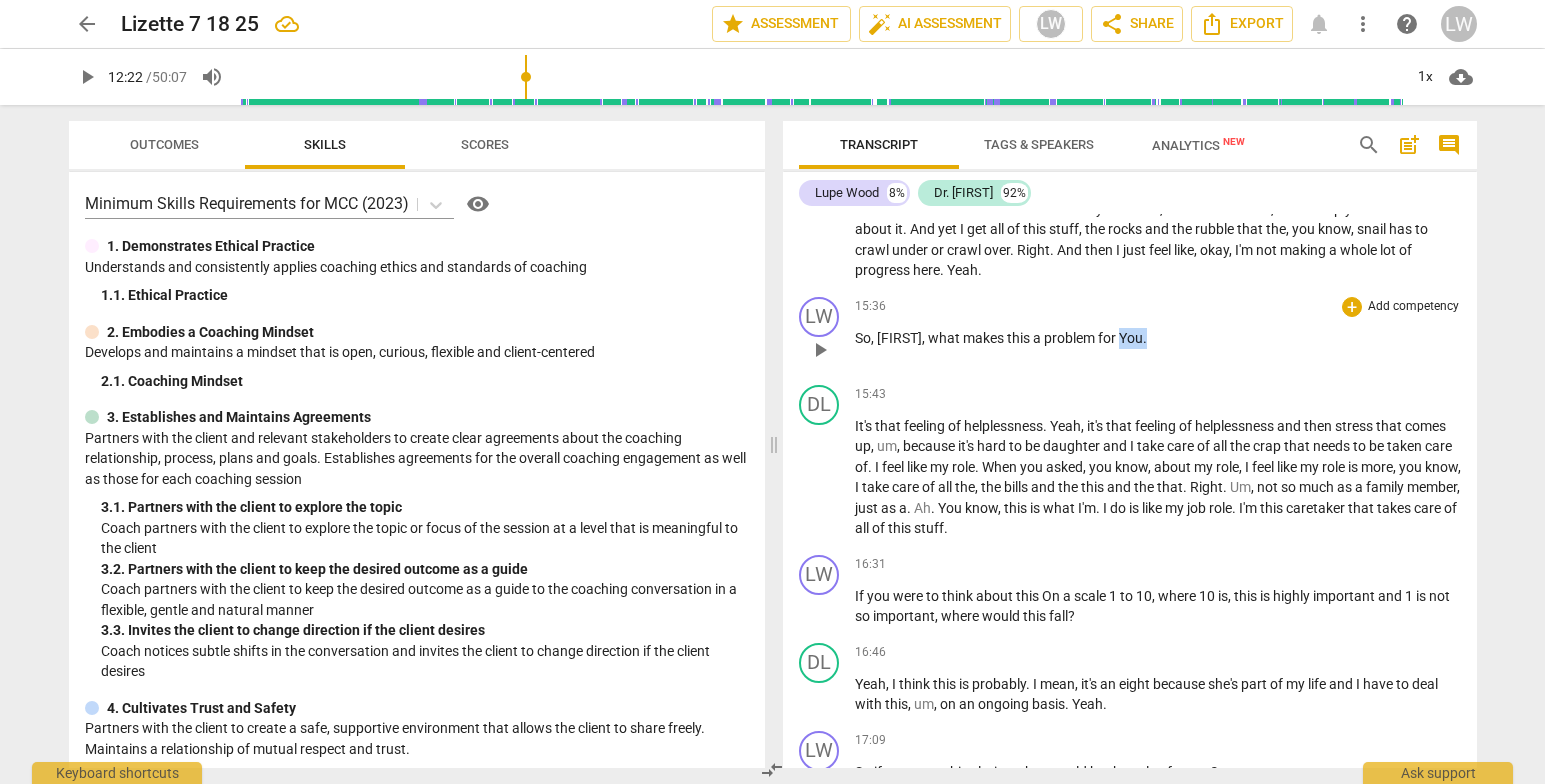 click on "So , [FIRST] , what makes this a problem for You ." at bounding box center (1158, 333) 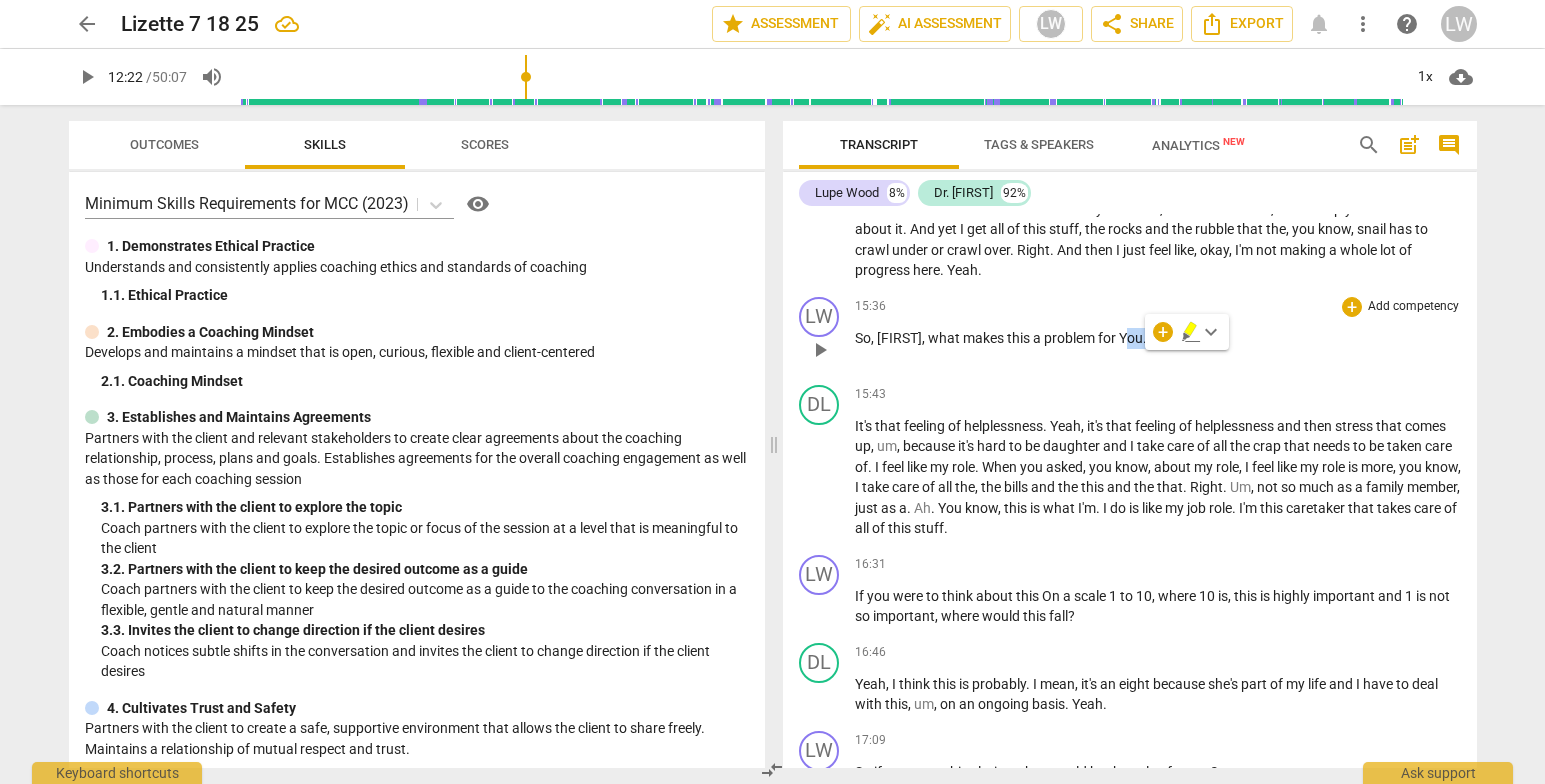type 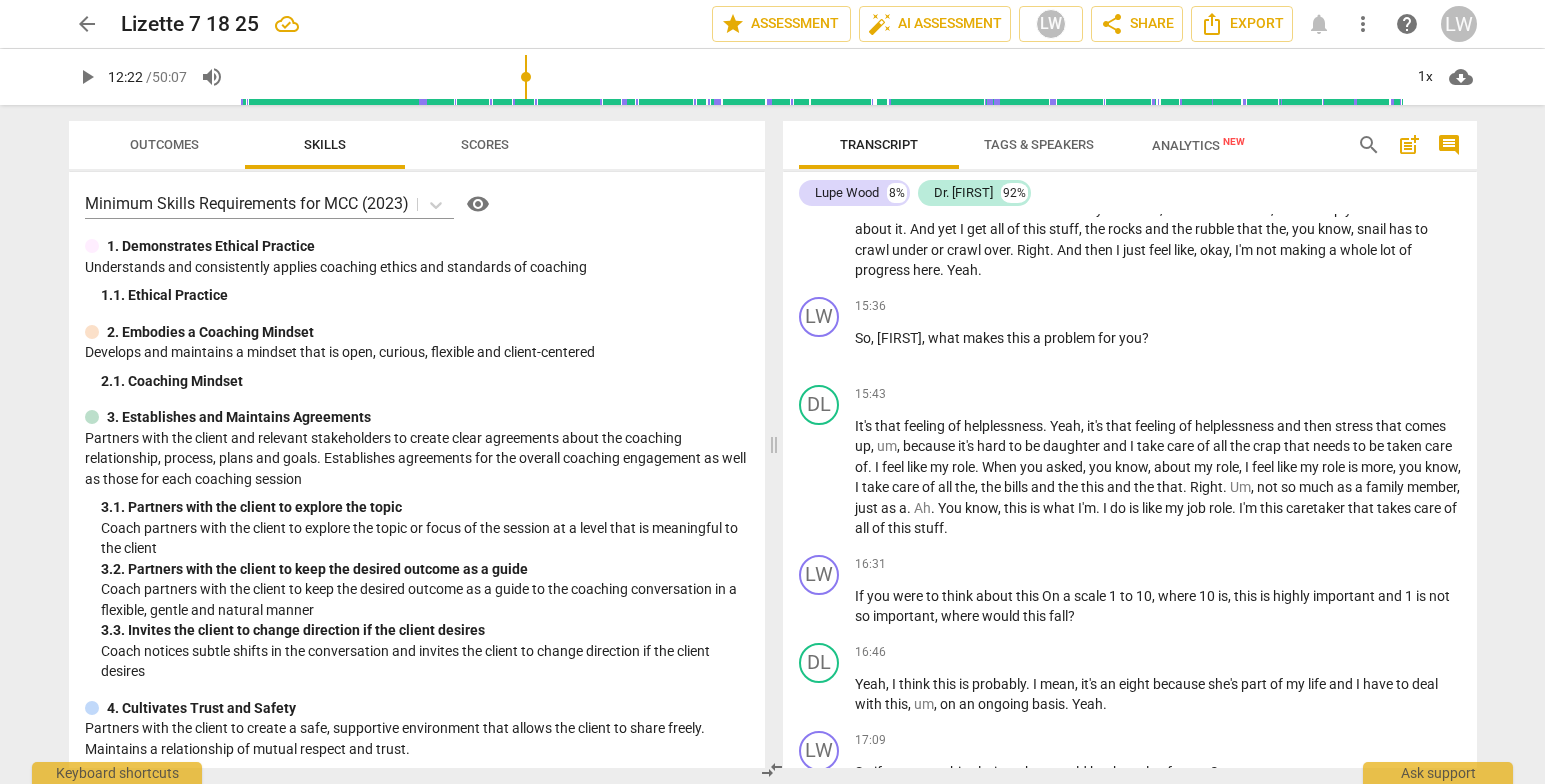 drag, startPoint x: 1476, startPoint y: 397, endPoint x: 1487, endPoint y: 405, distance: 13.601471 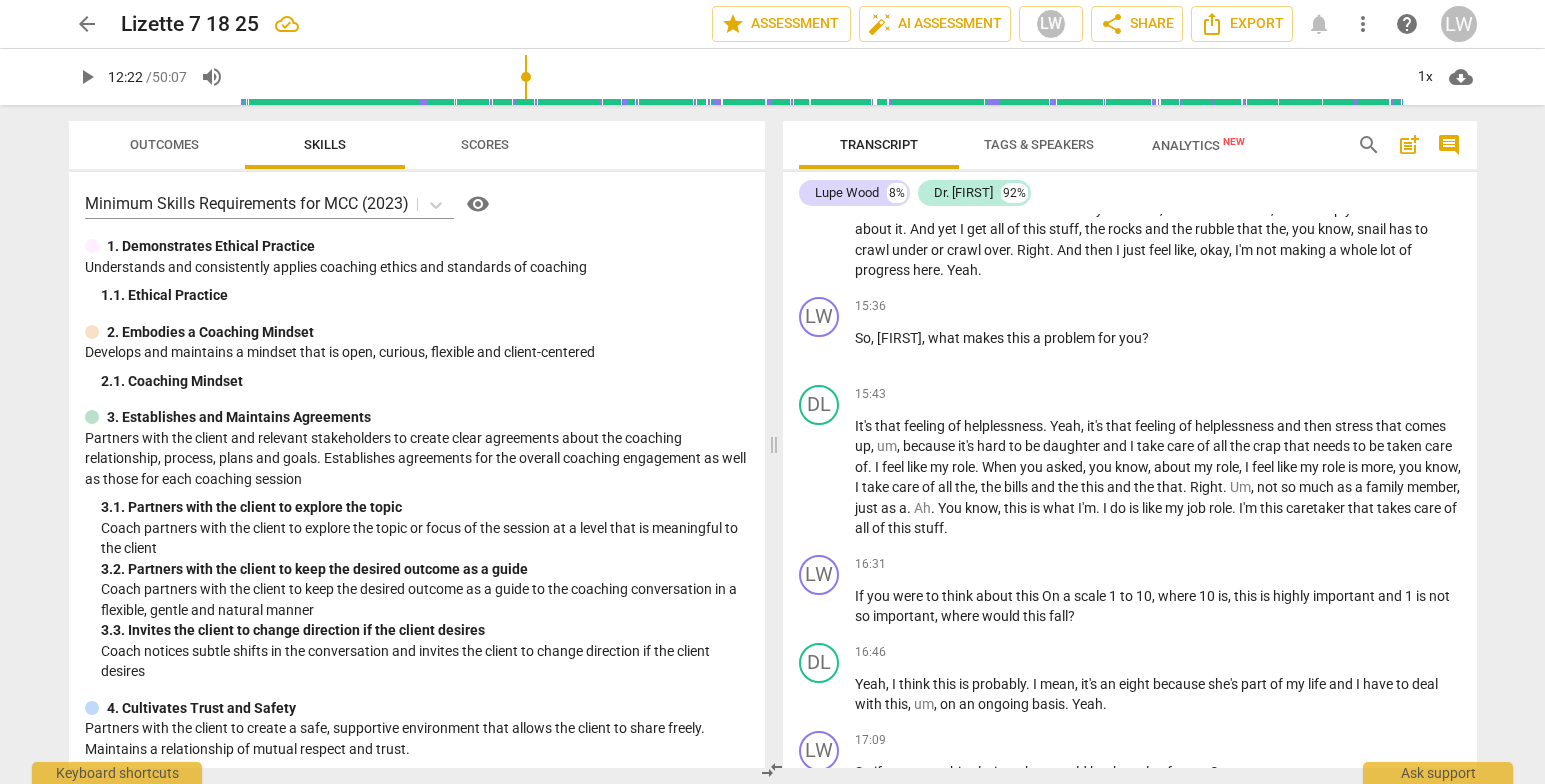 click on "Transcript Tags & Speakers Analytics   New search post_add comment [FIRST] [LAST] 8% Dr. [FIRST] 92% LW play_arrow pause 00:09 + Add competency 3.Agreement keyboard_arrow_right [FIRST] ,   good   morning .   What   did   you   bring   for   us   for   coaching   today ? 3.Agreement [FIRST] [LAST] 17:42 07-19-2025 DL play_arrow pause 00:15 + Add competency keyboard_arrow_right Good   morning ,   [FIRST] .   I   brought   my .   I   brought   two   things .   I   brought   an   octopus ,   and   I   brought   my   mother . LW play_arrow pause 00:25 + Add competency keyboard_arrow_right Those   sound   very   intriguing . DL play_arrow pause 00:28 + Add competency keyboard_arrow_right Okay ,   so   my   octopus   is   a   little   bit   of   a   story . LW play_arrow pause 00:35 + Add competency keyboard_arrow_right Okay . DL play_arrow pause 00:35 + Add competency keyboard_arrow_right Uh ,   but   I .   I   really   want   us   to   work   on   seeing   how   I   can   move   that   octopus   towards   my   mother .   So" at bounding box center [1134, 444] 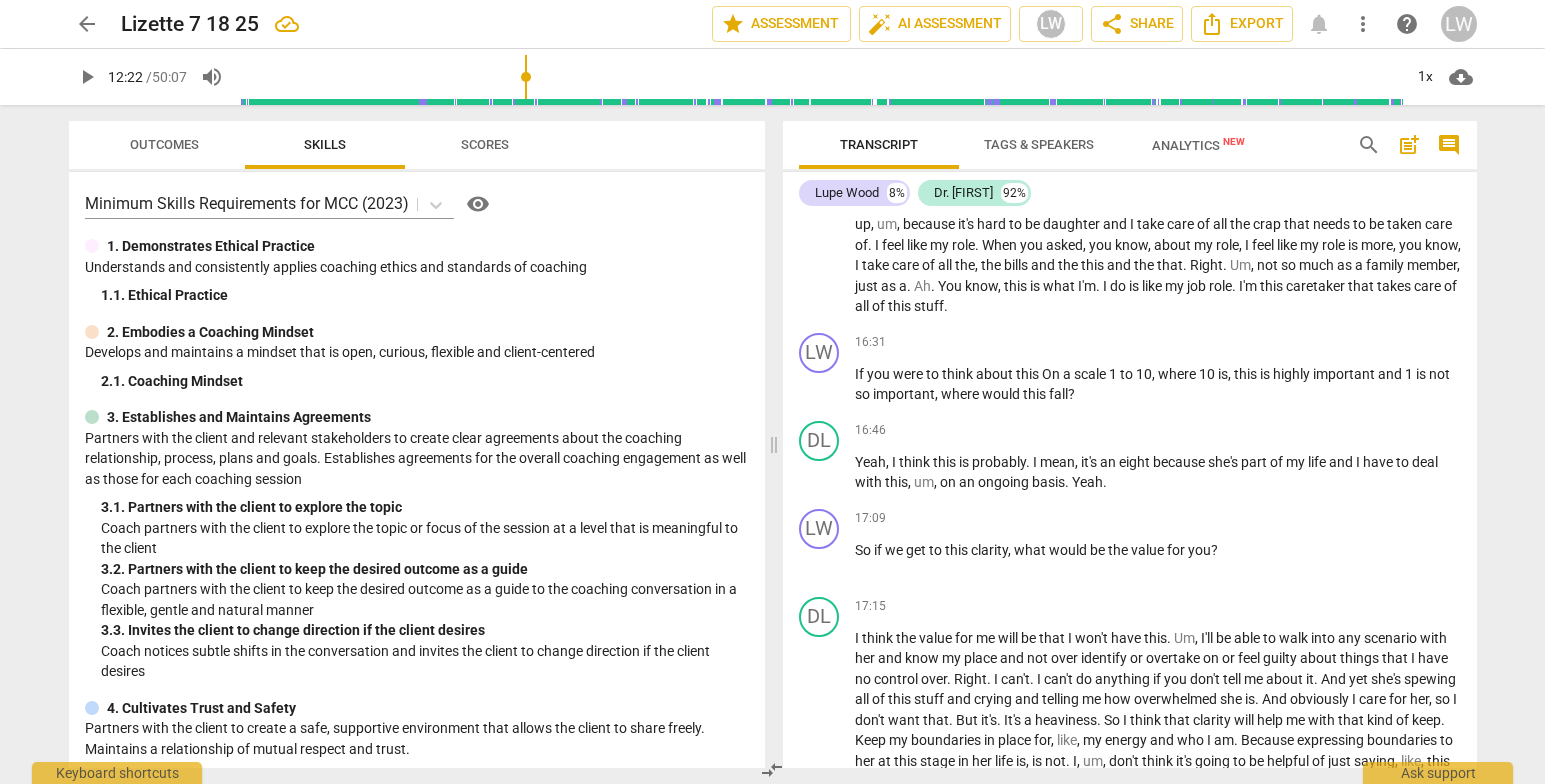 scroll, scrollTop: 3626, scrollLeft: 0, axis: vertical 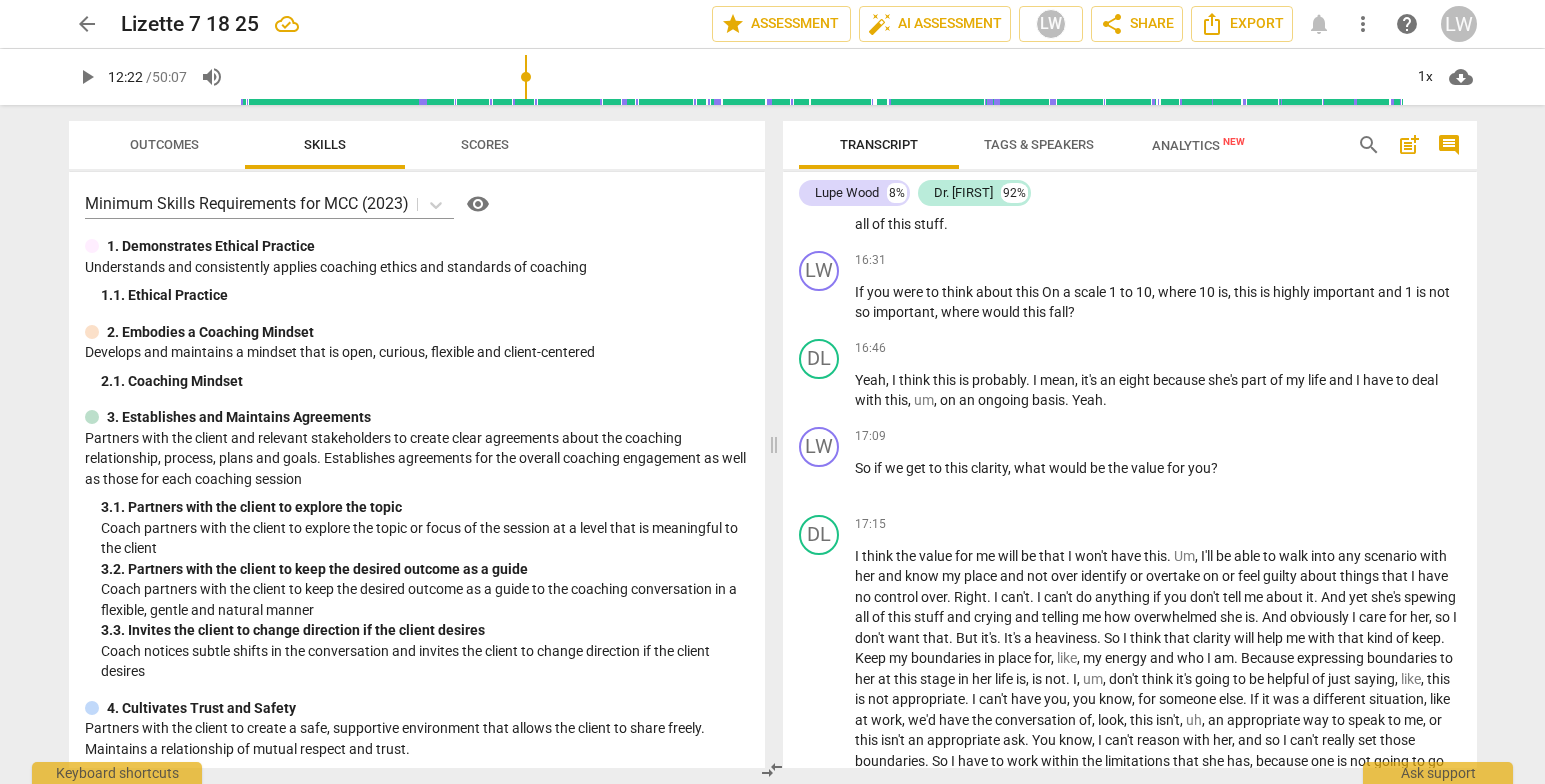 click on "Transcript Tags & Speakers Analytics   New search post_add comment [FIRST] [LAST] 8% Dr. [FIRST] 92% LW play_arrow pause 00:09 + Add competency 3.Agreement keyboard_arrow_right [FIRST] ,   good   morning .   What   did   you   bring   for   us   for   coaching   today ? 3.Agreement [FIRST] [LAST] 17:42 07-19-2025 DL play_arrow pause 00:15 + Add competency keyboard_arrow_right Good   morning ,   [FIRST] .   I   brought   my .   I   brought   two   things .   I   brought   an   octopus ,   and   I   brought   my   mother . LW play_arrow pause 00:25 + Add competency keyboard_arrow_right Those   sound   very   intriguing . DL play_arrow pause 00:28 + Add competency keyboard_arrow_right Okay ,   so   my   octopus   is   a   little   bit   of   a   story . LW play_arrow pause 00:35 + Add competency keyboard_arrow_right Okay . DL play_arrow pause 00:35 + Add competency keyboard_arrow_right Uh ,   but   I .   I   really   want   us   to   work   on   seeing   how   I   can   move   that   octopus   towards   my   mother .   So" at bounding box center (1134, 444) 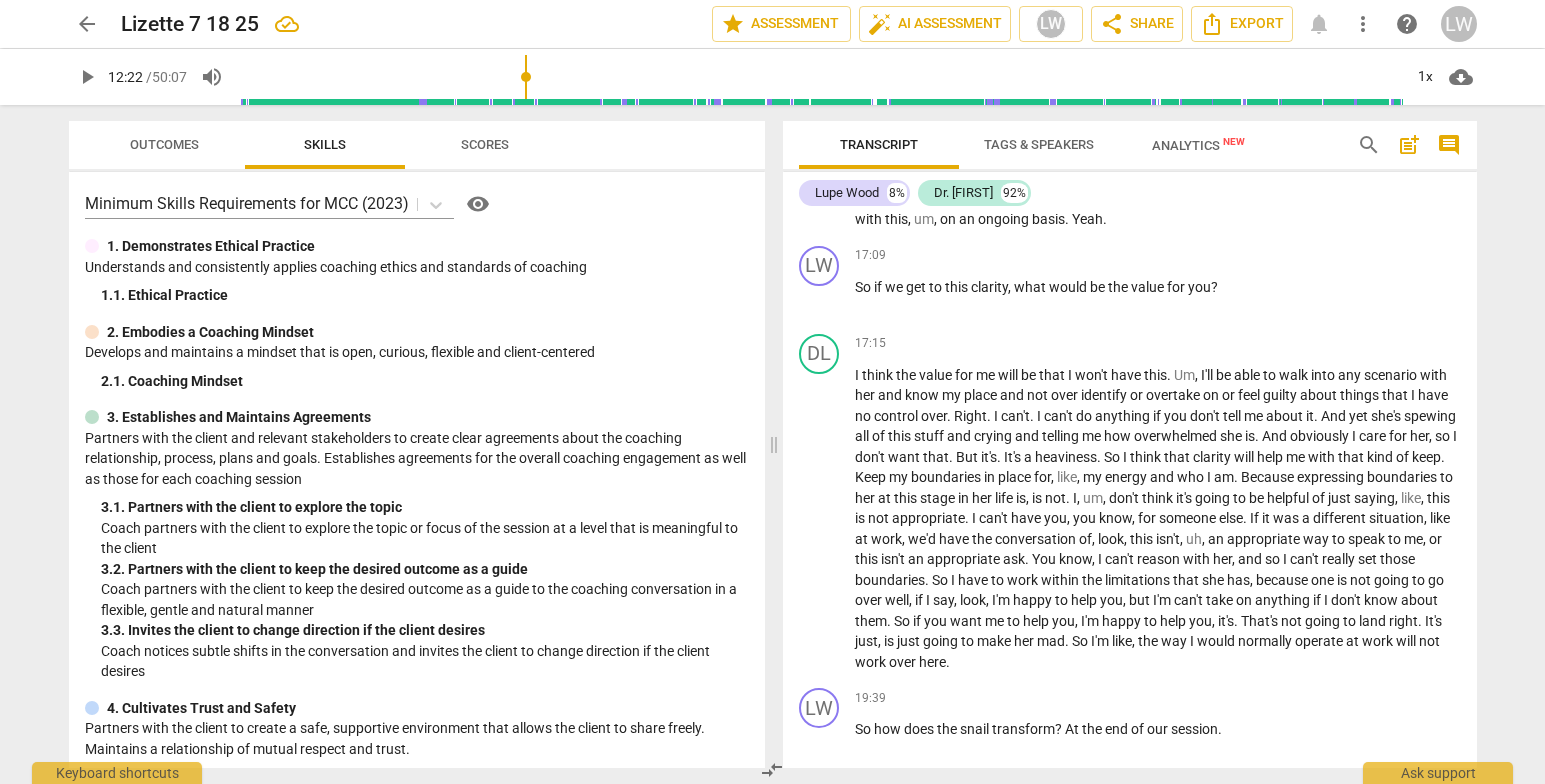scroll, scrollTop: 3909, scrollLeft: 0, axis: vertical 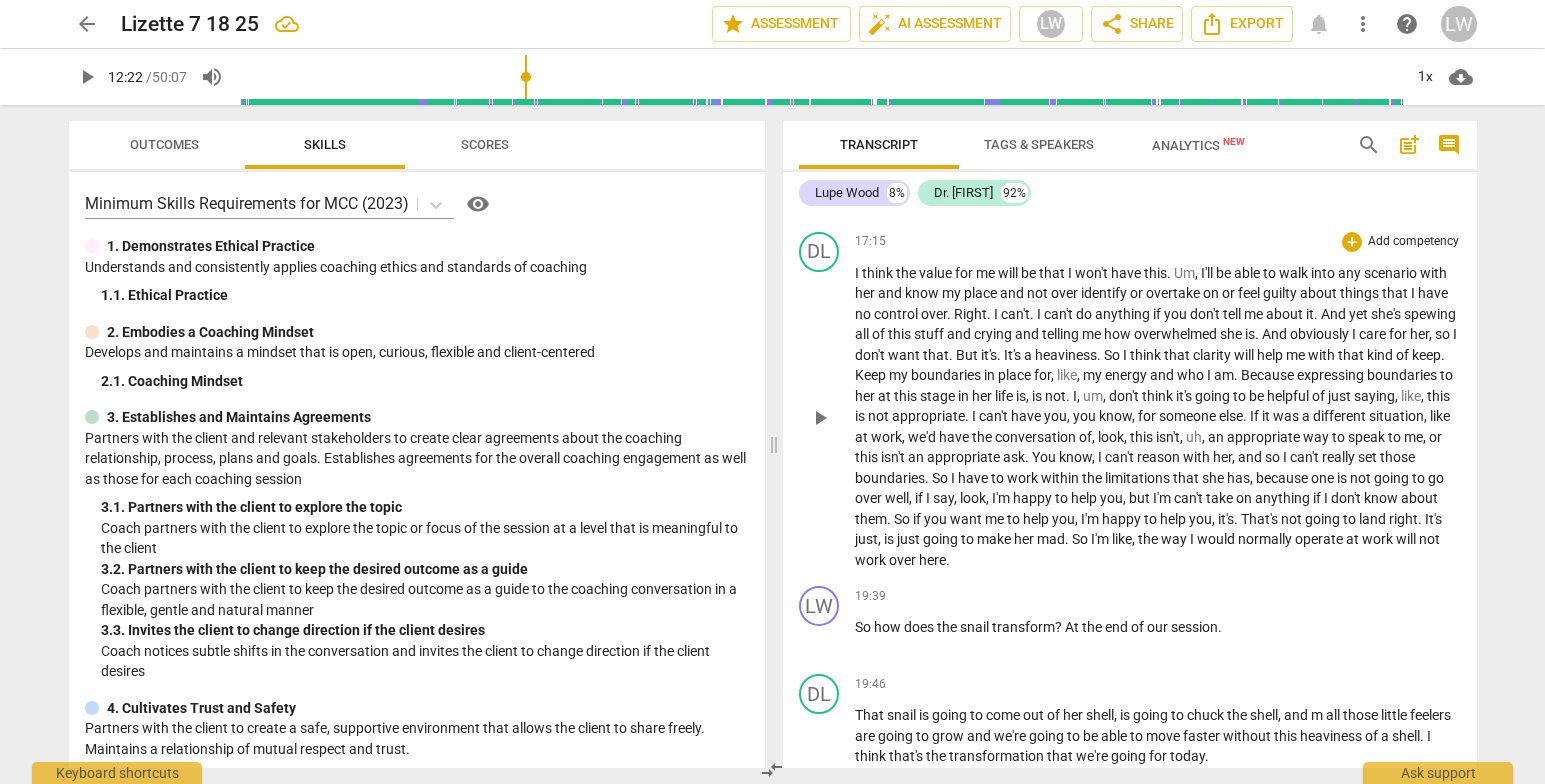 click on "." at bounding box center (990, 314) 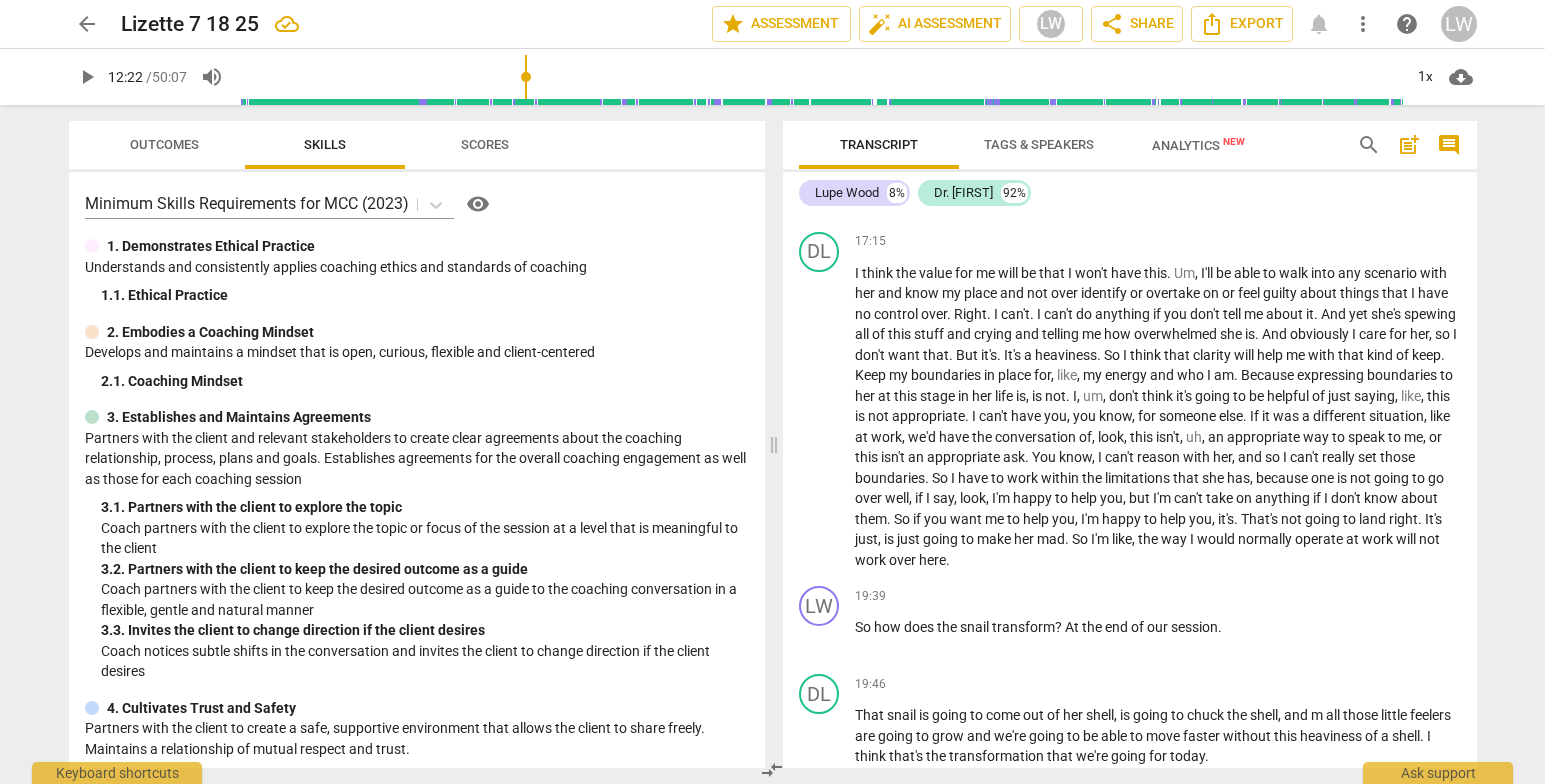 type 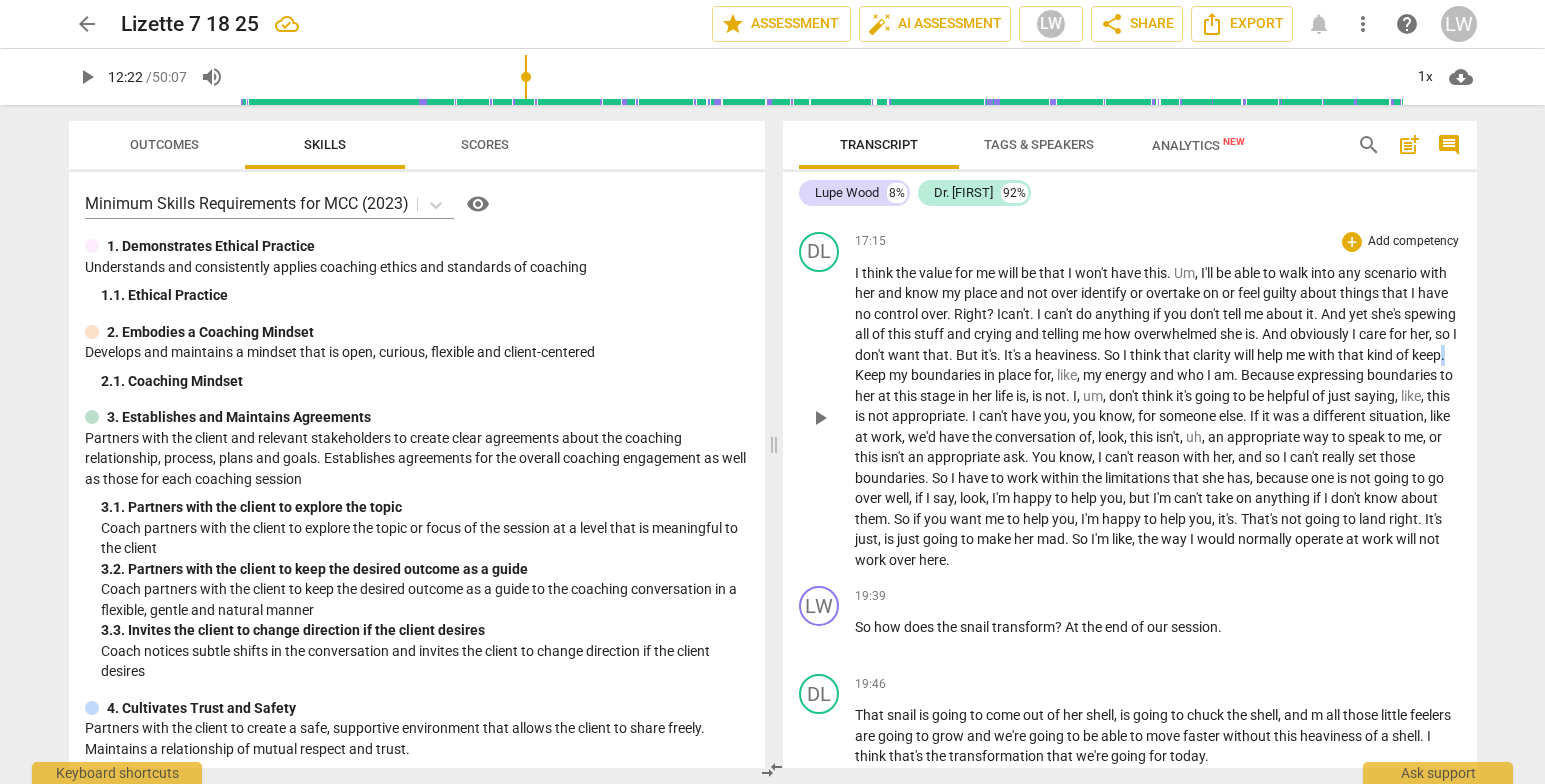 drag, startPoint x: 932, startPoint y: 392, endPoint x: 985, endPoint y: 446, distance: 75.66373 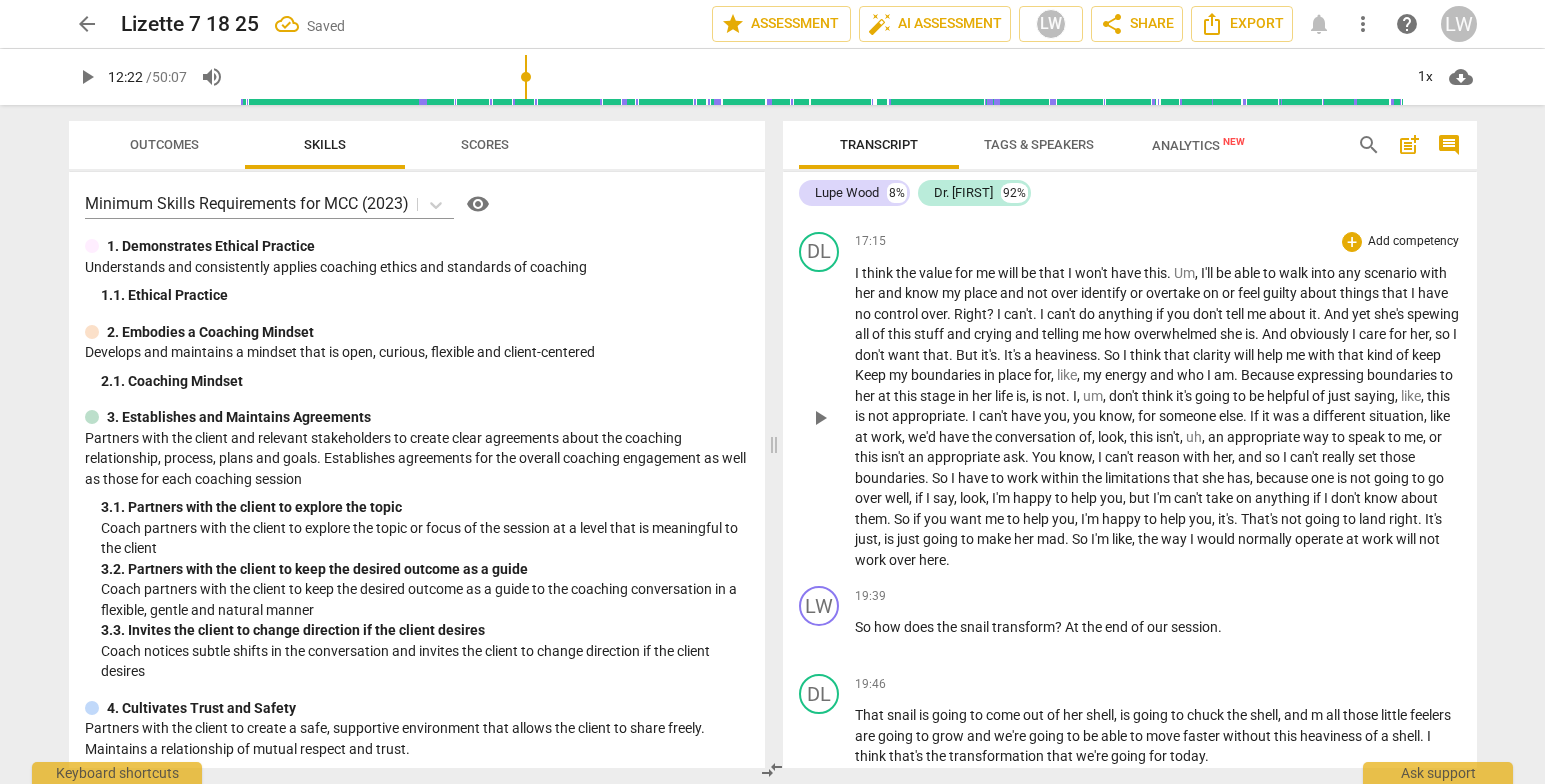 drag, startPoint x: 950, startPoint y: 400, endPoint x: 1152, endPoint y: 250, distance: 251.60286 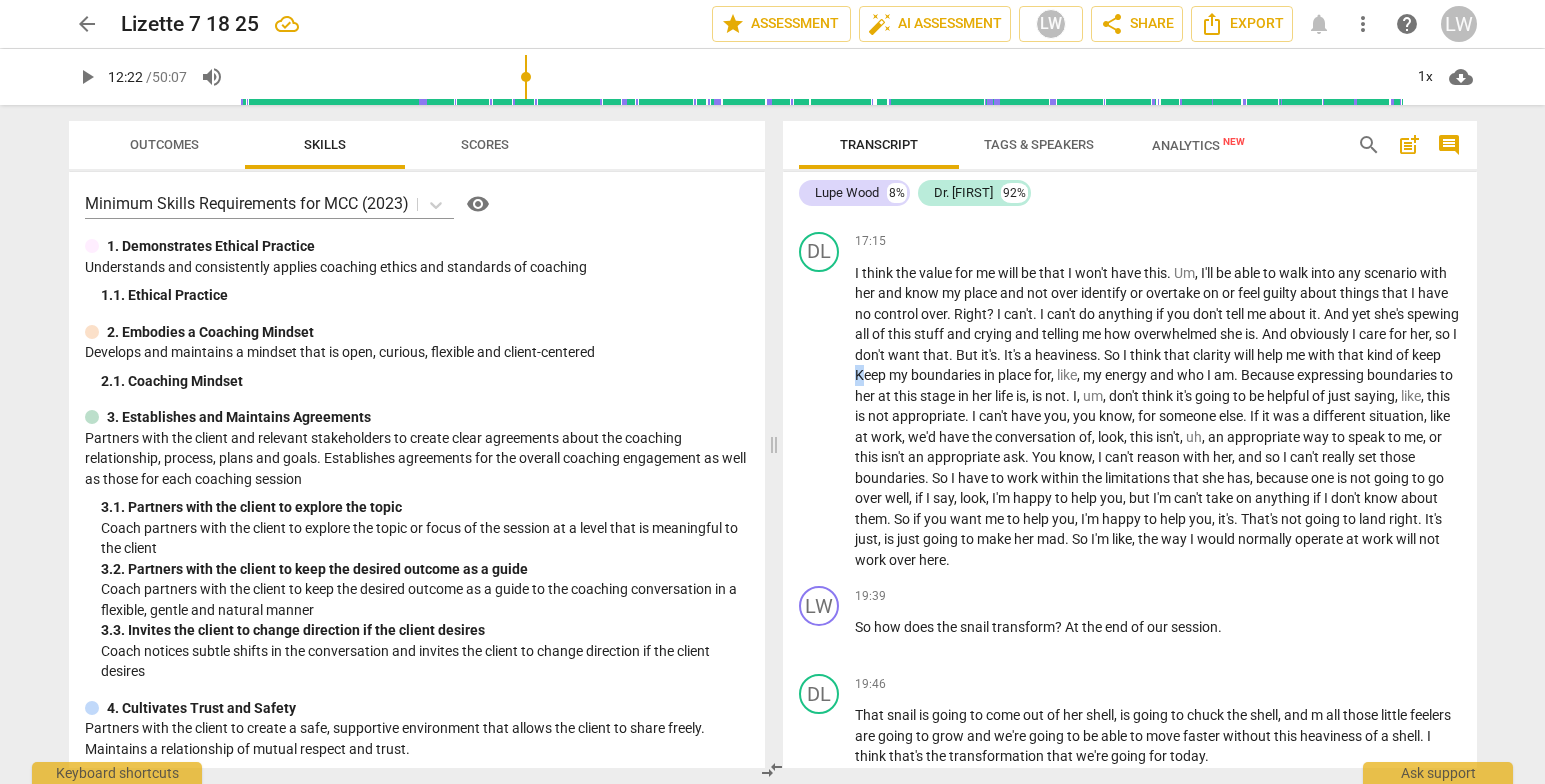 drag, startPoint x: 934, startPoint y: 390, endPoint x: 944, endPoint y: 397, distance: 12.206555 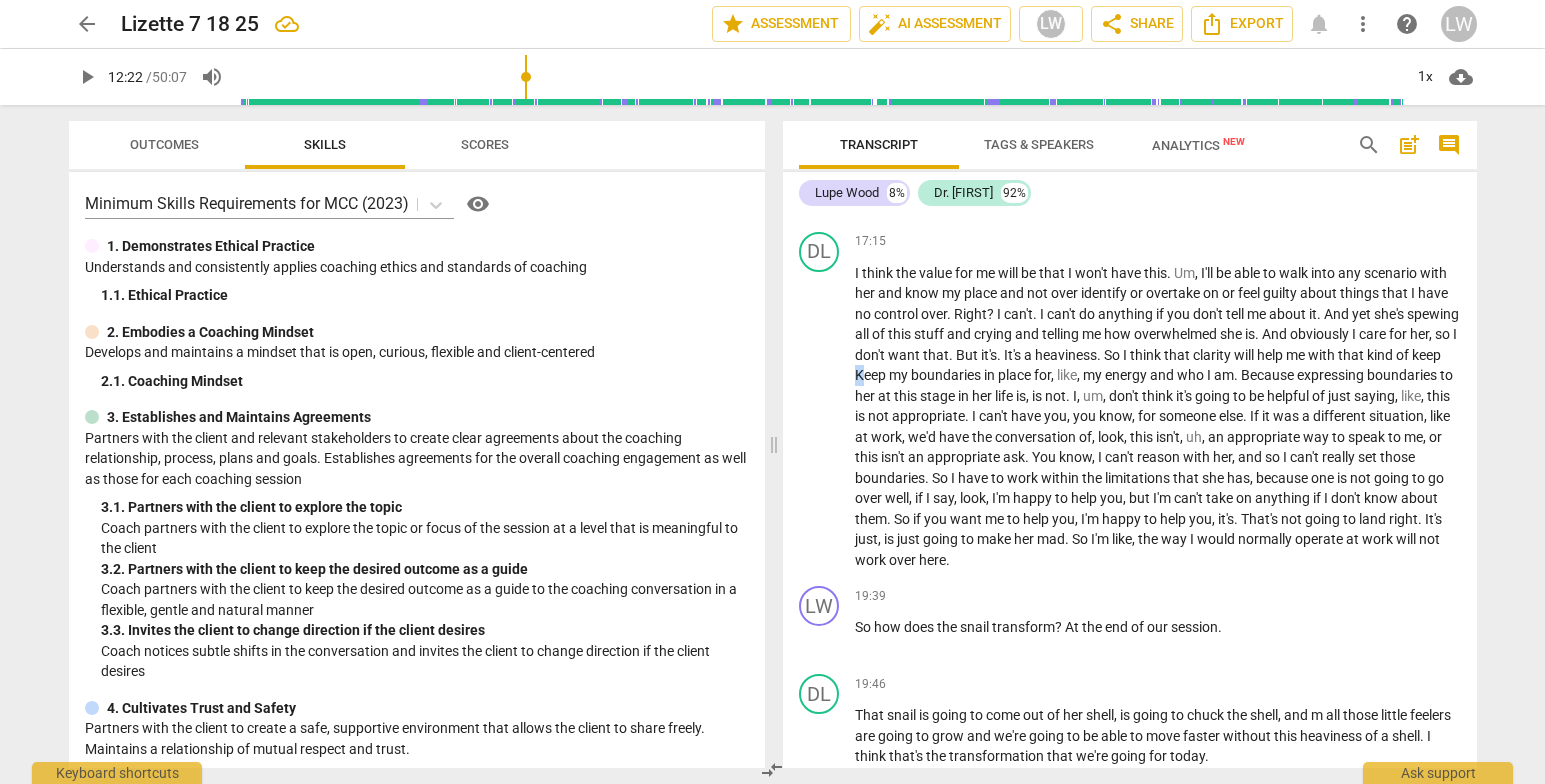 click on "Keep" at bounding box center [872, 375] 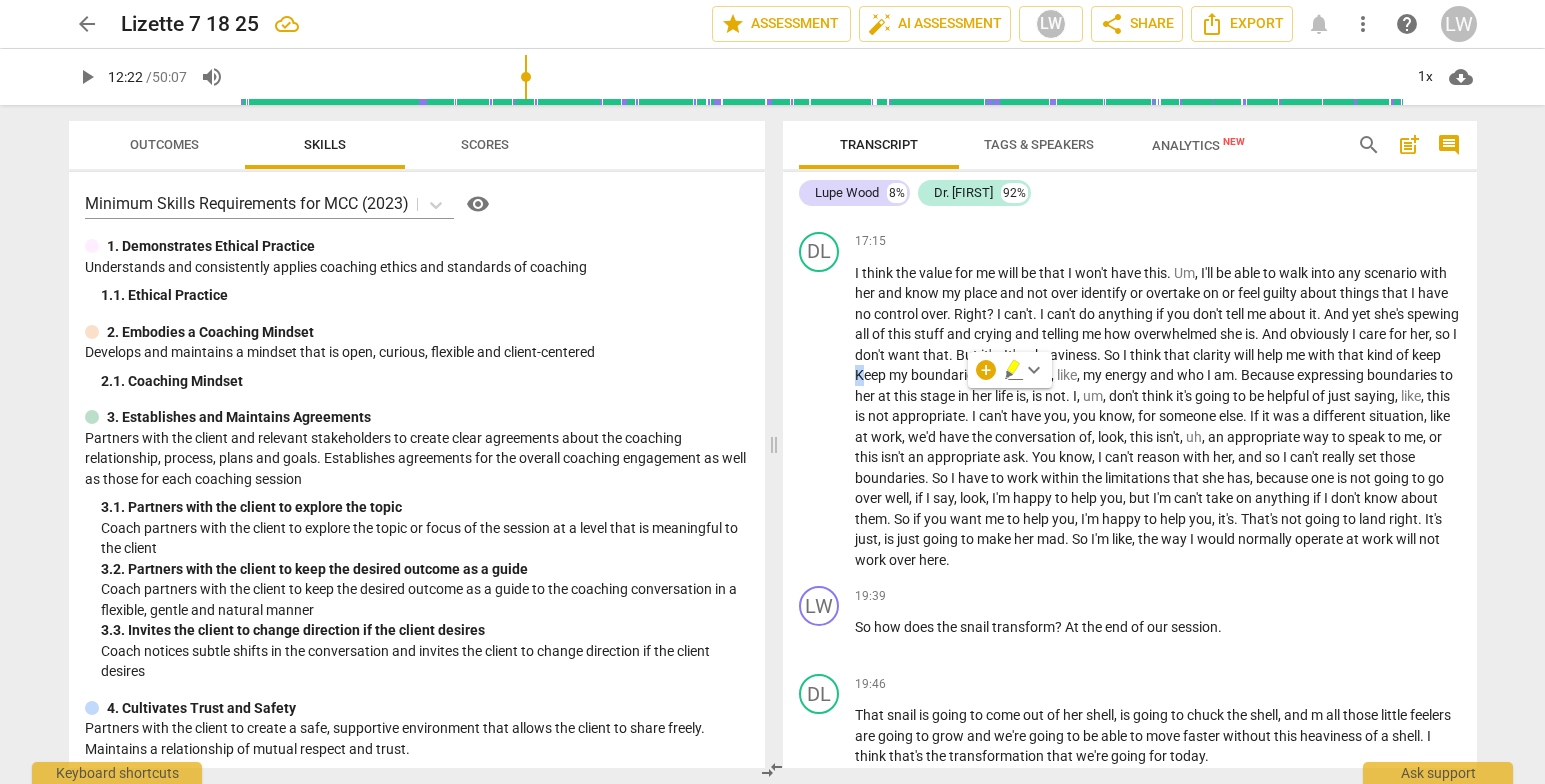 type 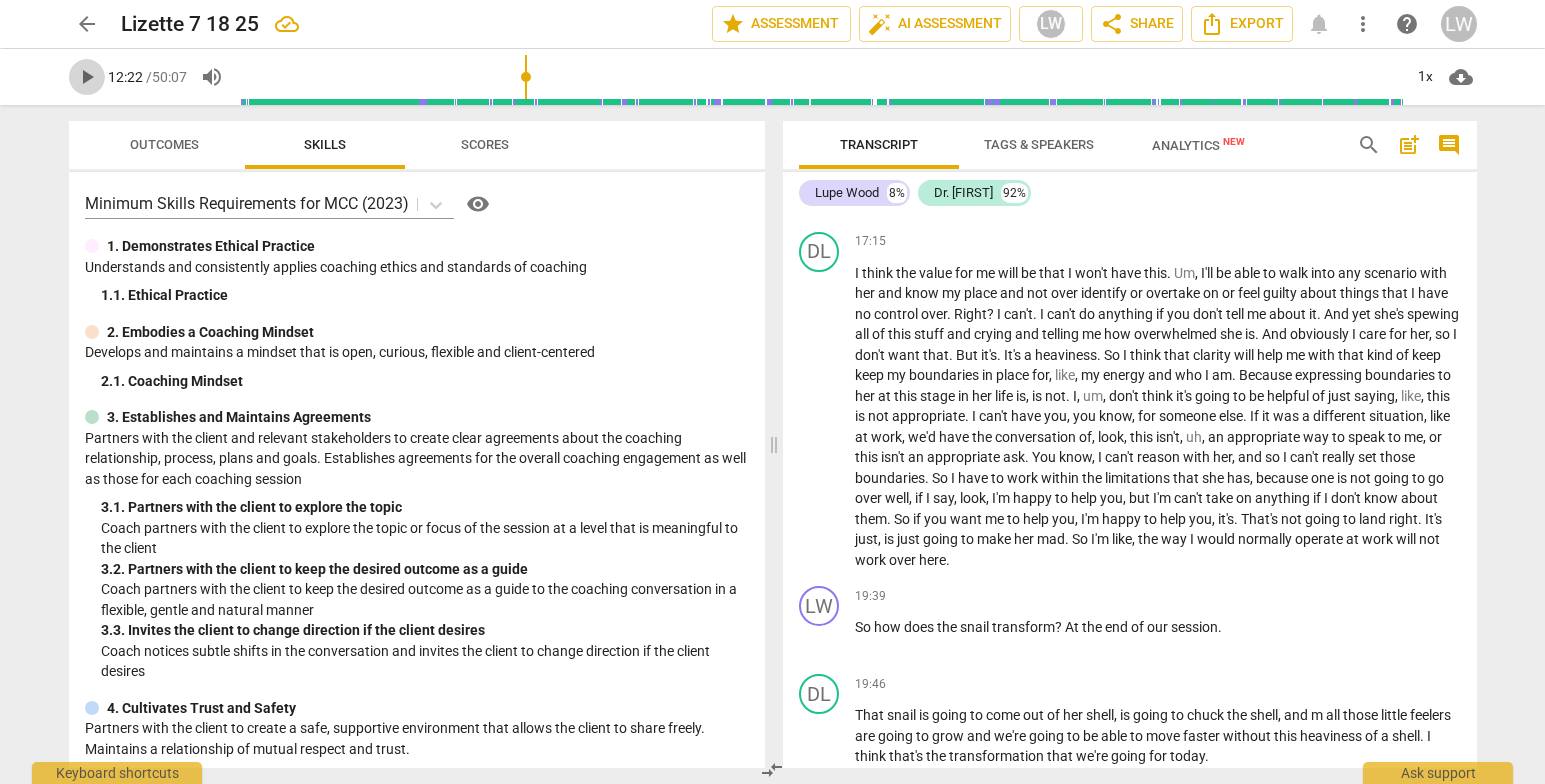 click on "play_arrow" at bounding box center (87, 77) 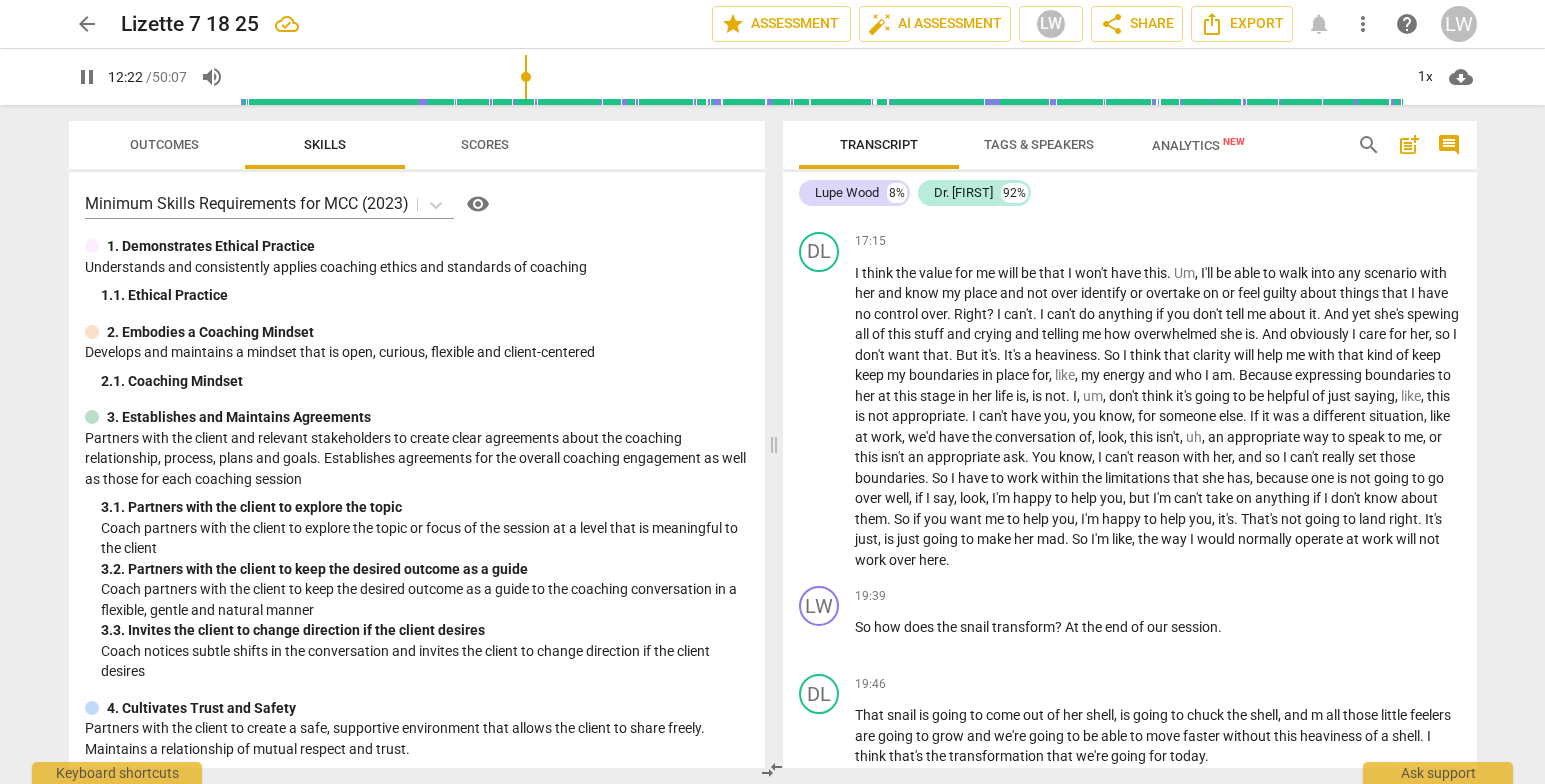 scroll, scrollTop: 2824, scrollLeft: 0, axis: vertical 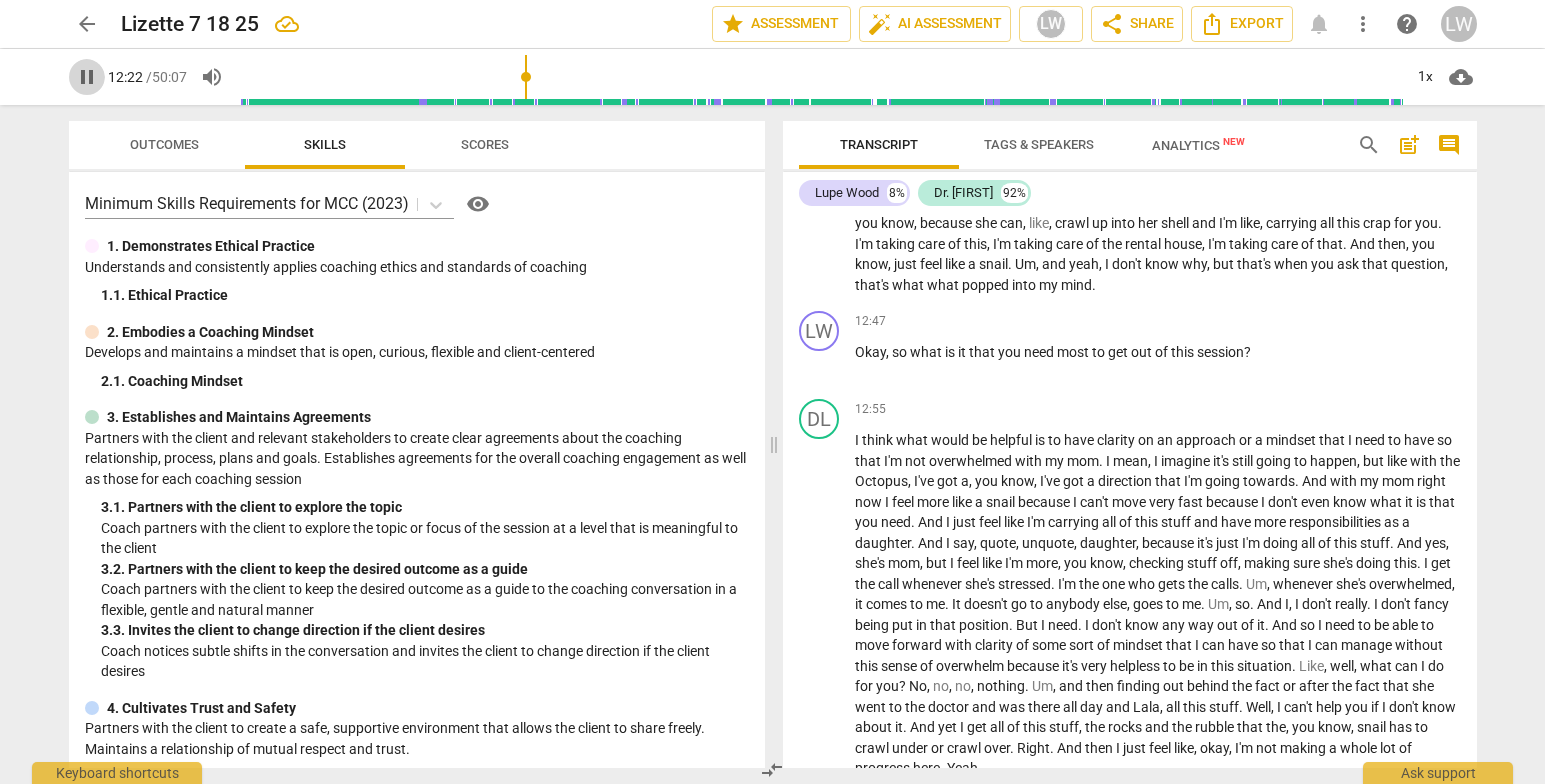 click on "pause" at bounding box center (87, 77) 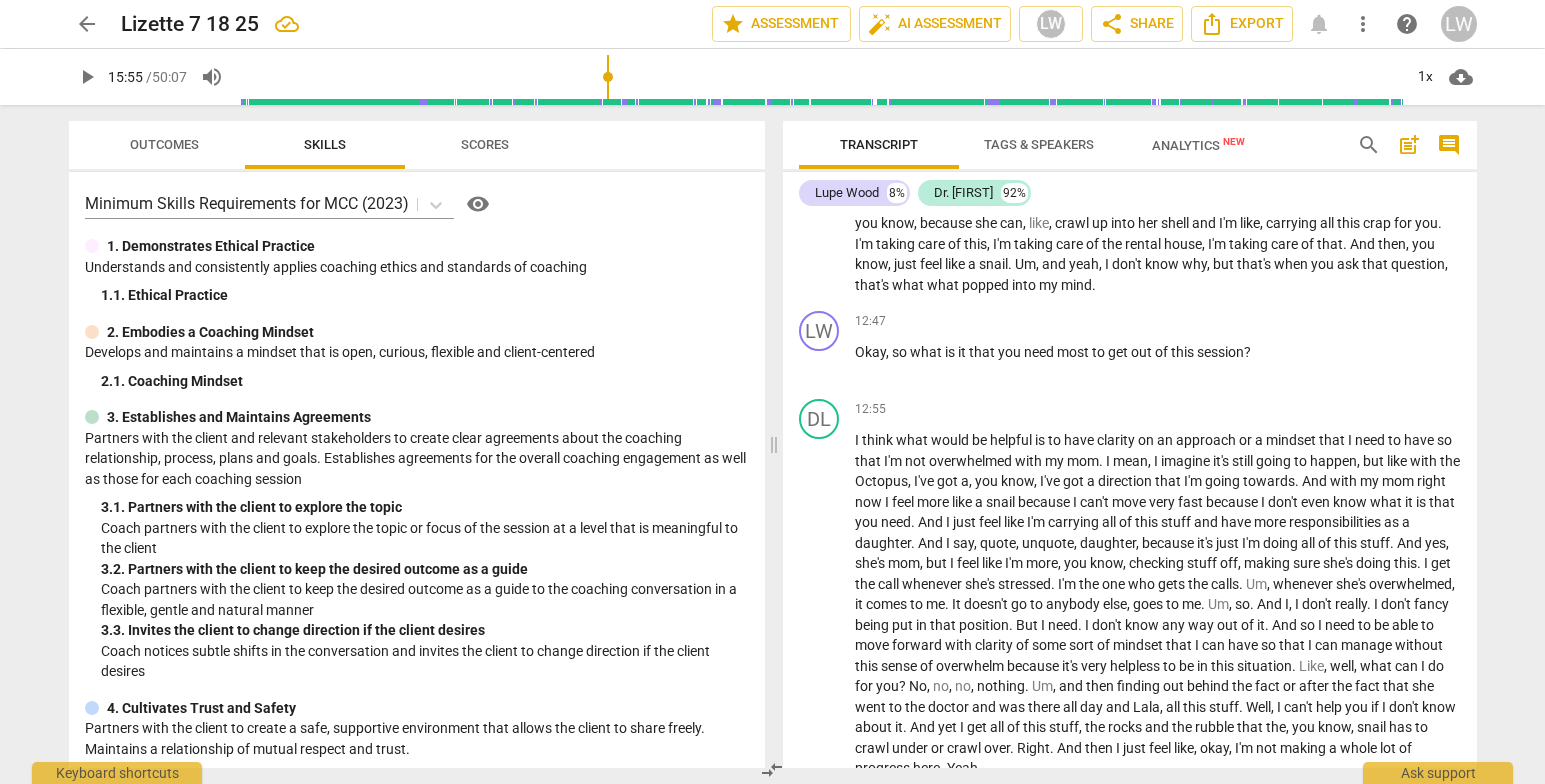 scroll, scrollTop: 3545, scrollLeft: 0, axis: vertical 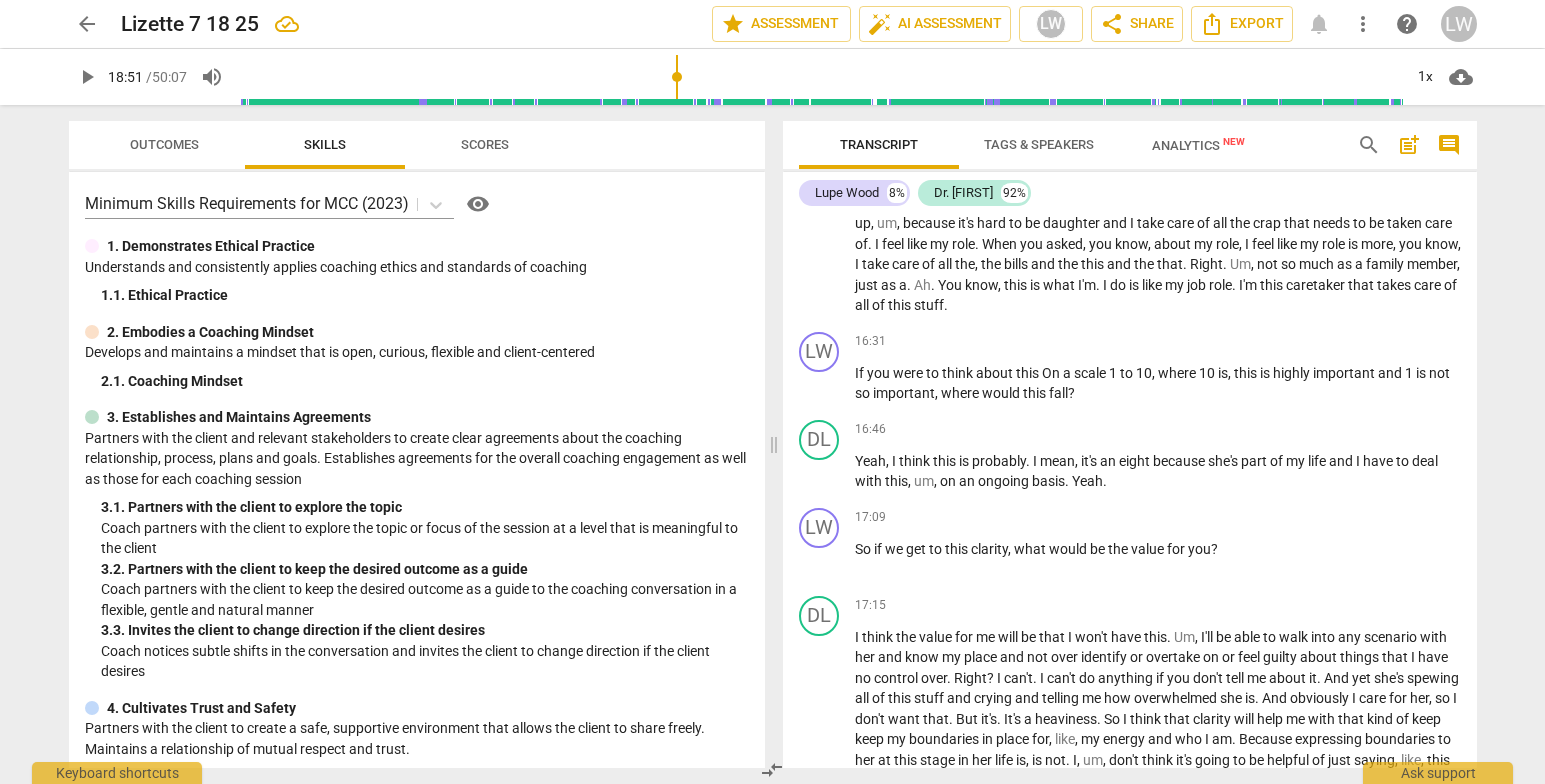 drag, startPoint x: 530, startPoint y: 77, endPoint x: 678, endPoint y: 83, distance: 148.12157 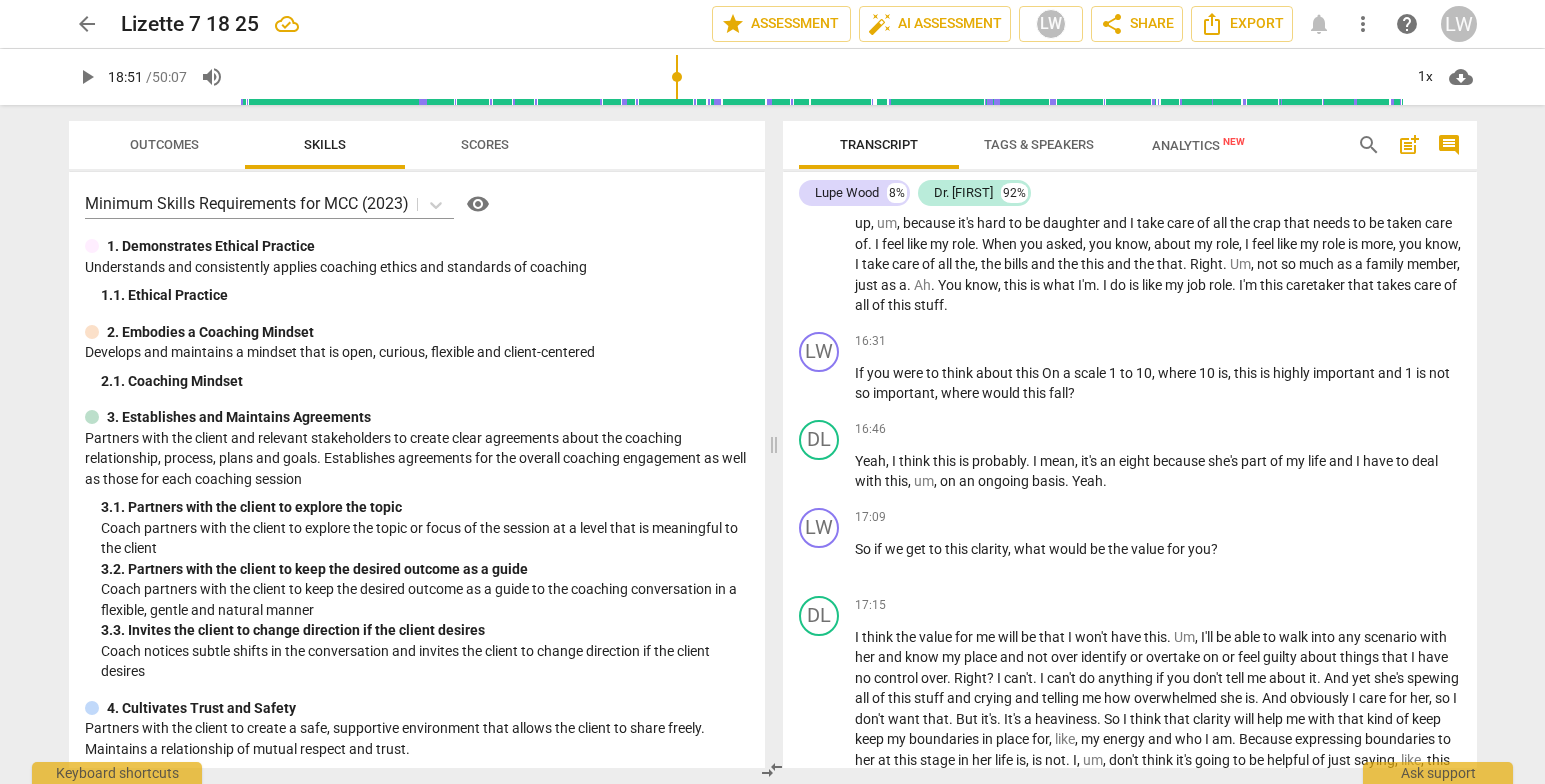 click at bounding box center [820, 77] 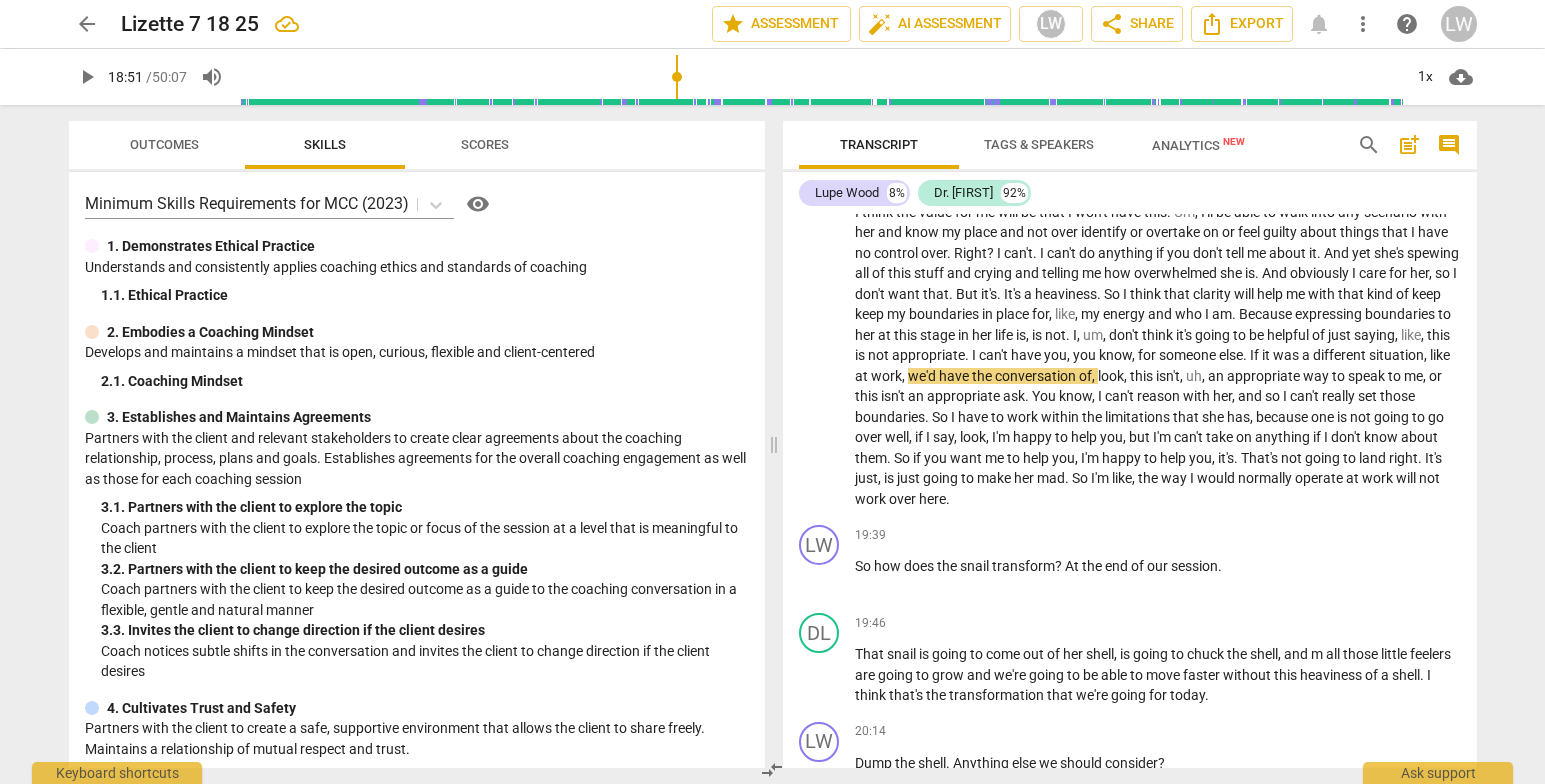 scroll, scrollTop: 3990, scrollLeft: 0, axis: vertical 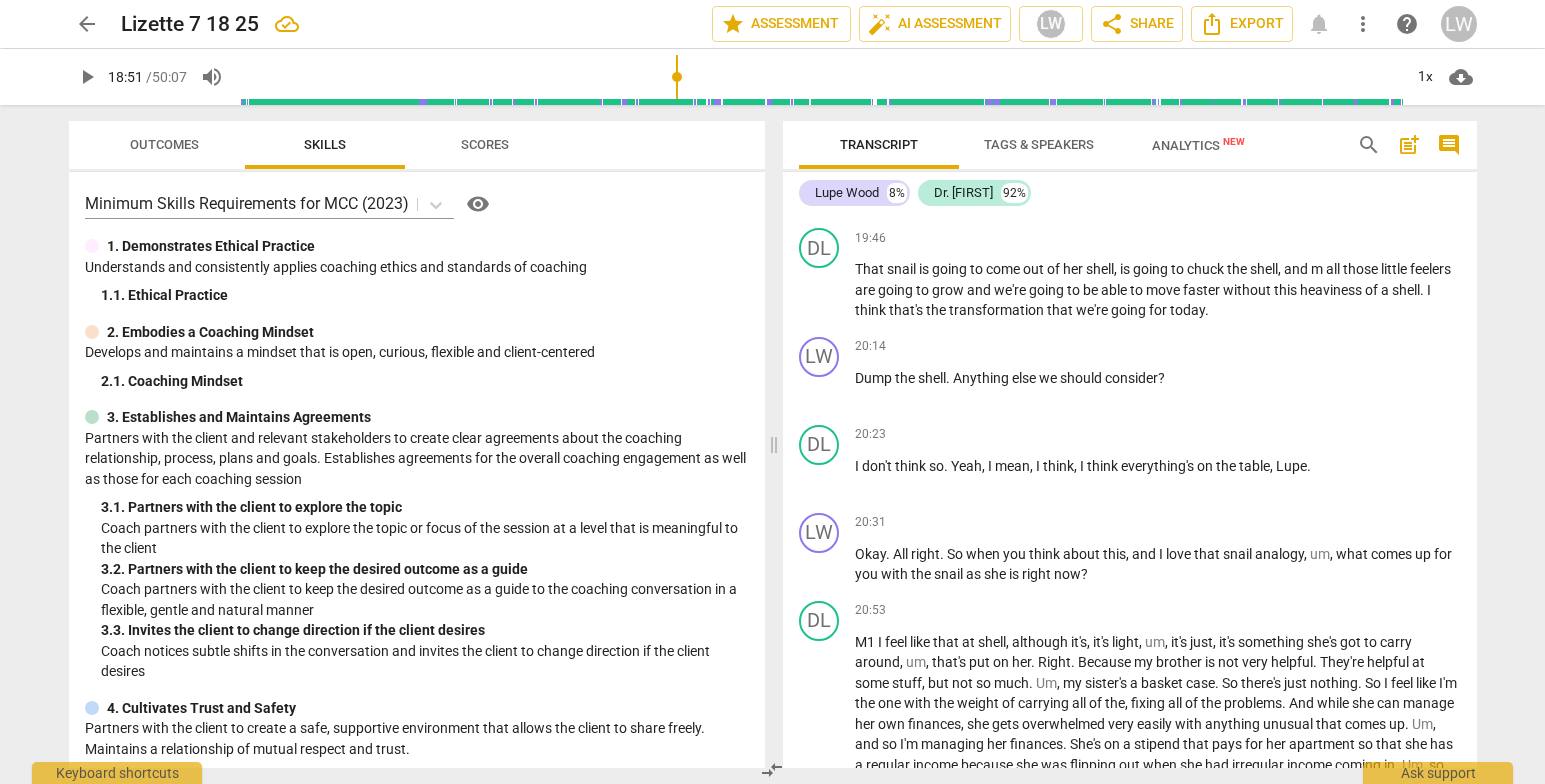 drag, startPoint x: 1477, startPoint y: 432, endPoint x: 1481, endPoint y: 405, distance: 27.294687 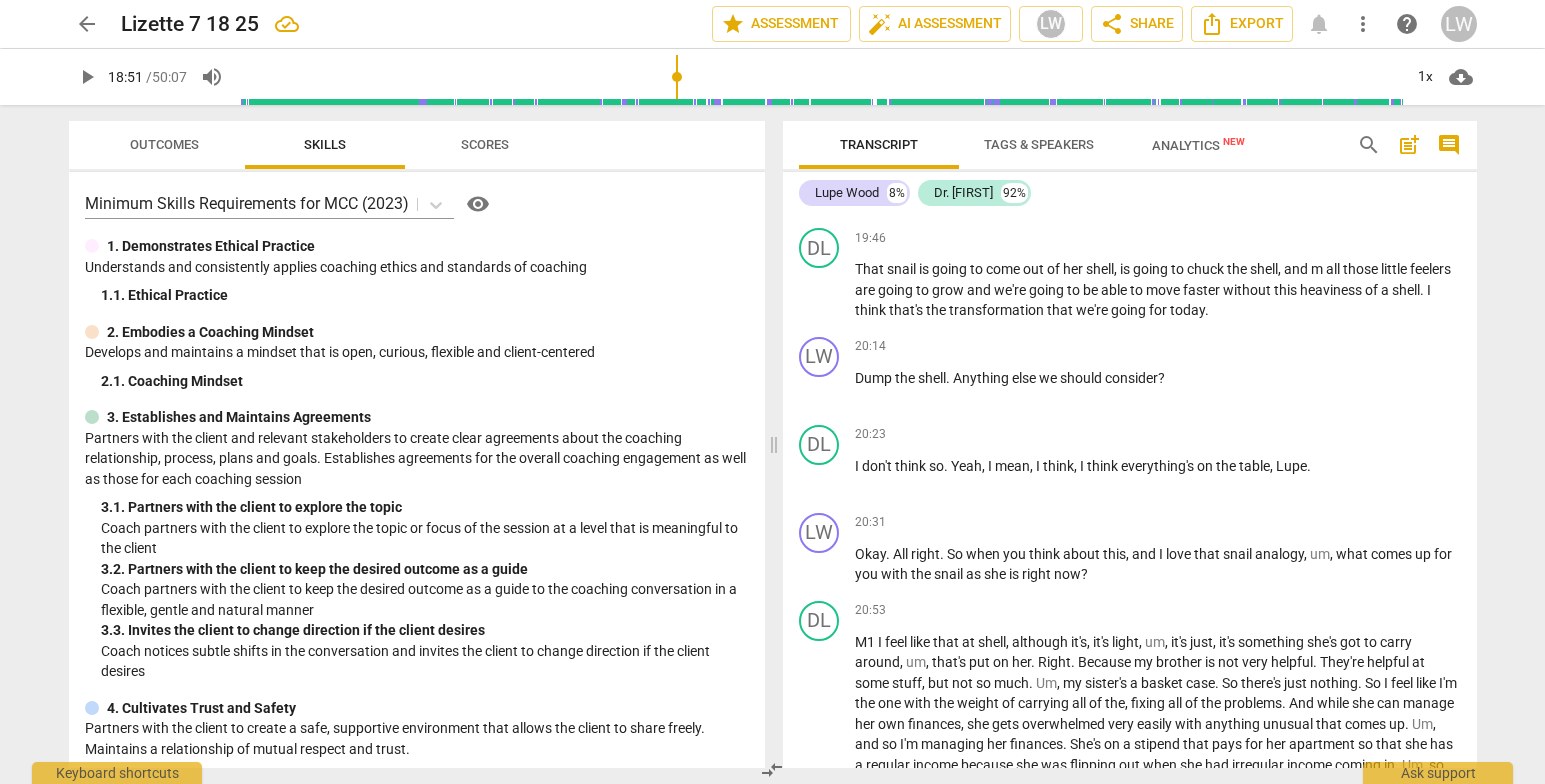 click on "Transcript Tags & Speakers Analytics   New search post_add comment [FIRST] [LAST] 8% Dr. [FIRST] 92% LW play_arrow pause 00:09 + Add competency 3.Agreement keyboard_arrow_right [FIRST] ,   good   morning .   What   did   you   bring   for   us   for   coaching   today ? 3.Agreement [FIRST] [LAST] 17:42 07-19-2025 DL play_arrow pause 00:15 + Add competency keyboard_arrow_right Good   morning ,   [FIRST] .   I   brought   my .   I   brought   two   things .   I   brought   an   octopus ,   and   I   brought   my   mother . LW play_arrow pause 00:25 + Add competency keyboard_arrow_right Those   sound   very   intriguing . DL play_arrow pause 00:28 + Add competency keyboard_arrow_right Okay ,   so   my   octopus   is   a   little   bit   of   a   story . LW play_arrow pause 00:35 + Add competency keyboard_arrow_right Okay . DL play_arrow pause 00:35 + Add competency keyboard_arrow_right Uh ,   but   I .   I   really   want   us   to   work   on   seeing   how   I   can   move   that   octopus   towards   my   mother .   So" at bounding box center (1134, 444) 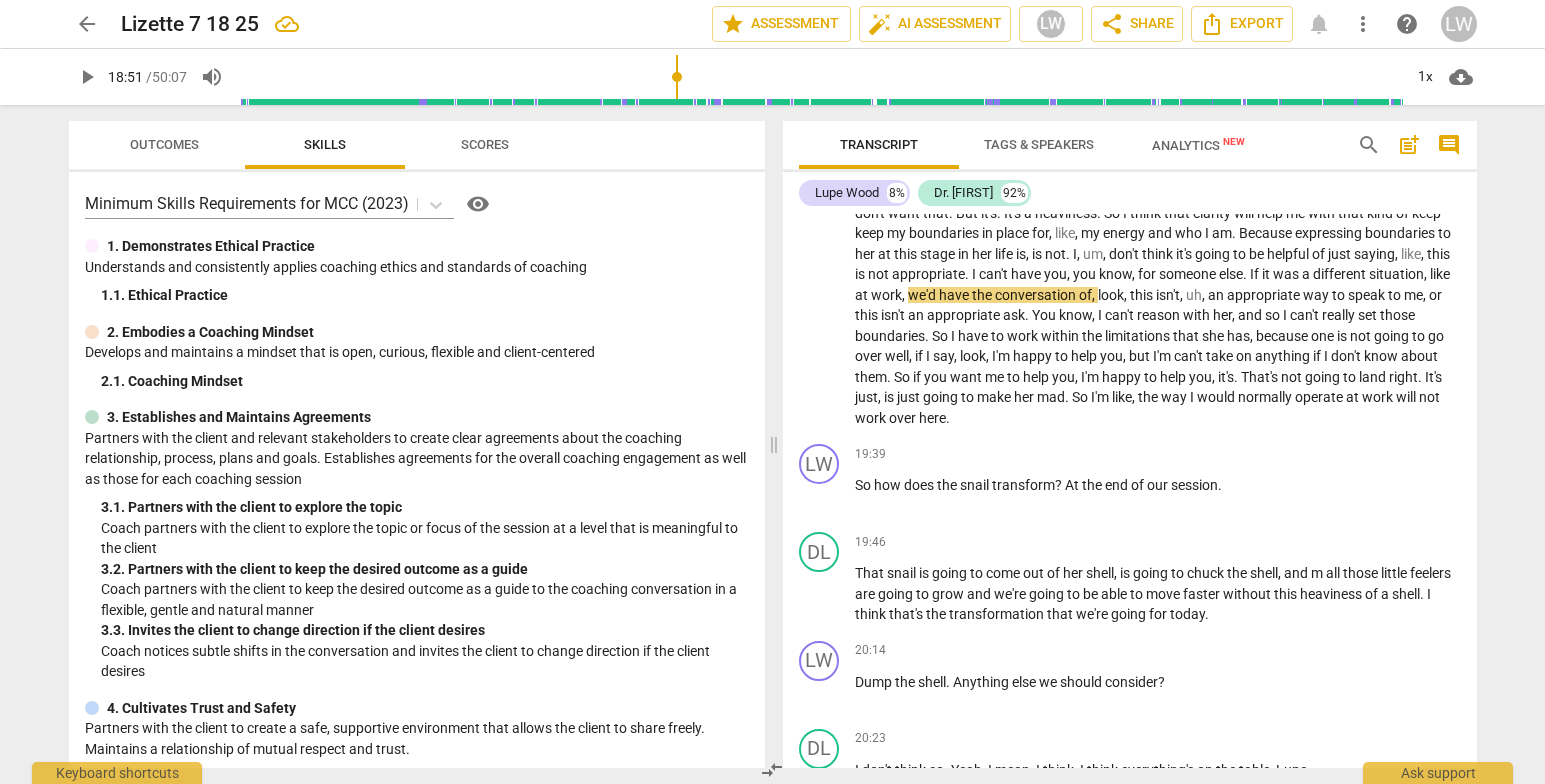 scroll, scrollTop: 3929, scrollLeft: 0, axis: vertical 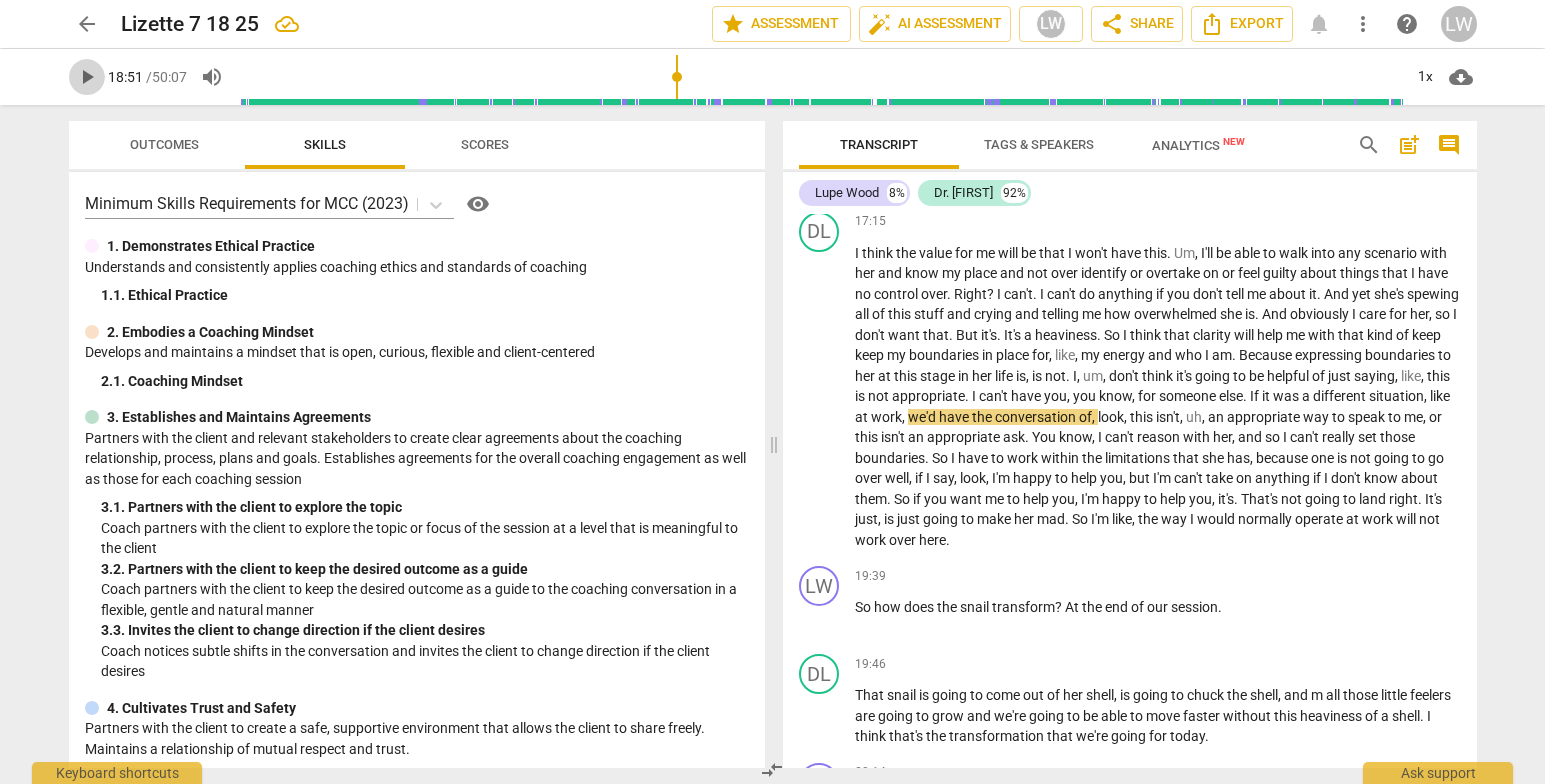 click on "play_arrow" at bounding box center (87, 77) 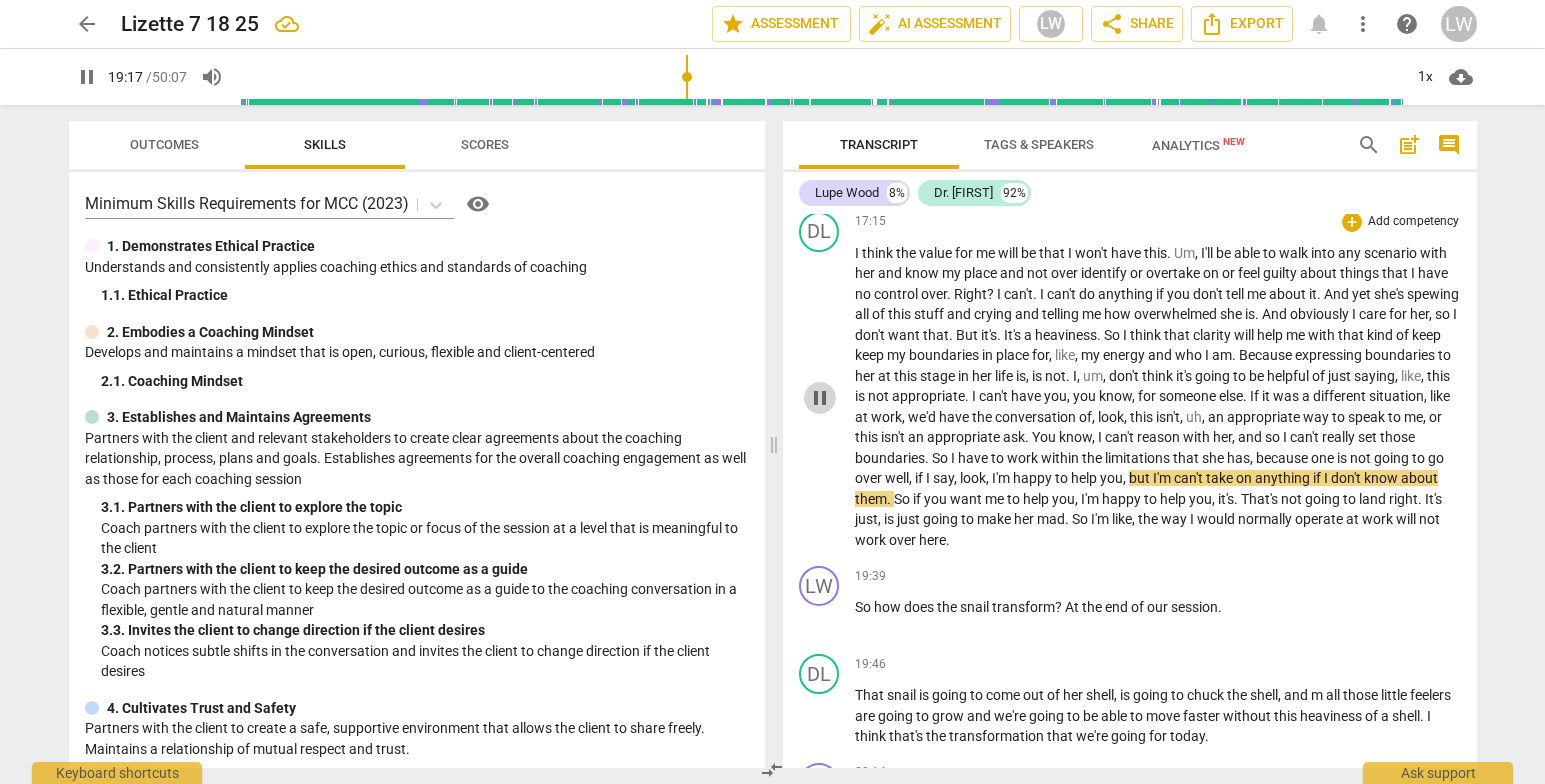 click on "pause" at bounding box center [820, 398] 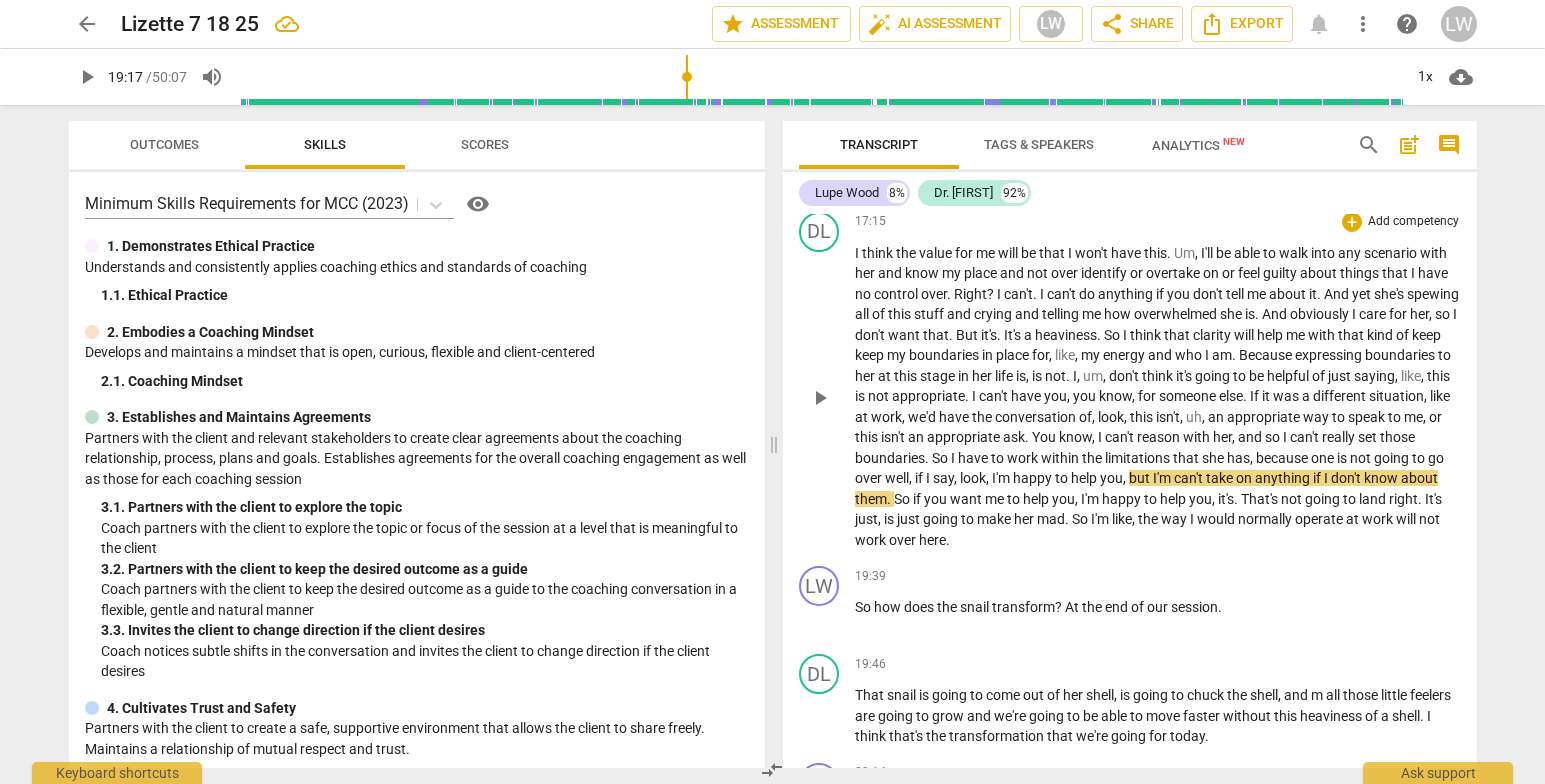 type on "1158" 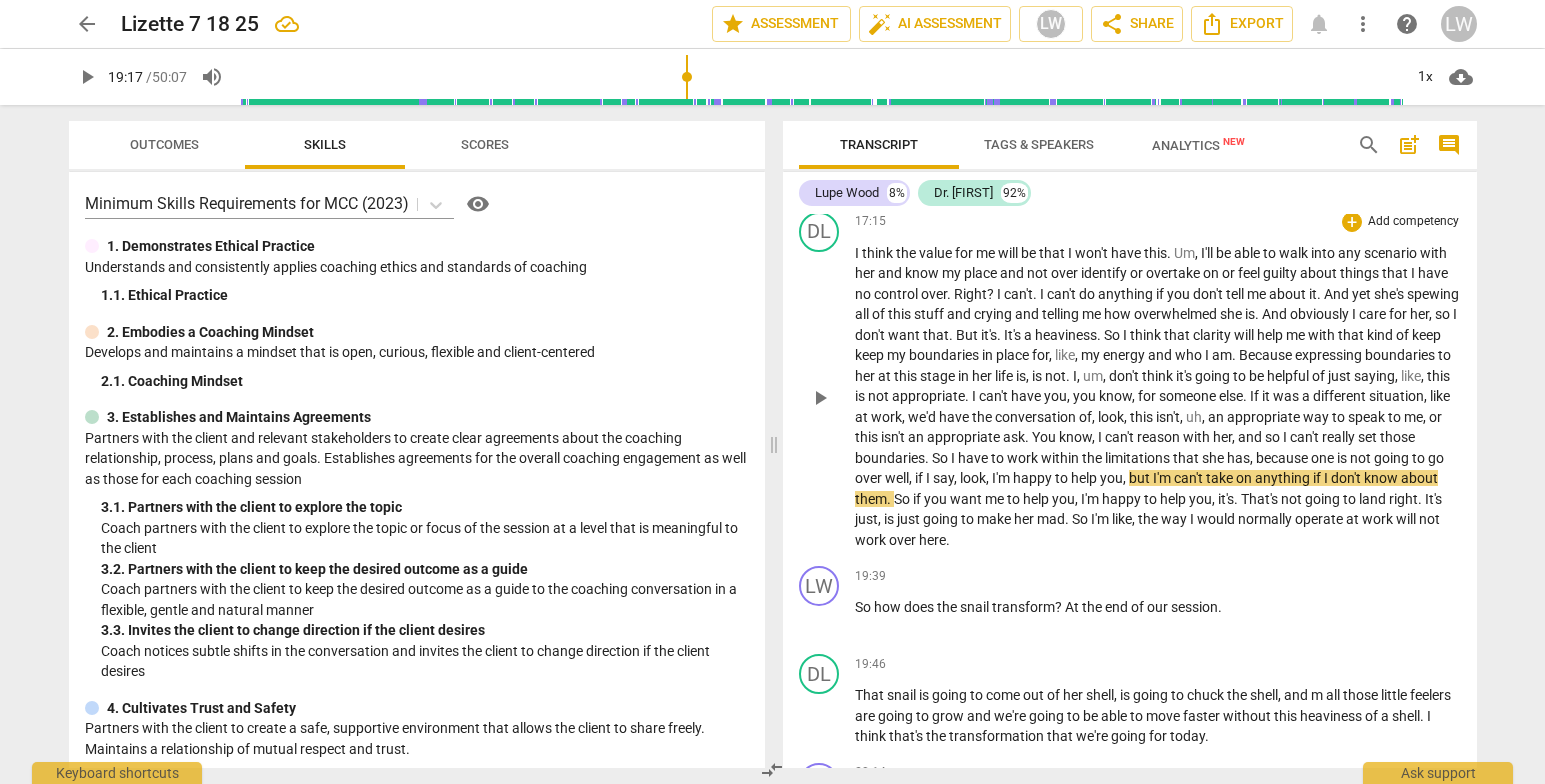 drag, startPoint x: 1315, startPoint y: 494, endPoint x: 1331, endPoint y: 537, distance: 45.88028 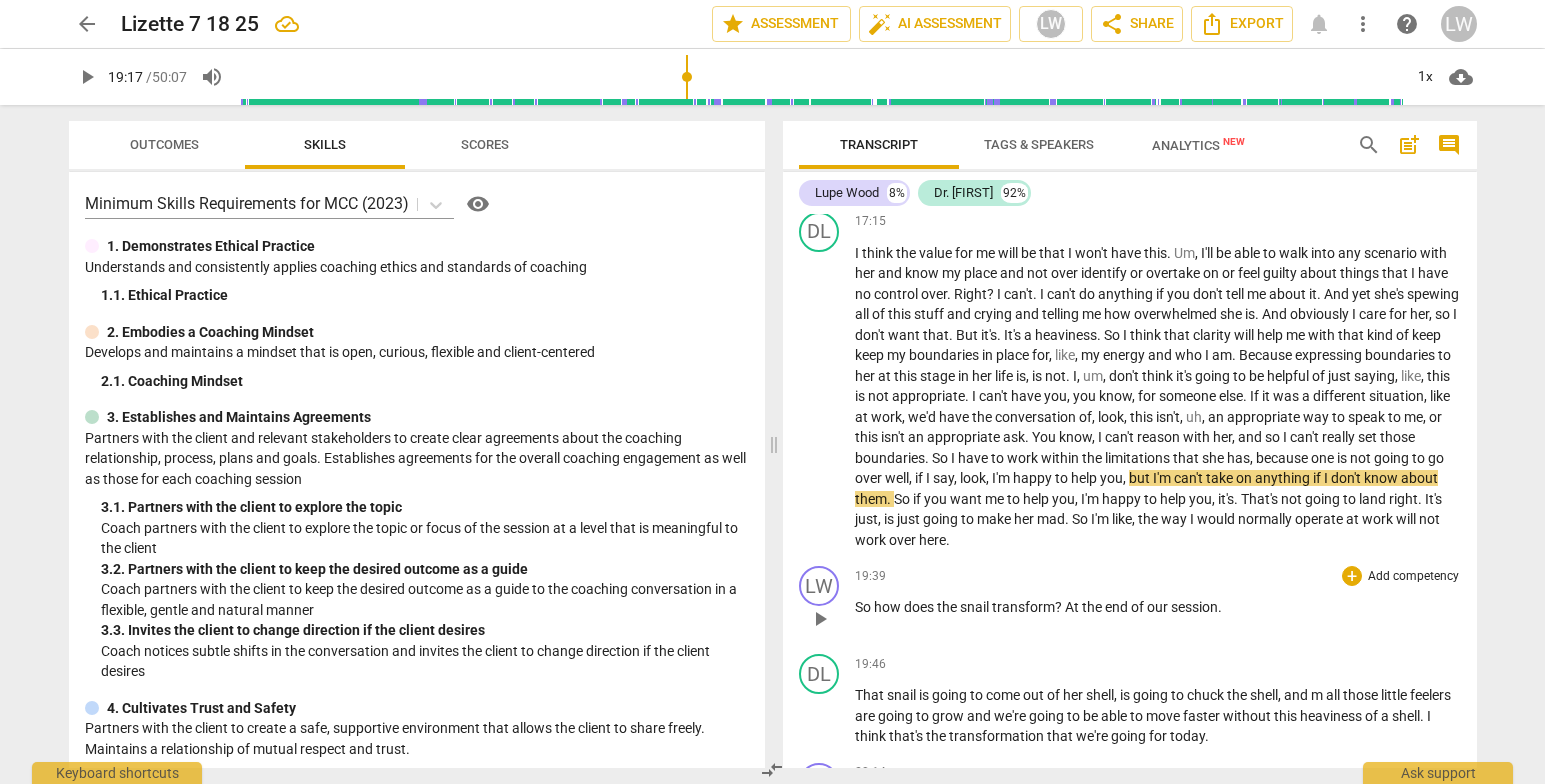type 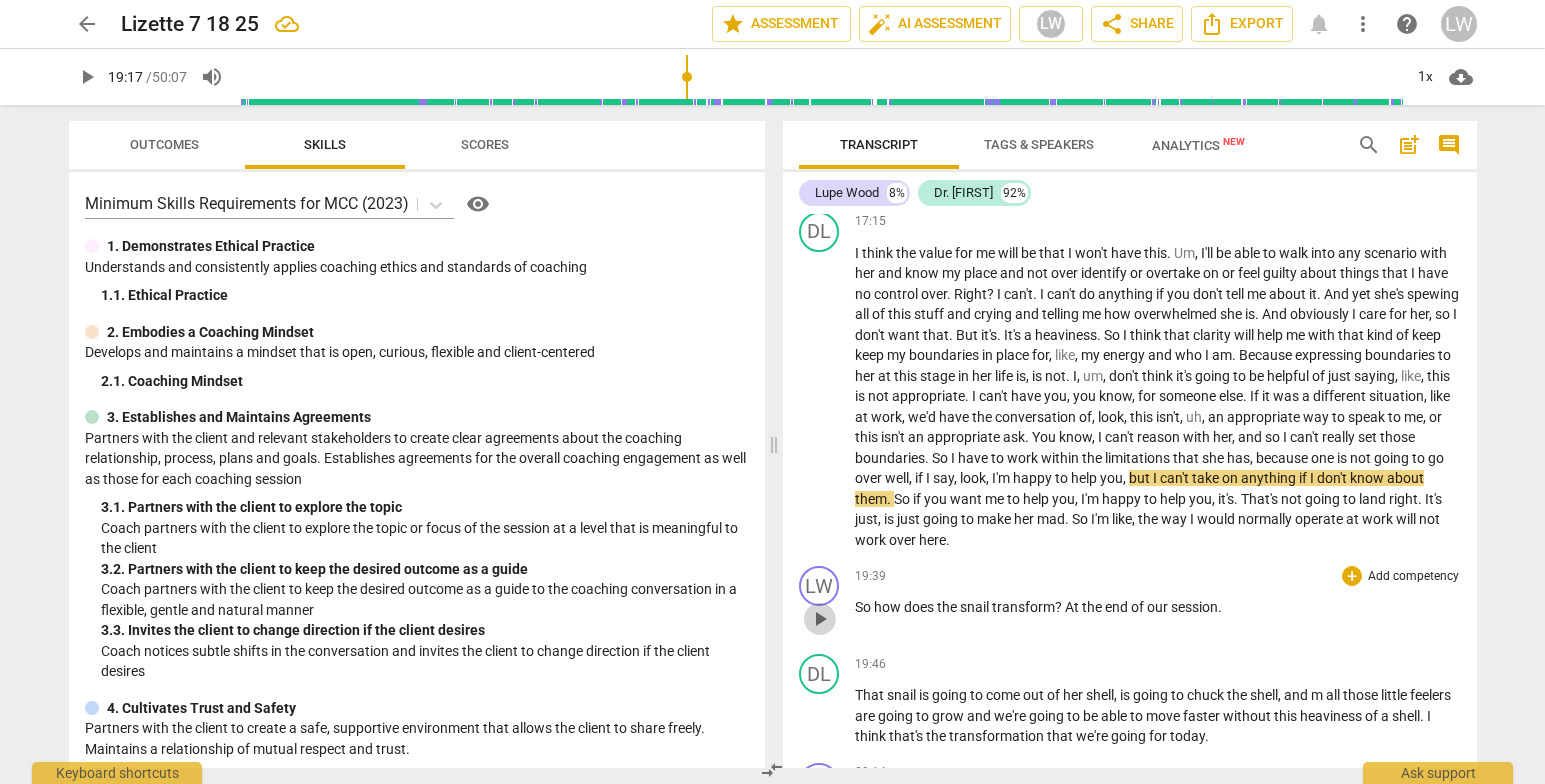 click on "play_arrow" at bounding box center (820, 619) 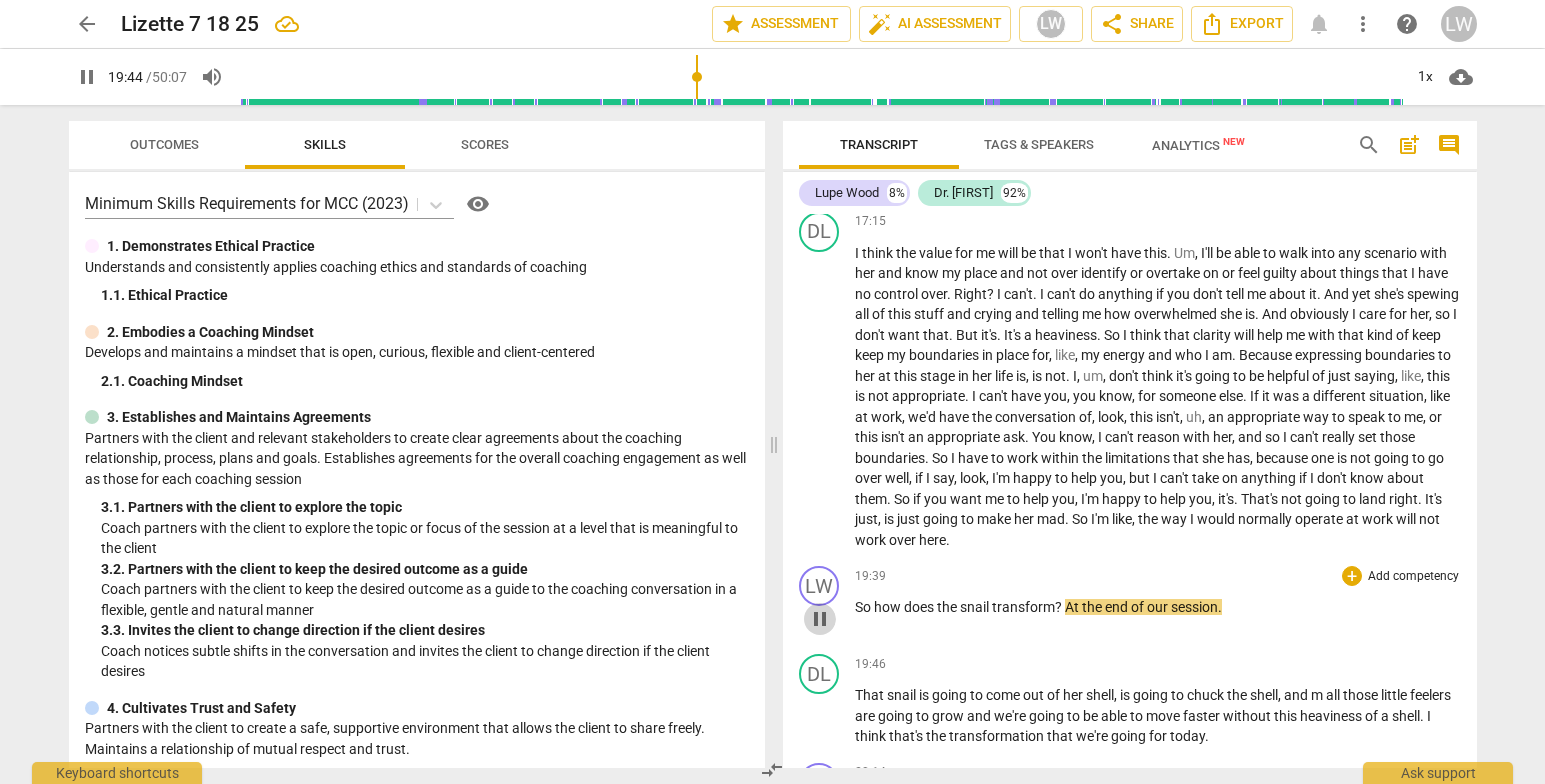 click on "pause" at bounding box center [820, 619] 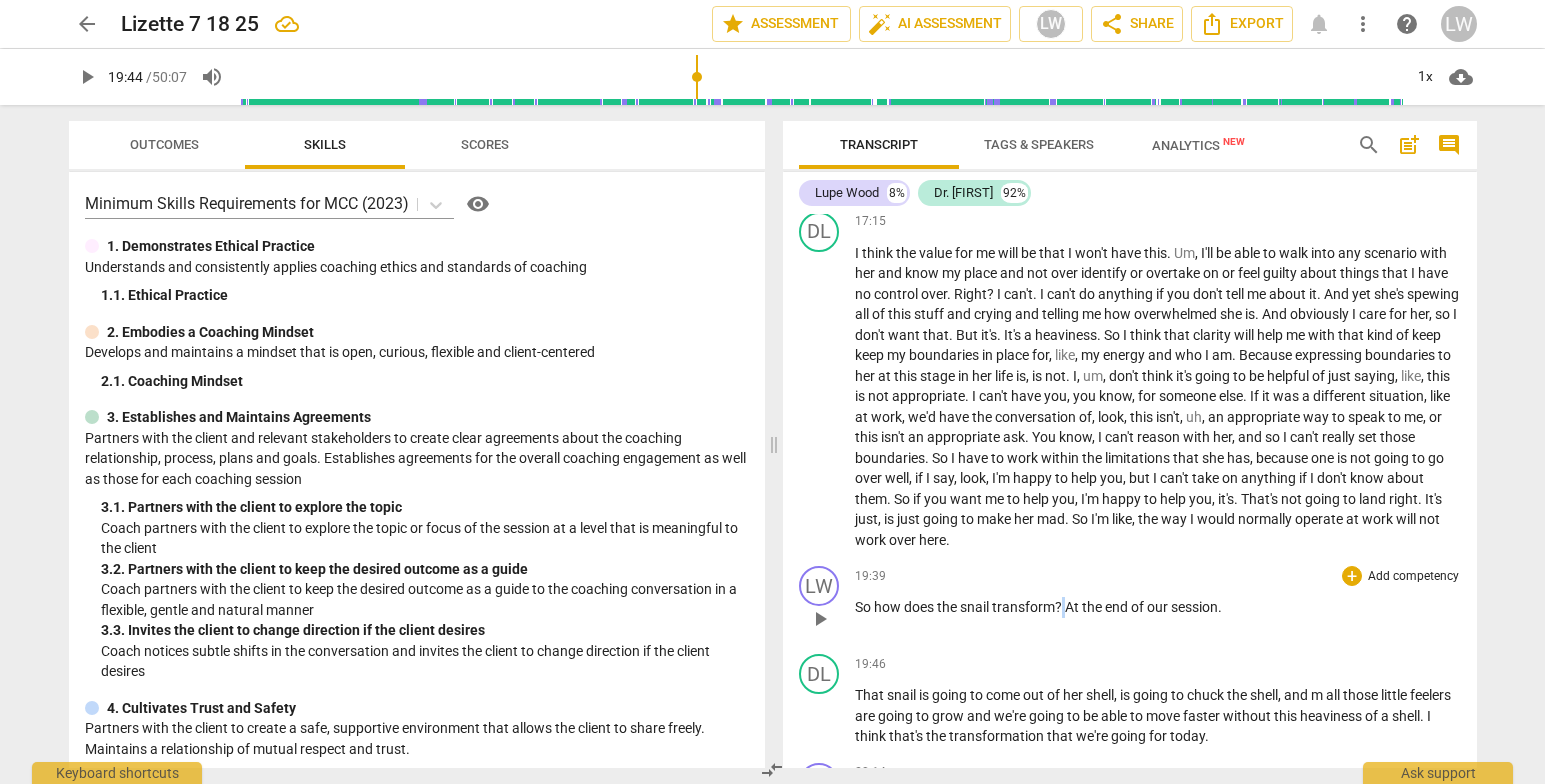 drag, startPoint x: 1061, startPoint y: 624, endPoint x: 1076, endPoint y: 631, distance: 16.552946 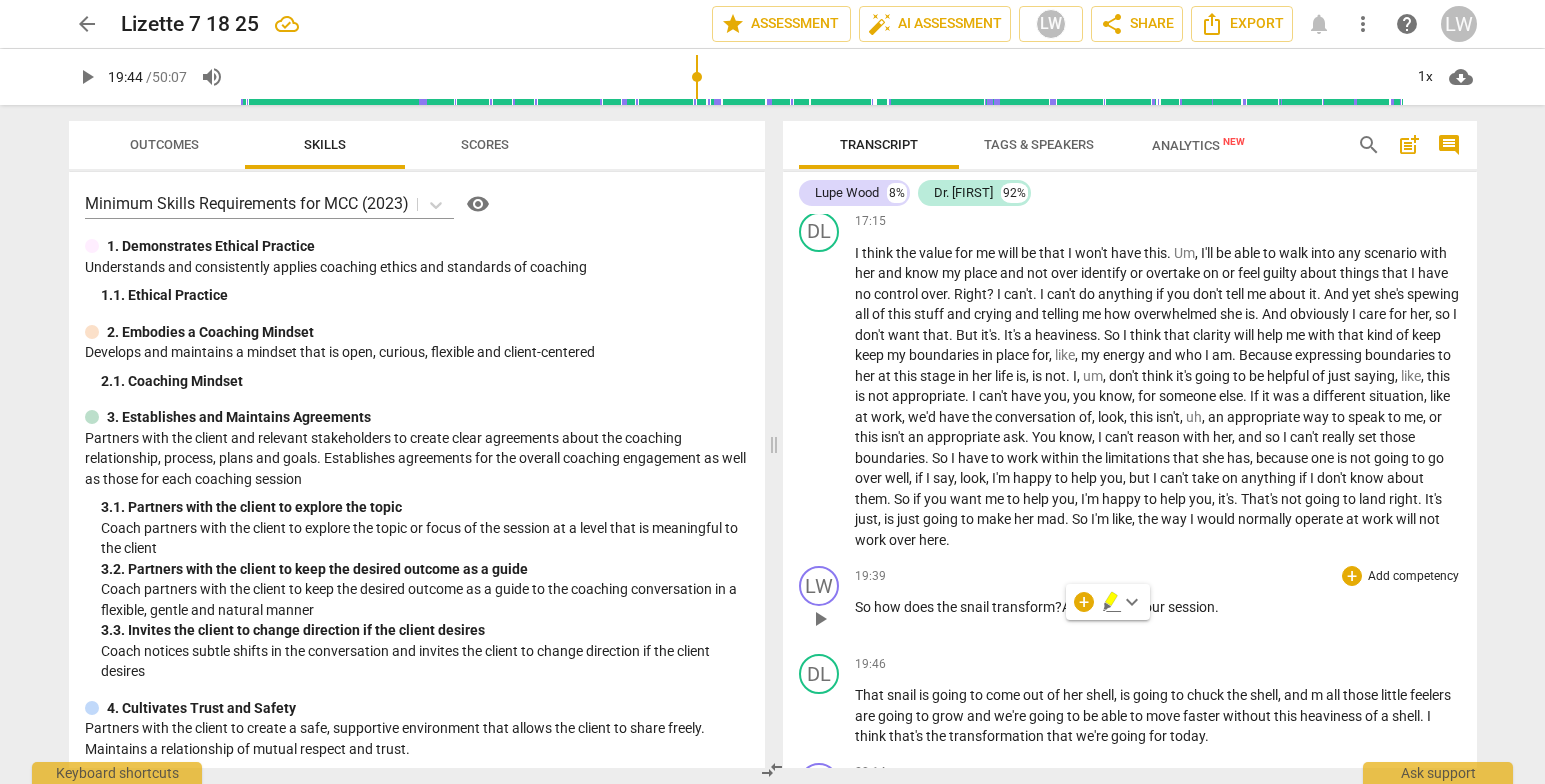 type 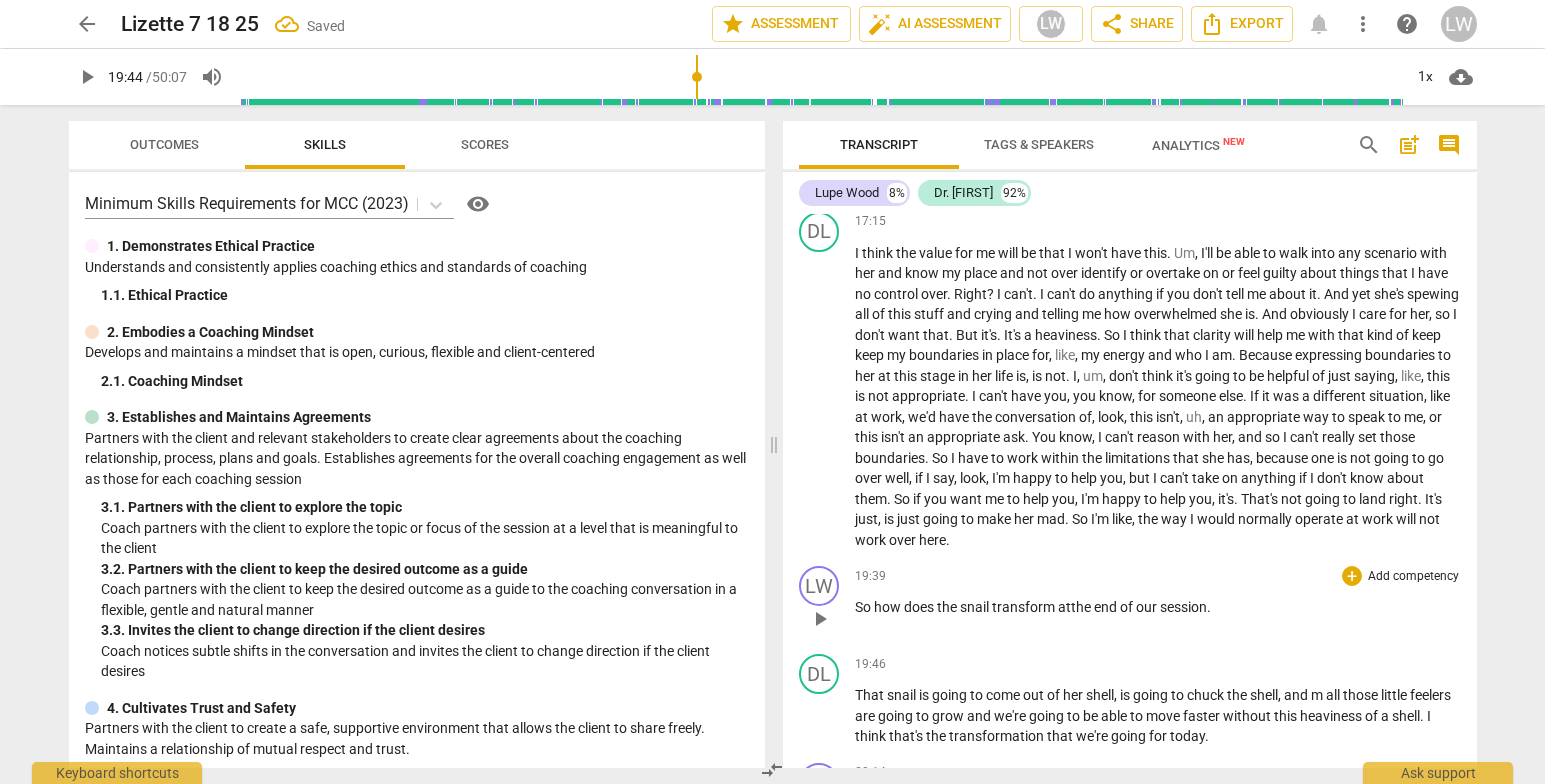 click on "So   how   does   the   snail   transform a t  the   end   of   our   session ." at bounding box center [1158, 607] 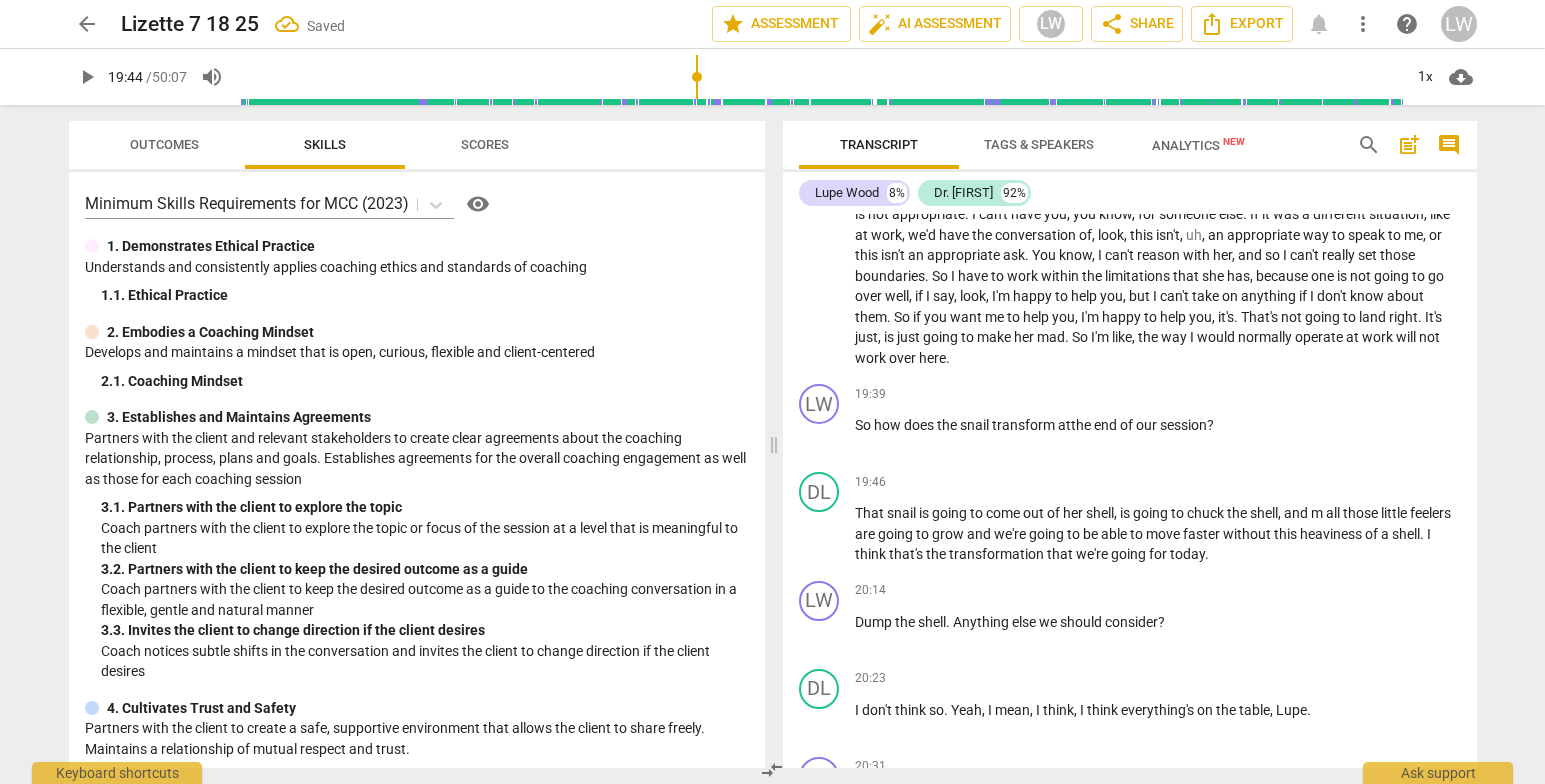 scroll, scrollTop: 4152, scrollLeft: 0, axis: vertical 